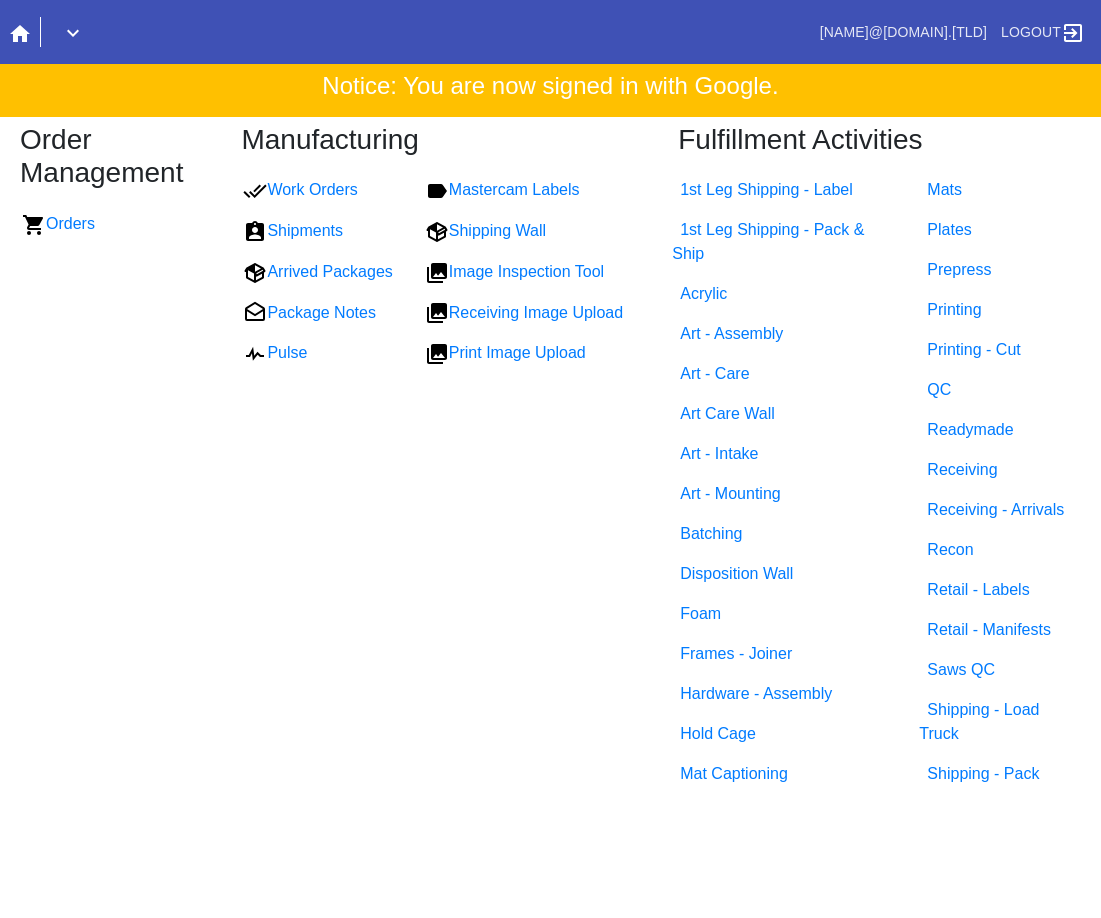 scroll, scrollTop: 0, scrollLeft: 0, axis: both 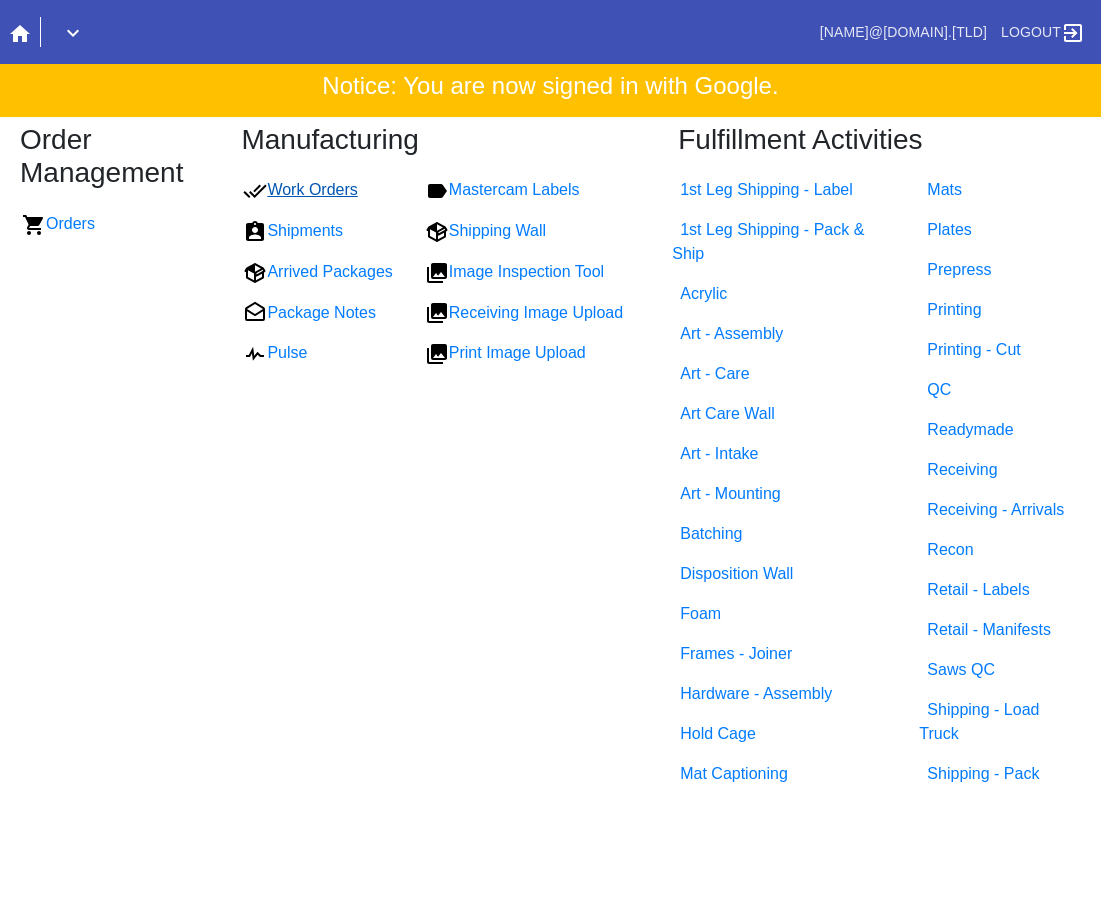 click on "Work Orders" at bounding box center (300, 189) 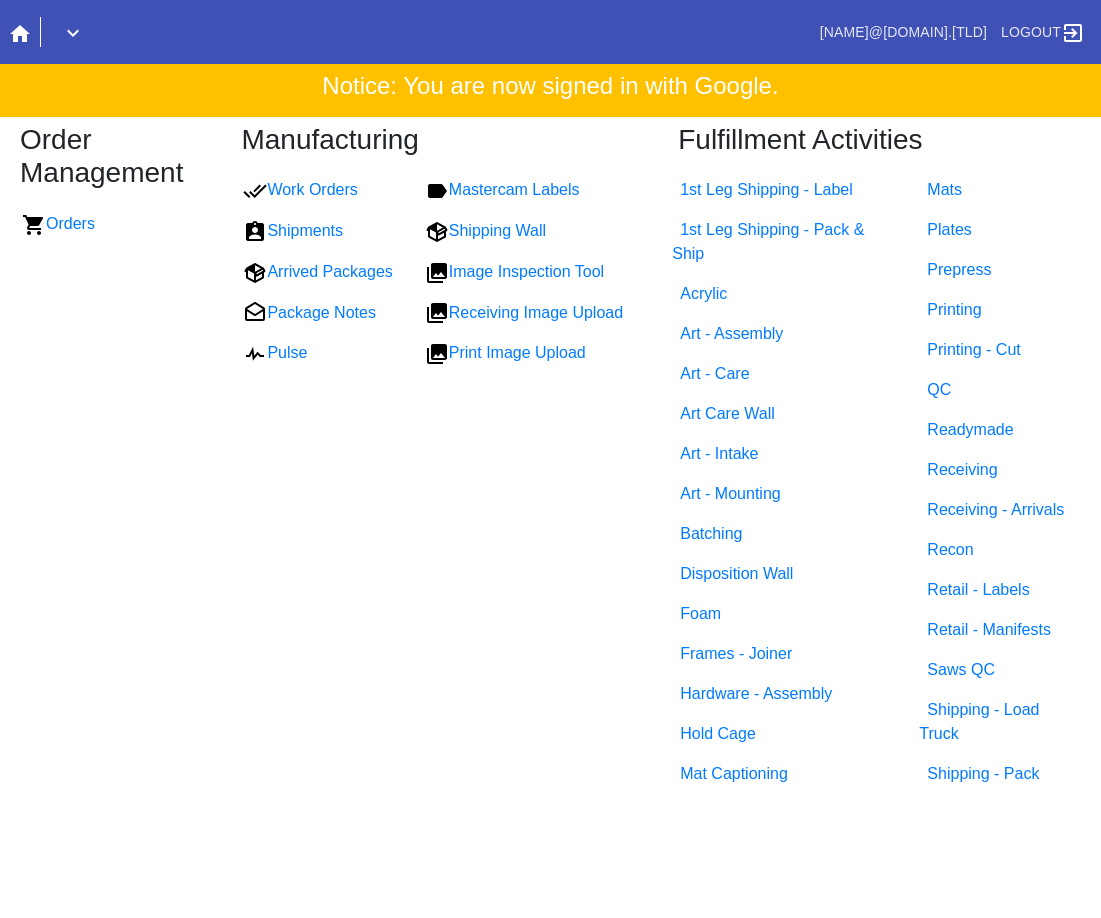 scroll, scrollTop: 0, scrollLeft: 0, axis: both 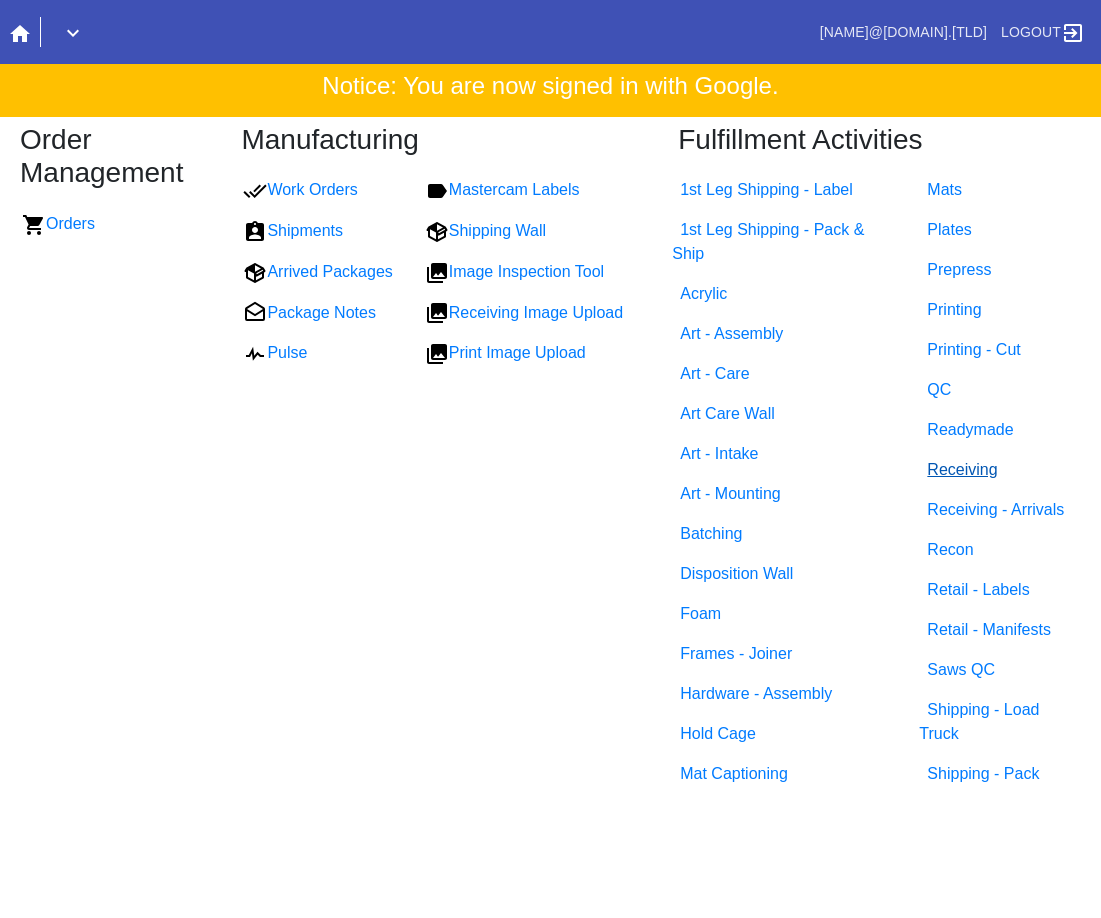 click on "Receiving" at bounding box center (962, 469) 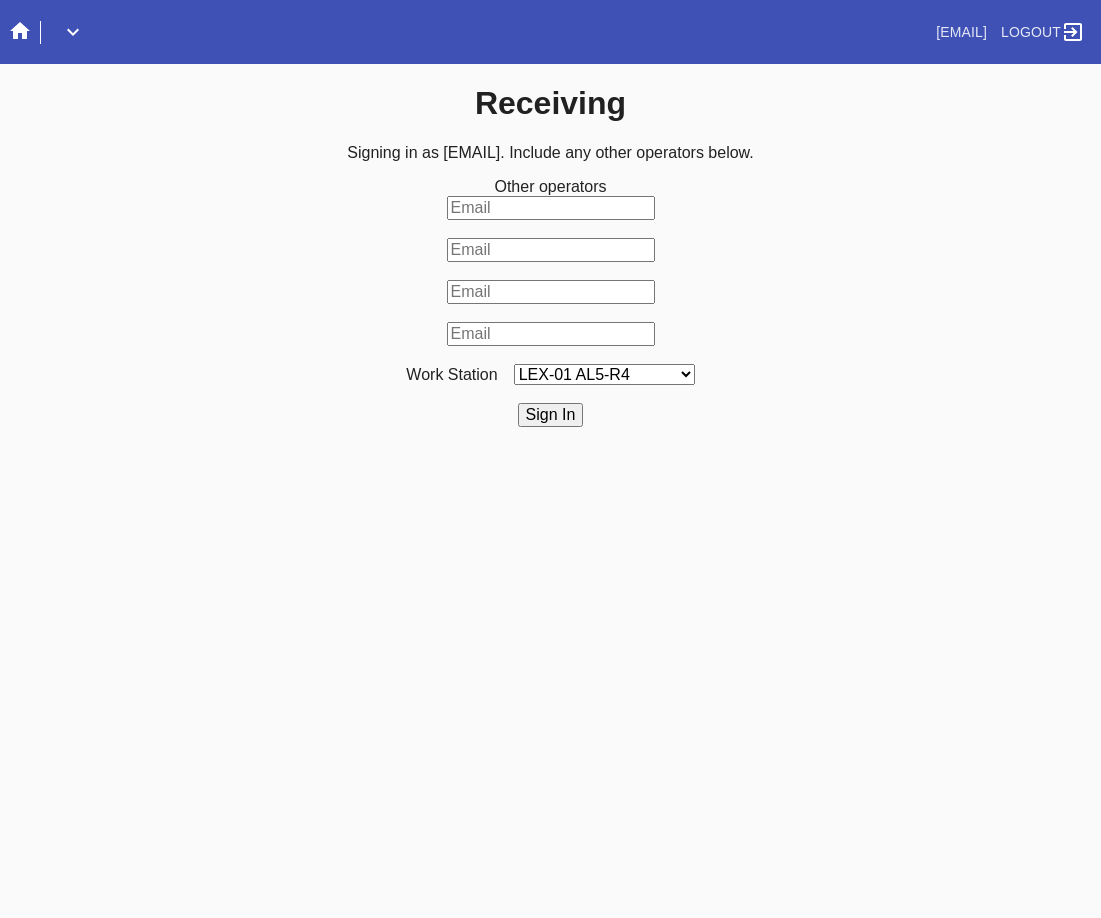scroll, scrollTop: 0, scrollLeft: 0, axis: both 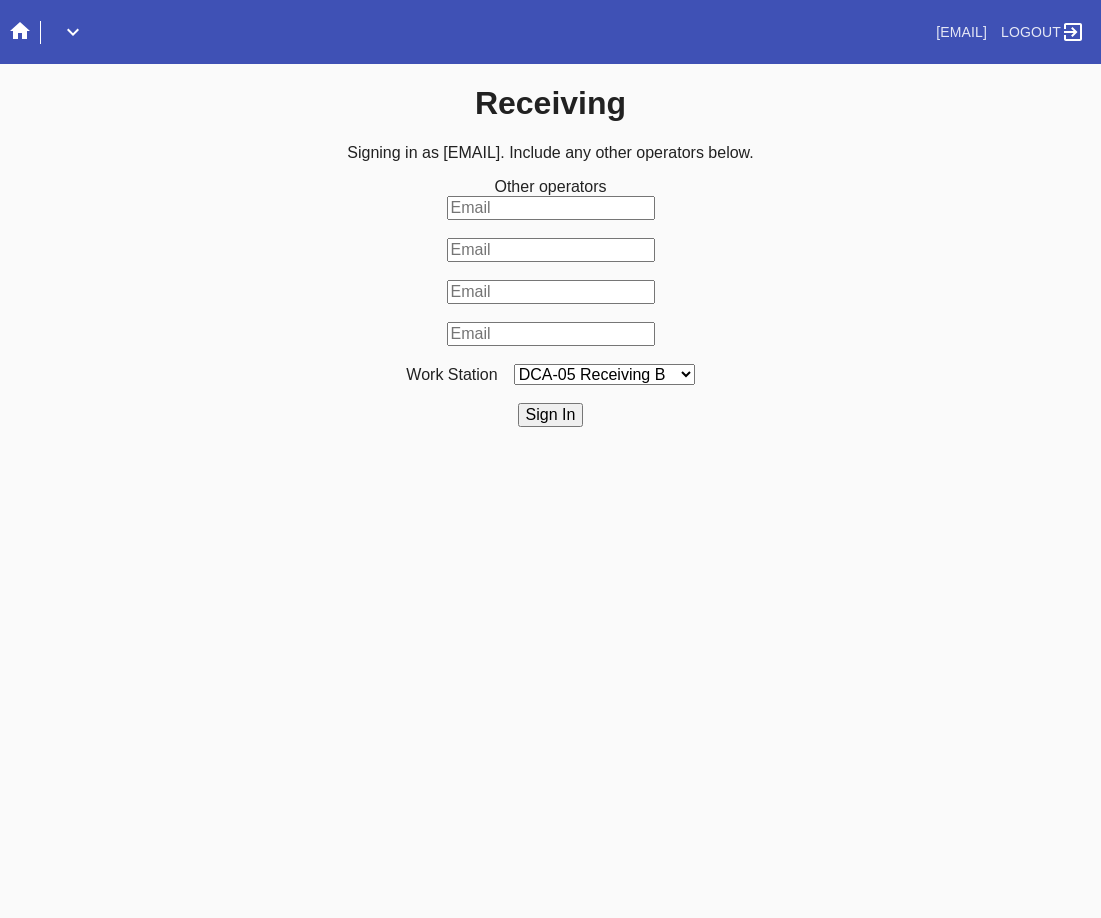 click on "LEX-01 AL5-R4
LEX-01 AL1-R1
LEX-01 AL5-R2
LEX-01 AL5-R5
LAS-01 Art Cell 4 - R1
LEX-01 AL1-R2
LEX-01 AL1-R3
LEX-01 AL5-R3
LEX-01 AL5-R6
LEX-01 AL1-R4
LEX-01 AC1-R1
LAS-01 Art Cell 1 - R1
LEX-01 AL4-R1
LEX-01 AC2-R1
LEX-01 AL4-R2
LEX-01 AC3-R1
LAS-01 Art Cell 5 - R1
LEX-01 AC4-R1
LAS-01 Art Cell 2 - R1
LAS-01 Art Cell 6 - R1
LAS-01 Art Cell 8 - R1
LEX-01 AL2-R1
LAS-01 Art Cell 3 - R1
DCA-05 Receiving A
DCA-05 Receiving B
DCA-05 Receiving C
DCA-05 Receiving D
LEX-01 AL2-R2
DCA-05 Receiving E
DCA-05 Receiving F
DCA-05 Receiving G
DCA-05 Receiving H
LAS-01 Art Cell 7 - R1
LEX-01 AL3-R1
LEX-01 AL3-R2
LEX-01 AL3-R3
LEX-01 AL3-R4
LEX-01 AL5-R1" at bounding box center [604, 374] 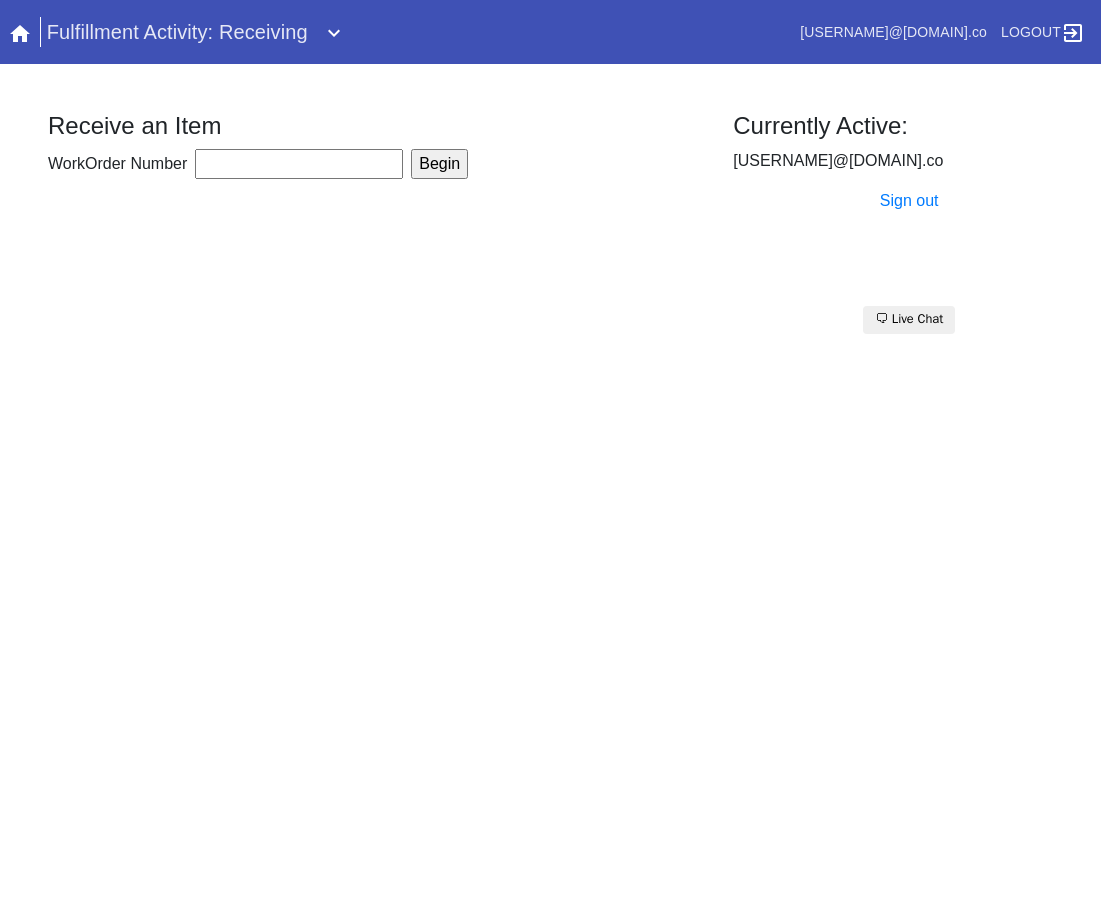 scroll, scrollTop: 0, scrollLeft: 0, axis: both 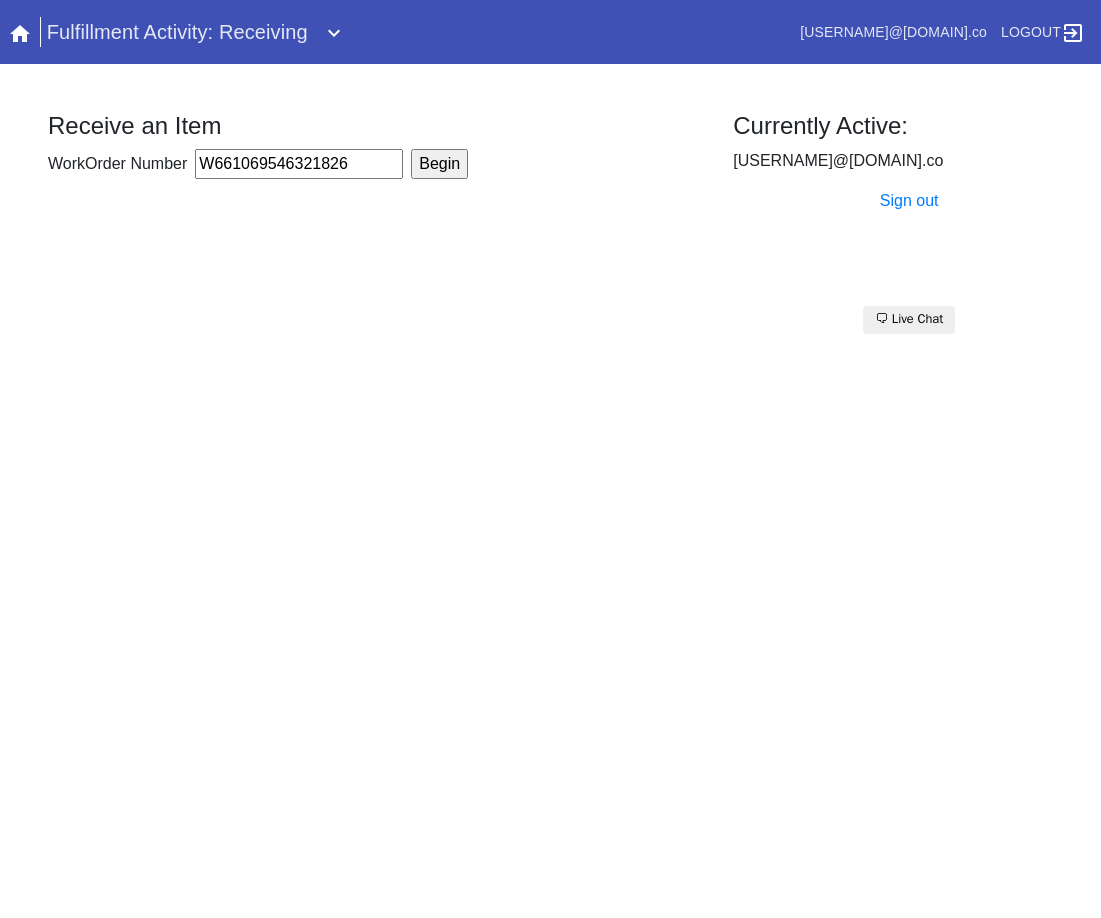 type on "W661069546321826" 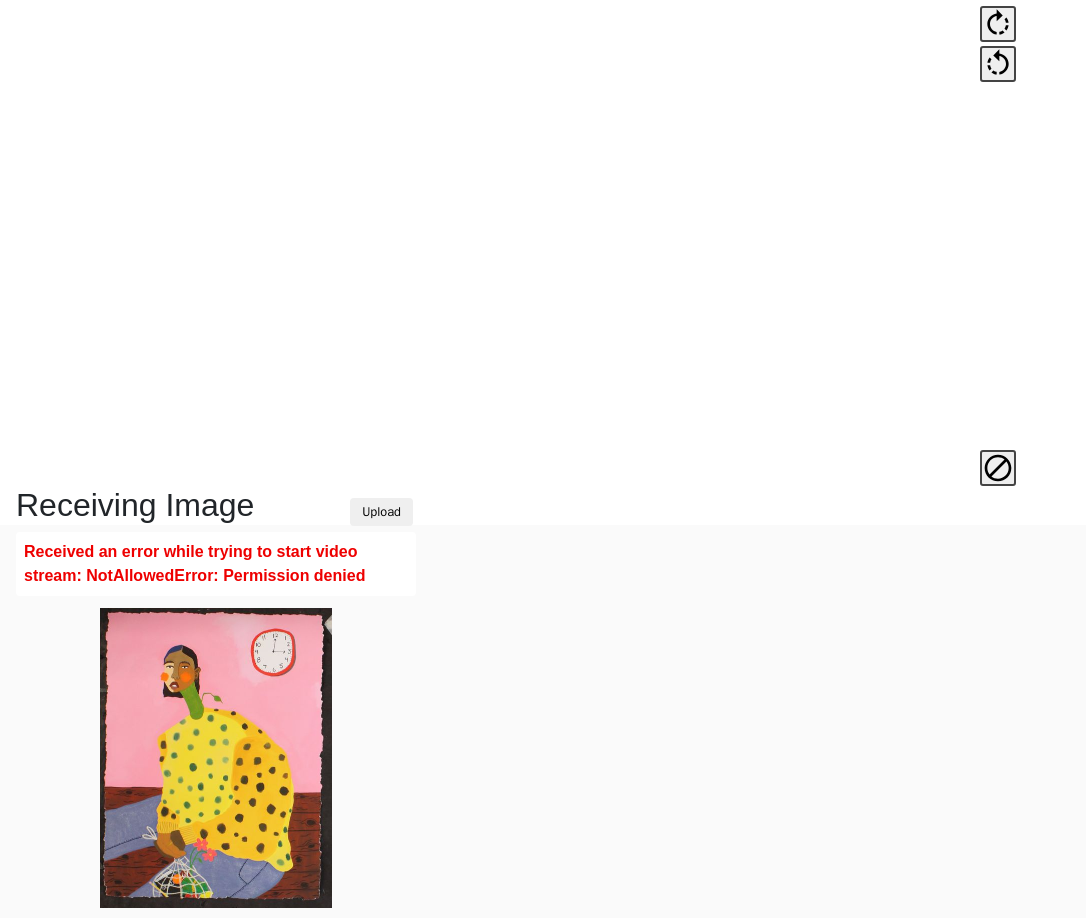 scroll, scrollTop: 473, scrollLeft: 0, axis: vertical 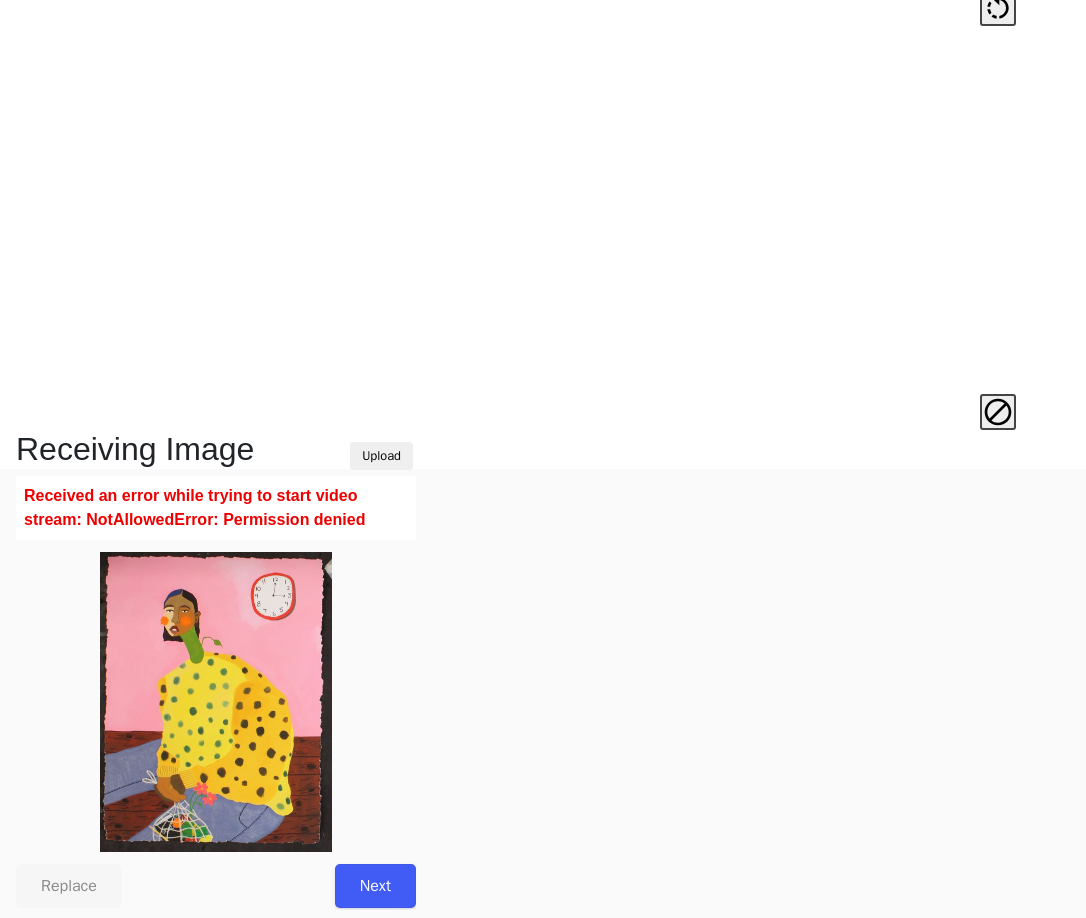 click on "Next" at bounding box center [375, 886] 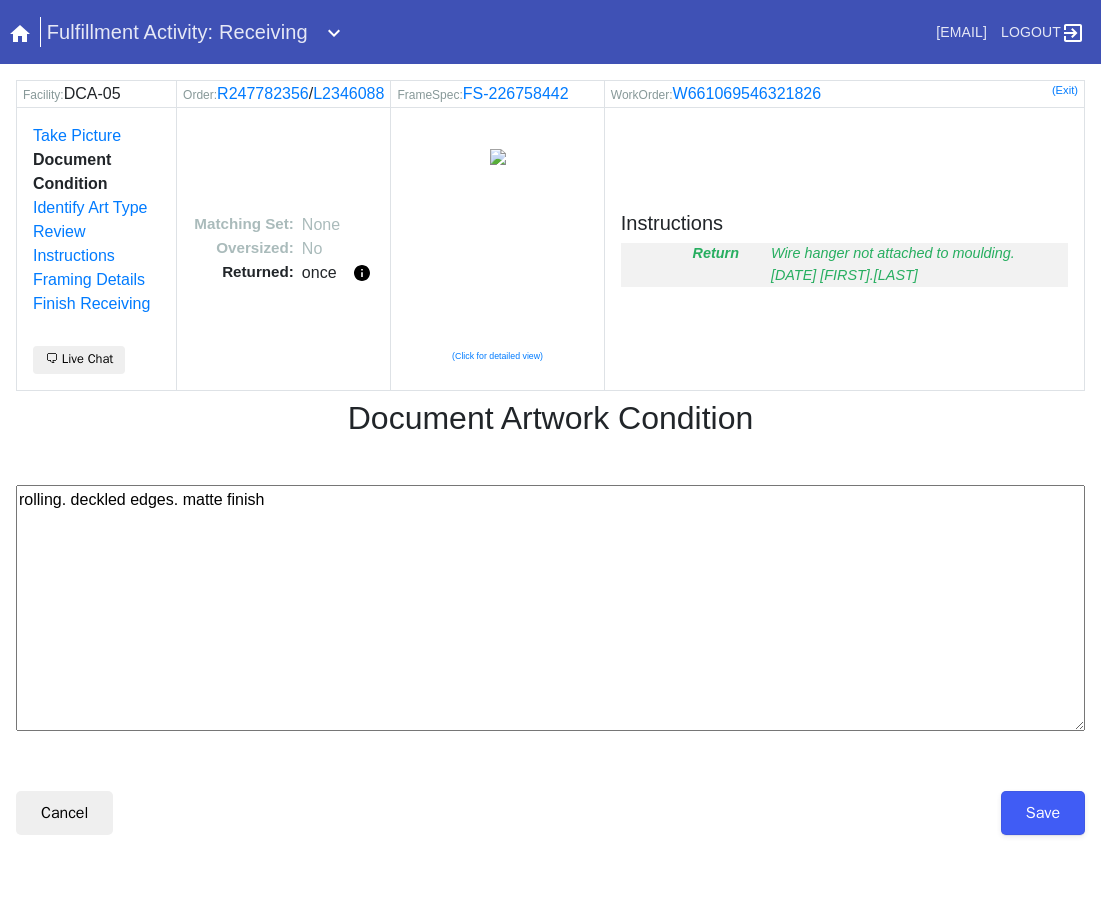 scroll, scrollTop: 0, scrollLeft: 0, axis: both 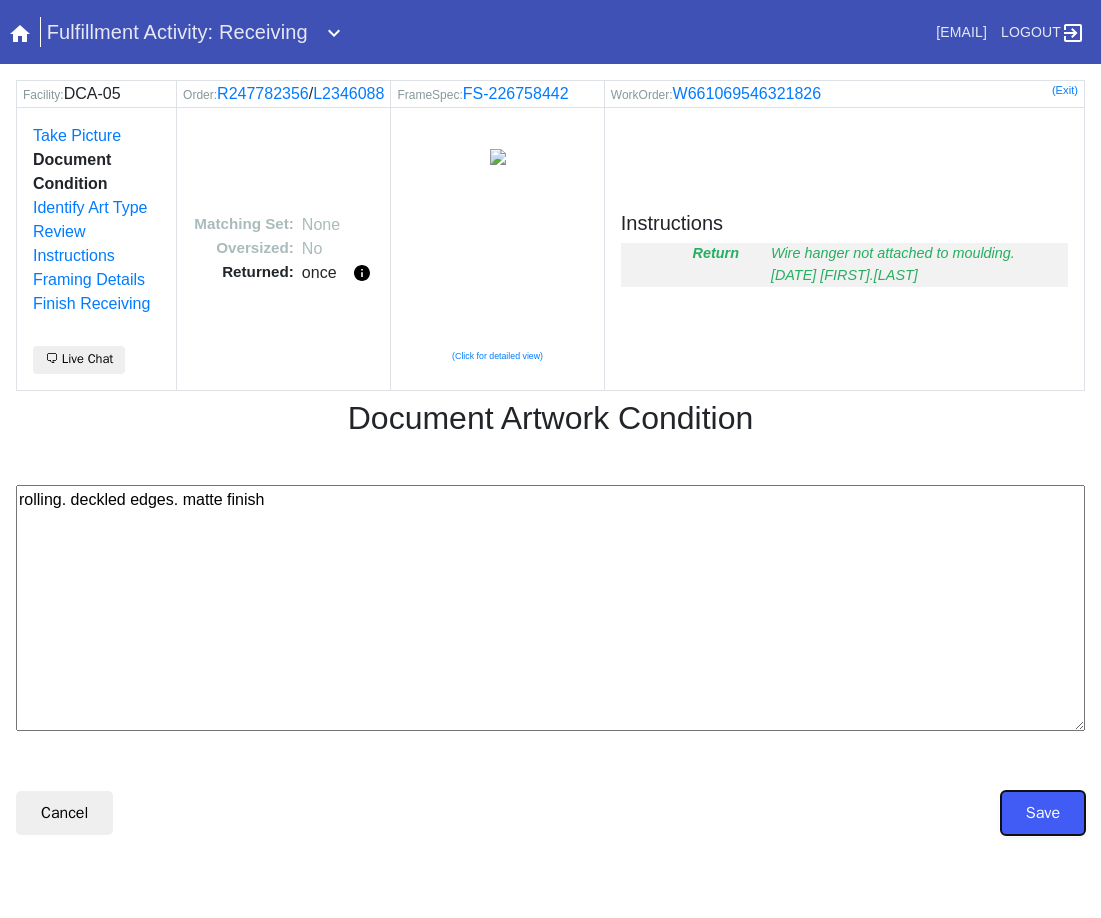click on "Save" at bounding box center [1043, 813] 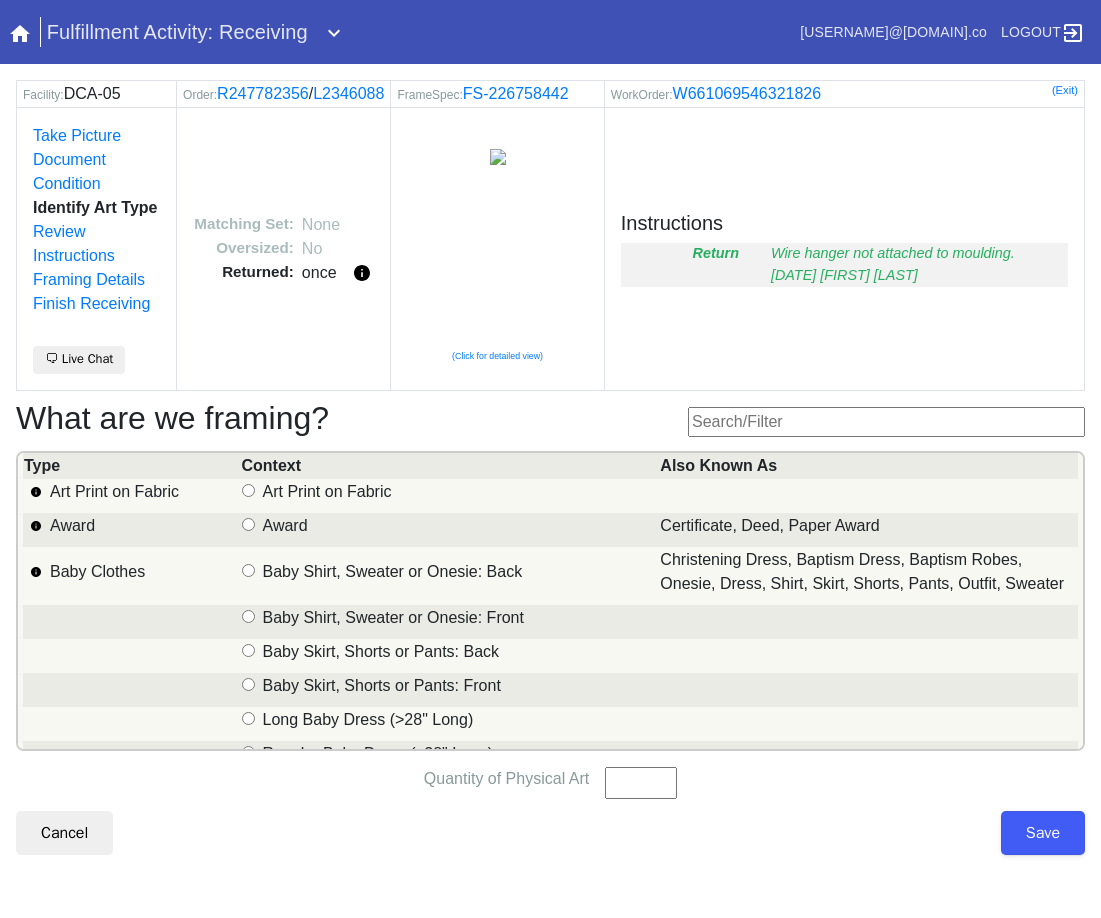 scroll, scrollTop: 0, scrollLeft: 0, axis: both 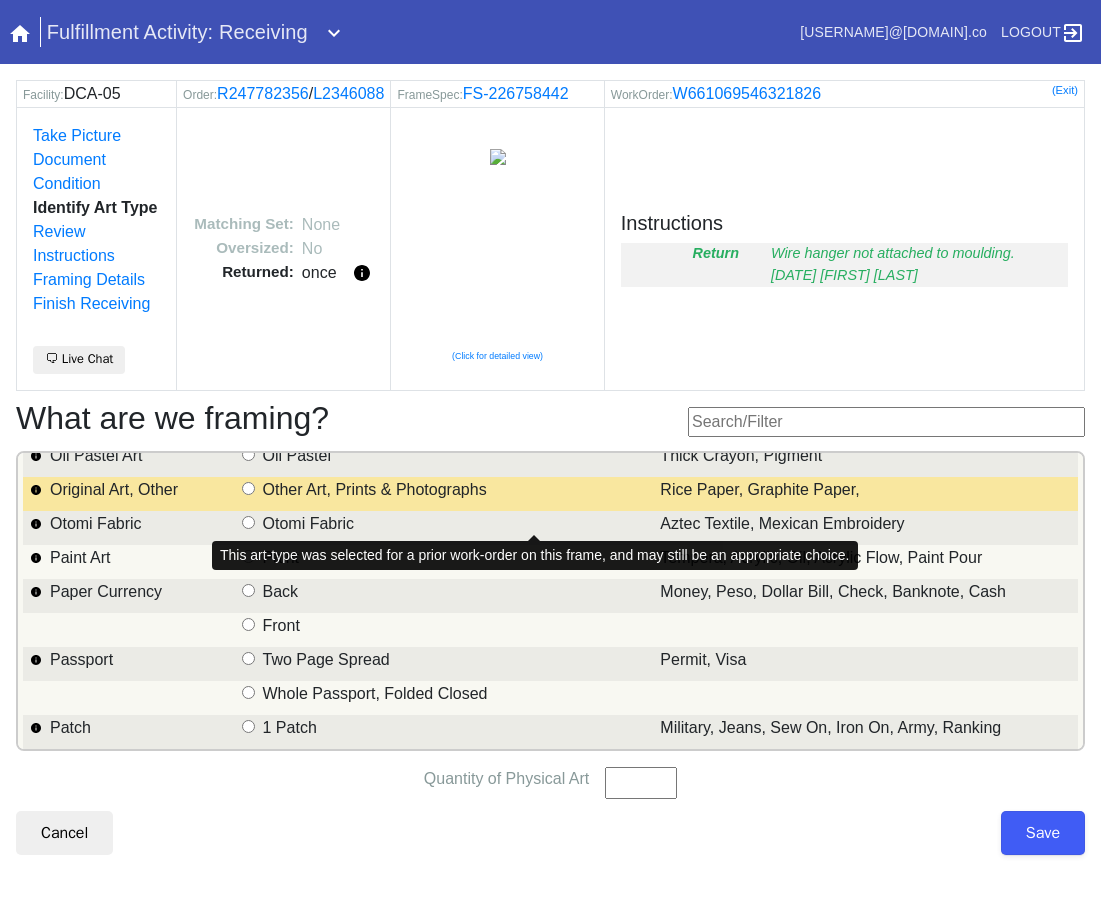 click on "Original Art, Other" at bounding box center (248, 488) 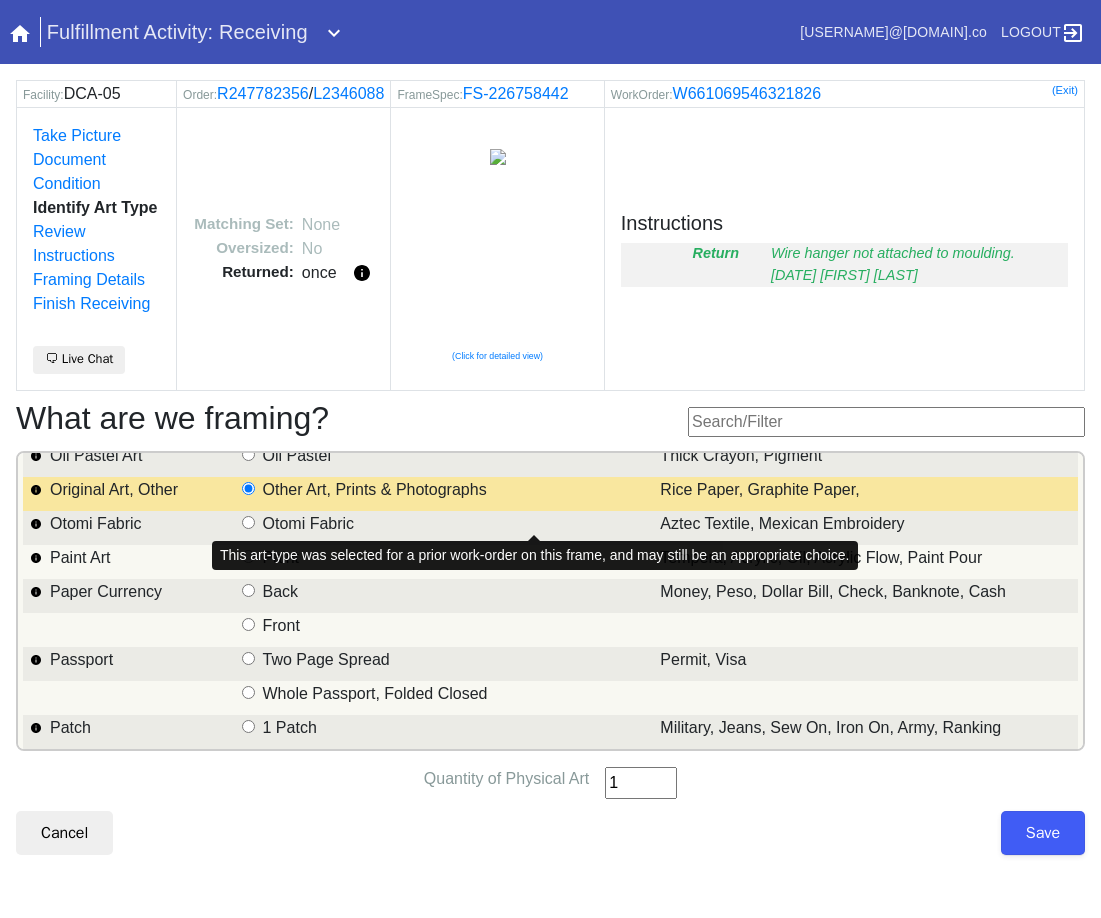 type on "1" 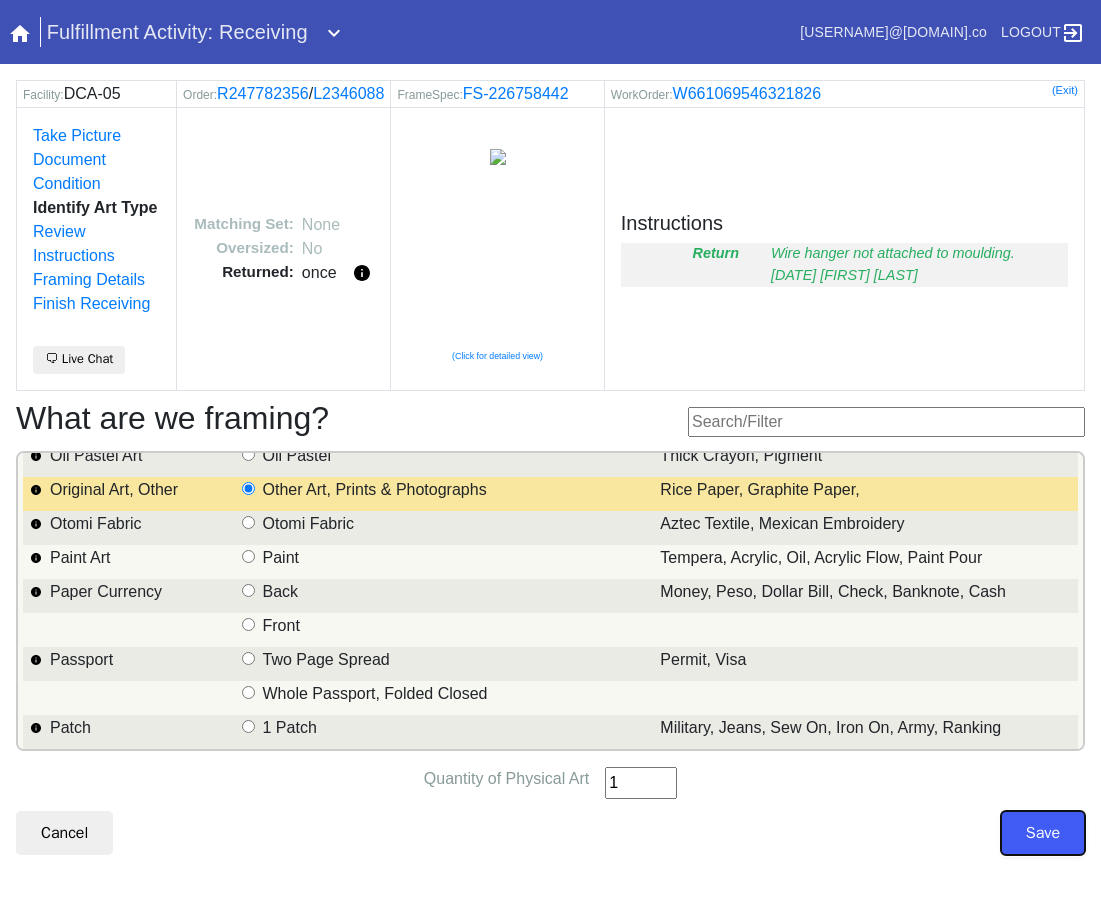 click on "Save" at bounding box center [1043, 833] 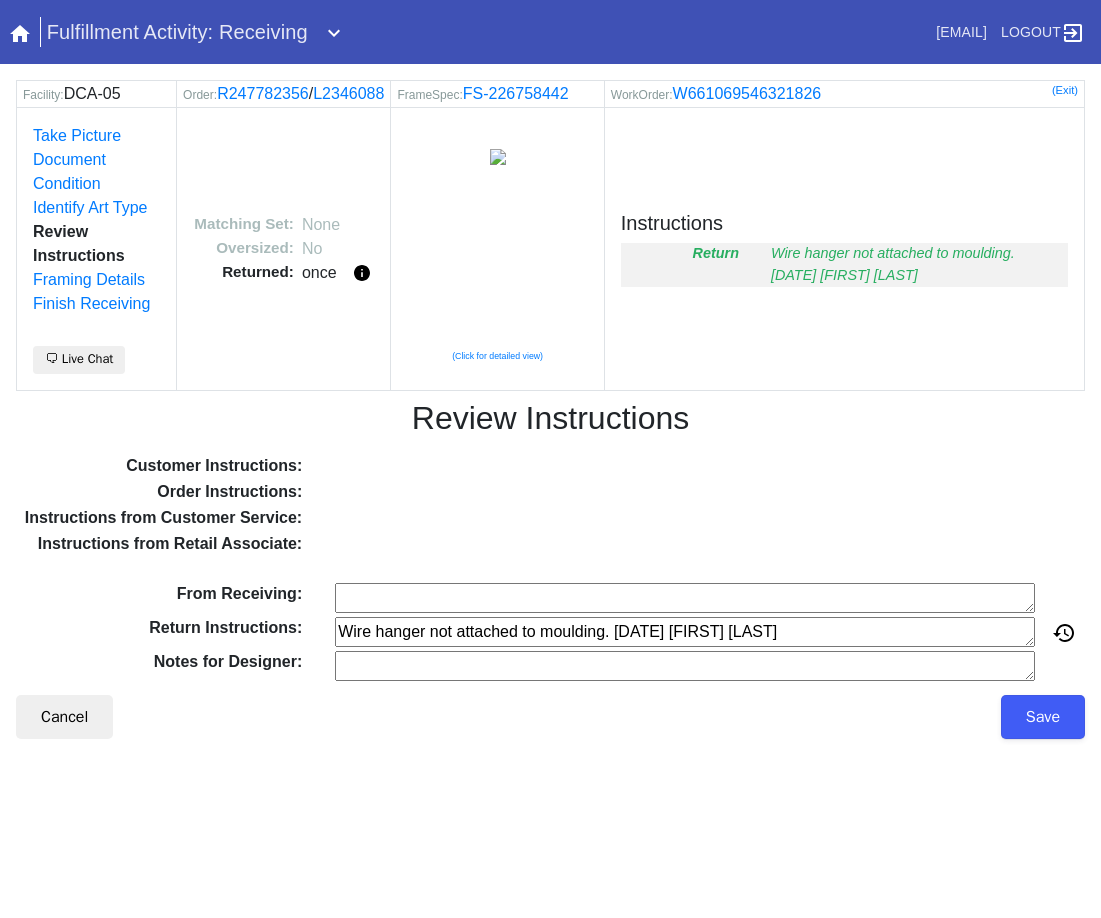 scroll, scrollTop: 0, scrollLeft: 0, axis: both 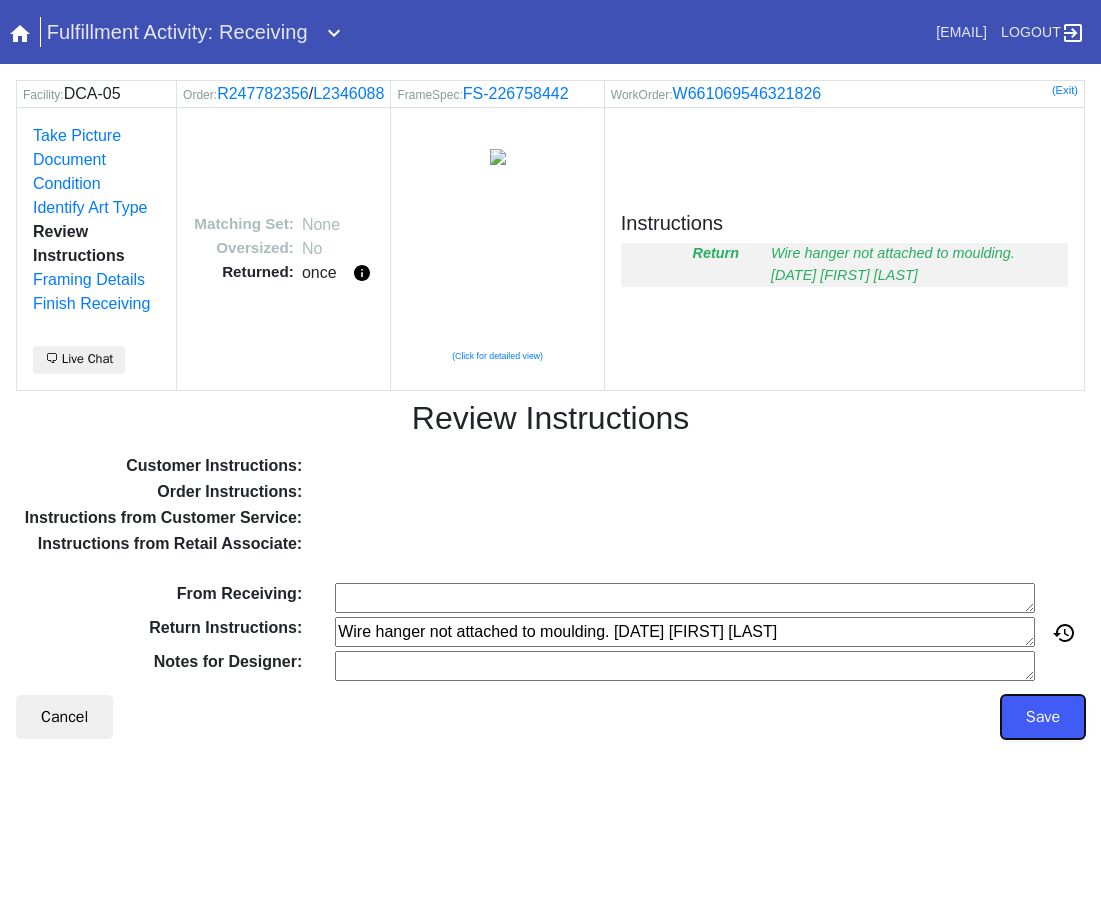 click on "Save" at bounding box center (1043, 717) 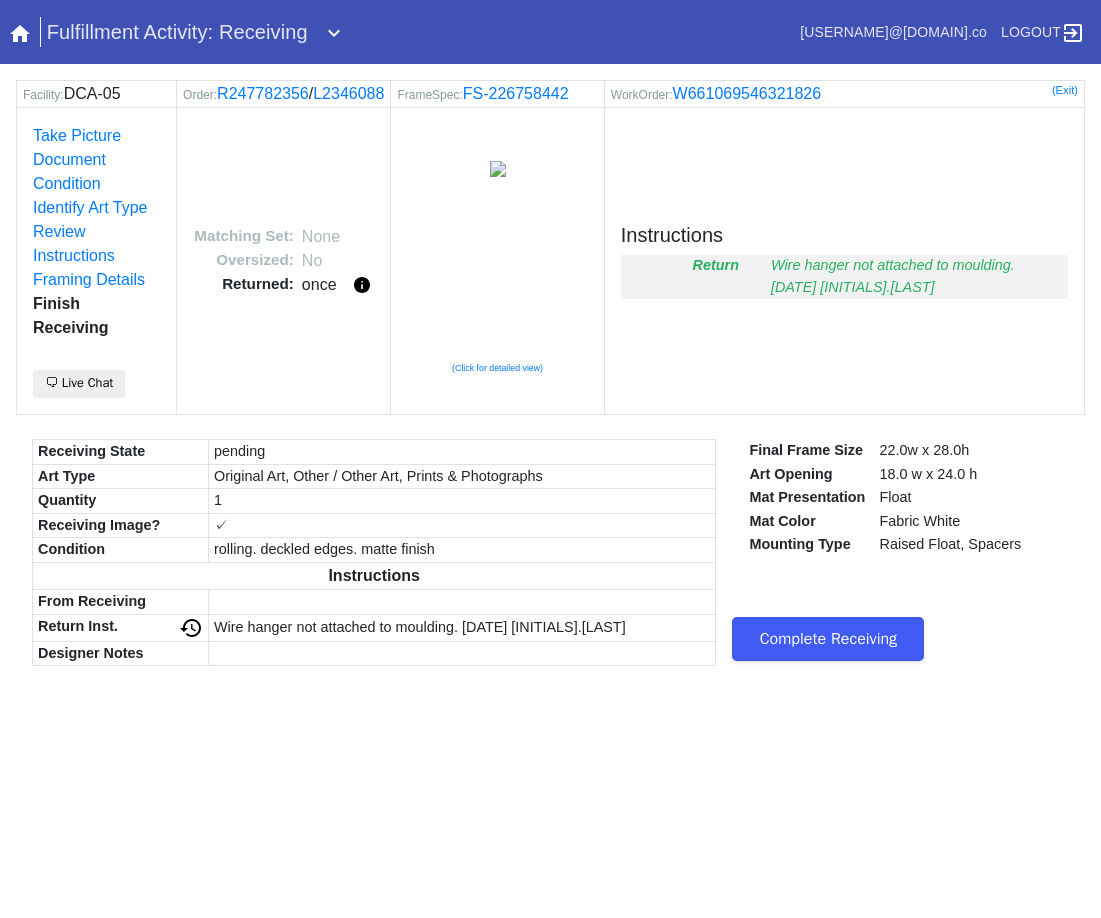 scroll, scrollTop: 0, scrollLeft: 0, axis: both 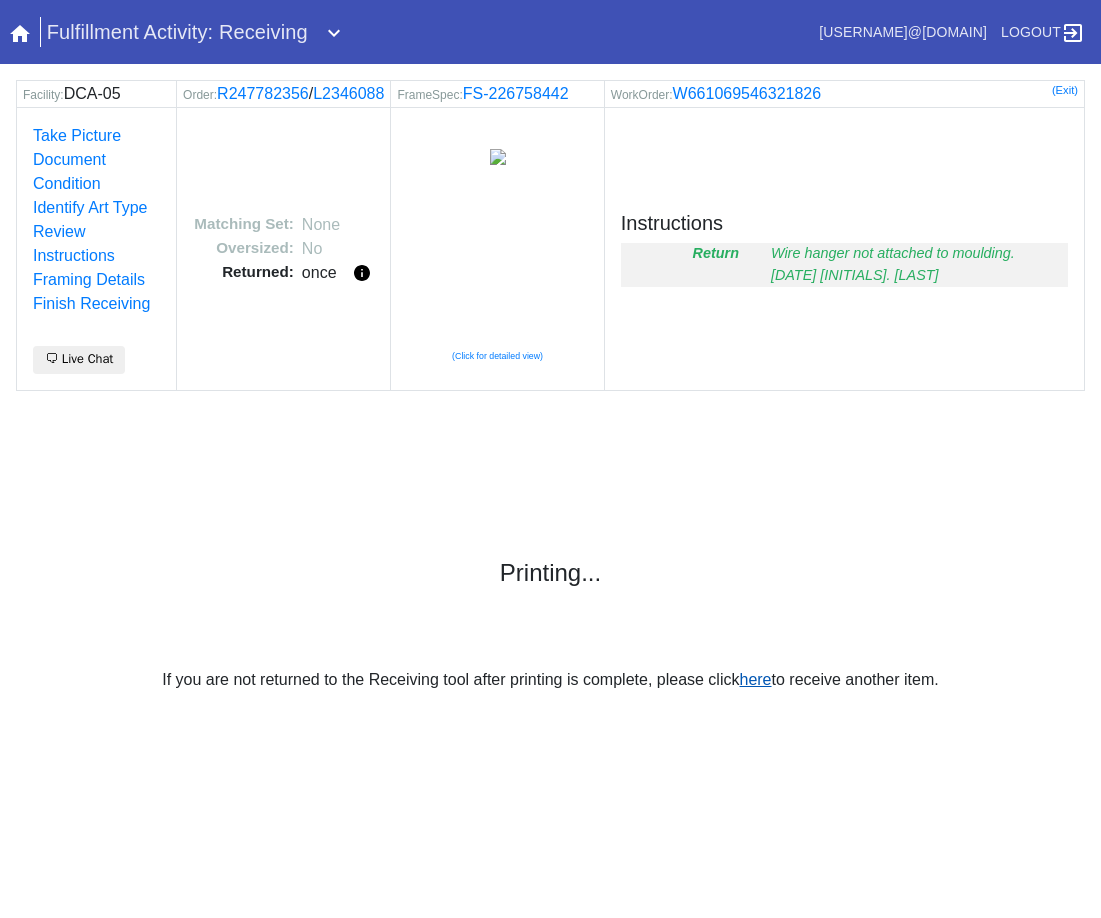 click on "here" at bounding box center [755, 679] 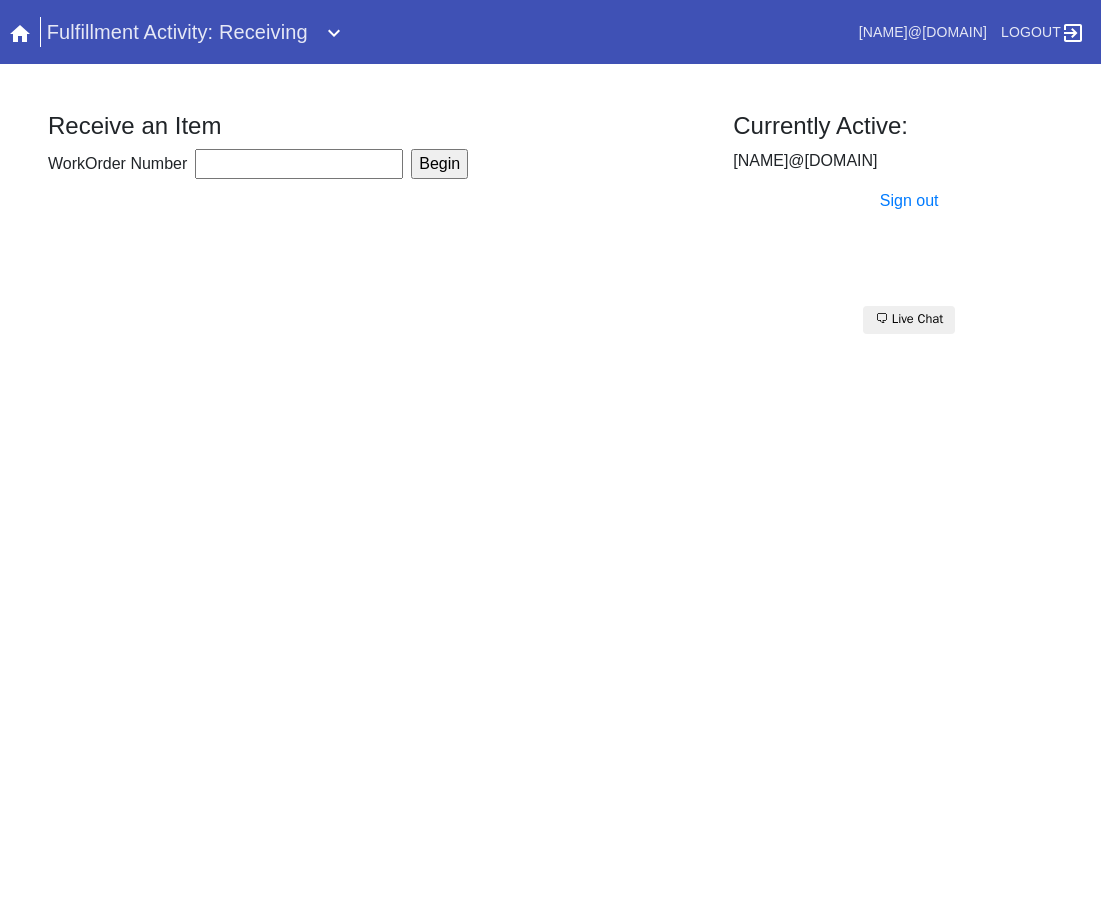 scroll, scrollTop: 0, scrollLeft: 0, axis: both 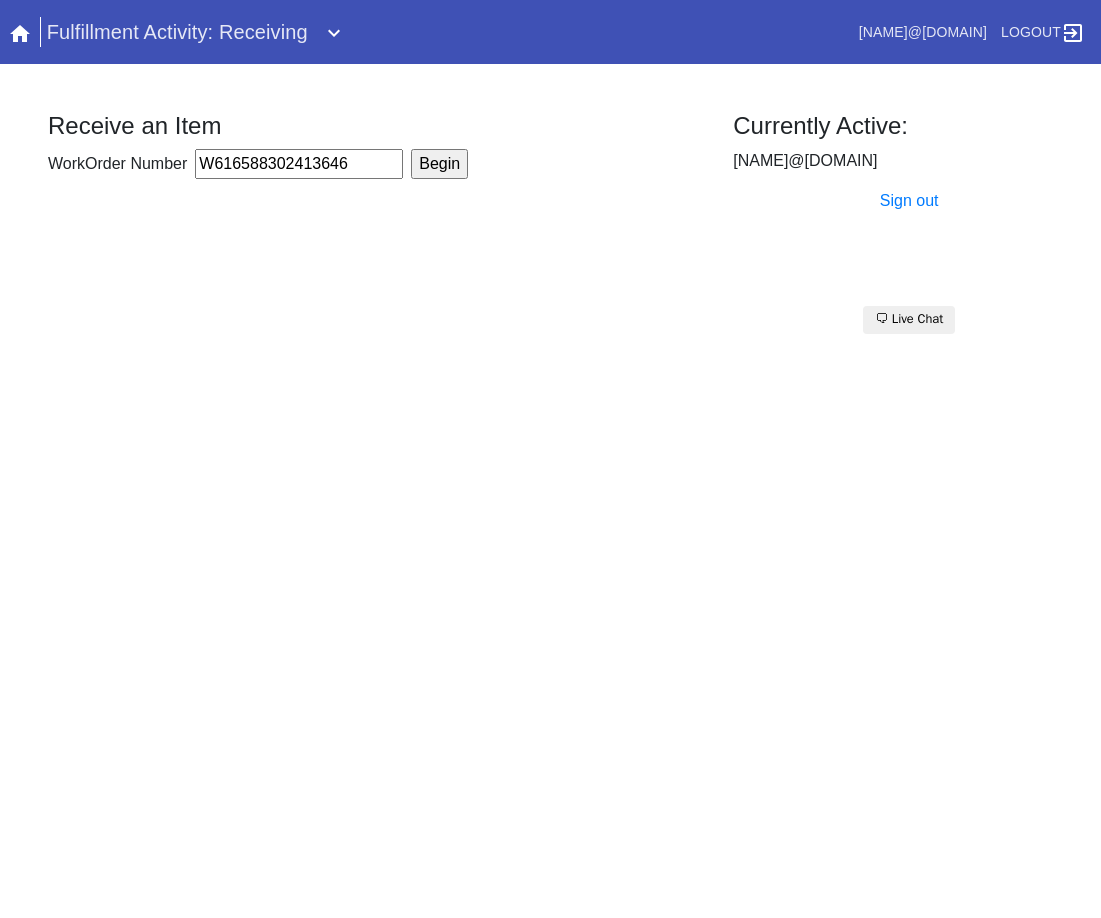type on "W616588302413646" 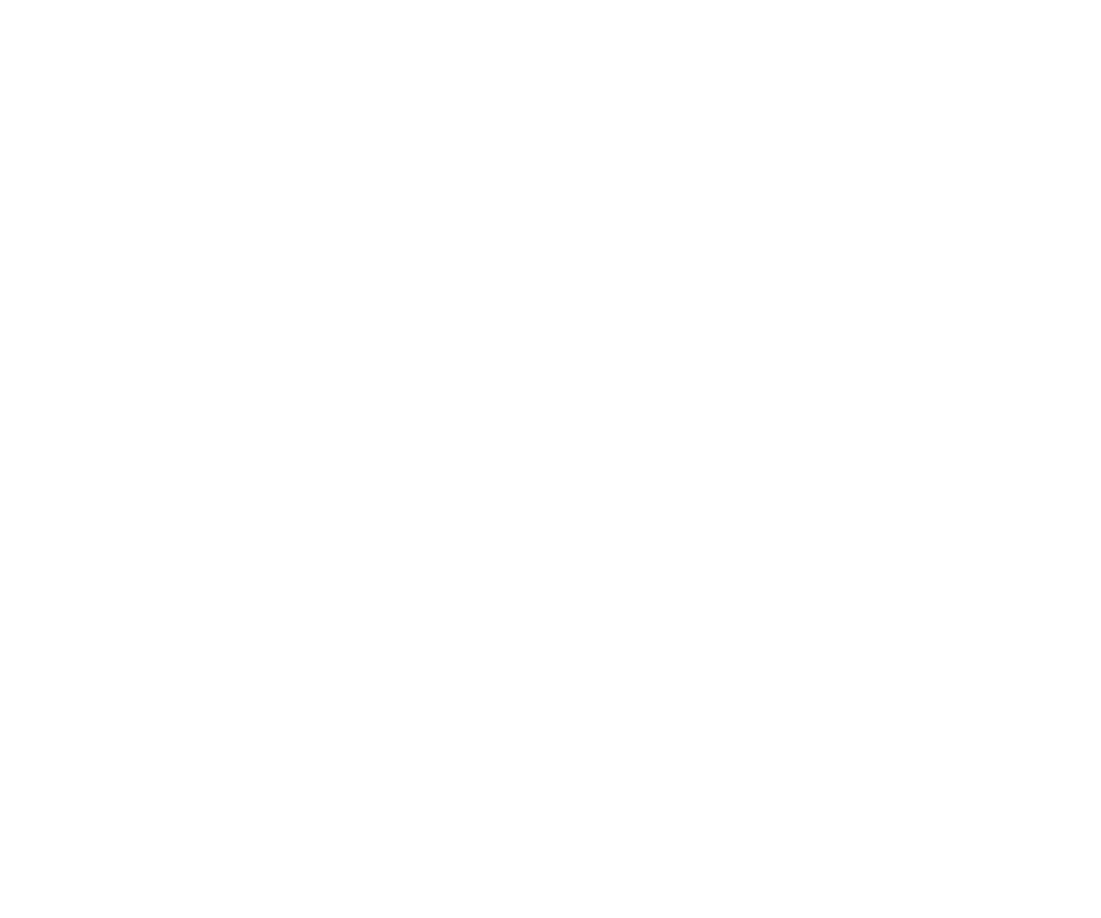 scroll, scrollTop: 0, scrollLeft: 0, axis: both 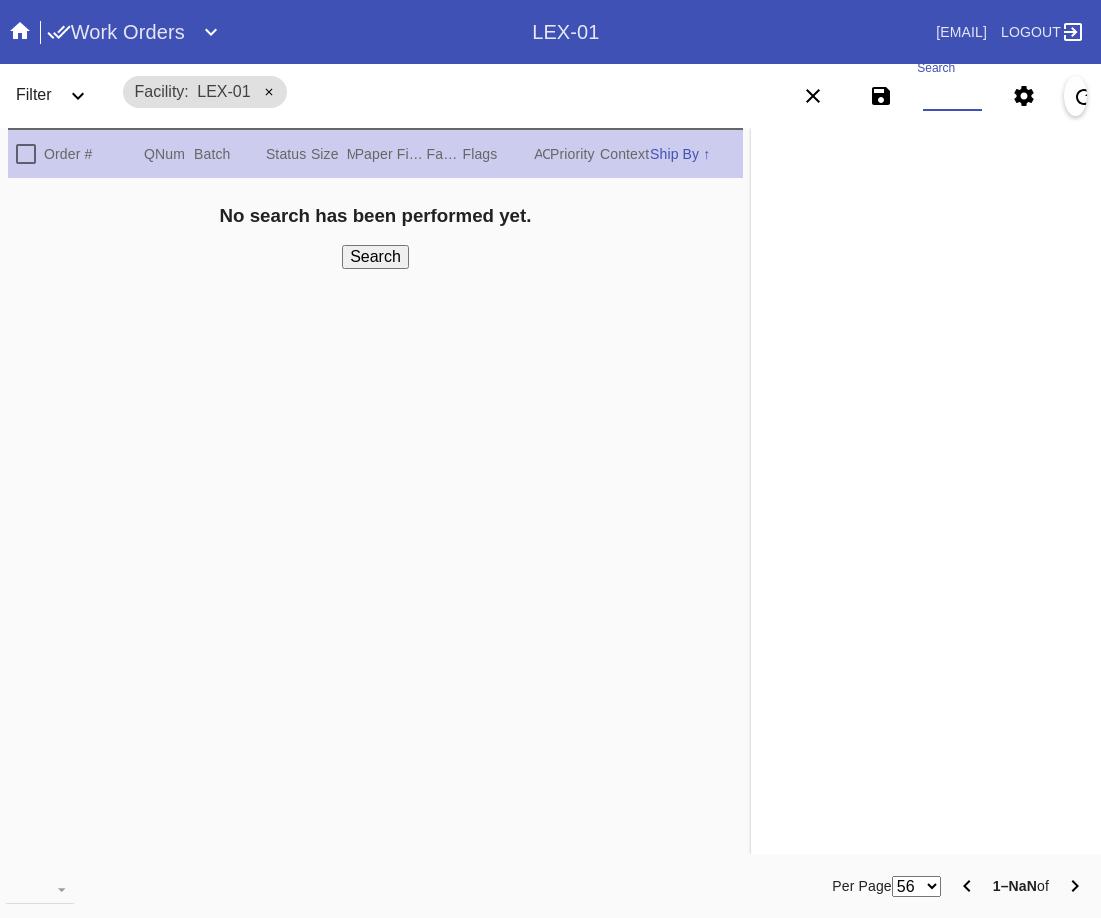 click on "Search" at bounding box center (952, 96) 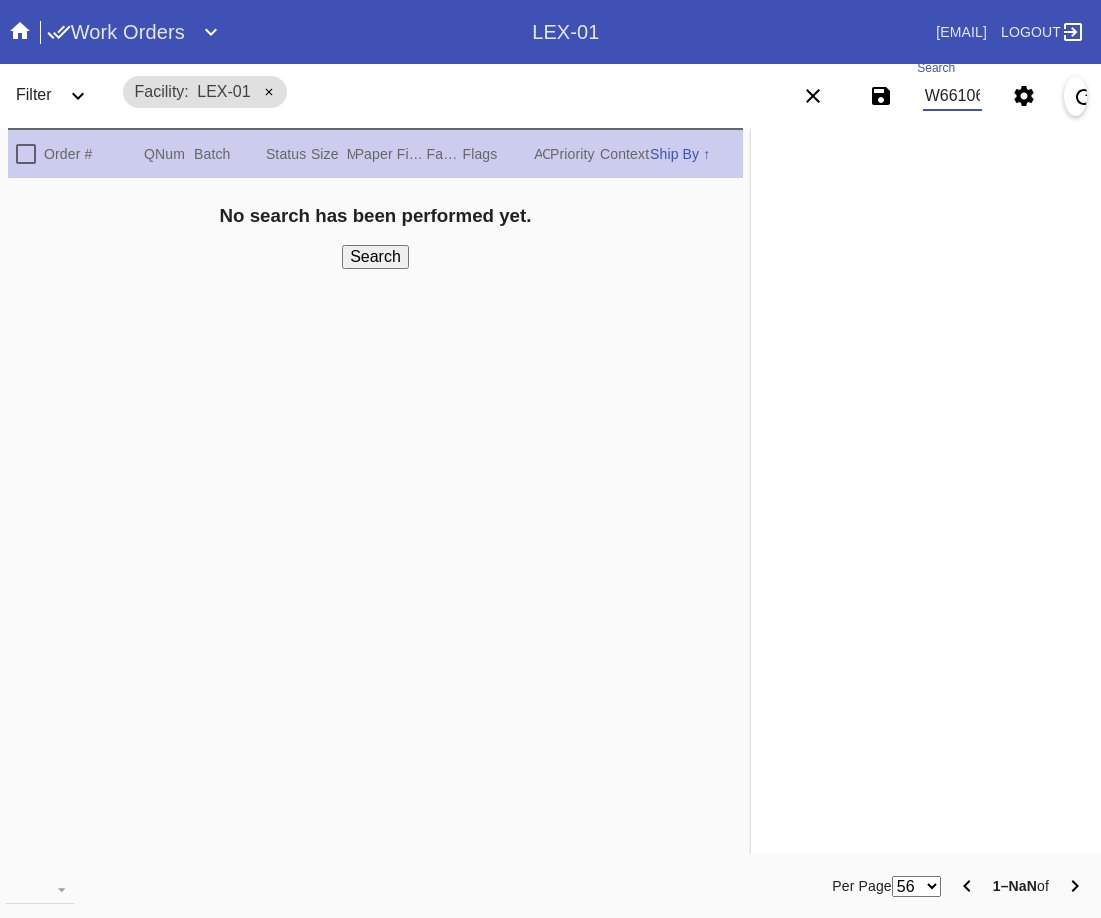 scroll, scrollTop: 0, scrollLeft: 93, axis: horizontal 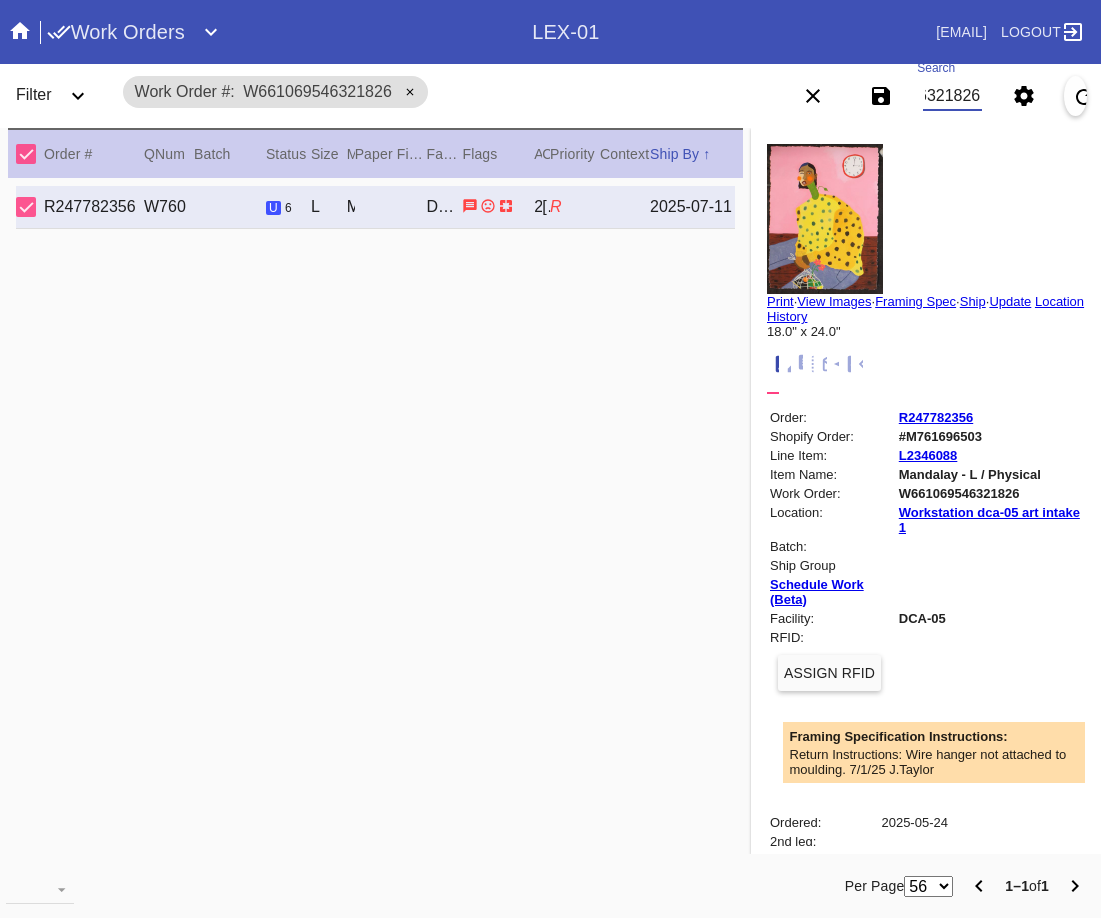 click on "Framing Spec" at bounding box center [915, 301] 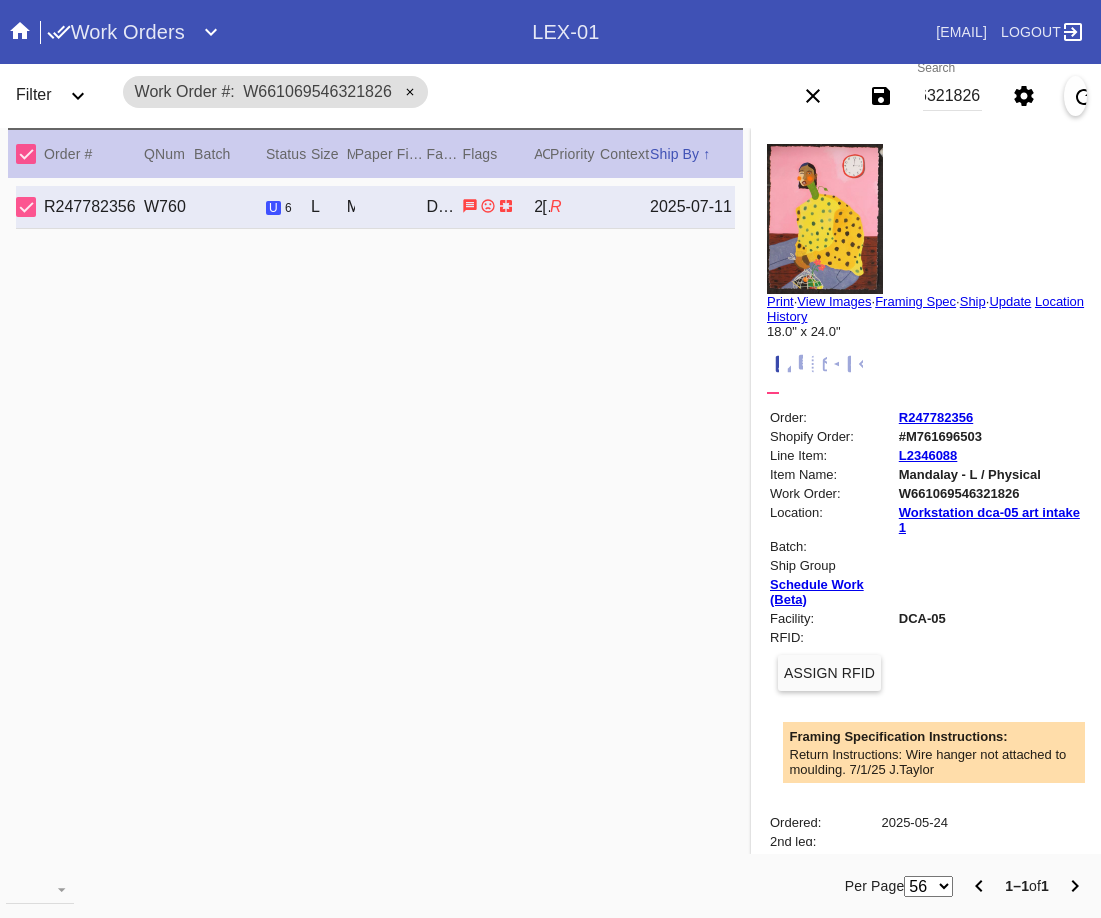 scroll, scrollTop: 0, scrollLeft: 0, axis: both 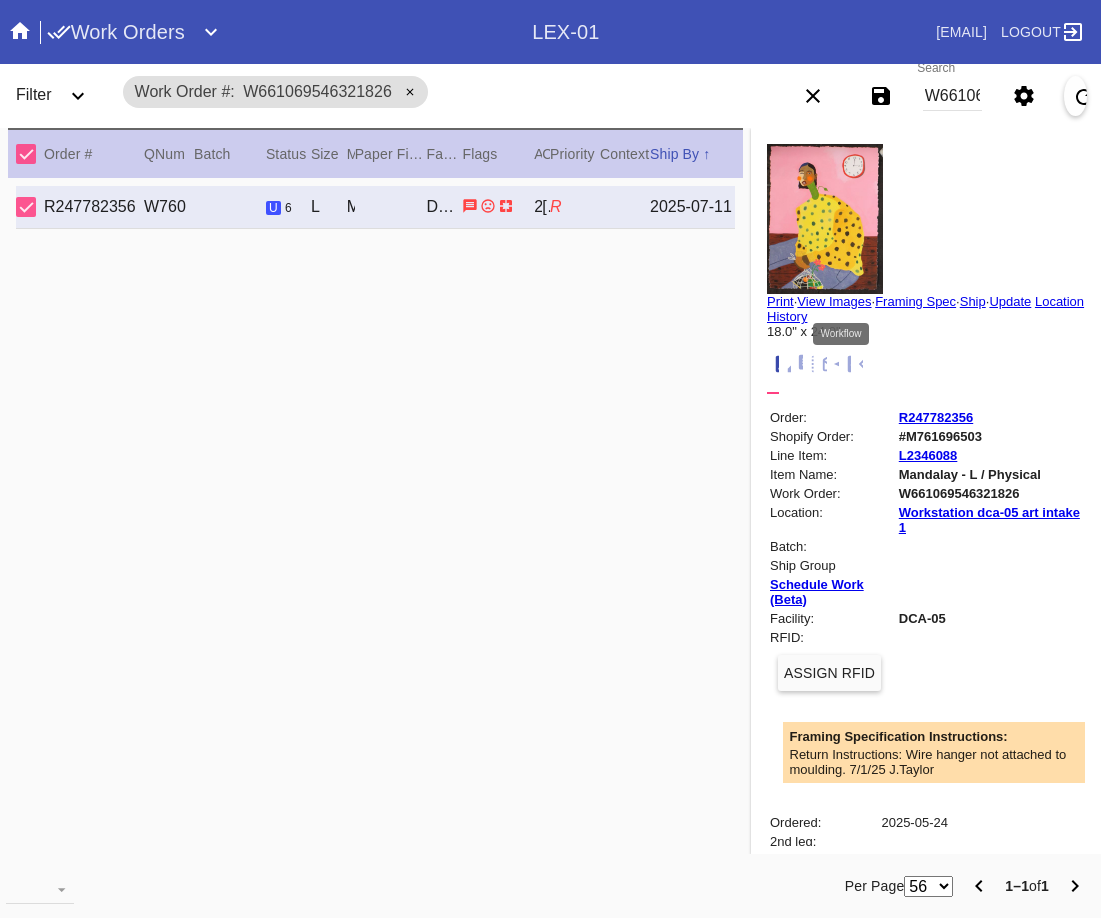 click at bounding box center (856, 364) 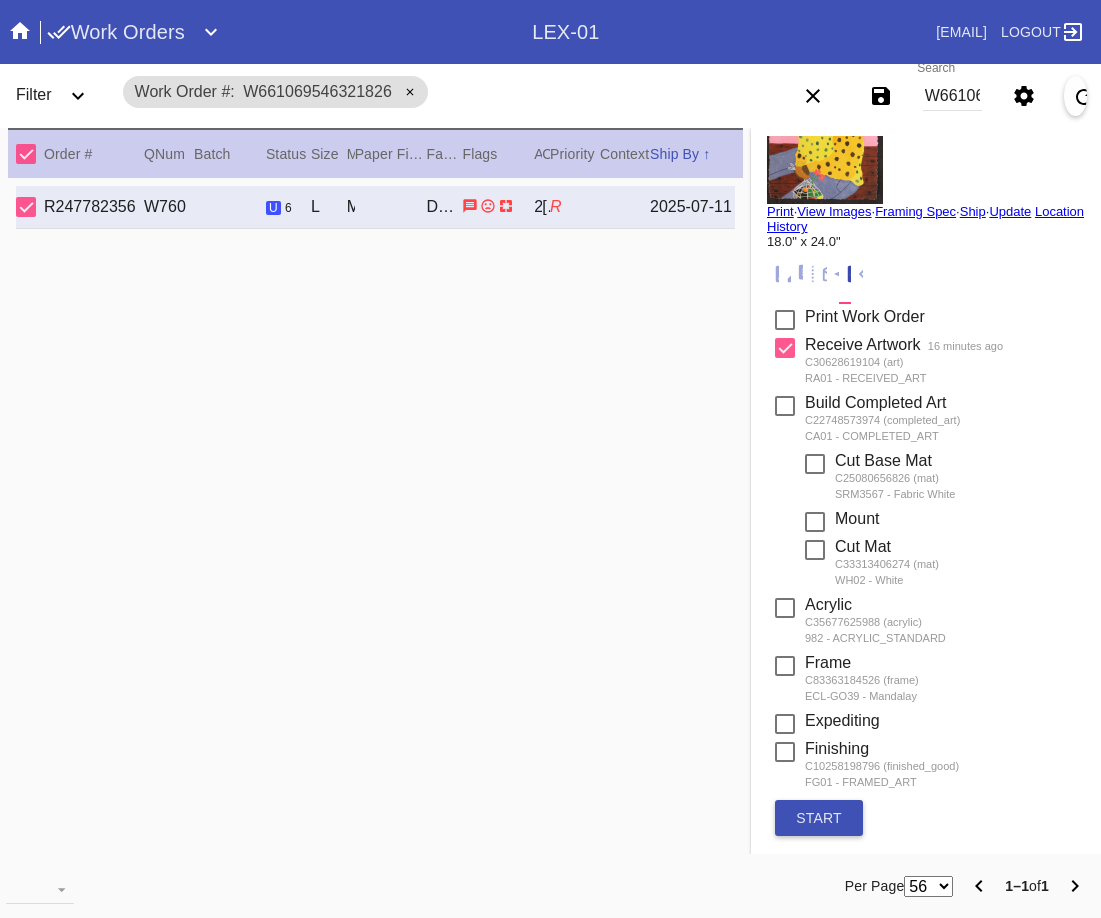 scroll, scrollTop: 179, scrollLeft: 0, axis: vertical 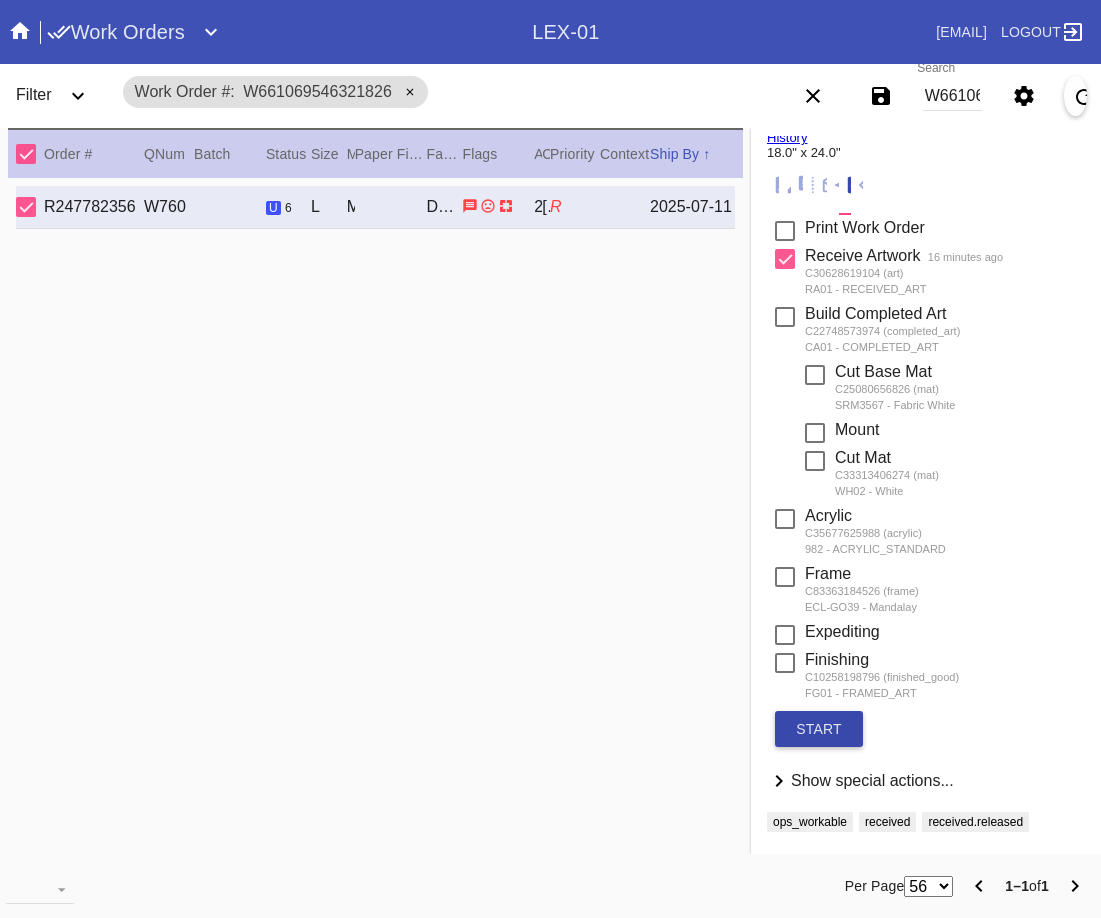 click on "start" at bounding box center (819, 729) 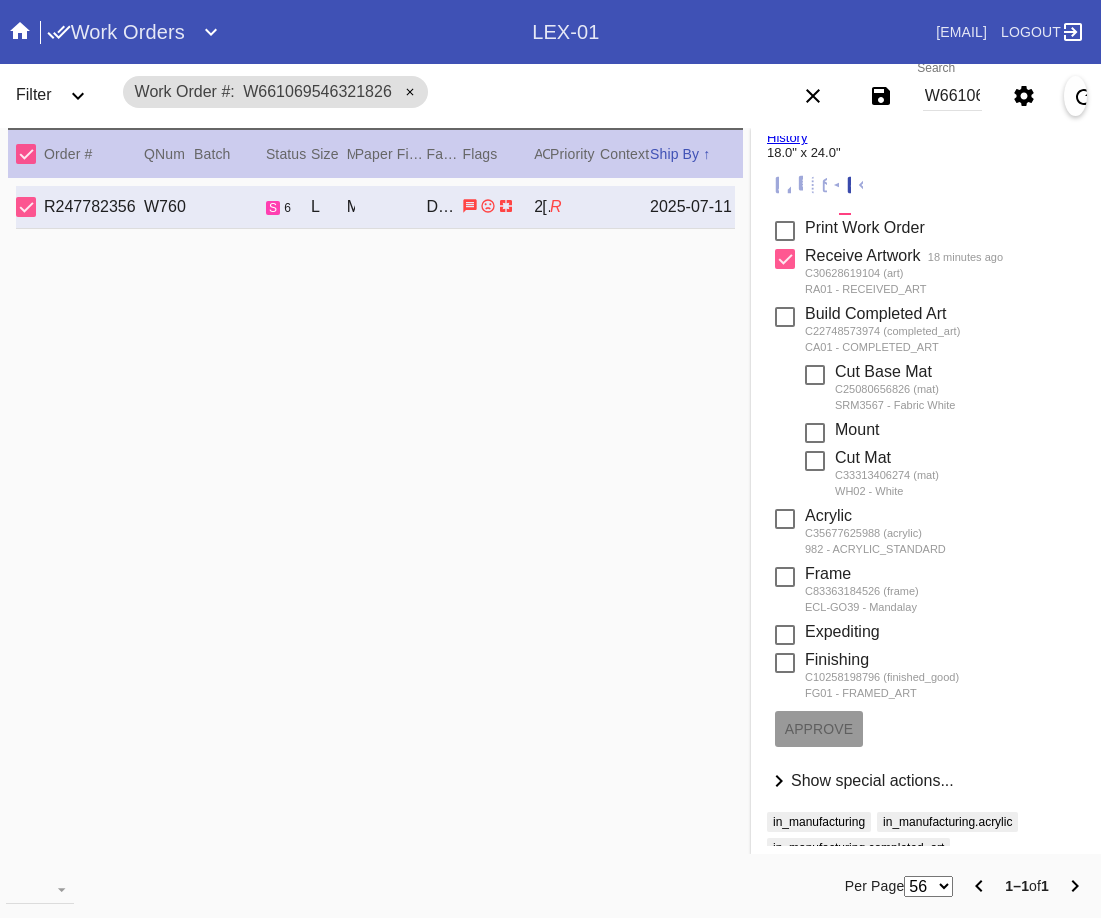 click on "W661069546321826" at bounding box center (952, 96) 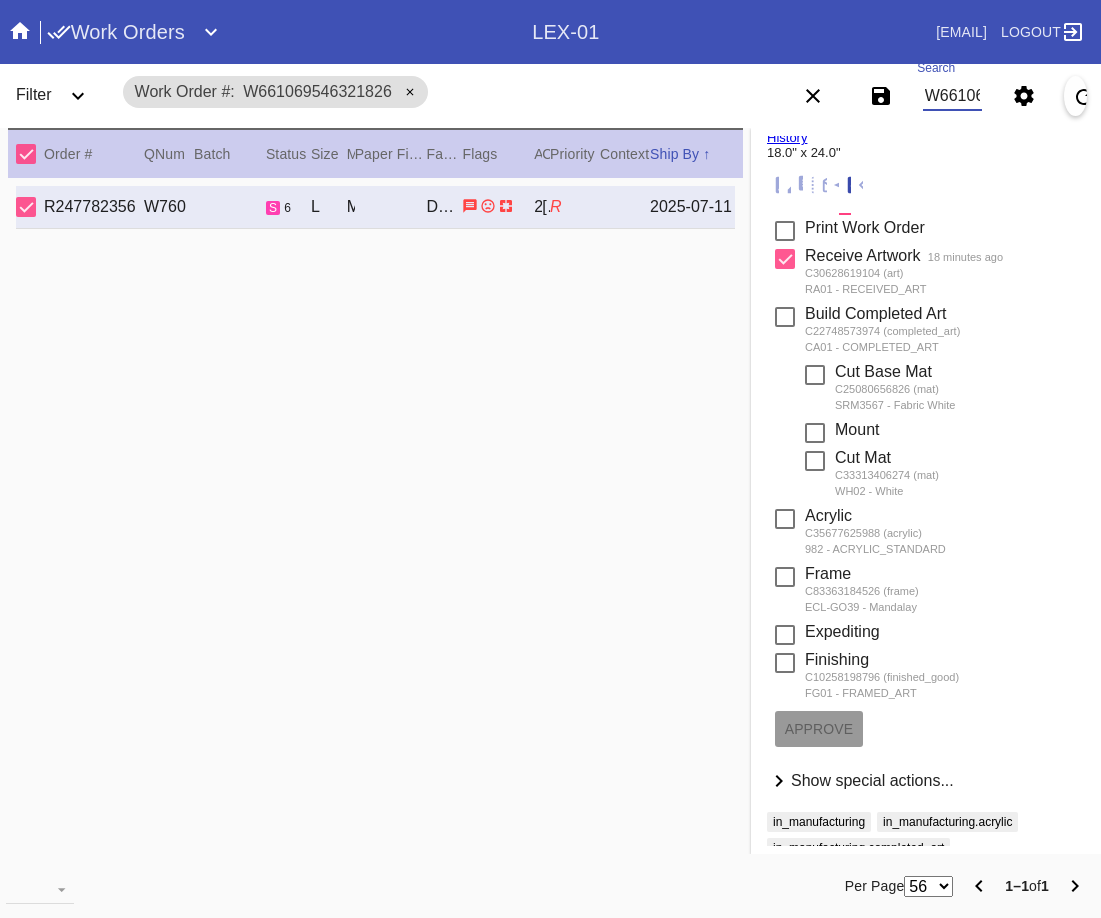 click on "W661069546321826" at bounding box center (952, 96) 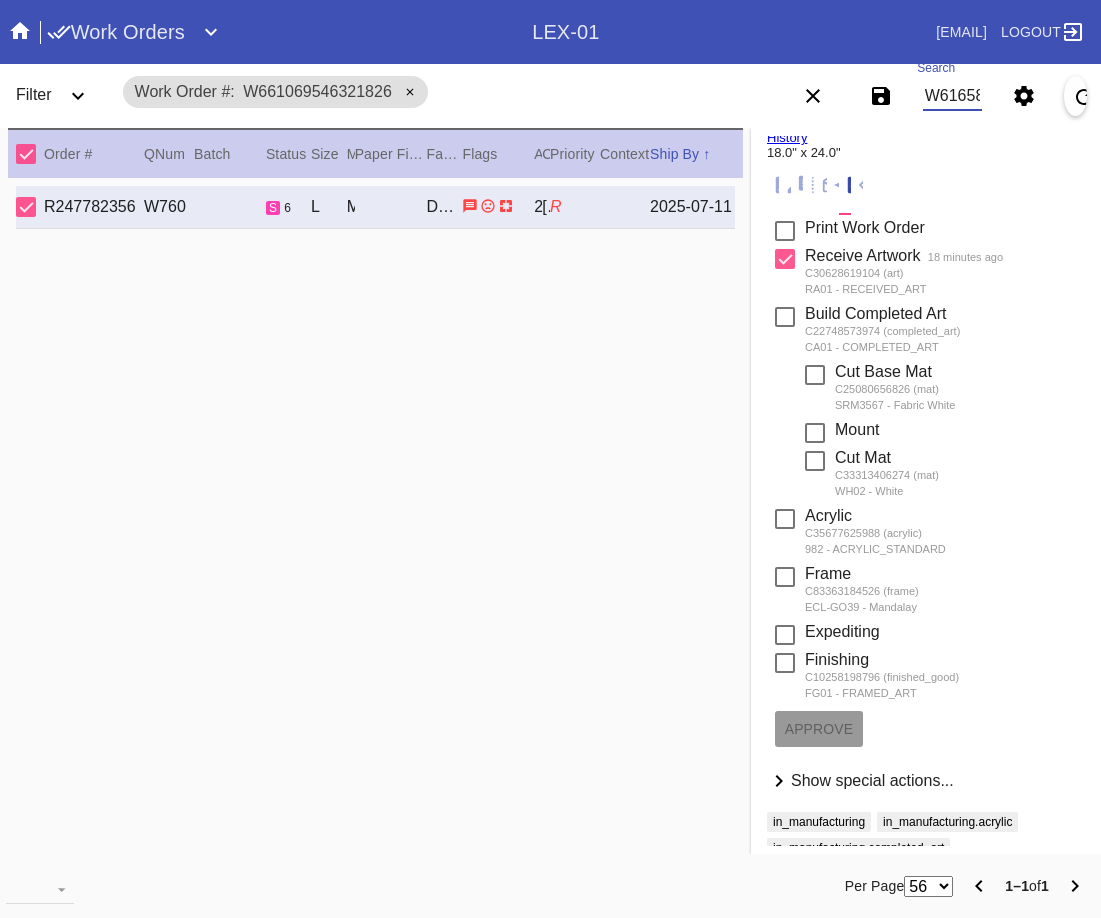 type on "W616588302413646" 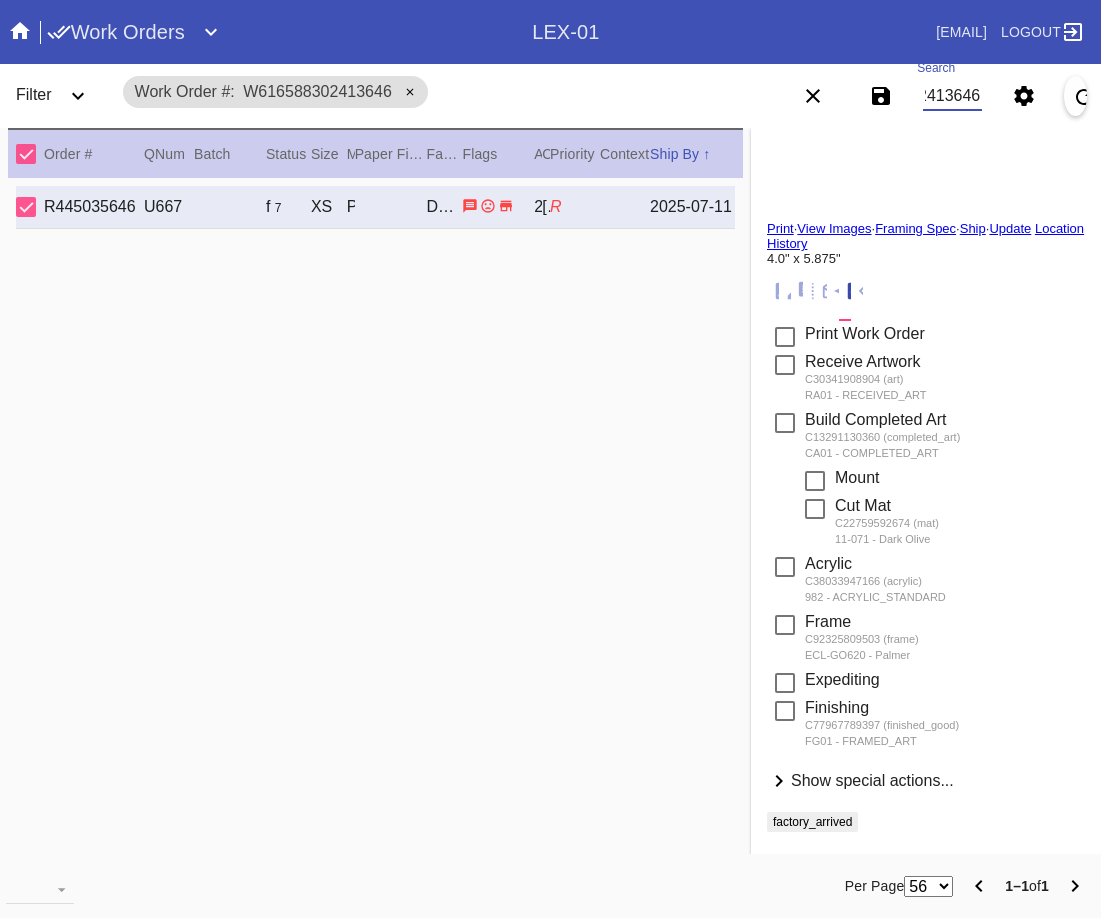 scroll, scrollTop: 73, scrollLeft: 0, axis: vertical 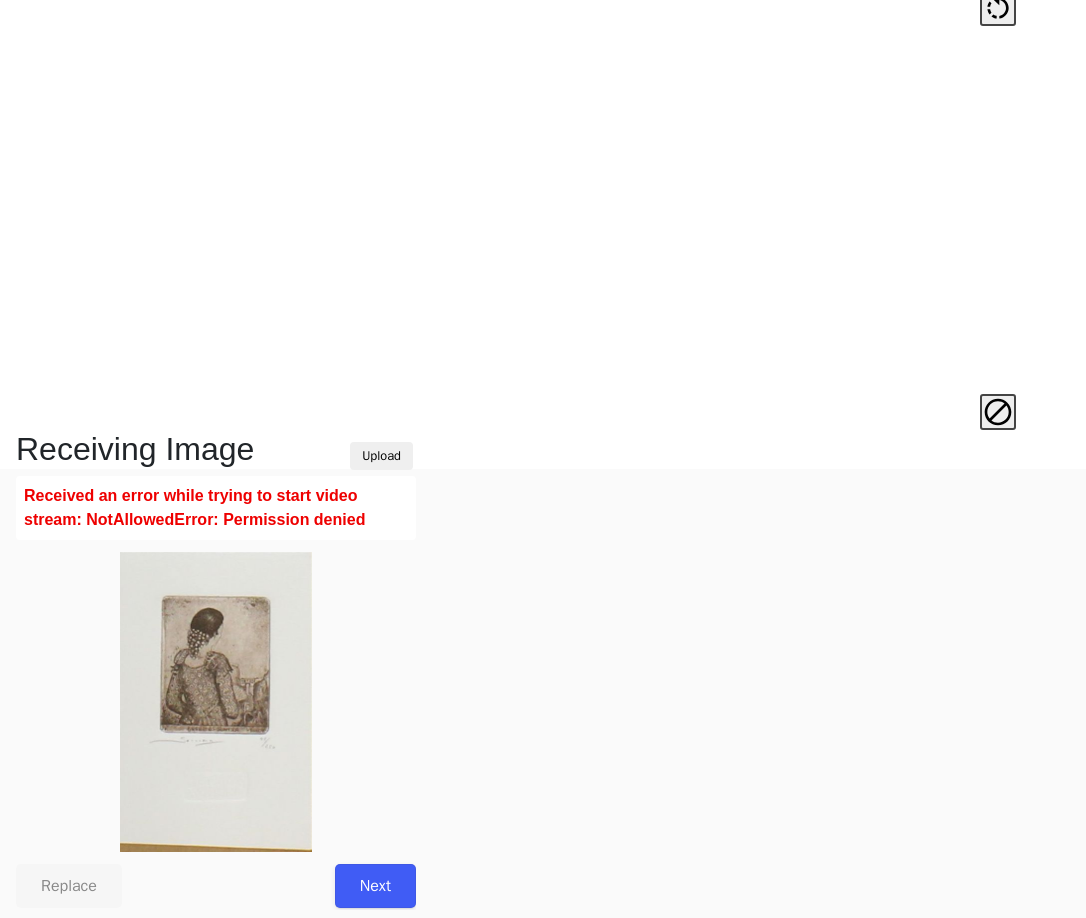 click on "Next" at bounding box center (375, 886) 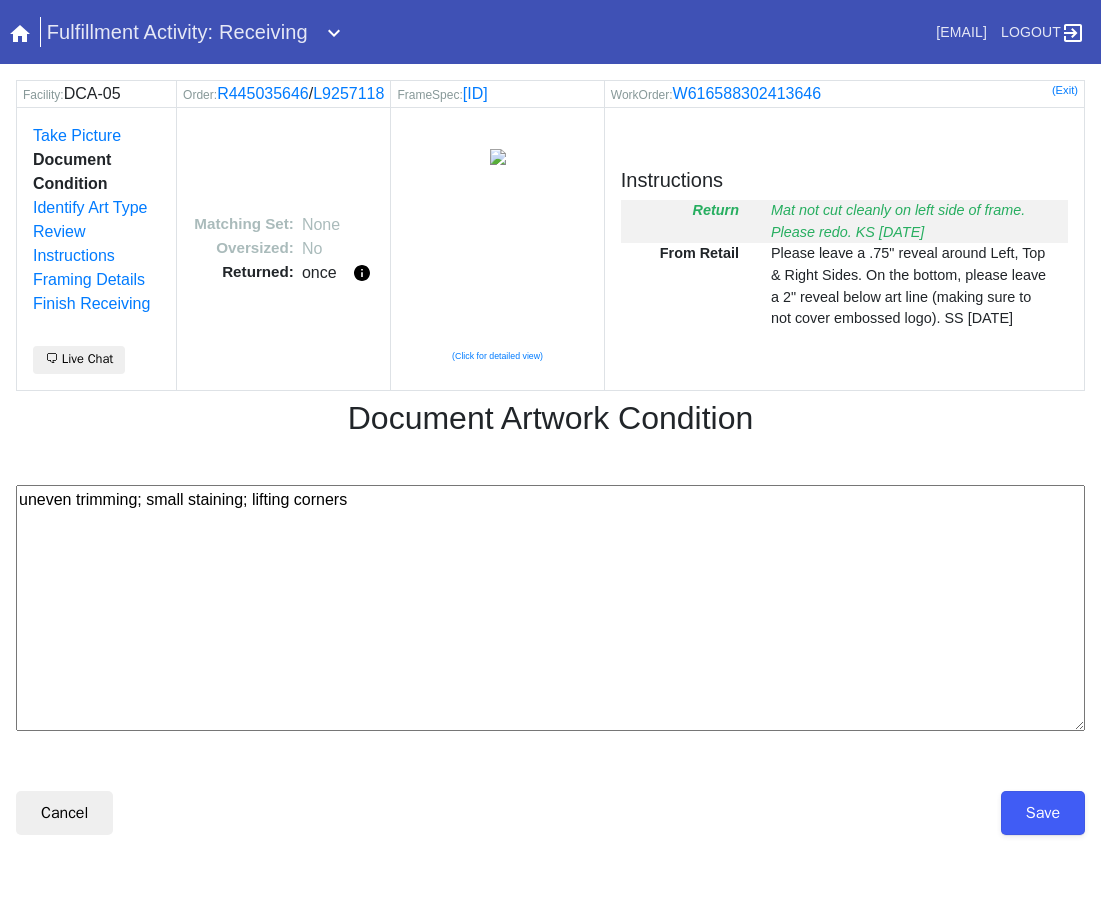 scroll, scrollTop: 0, scrollLeft: 0, axis: both 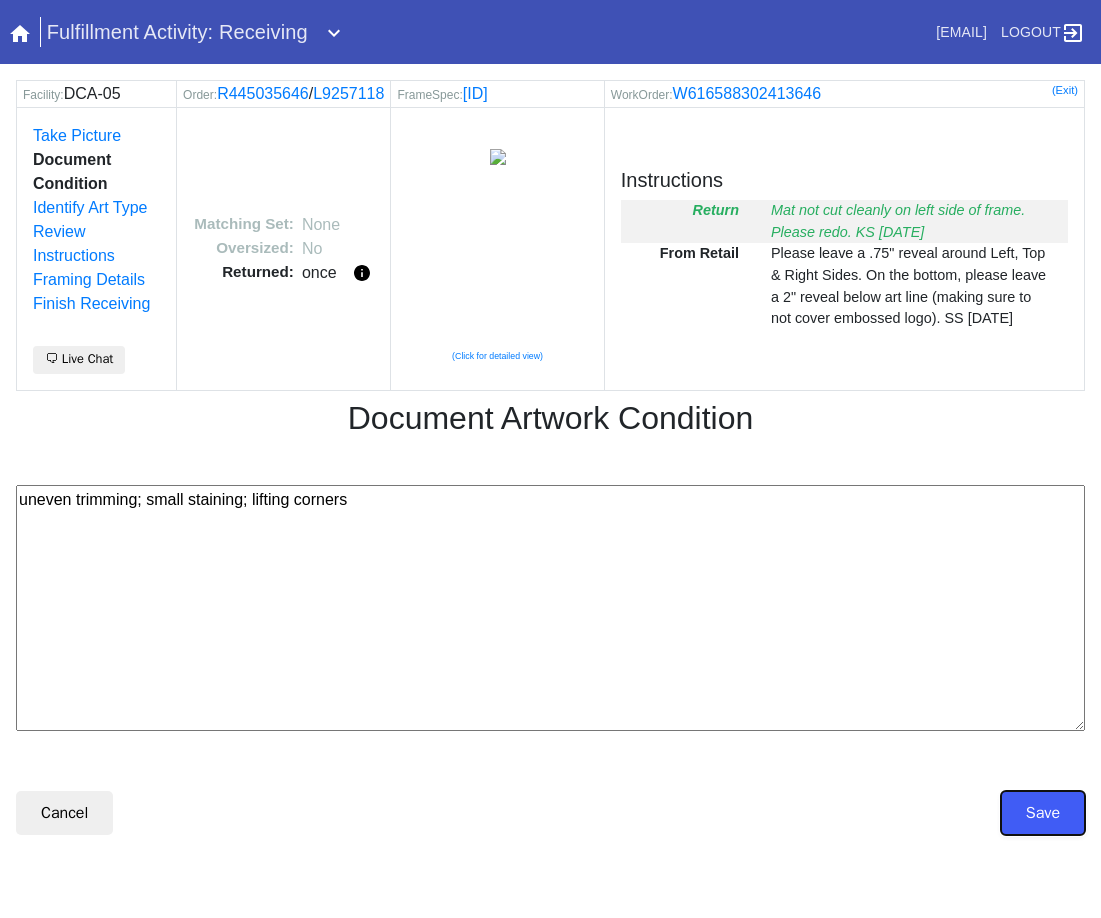 click on "Save" at bounding box center (1043, 813) 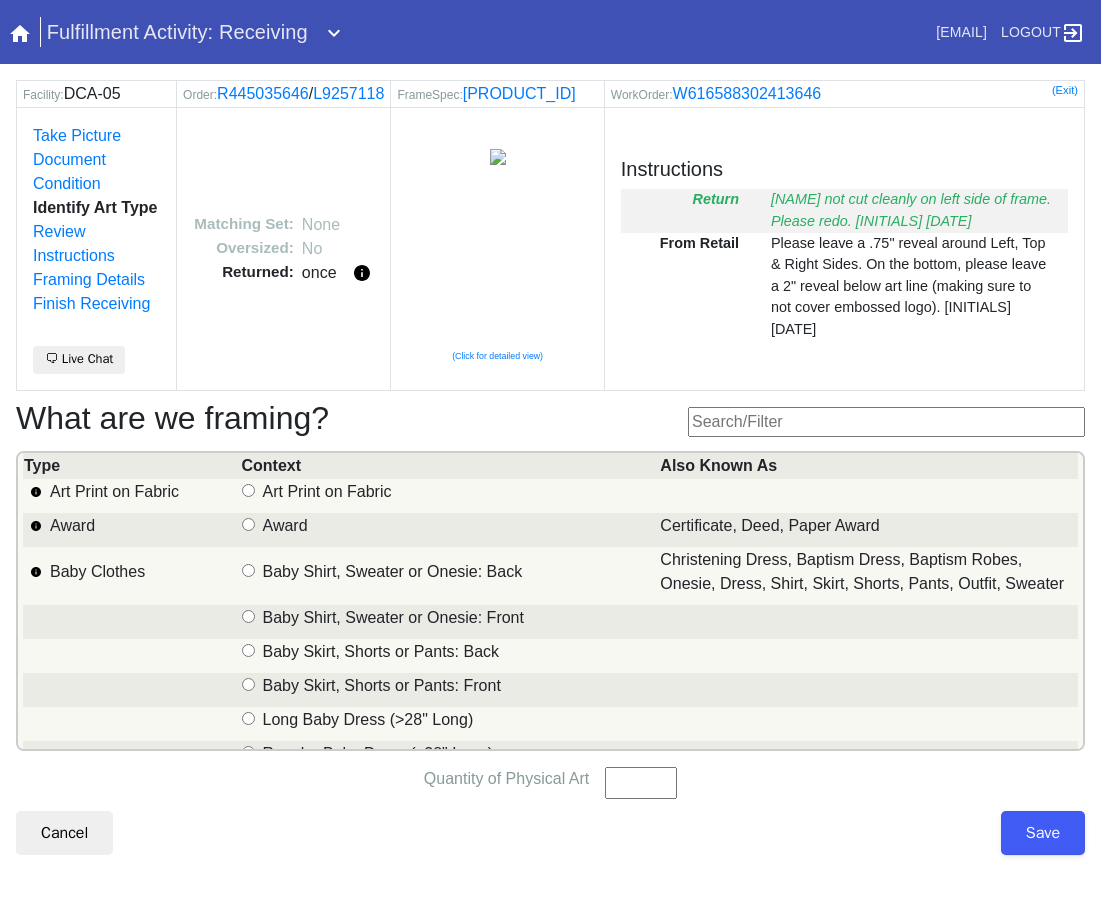 scroll, scrollTop: 0, scrollLeft: 0, axis: both 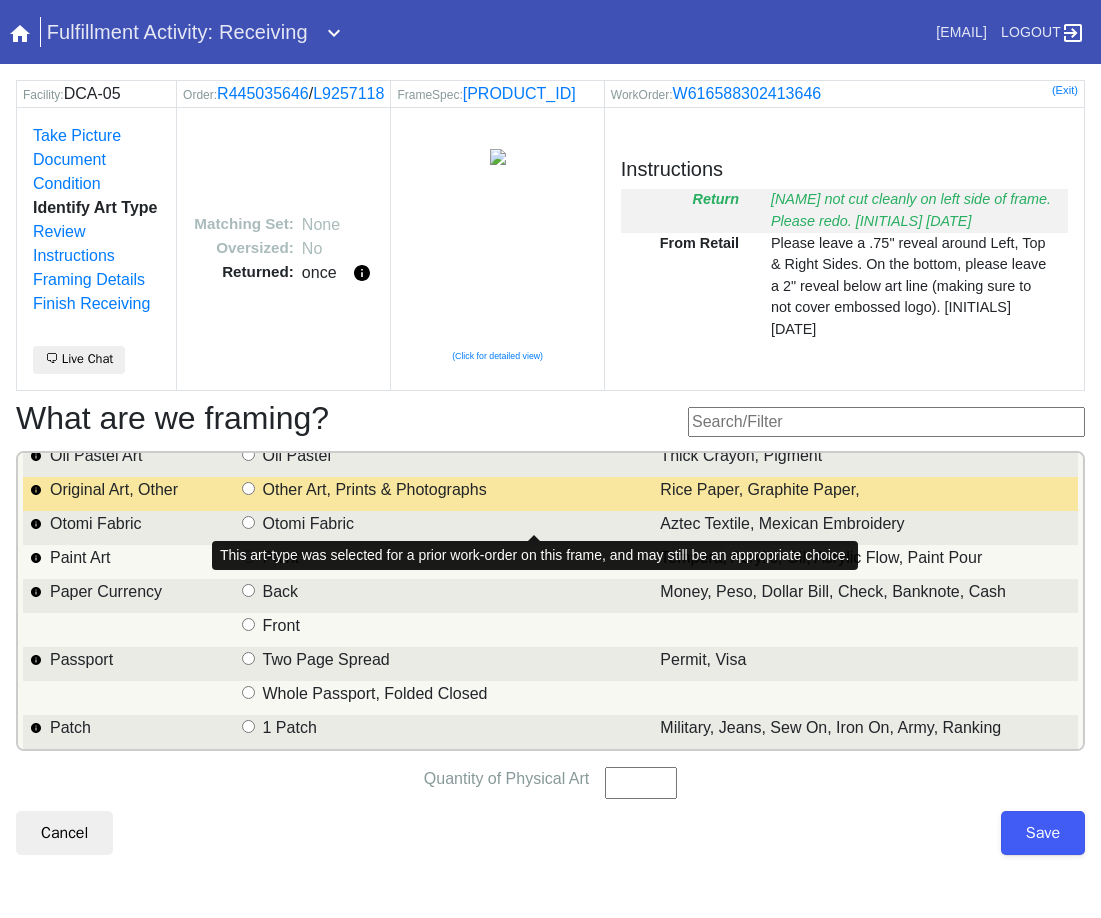 click on "Original Art, Other" at bounding box center (248, 488) 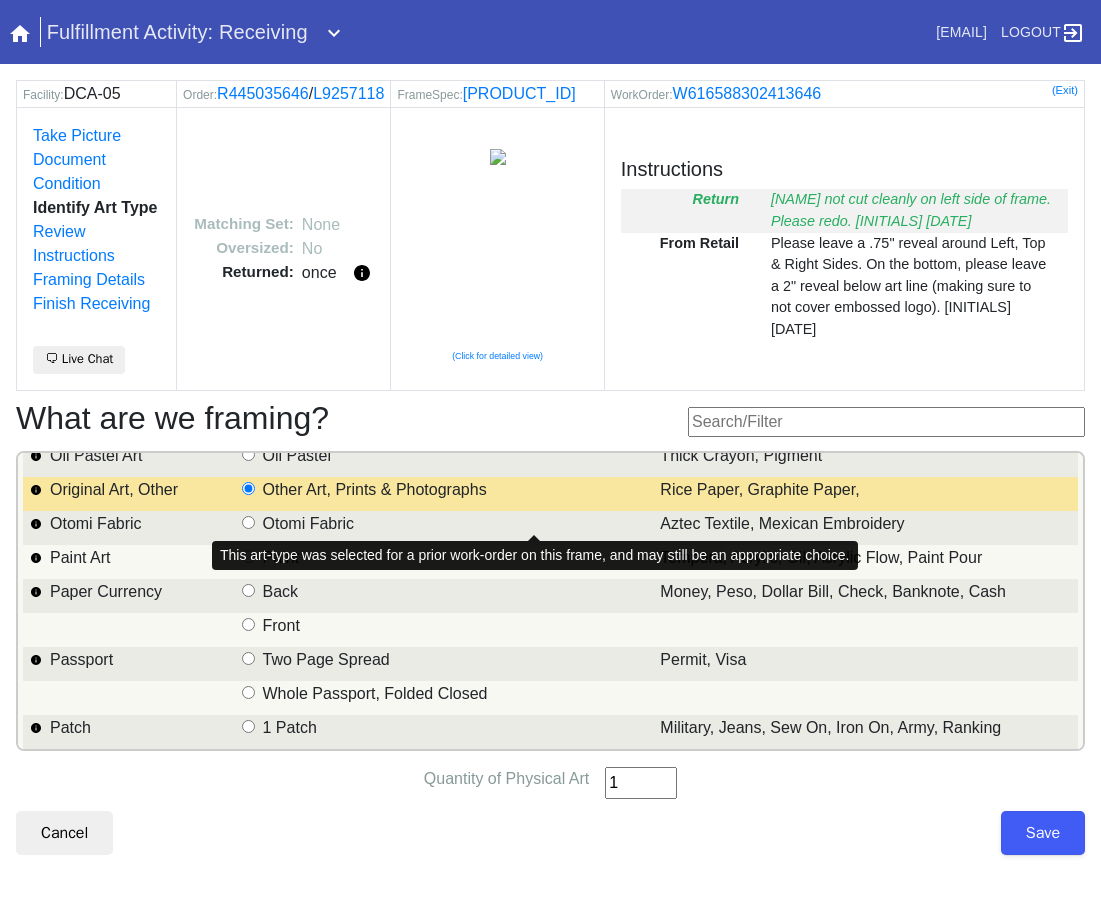 type on "1" 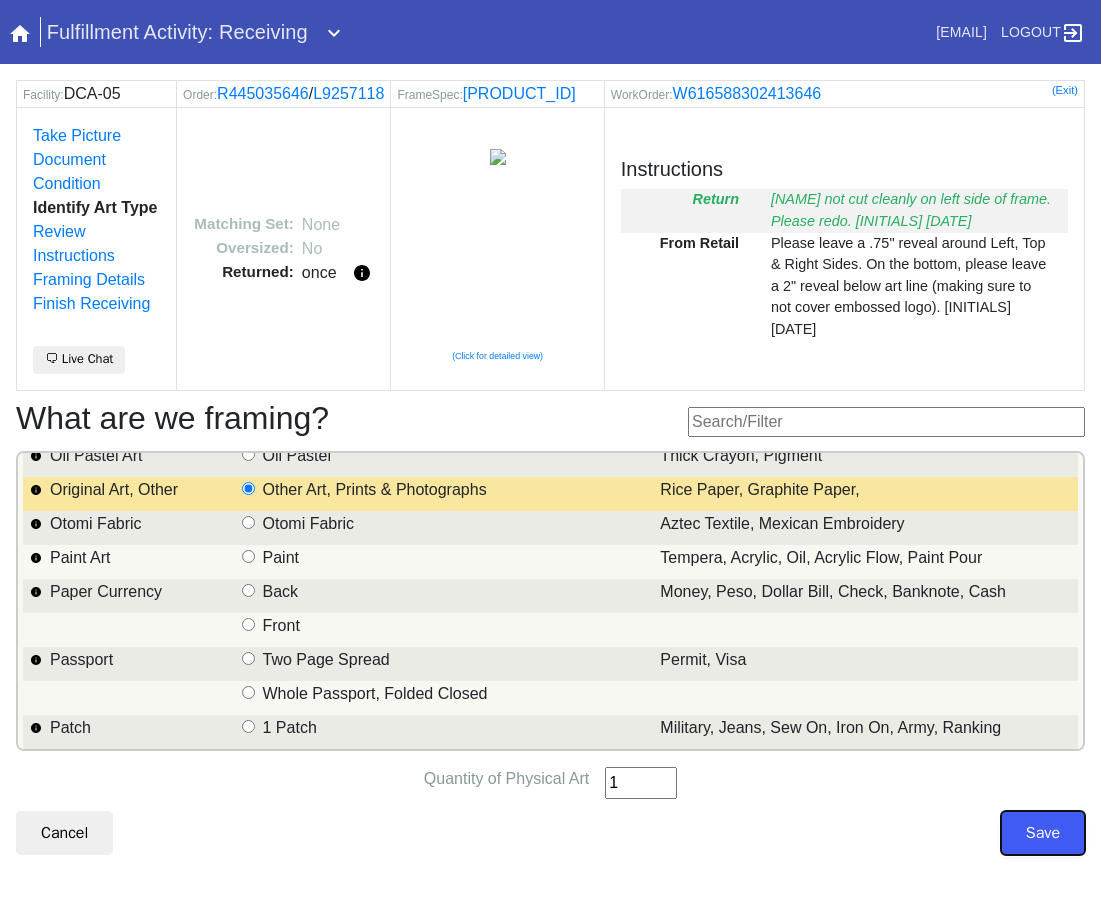 click on "Save" at bounding box center [1043, 833] 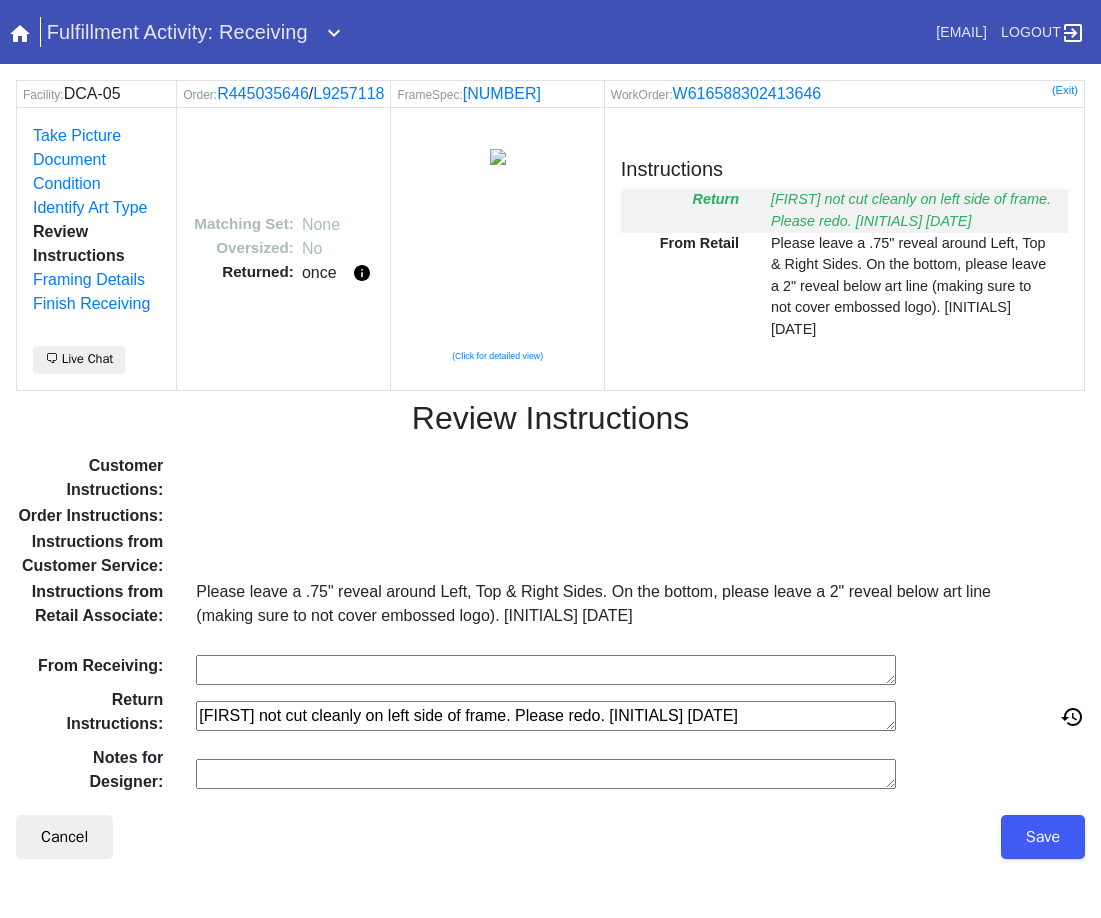 scroll, scrollTop: 0, scrollLeft: 0, axis: both 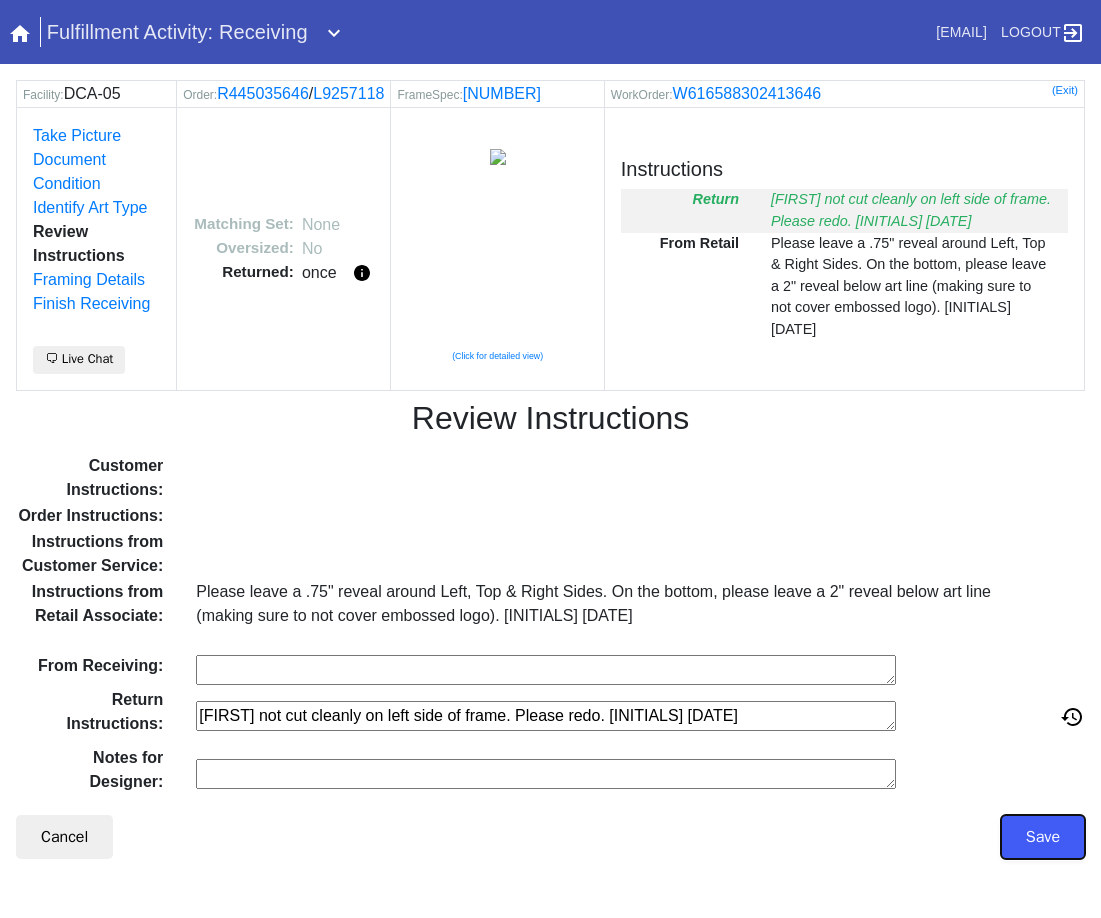 click on "Save" at bounding box center [1043, 837] 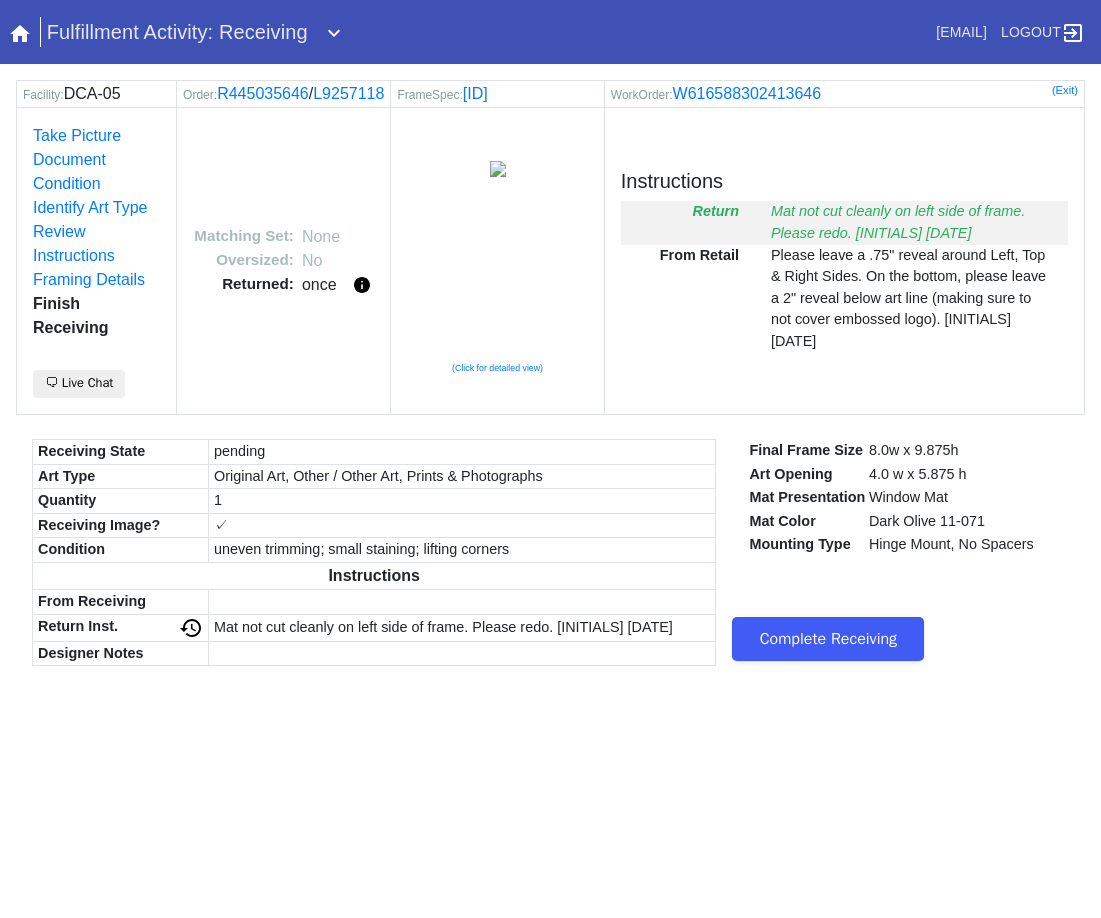 scroll, scrollTop: 0, scrollLeft: 0, axis: both 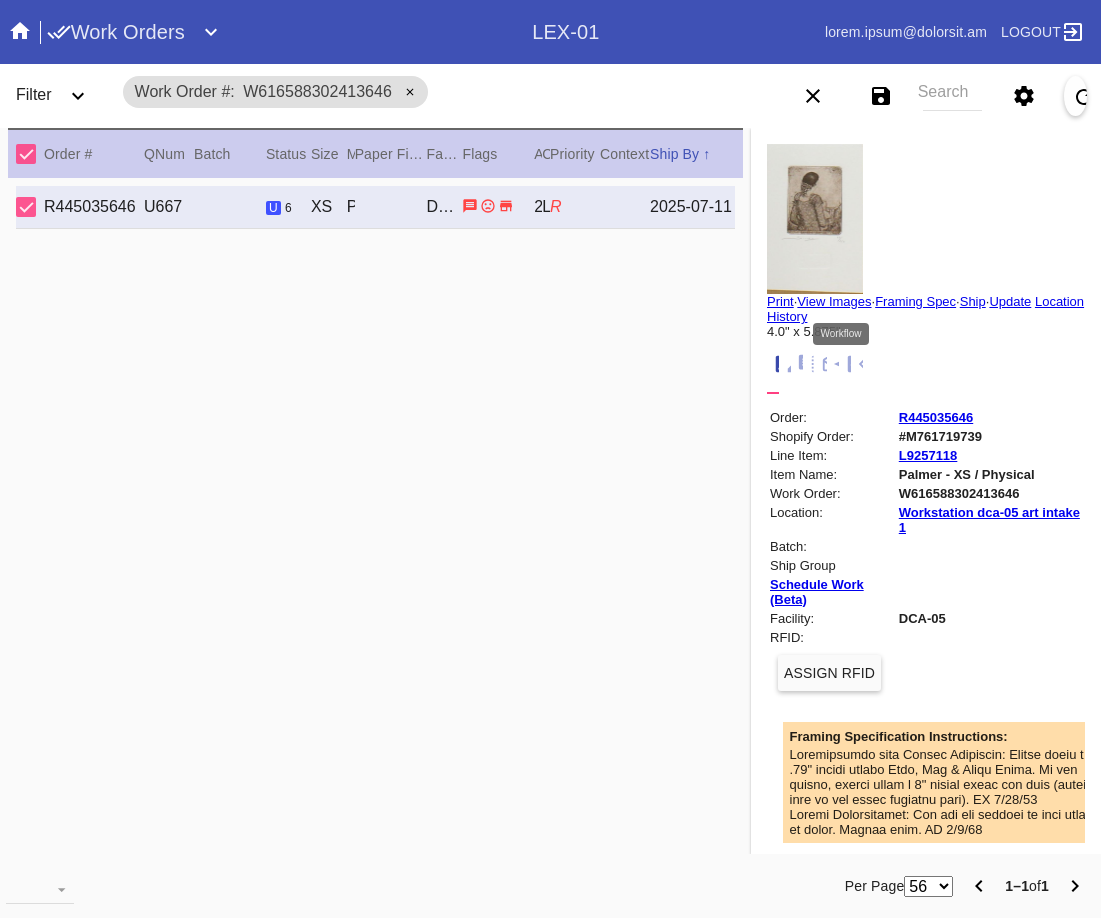 click at bounding box center (856, 364) 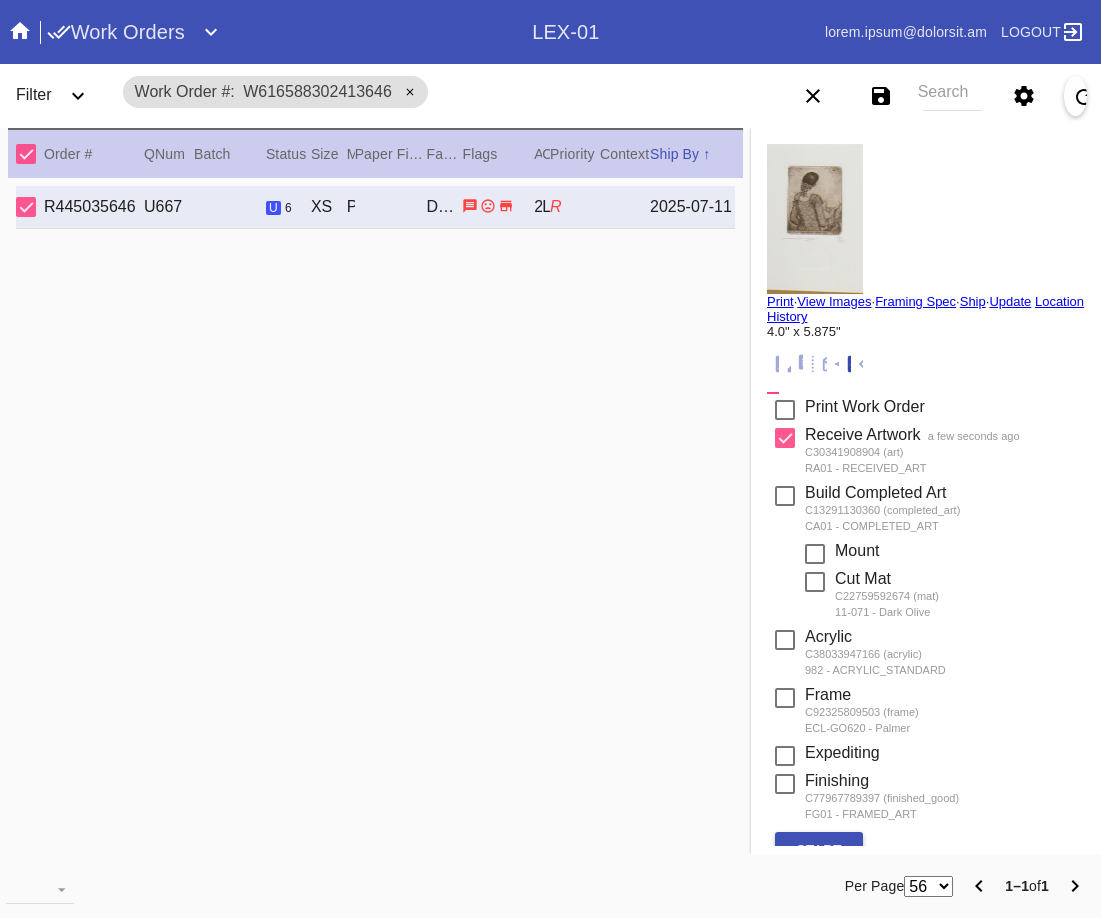 scroll, scrollTop: 320, scrollLeft: 0, axis: vertical 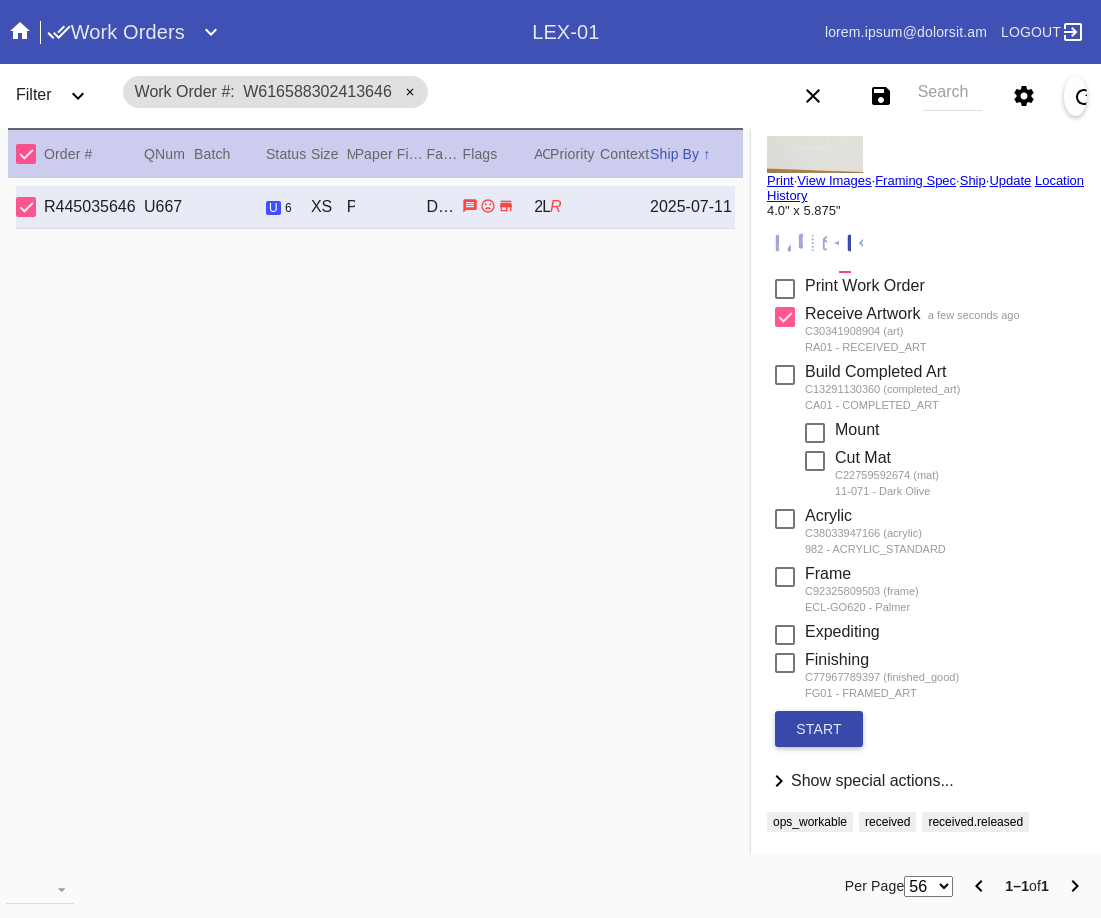 click on "start" at bounding box center [819, 729] 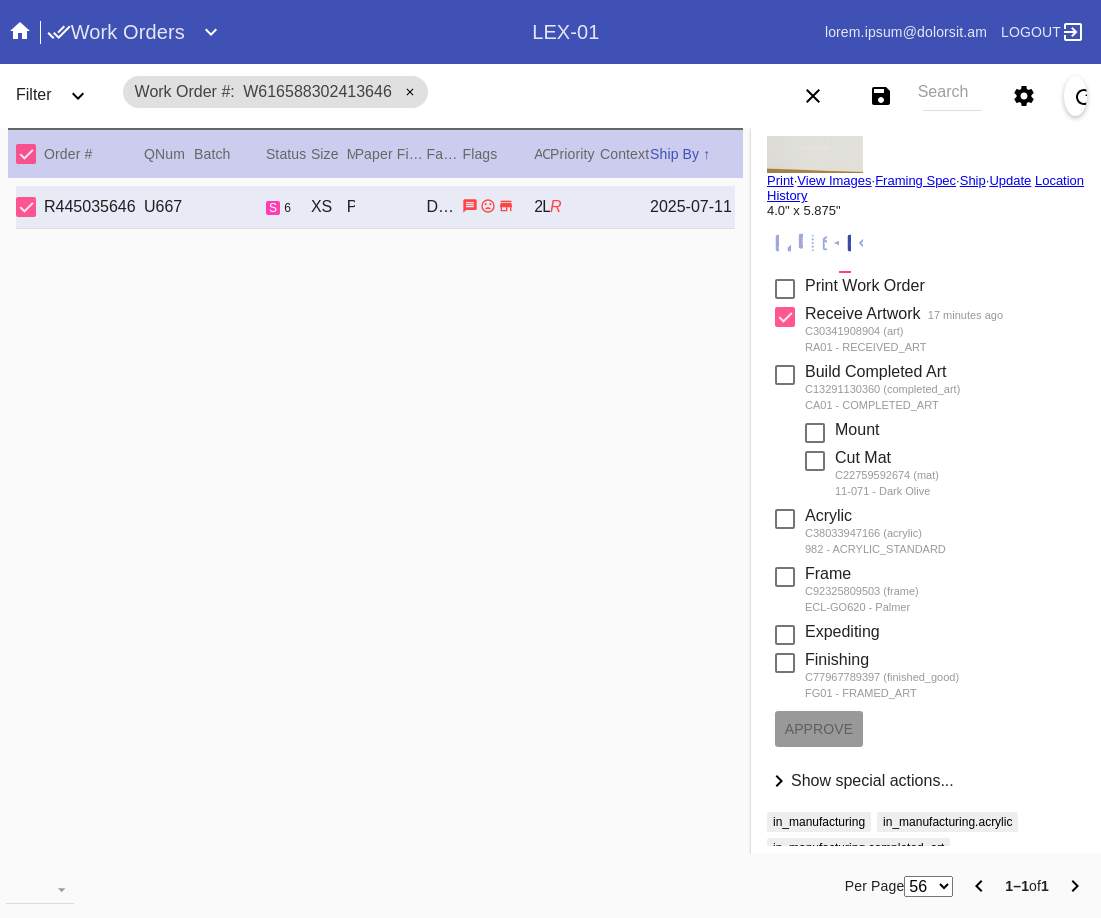 click on "Search" at bounding box center [952, 96] 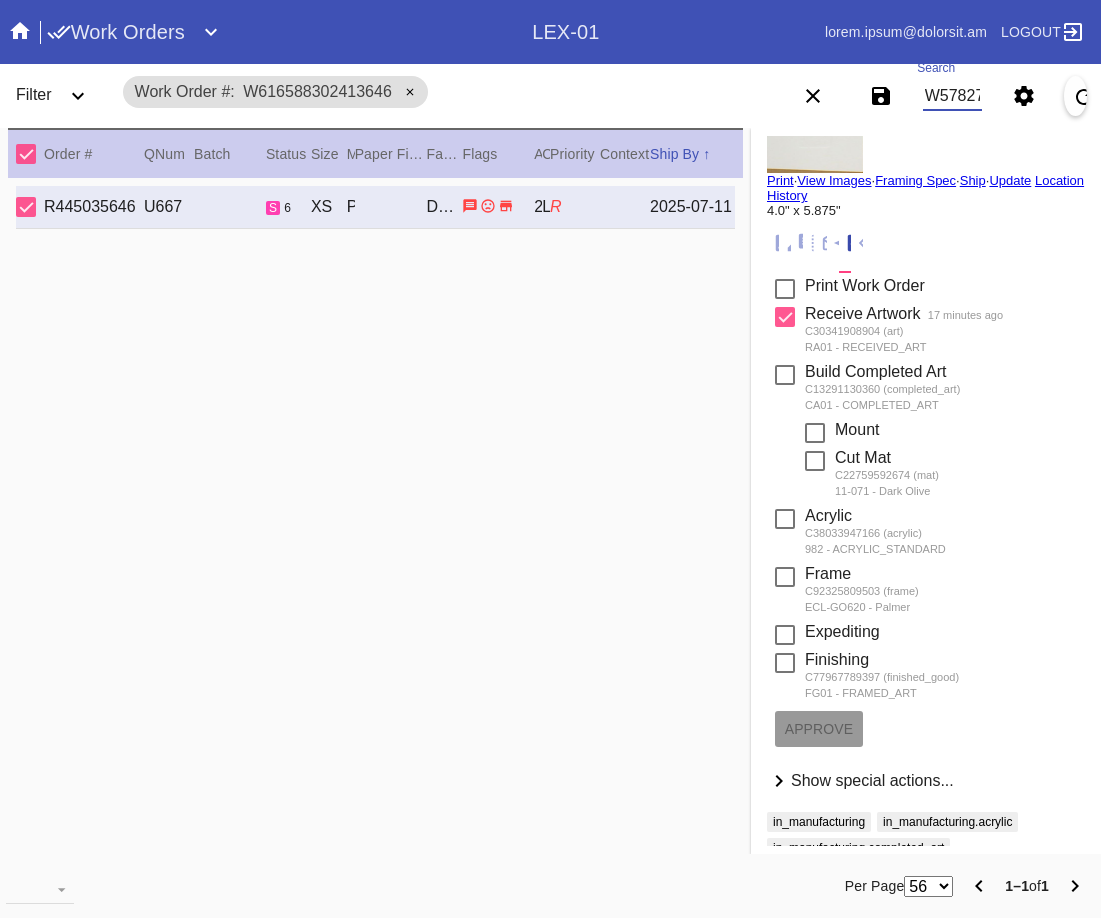 scroll, scrollTop: 0, scrollLeft: 92, axis: horizontal 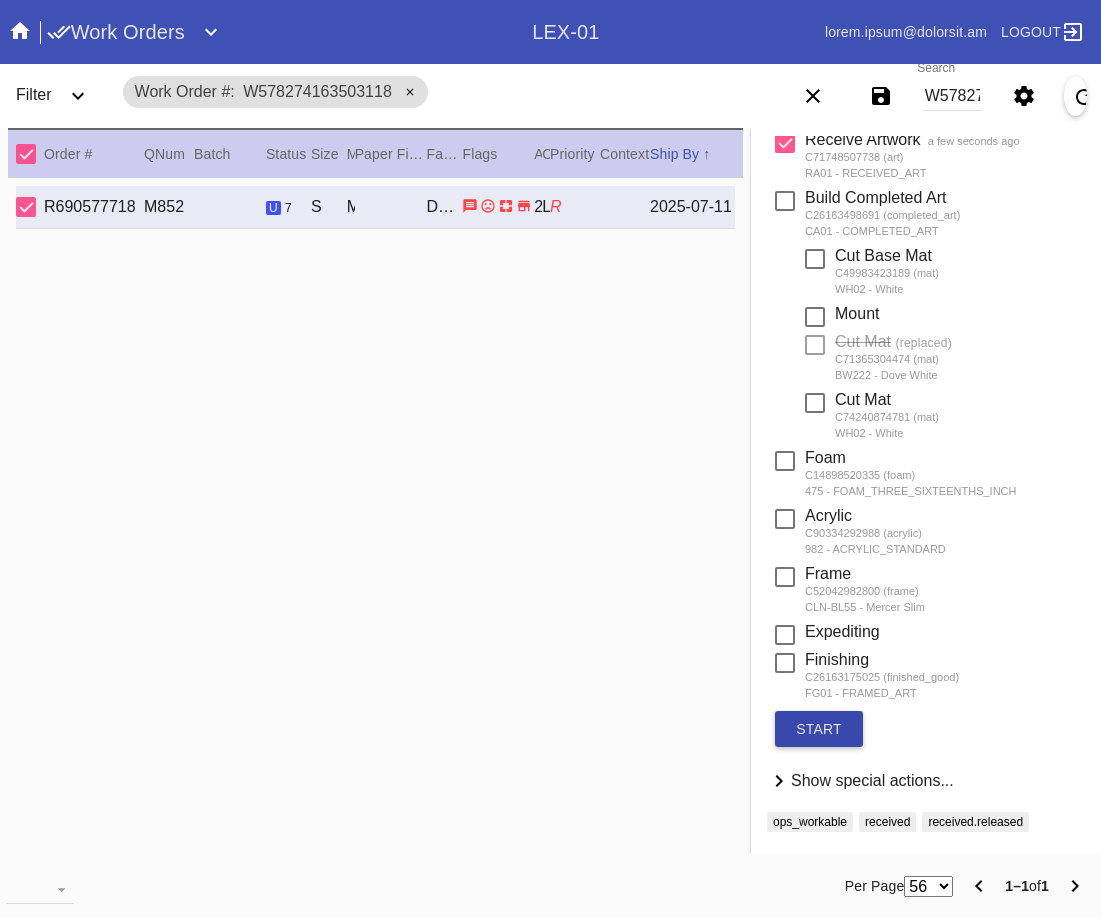 click on "start" at bounding box center [819, 729] 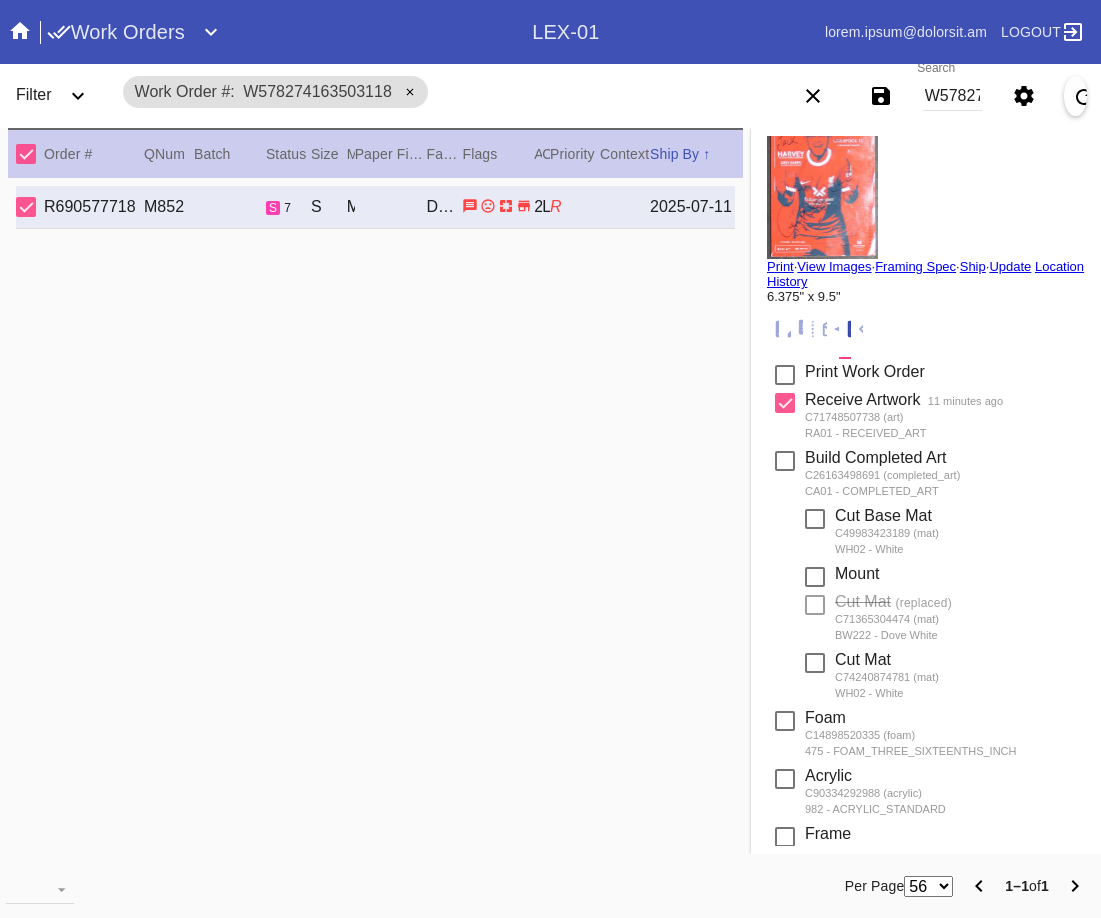scroll, scrollTop: 0, scrollLeft: 0, axis: both 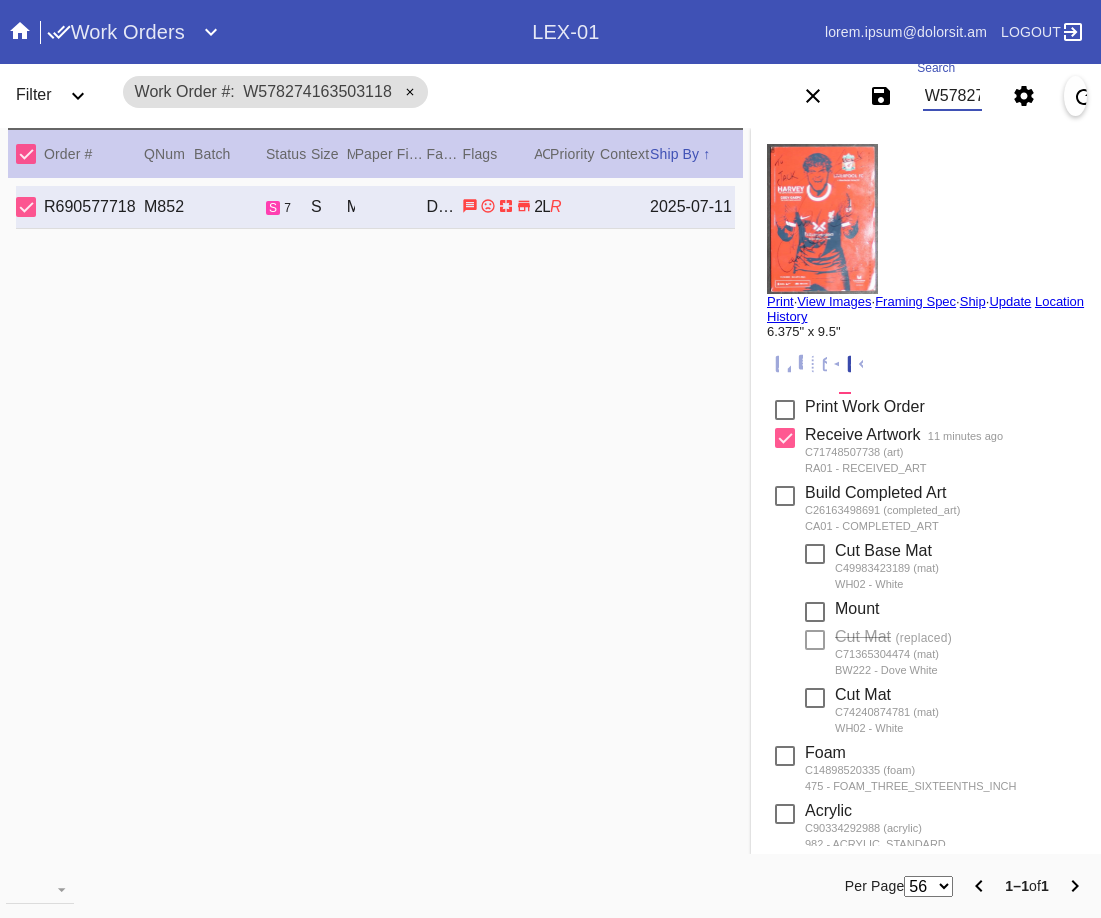 click on "W578274163503118" at bounding box center (952, 96) 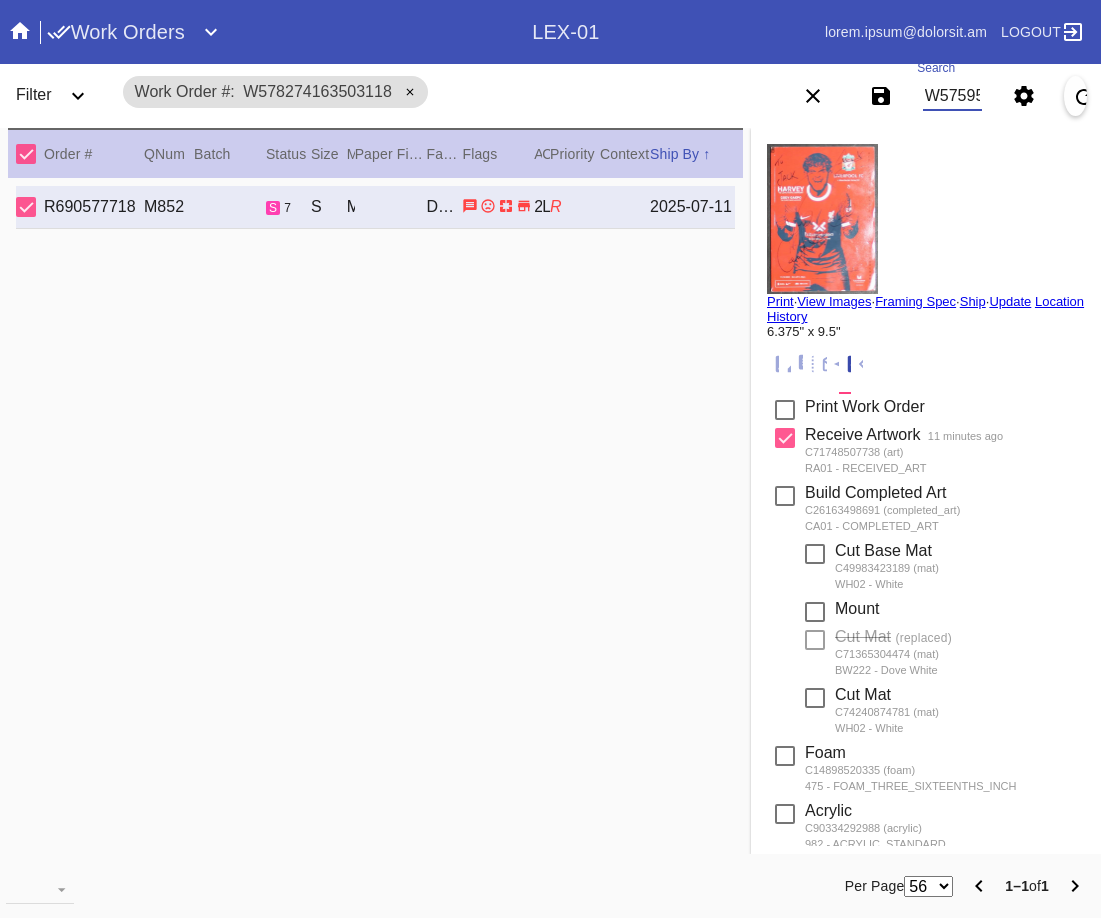 scroll, scrollTop: 0, scrollLeft: 93, axis: horizontal 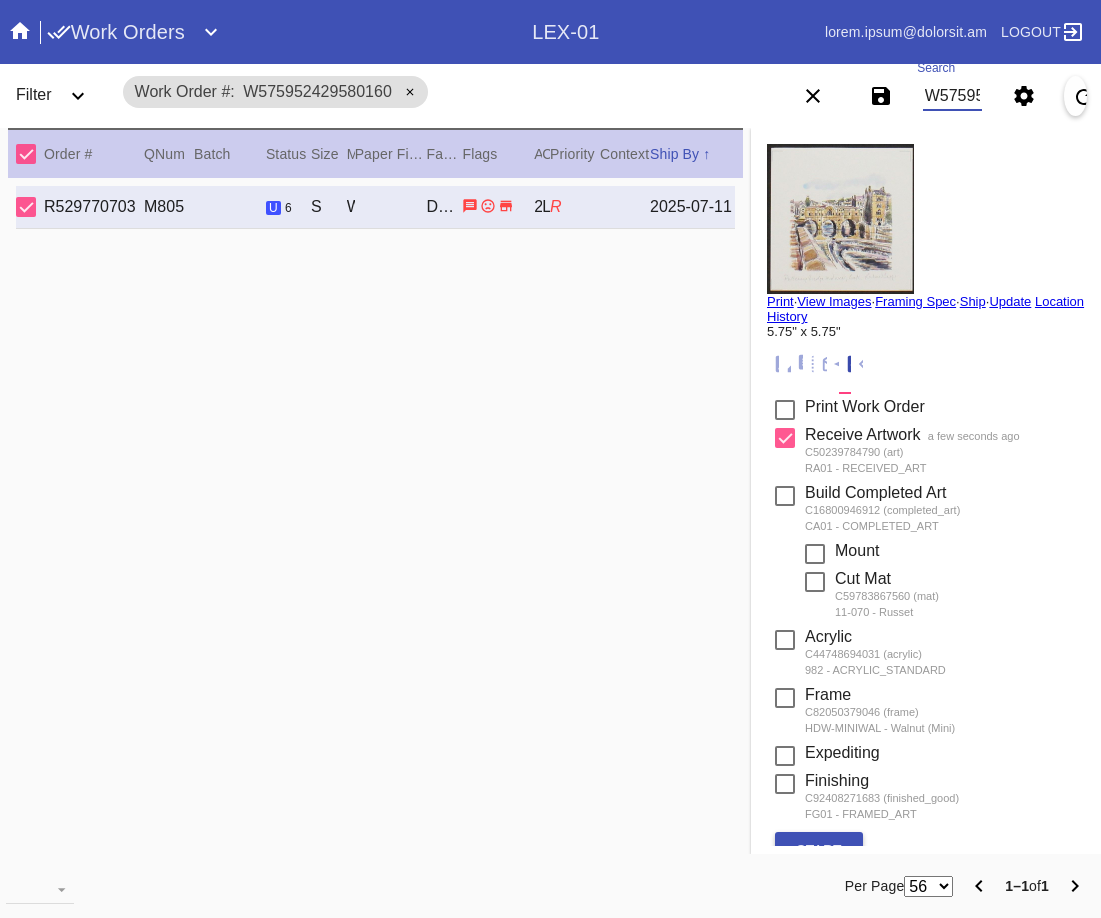 click on "start" at bounding box center [819, 850] 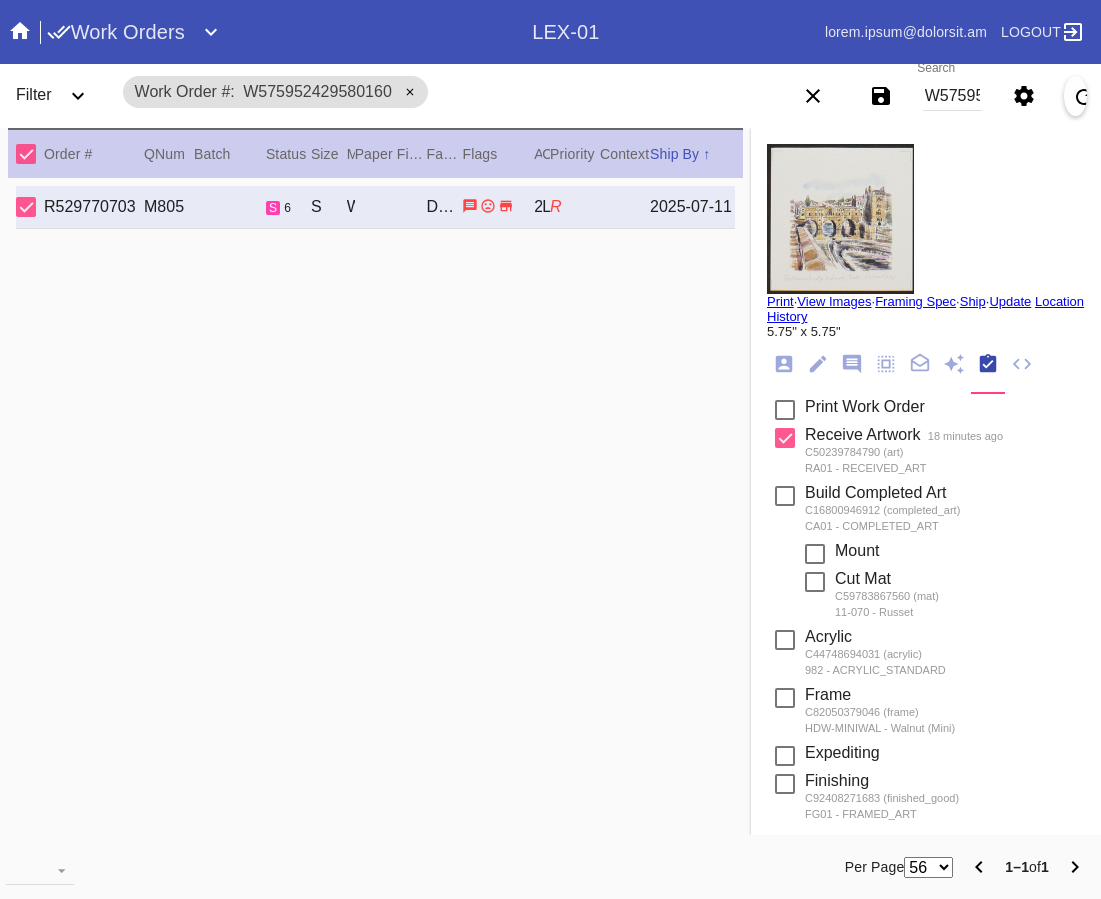 click on "W575952429580160" at bounding box center (952, 96) 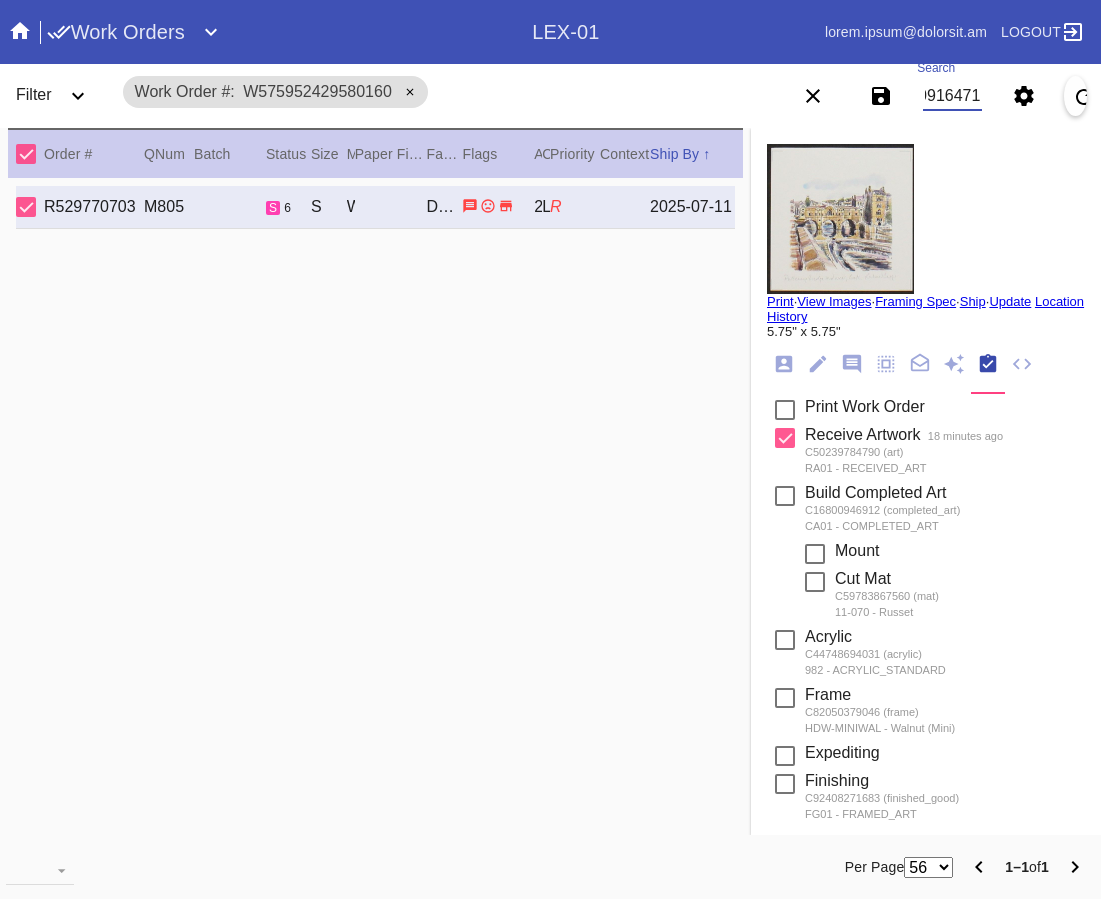 scroll, scrollTop: 0, scrollLeft: 93, axis: horizontal 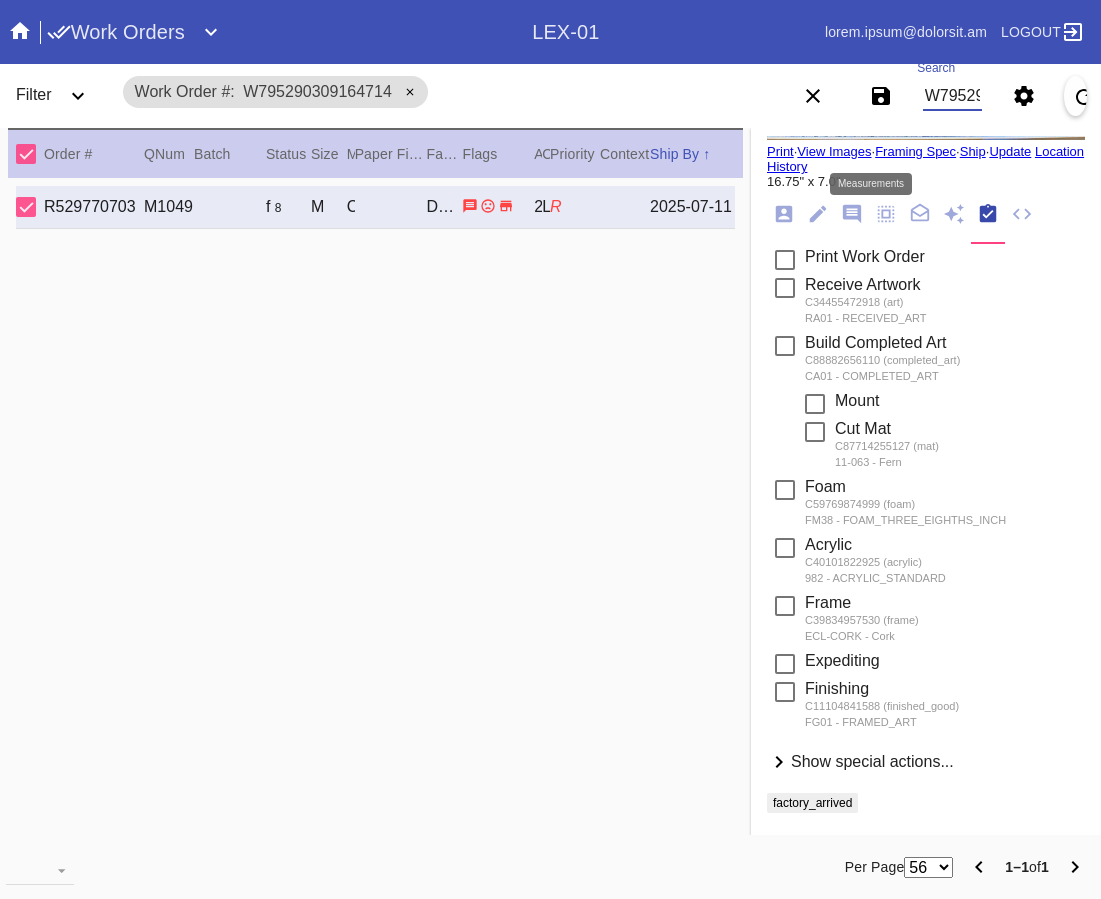 click at bounding box center [879, 210] 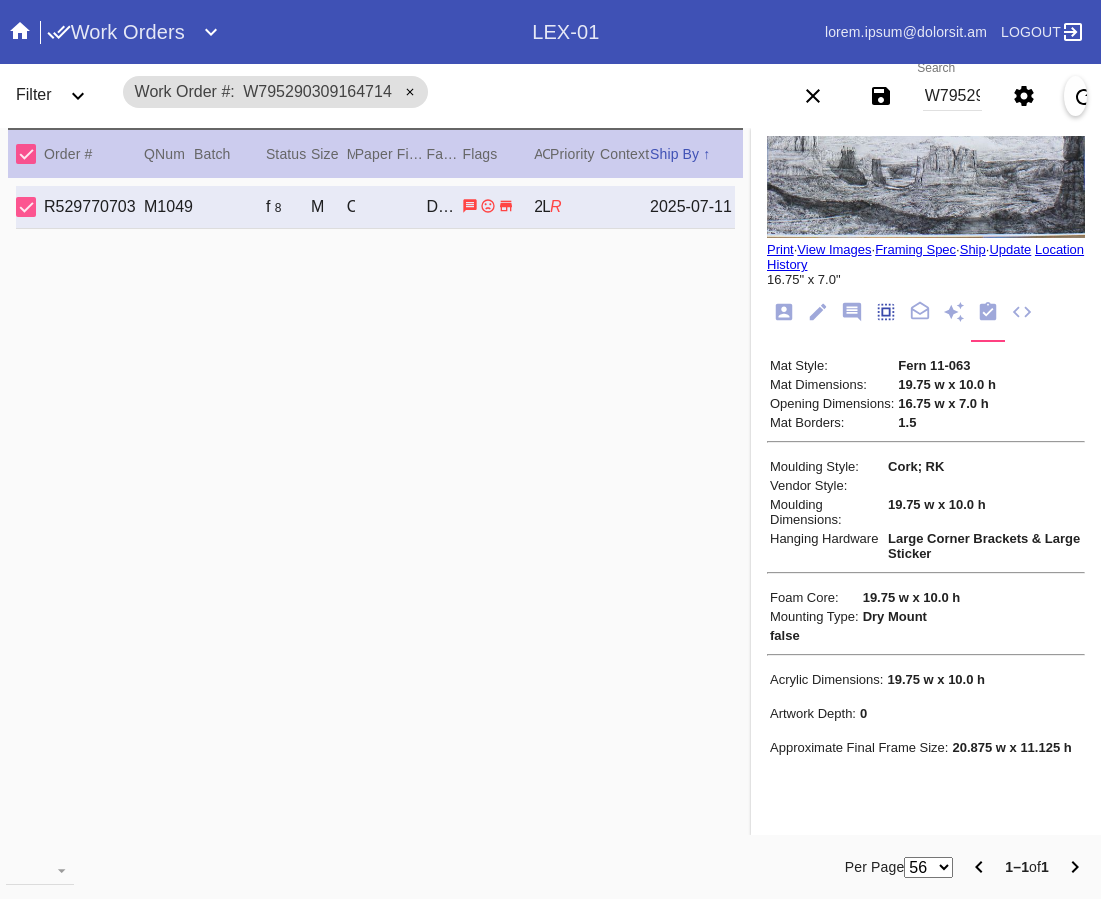 scroll, scrollTop: 172, scrollLeft: 0, axis: vertical 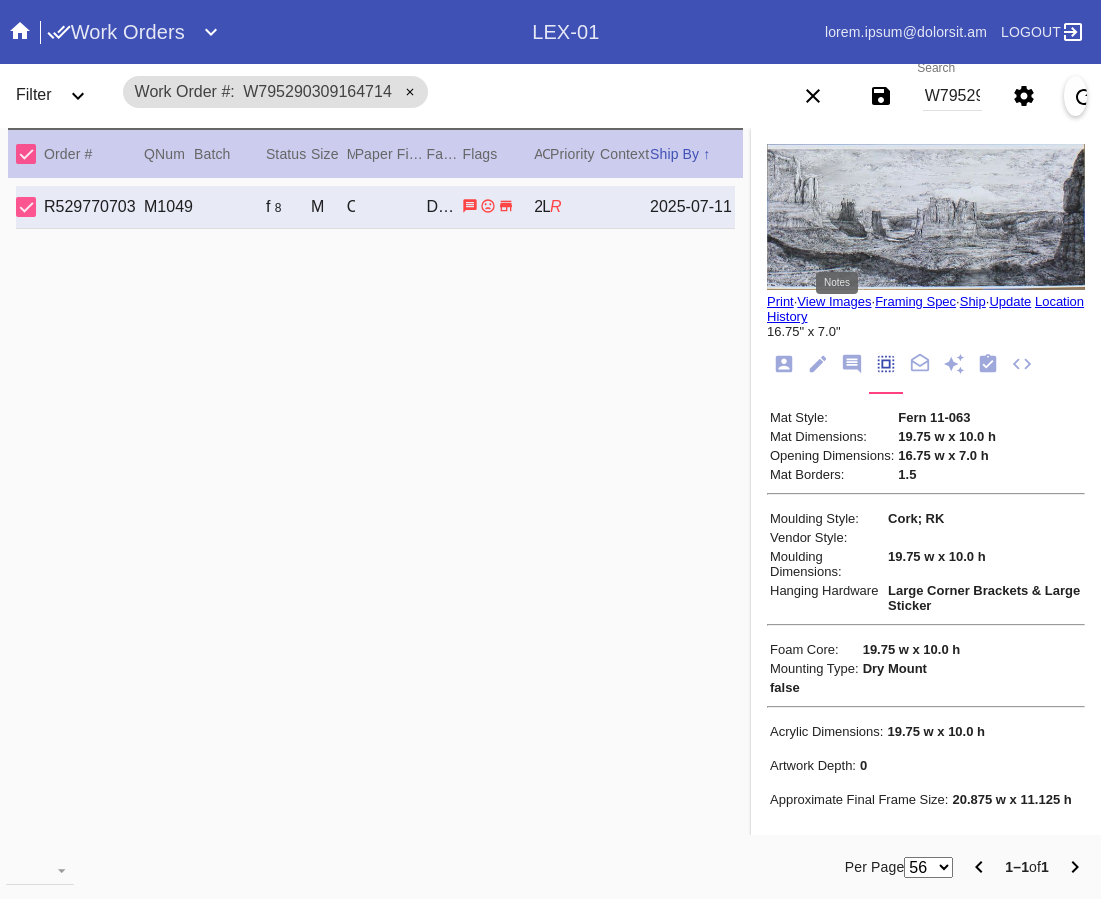 click at bounding box center [852, 364] 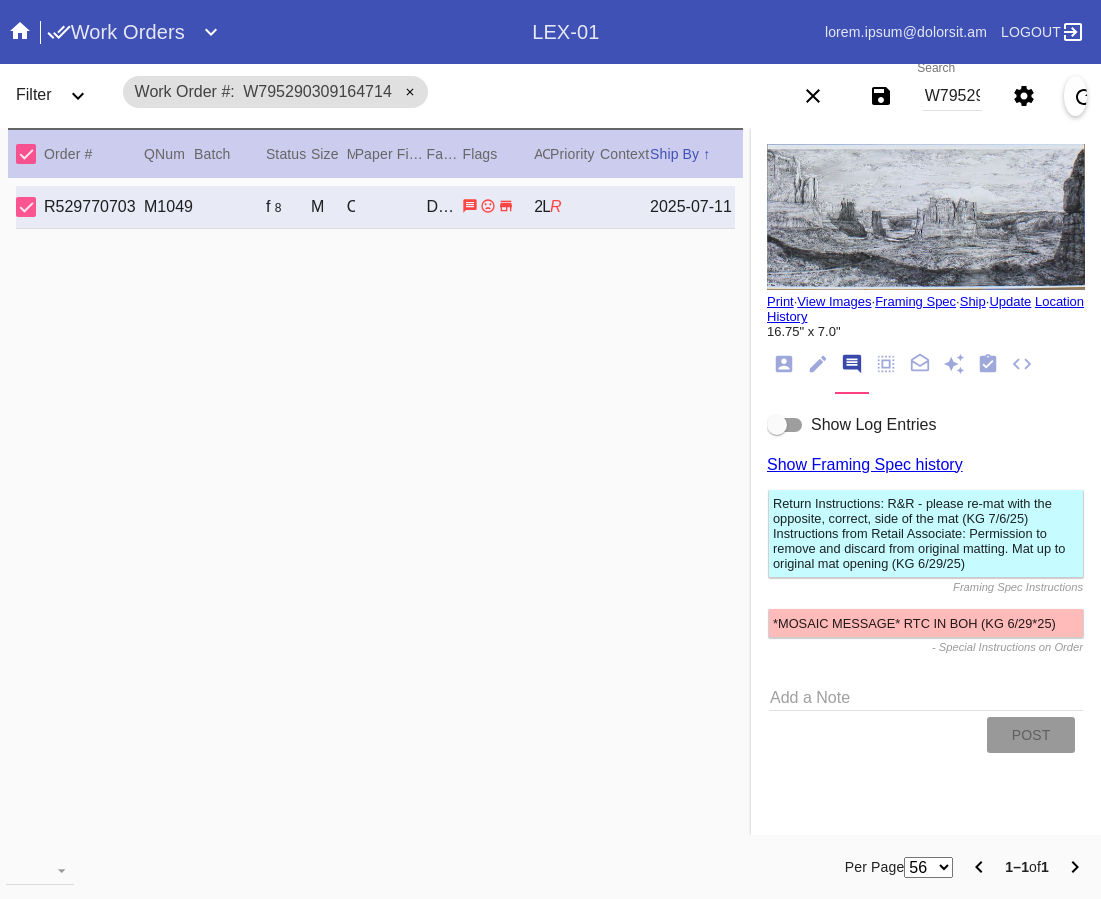 click at bounding box center [784, 364] 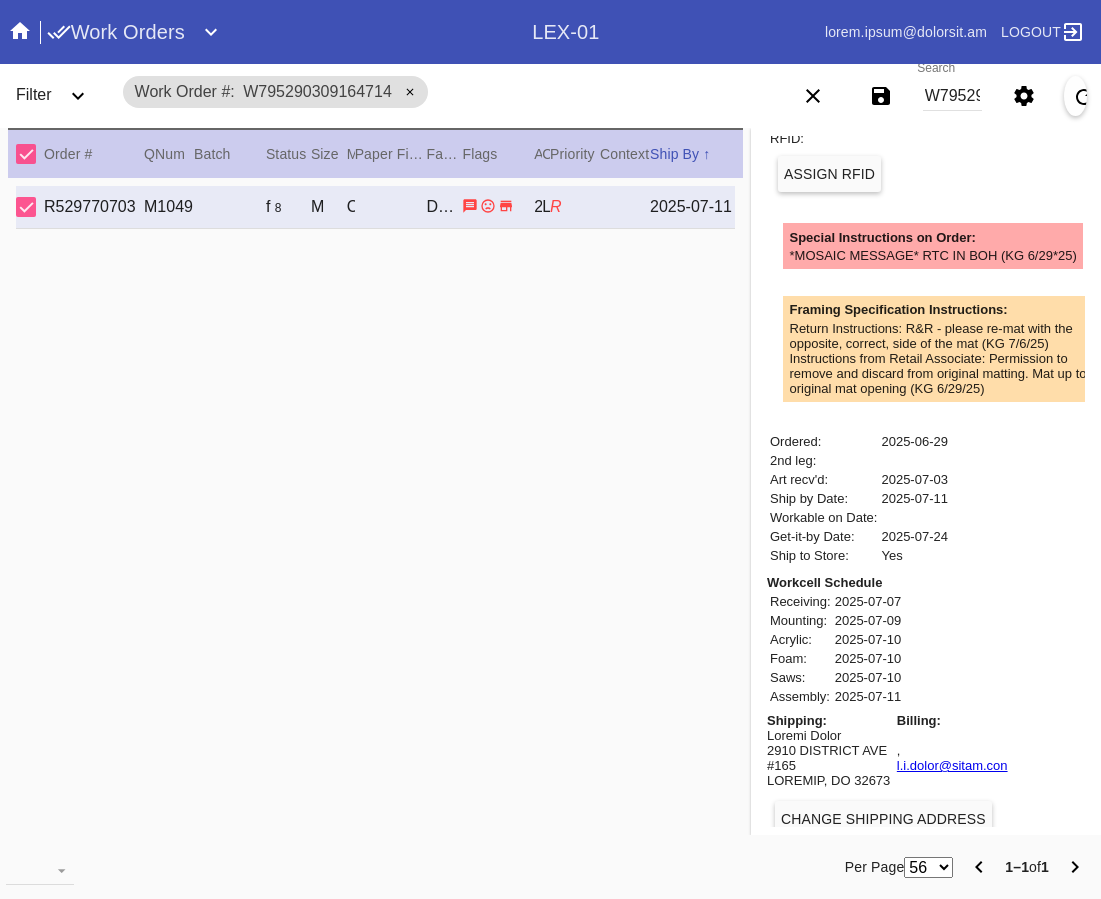 scroll, scrollTop: 589, scrollLeft: 0, axis: vertical 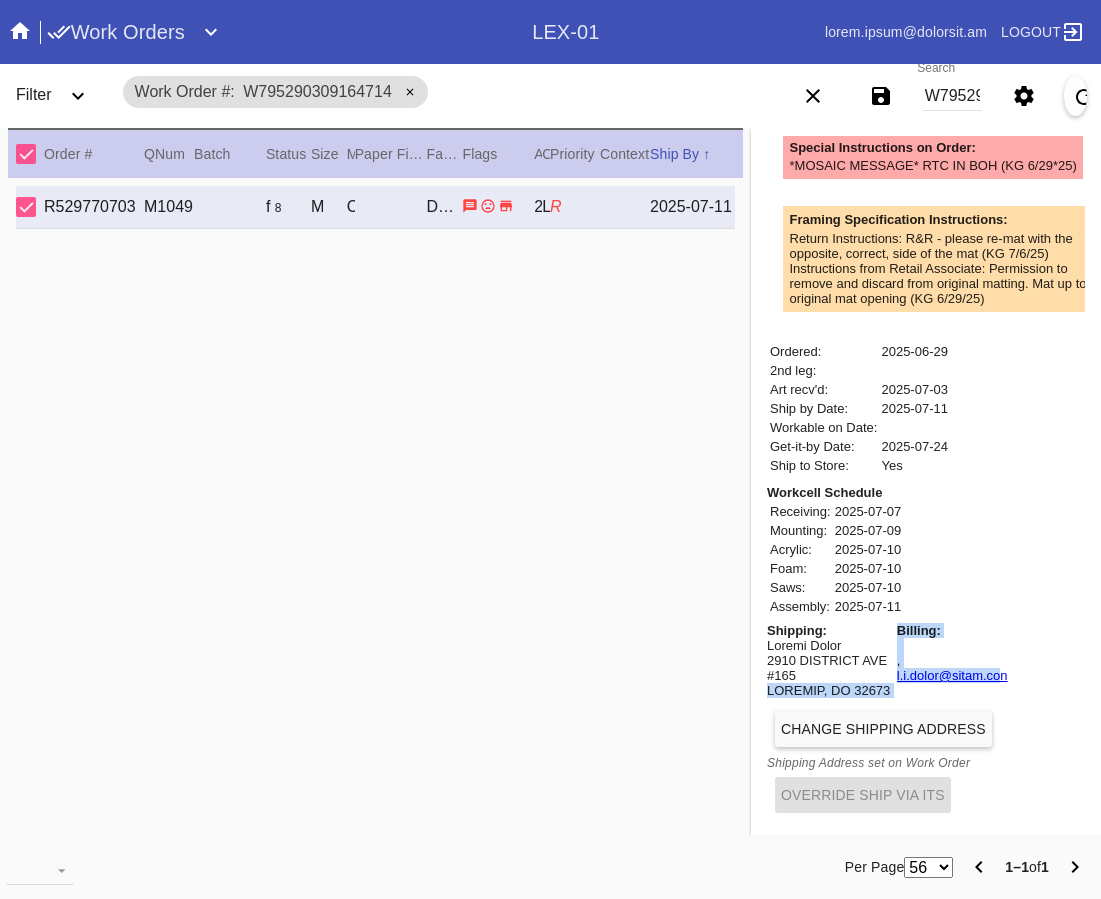 drag, startPoint x: 874, startPoint y: 676, endPoint x: 998, endPoint y: 695, distance: 125.4472 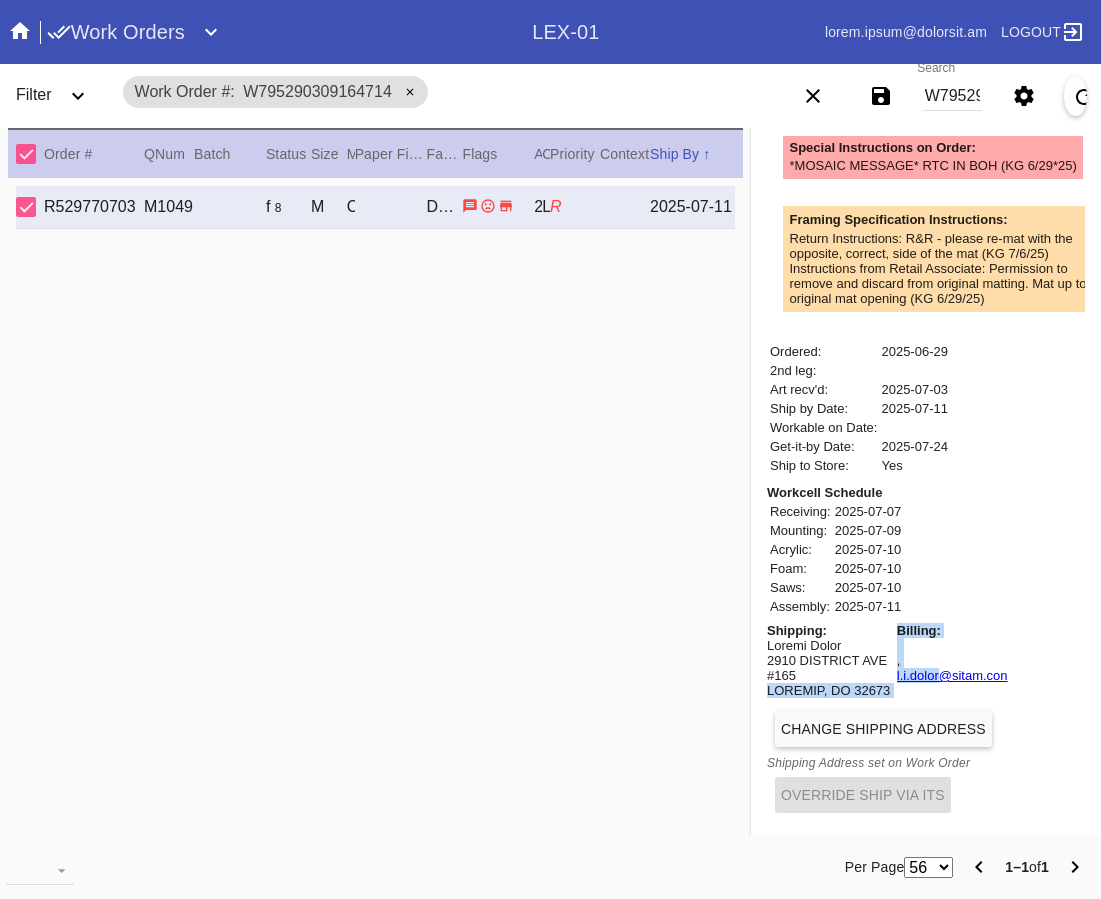 drag, startPoint x: 866, startPoint y: 676, endPoint x: 937, endPoint y: 681, distance: 71.17584 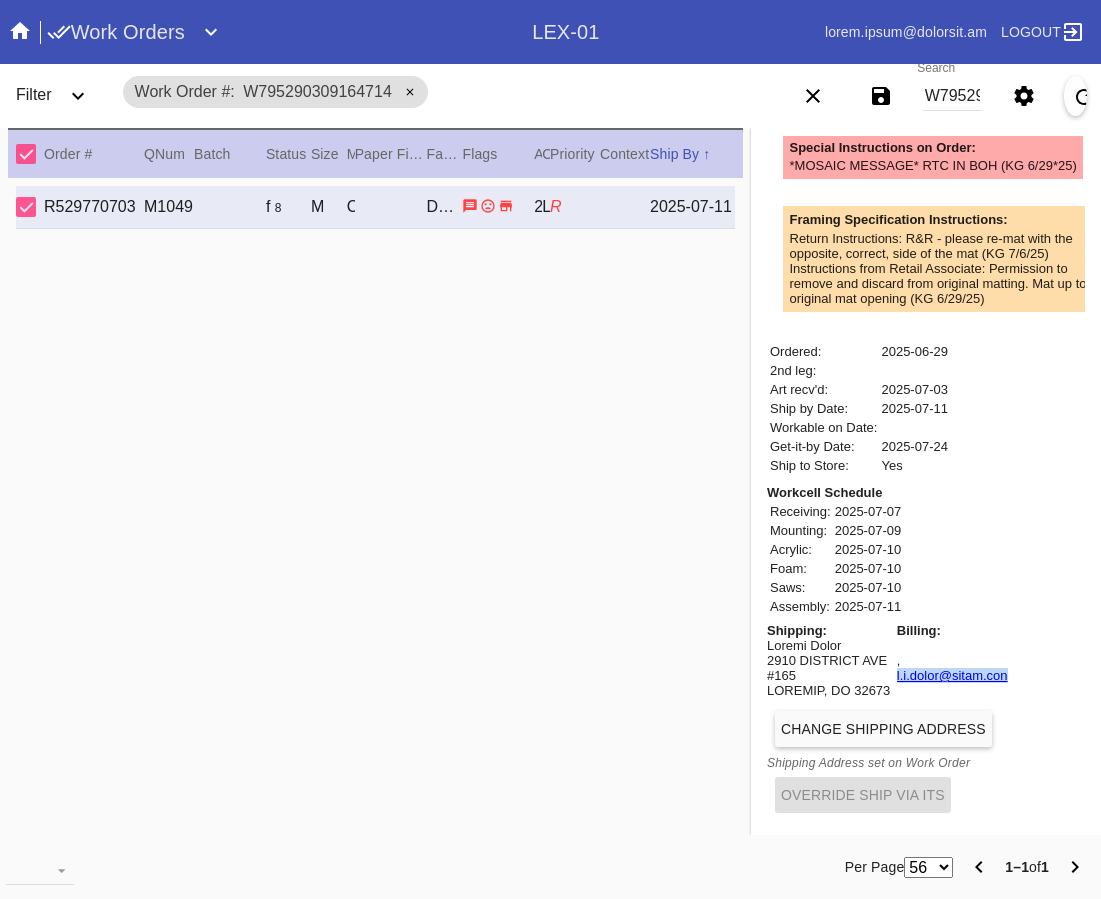 drag, startPoint x: 878, startPoint y: 683, endPoint x: 1004, endPoint y: 686, distance: 126.035706 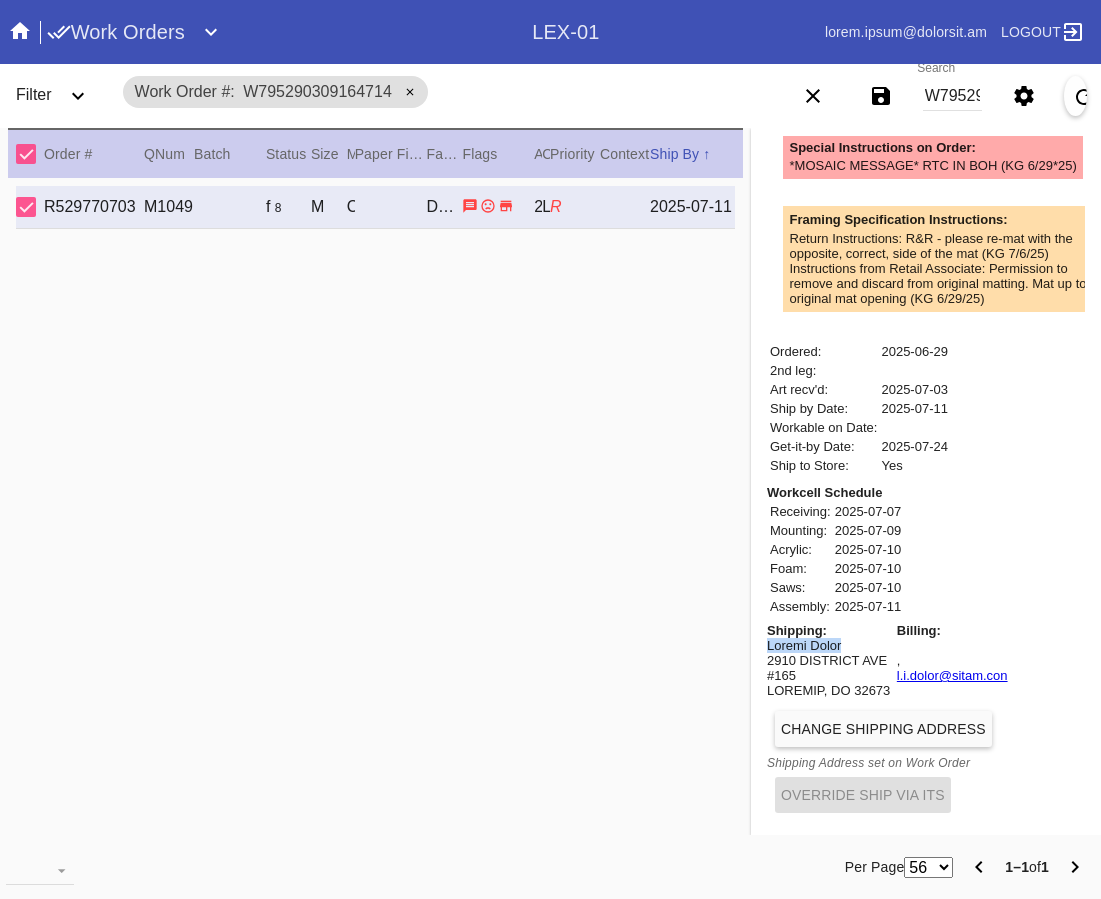 drag, startPoint x: 831, startPoint y: 646, endPoint x: 752, endPoint y: 650, distance: 79.101204 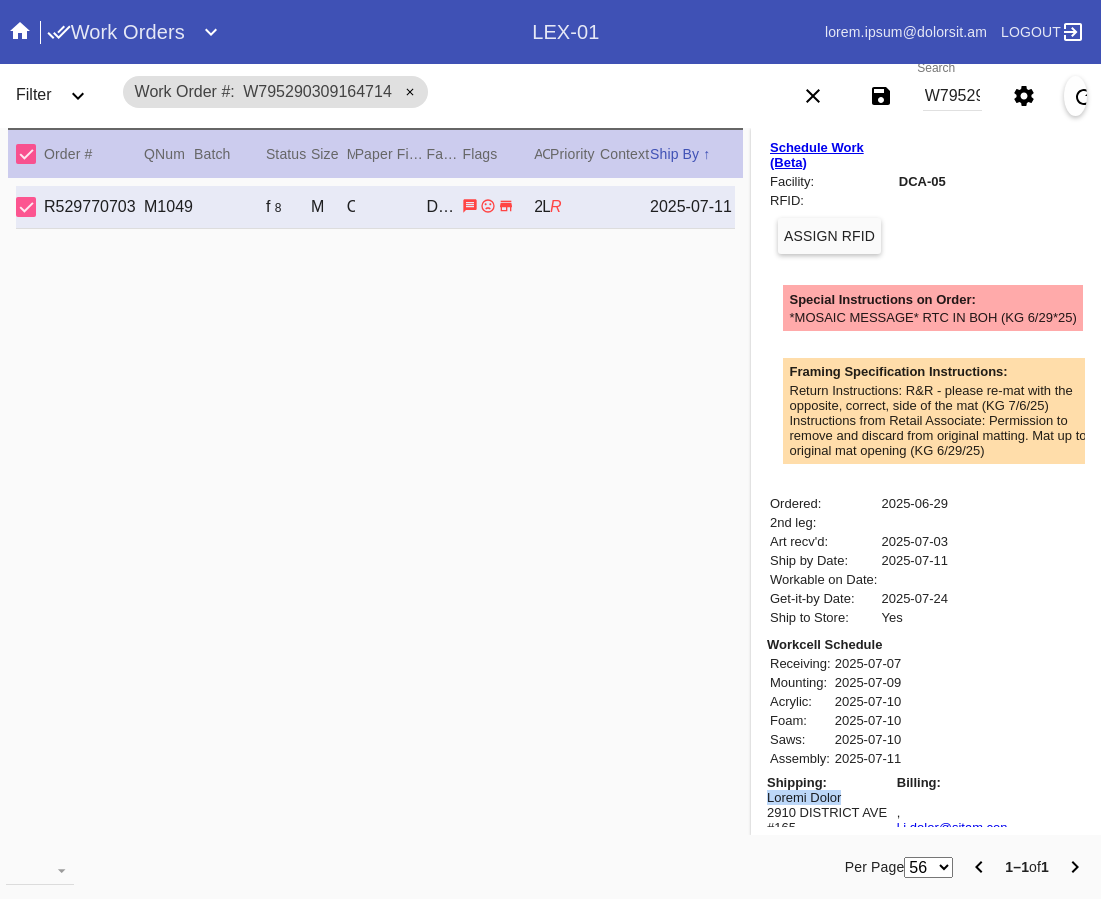 scroll, scrollTop: 189, scrollLeft: 0, axis: vertical 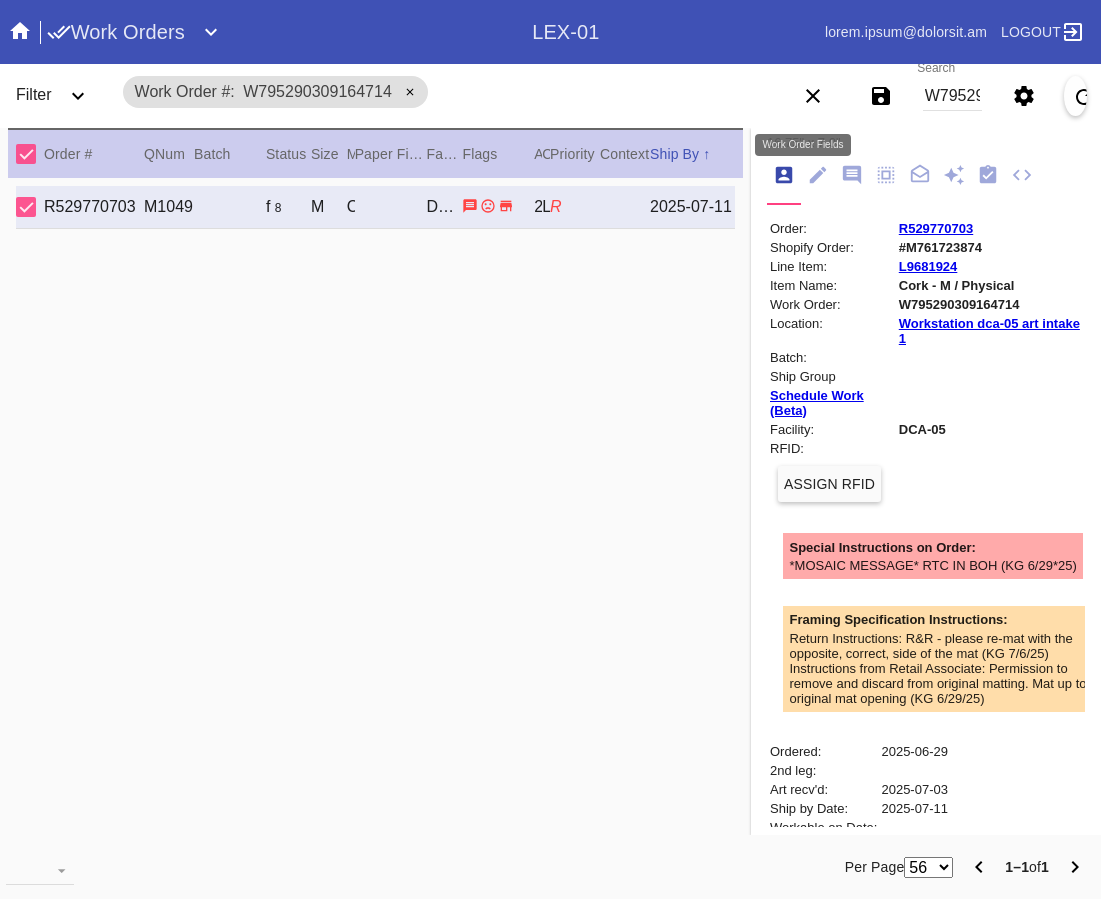 click at bounding box center [818, 175] 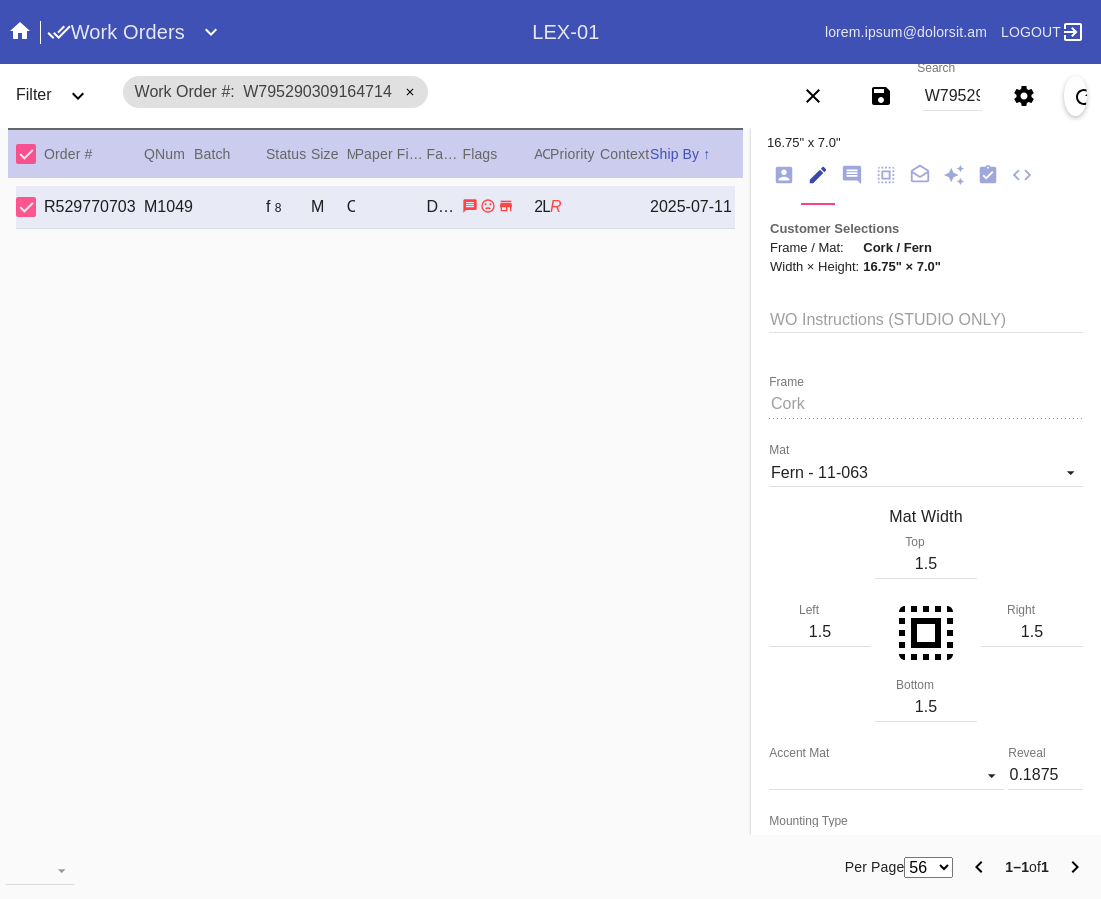 scroll, scrollTop: 74, scrollLeft: 0, axis: vertical 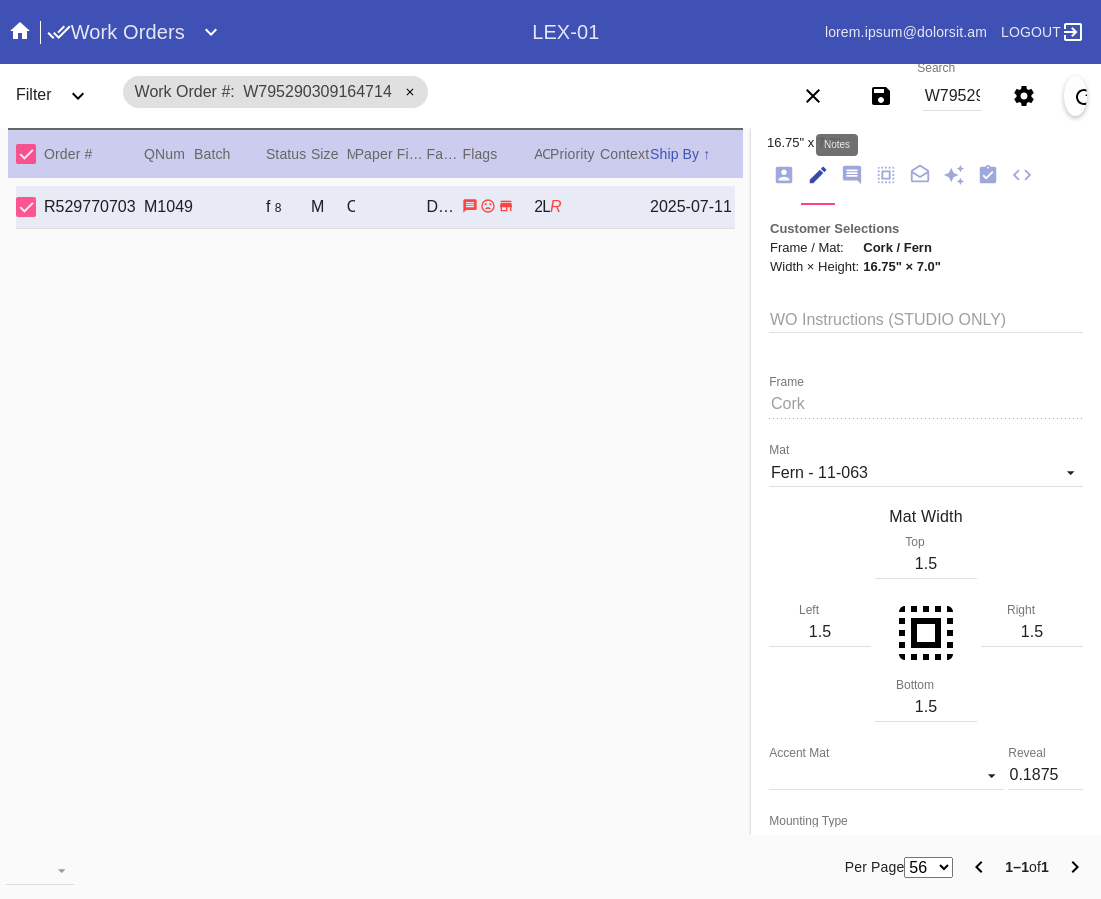 click at bounding box center (852, 175) 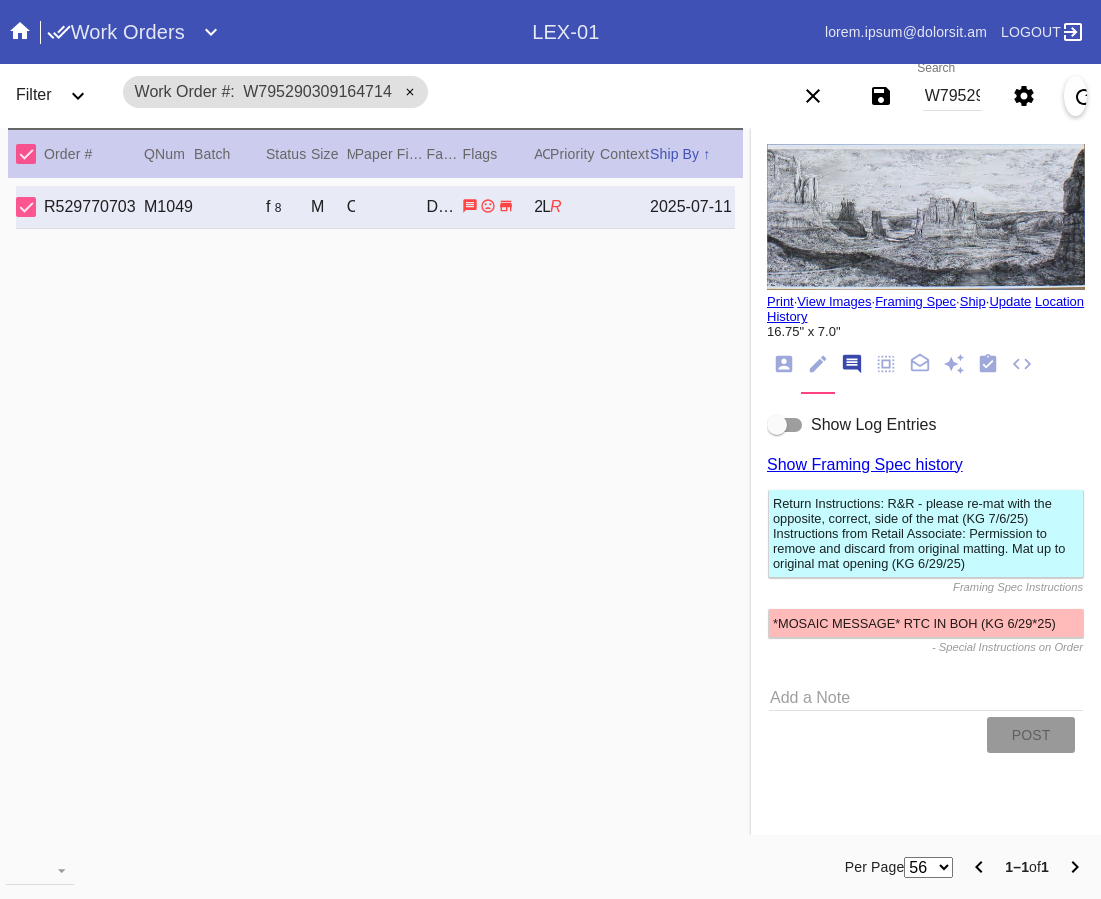 scroll, scrollTop: 123, scrollLeft: 0, axis: vertical 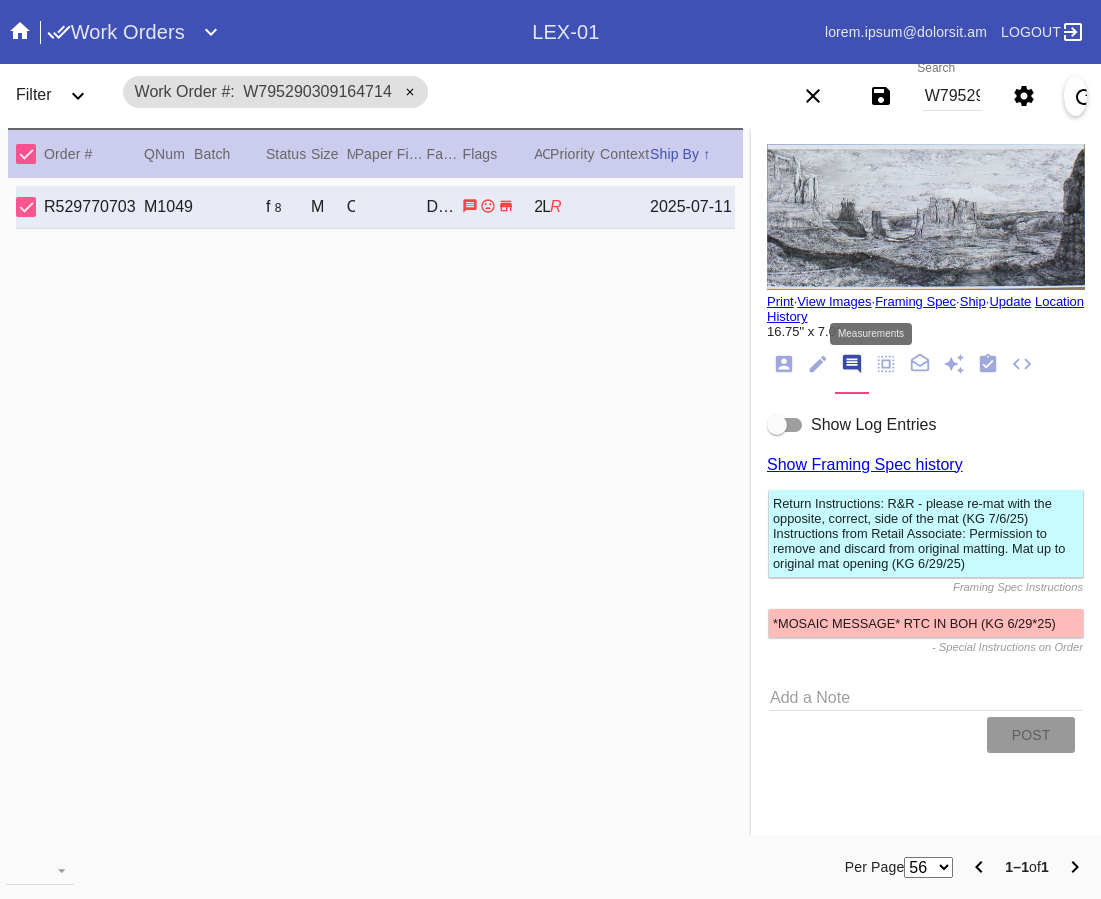 click at bounding box center (885, 363) 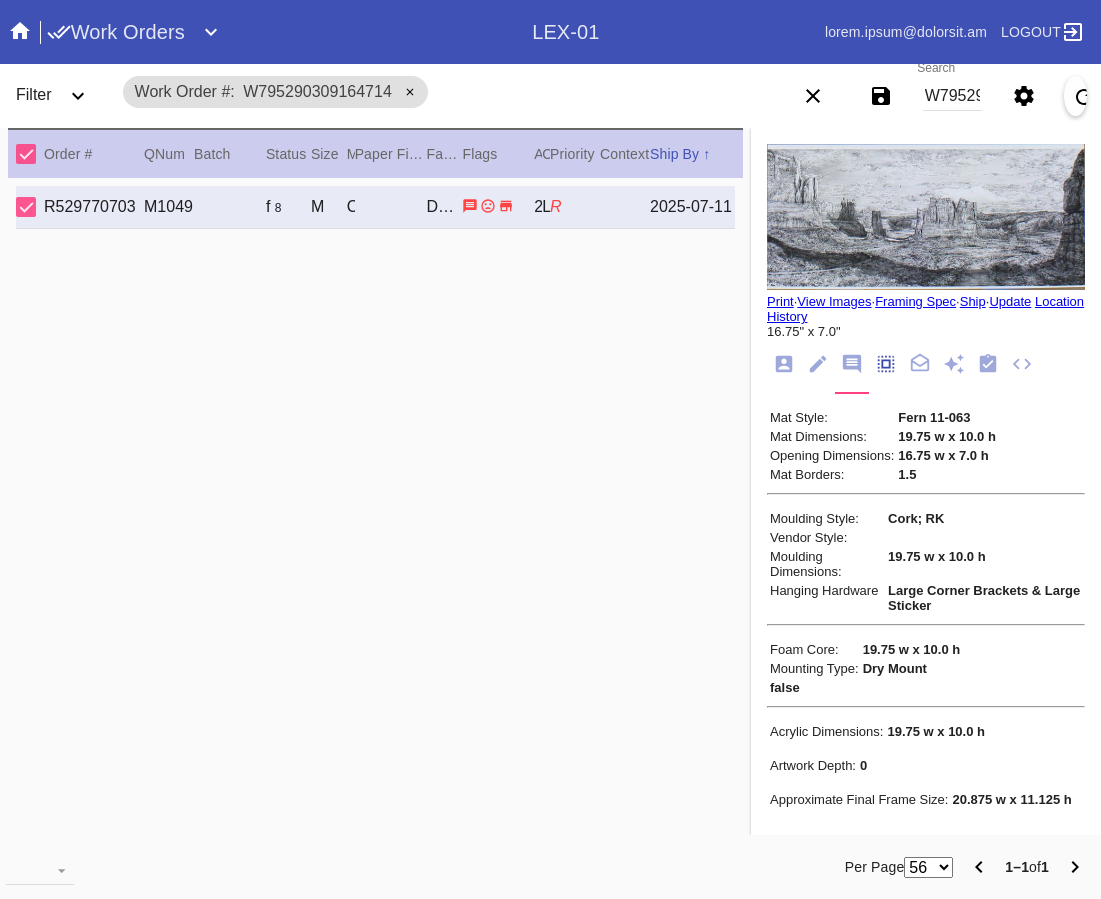 scroll, scrollTop: 172, scrollLeft: 0, axis: vertical 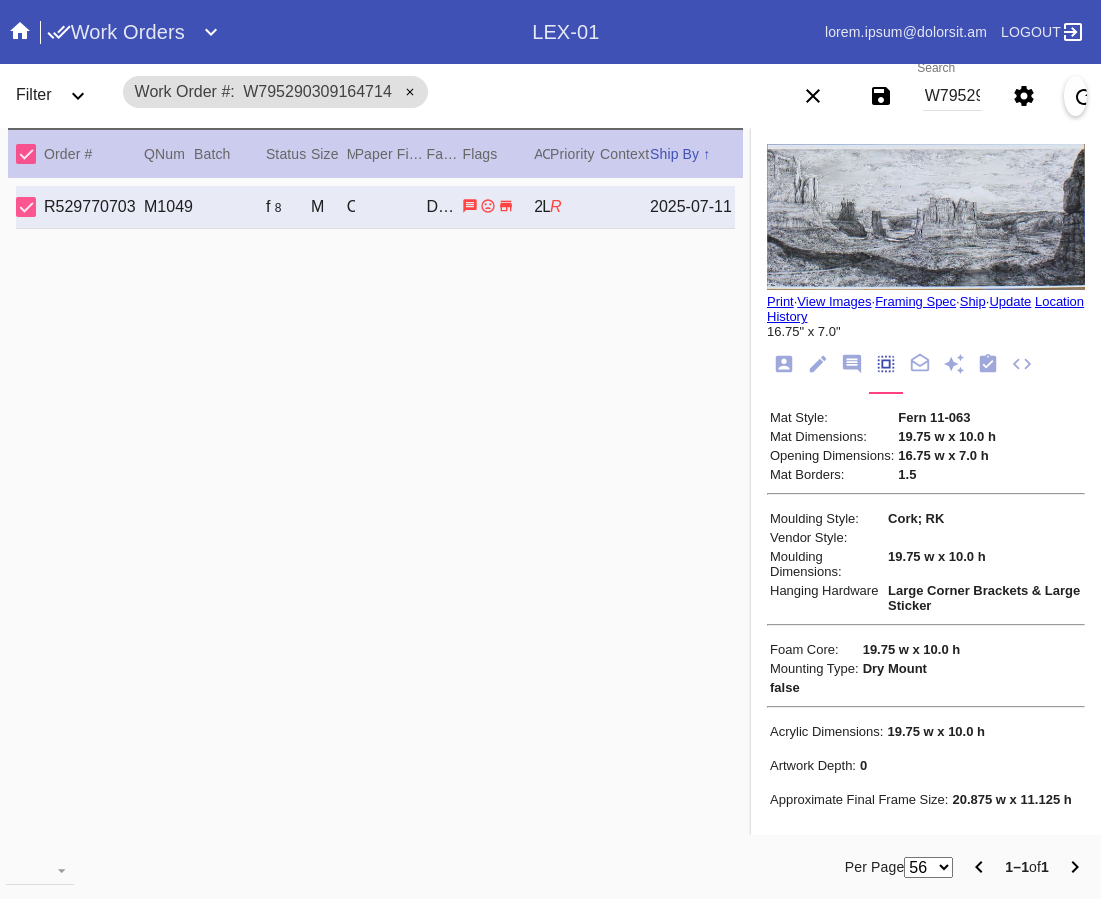 click at bounding box center (920, 365) 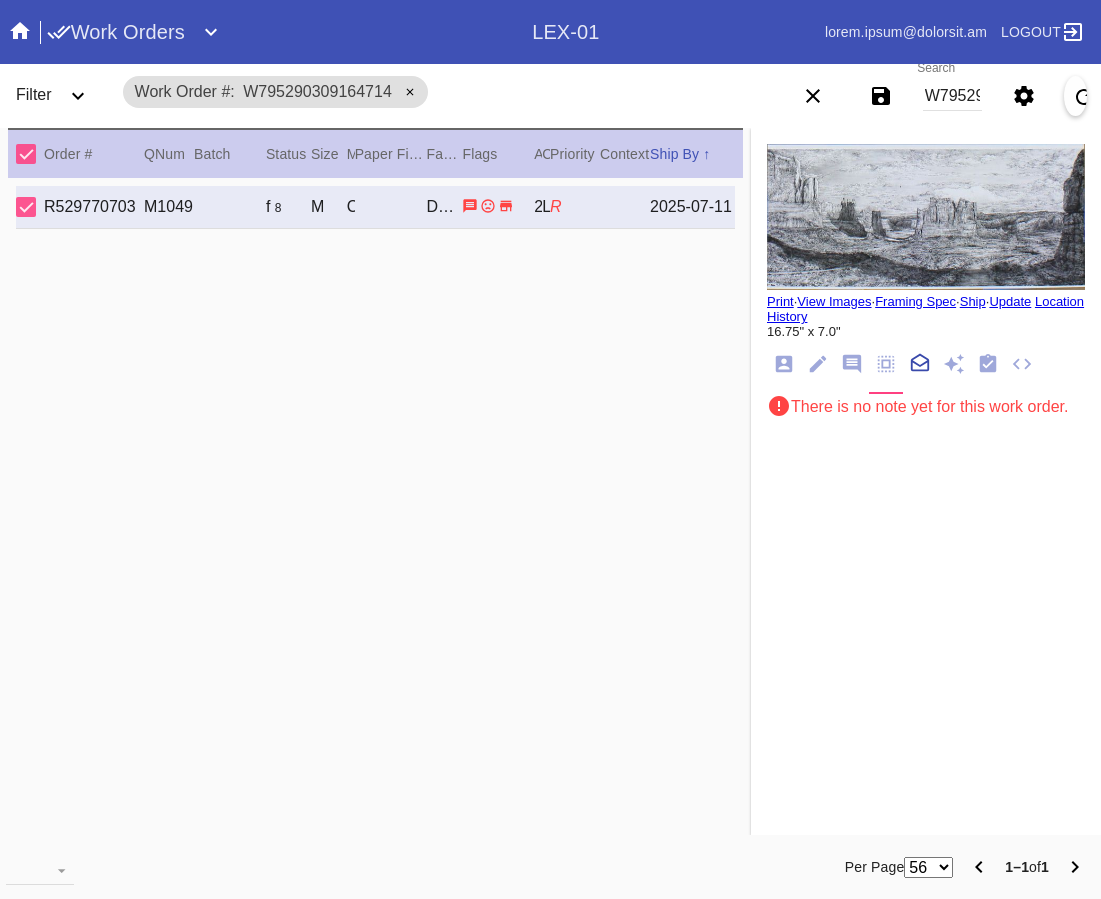 scroll, scrollTop: 222, scrollLeft: 0, axis: vertical 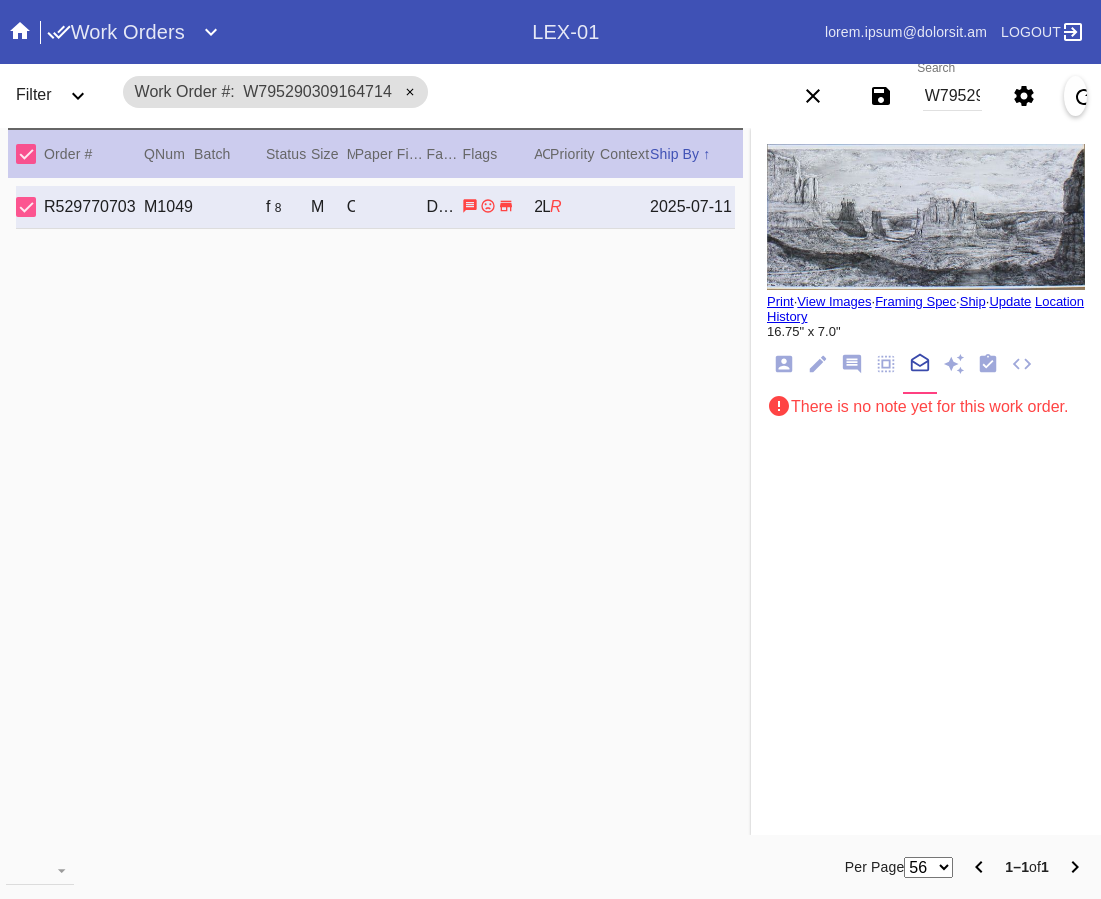 click at bounding box center (954, 364) 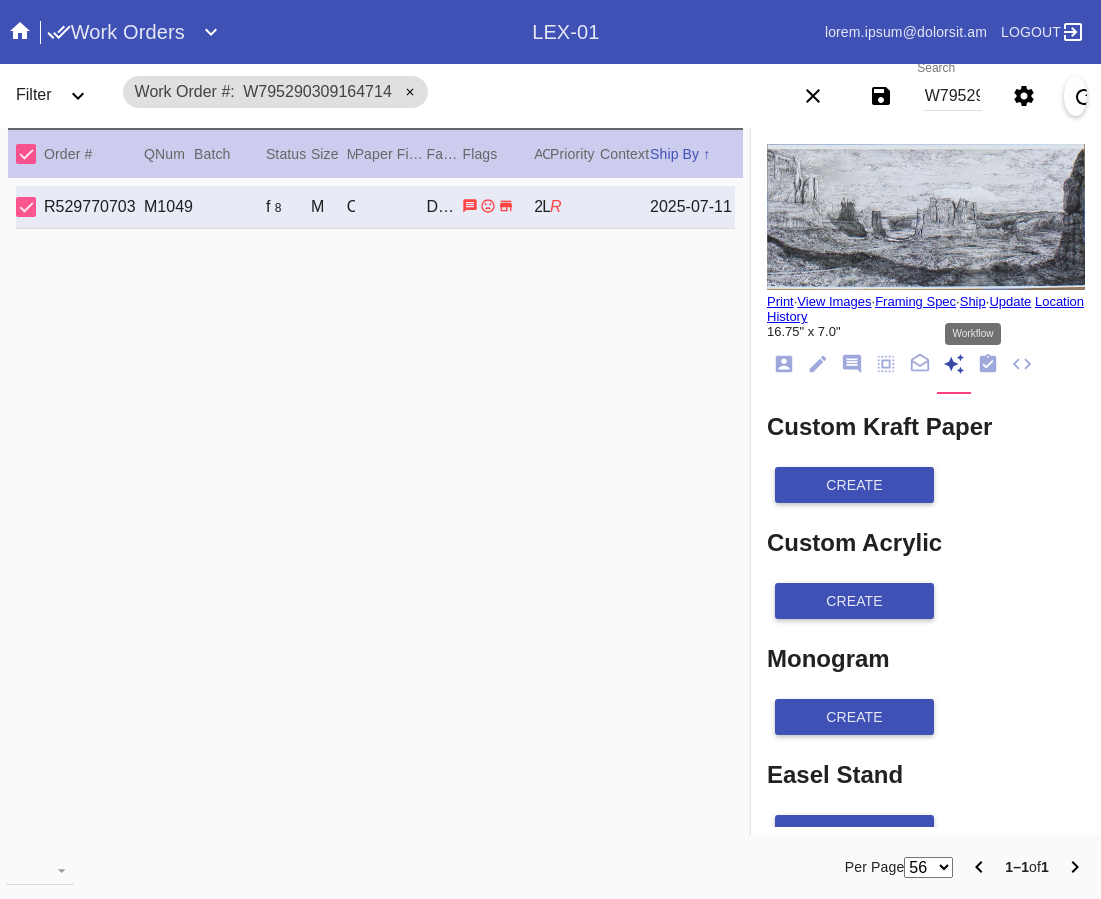 click at bounding box center (988, 364) 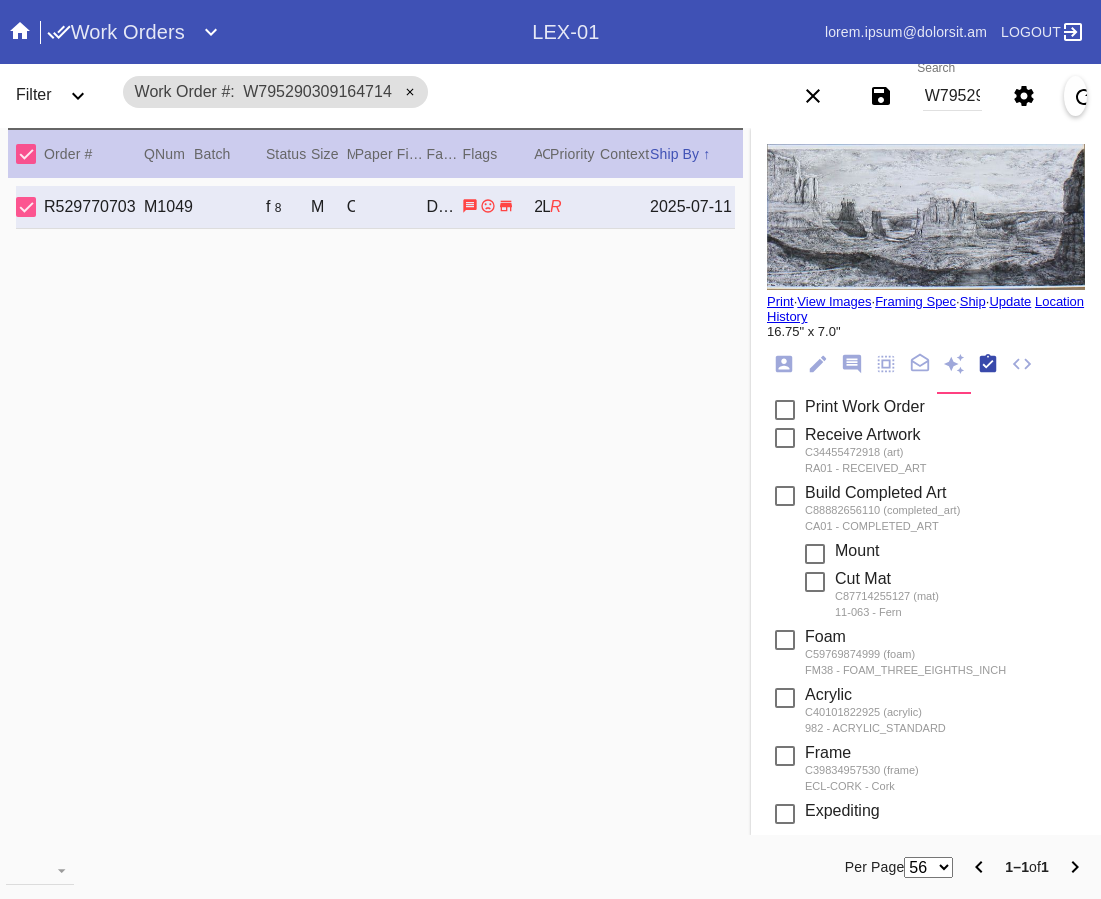 scroll, scrollTop: 320, scrollLeft: 0, axis: vertical 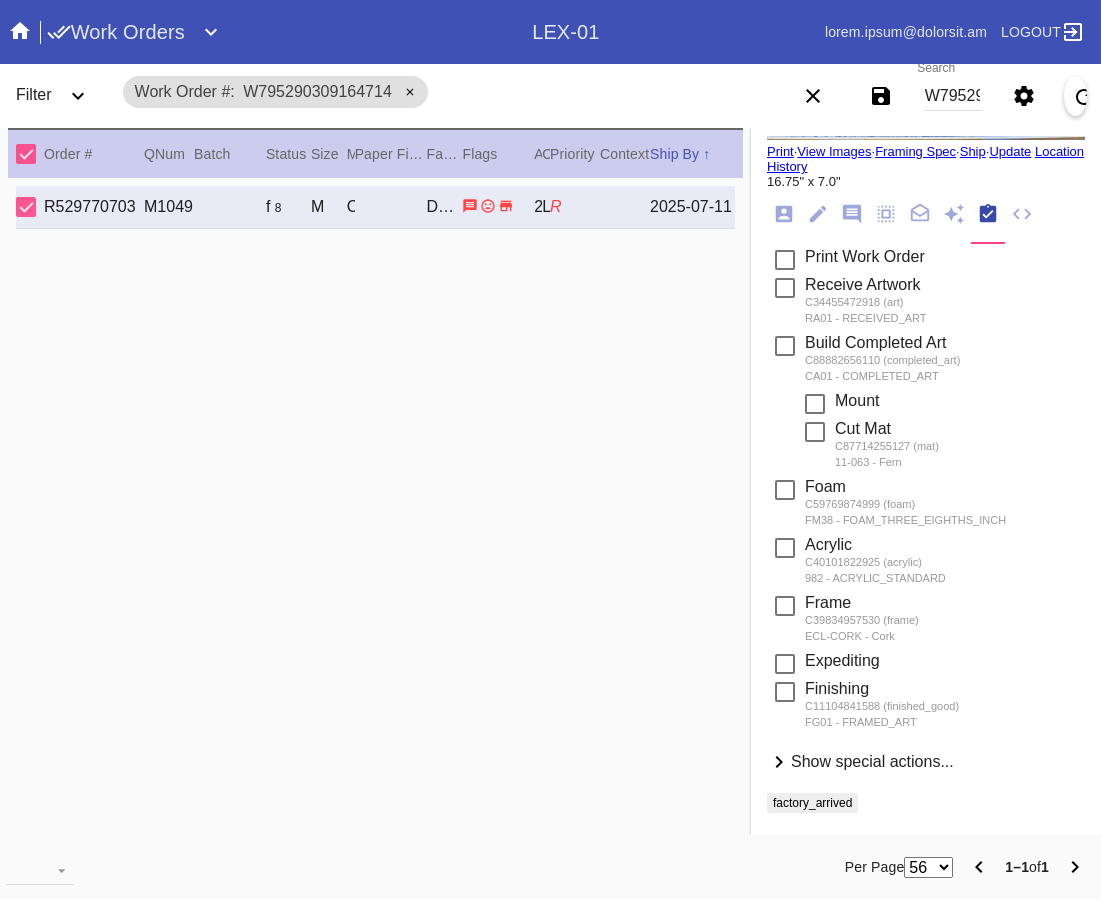 click on "Show special actions..." at bounding box center (872, 761) 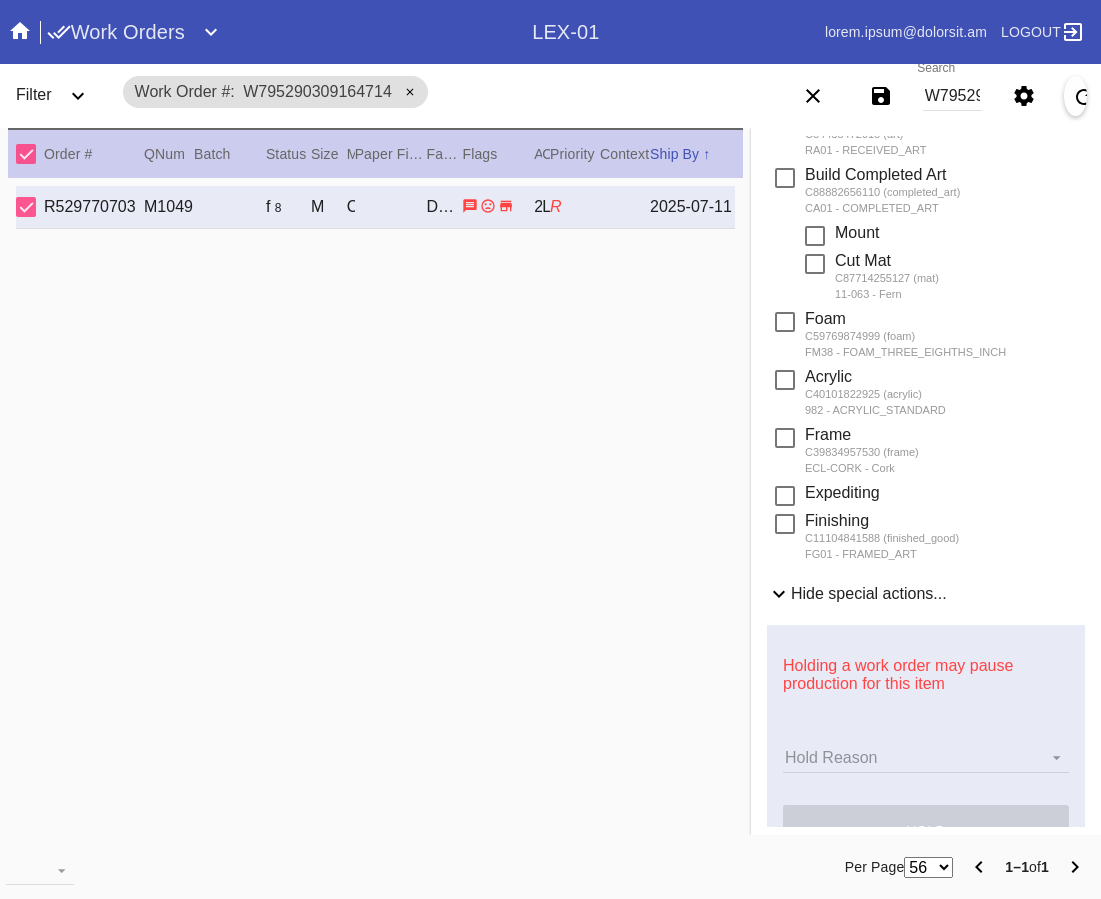 scroll, scrollTop: 660, scrollLeft: 0, axis: vertical 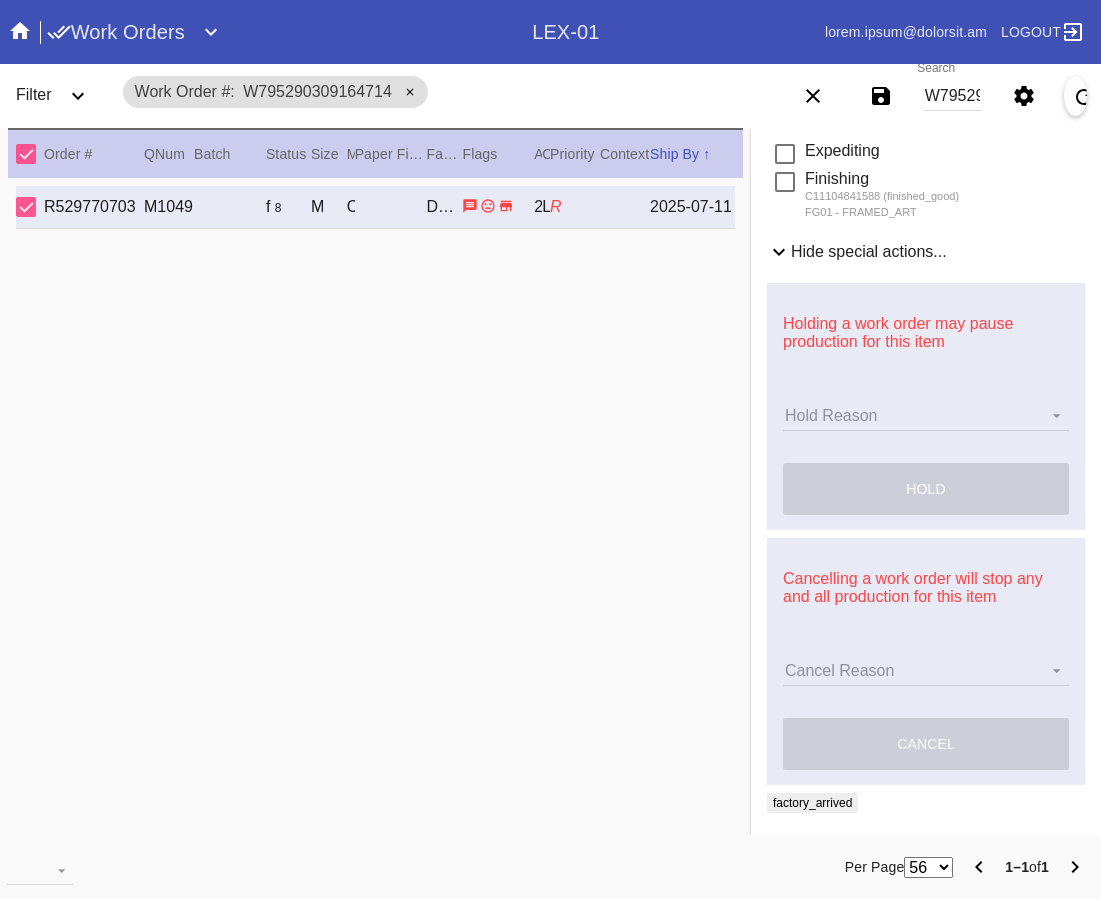 click on "Holding a work order may pause production for this item Hold Reason Hold Reason Art Care Review Artwork Damaged F4B/Partnership Facility Out of Stock HPO Hold to Ship Investigation Lost in Studio Multi-Mat Details Not Received Order Change Request Out of Stock Proactive Outreach Pull for Production QA/Customer Approval Question Submitted Ready for Action Ready for Production Repair Replacement Ordered Retail GW Rework Sample Search and Rescue Transit to LEX01 Transit to PHL01 Update Work Order hold" at bounding box center (926, 406) 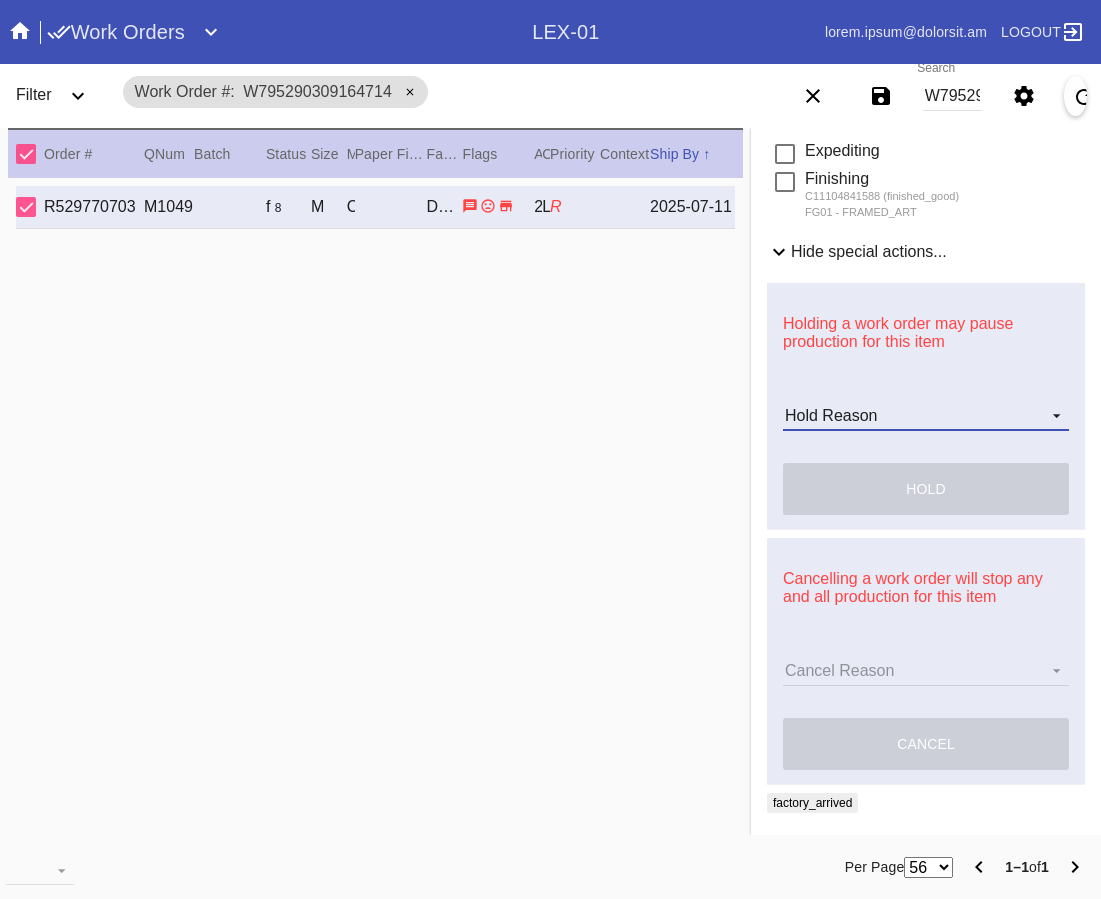 click on "Hold Reason Art Care Review Artwork Damaged F4B/Partnership Facility Out of Stock HPO Hold to Ship Investigation Lost in Studio Multi-Mat Details Not Received Order Change Request Out of Stock Proactive Outreach Pull for Production QA/Customer Approval Question Submitted Ready for Action Ready for Production Repair Replacement Ordered Retail GW Rework Sample Search and Rescue Transit to LEX01 Transit to PHL01 Update Work Order" at bounding box center [926, 416] 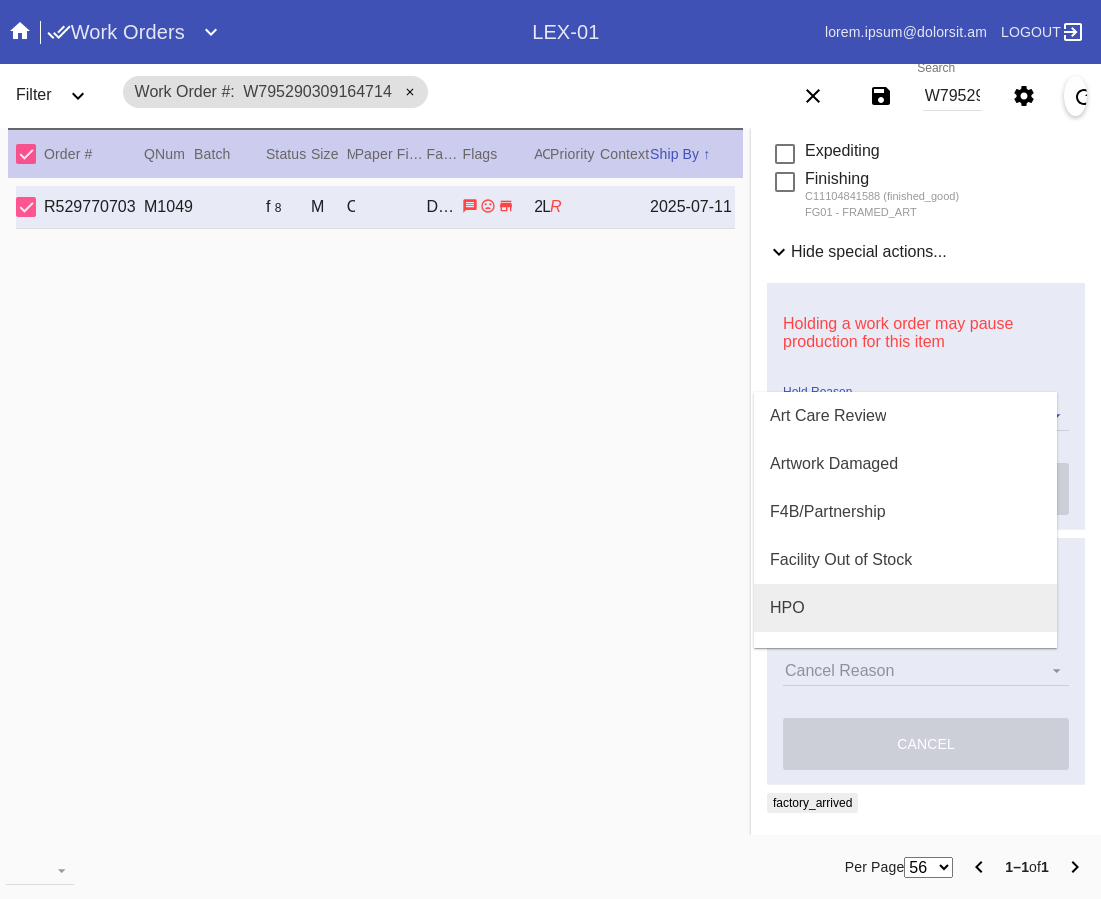 click on "HPO" at bounding box center (905, 608) 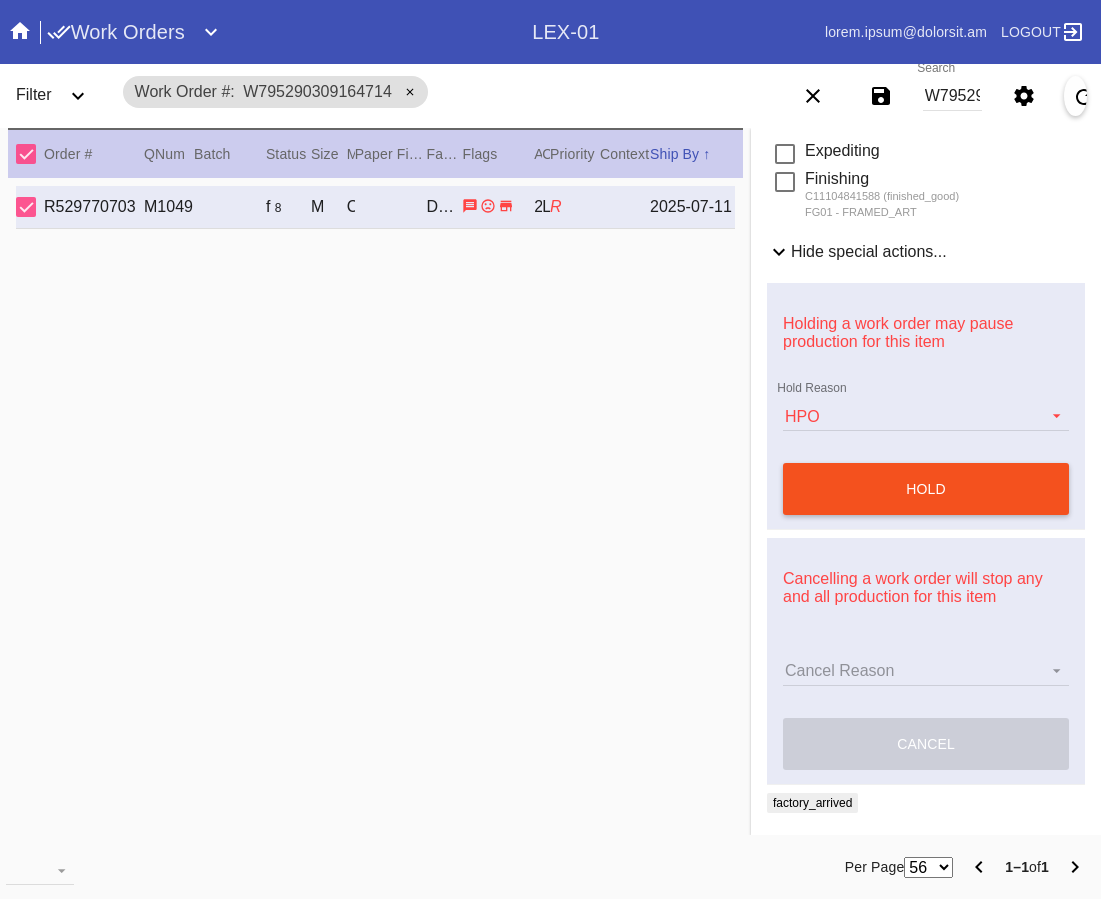 click on "hold" at bounding box center [926, 489] 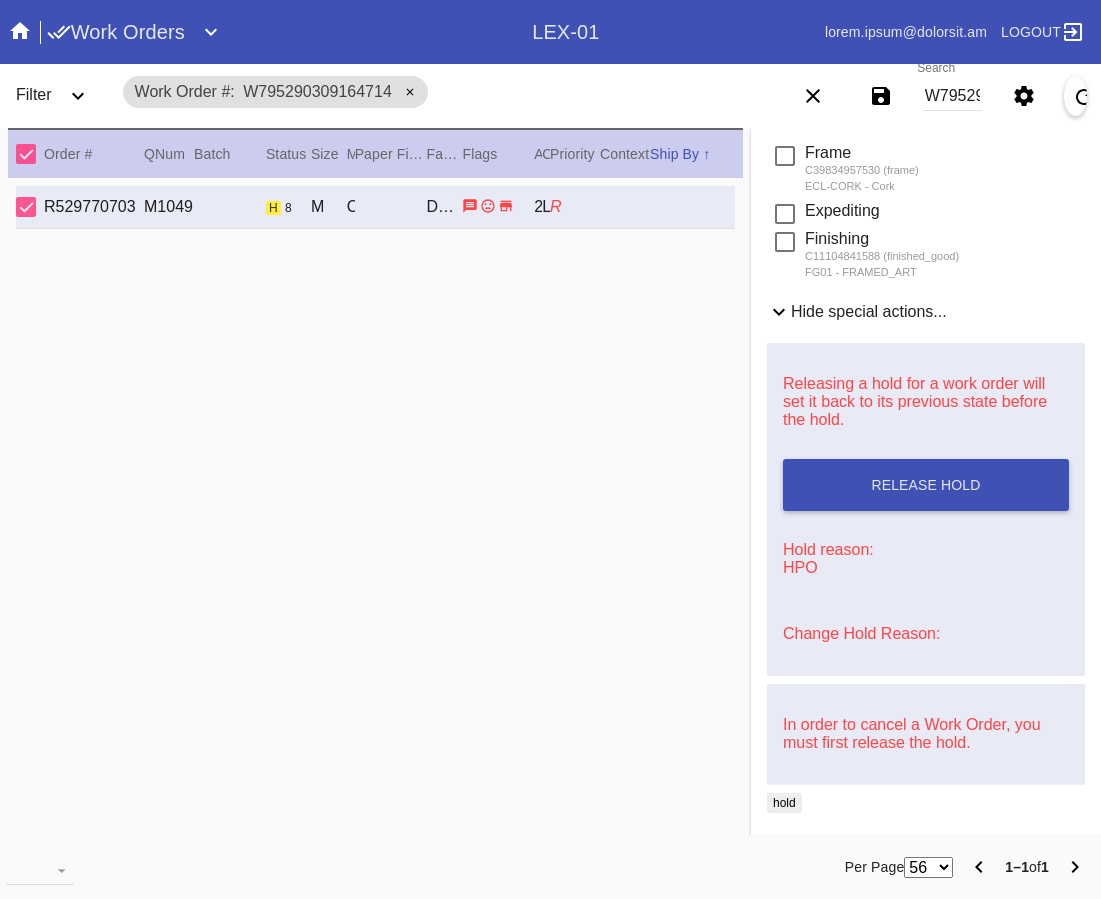 scroll, scrollTop: 600, scrollLeft: 0, axis: vertical 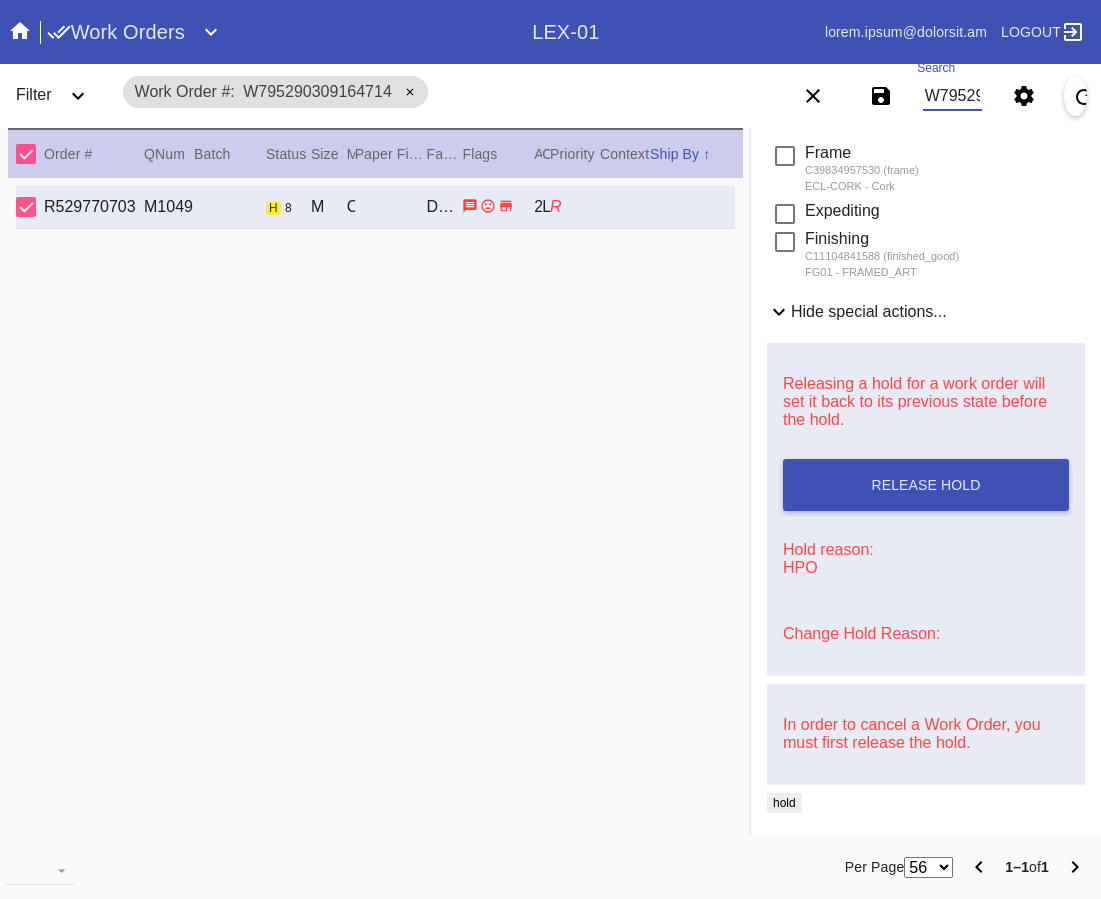 click on "W795290309164714" at bounding box center (952, 96) 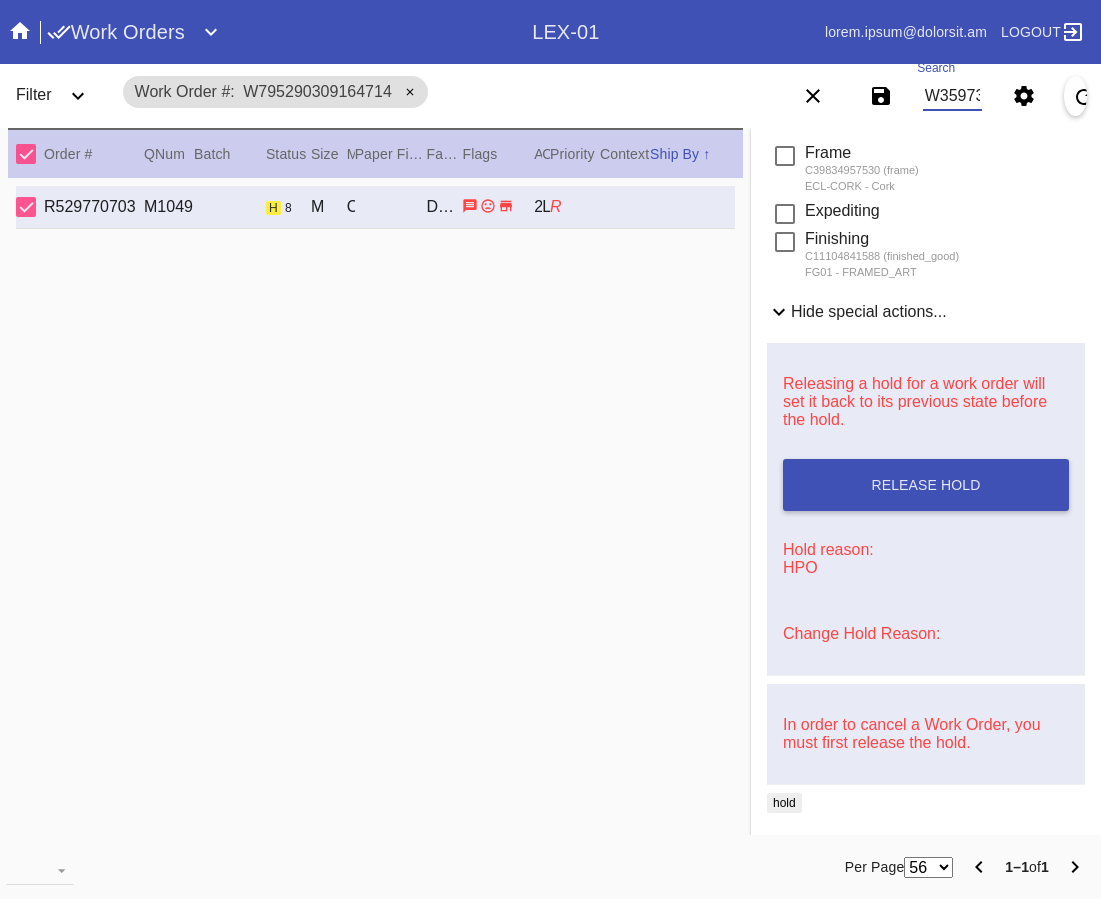 scroll, scrollTop: 0, scrollLeft: 93, axis: horizontal 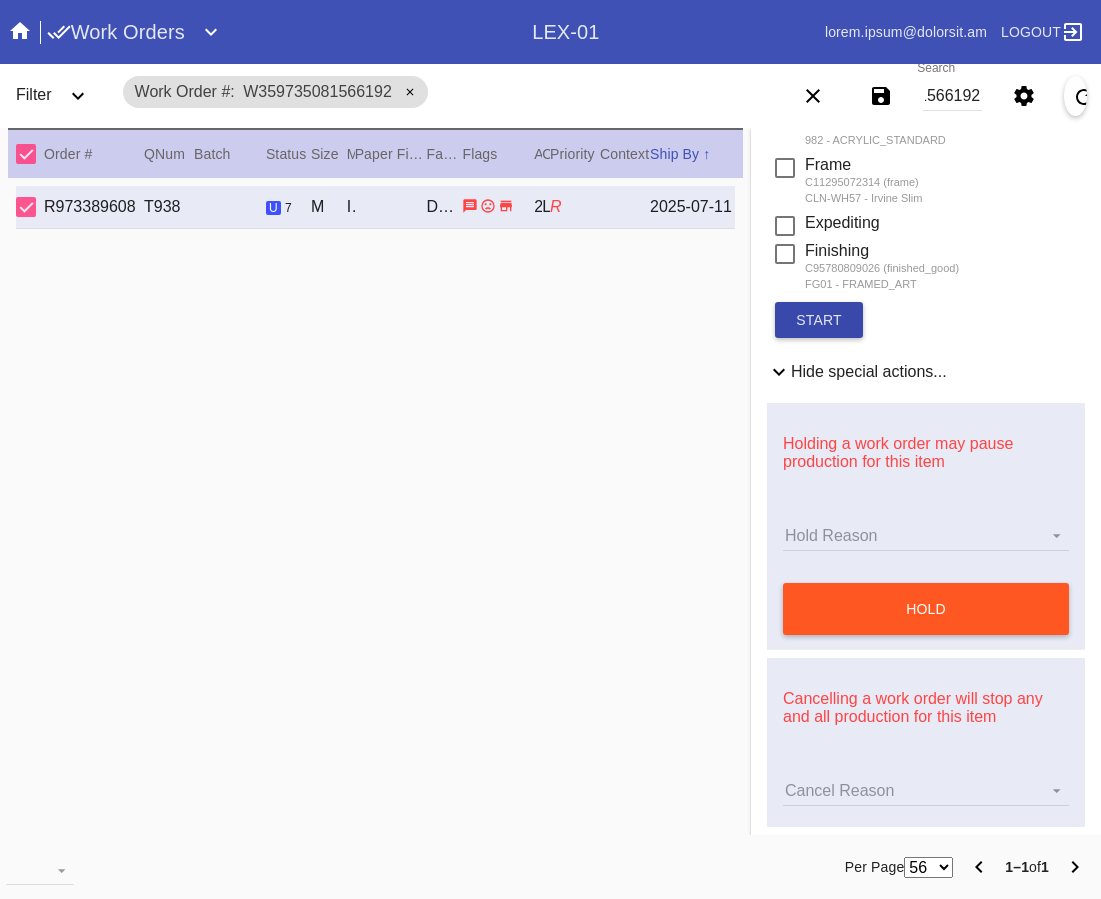 click on "start" at bounding box center [819, 320] 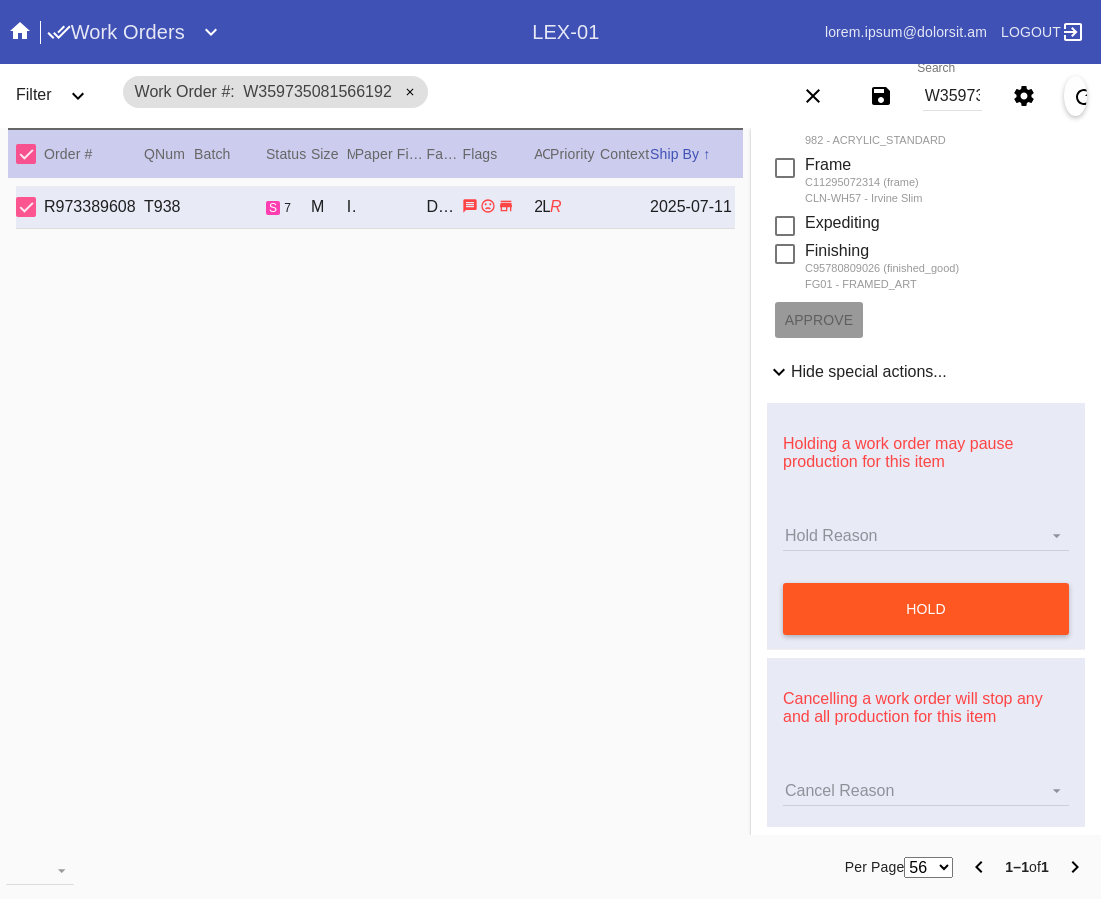 click on "W359735081566192" at bounding box center (952, 96) 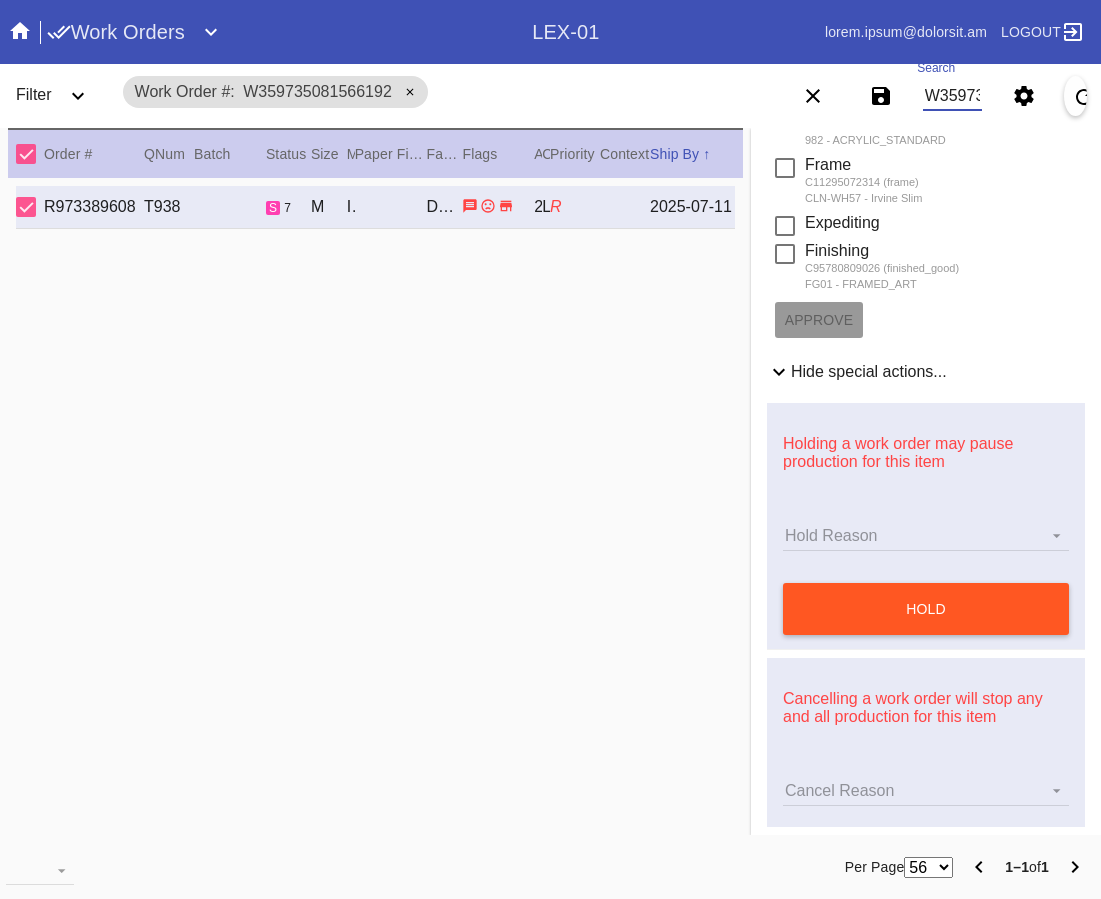 click on "W359735081566192" at bounding box center (952, 96) 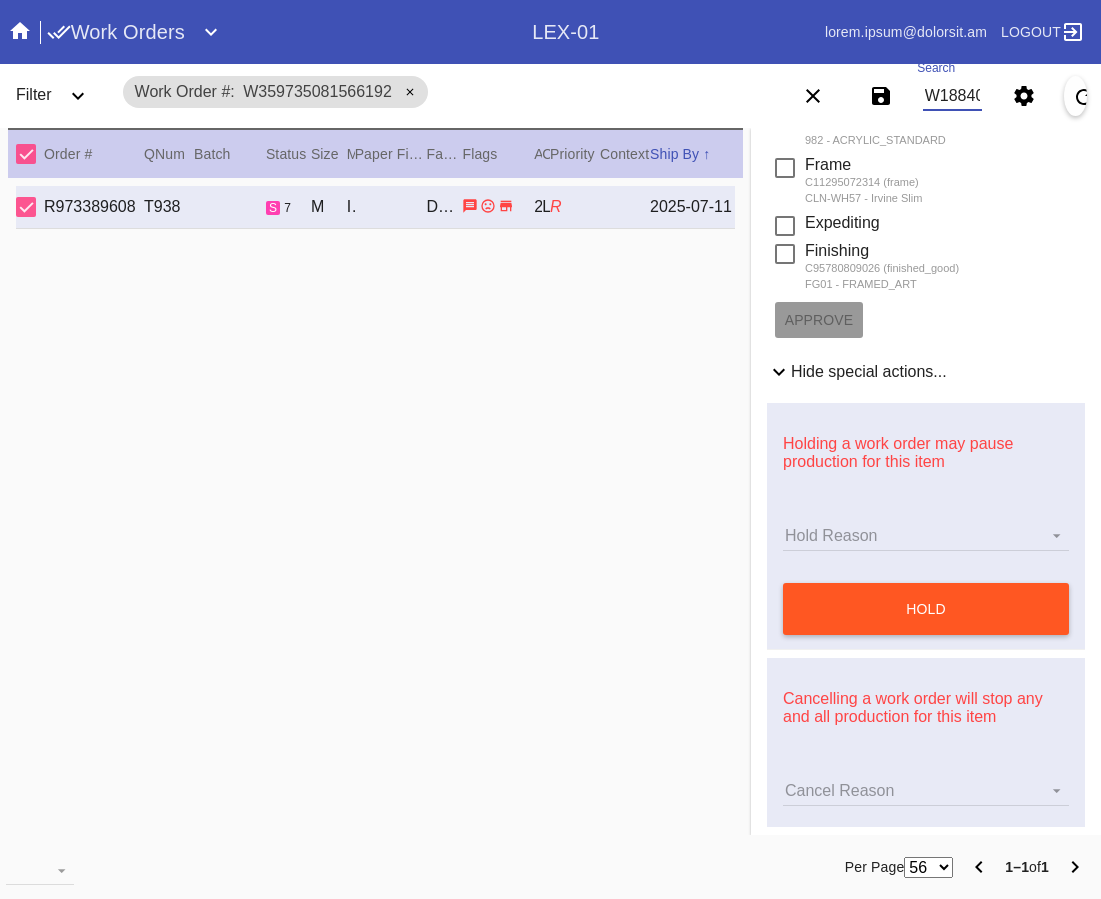 scroll, scrollTop: 0, scrollLeft: 93, axis: horizontal 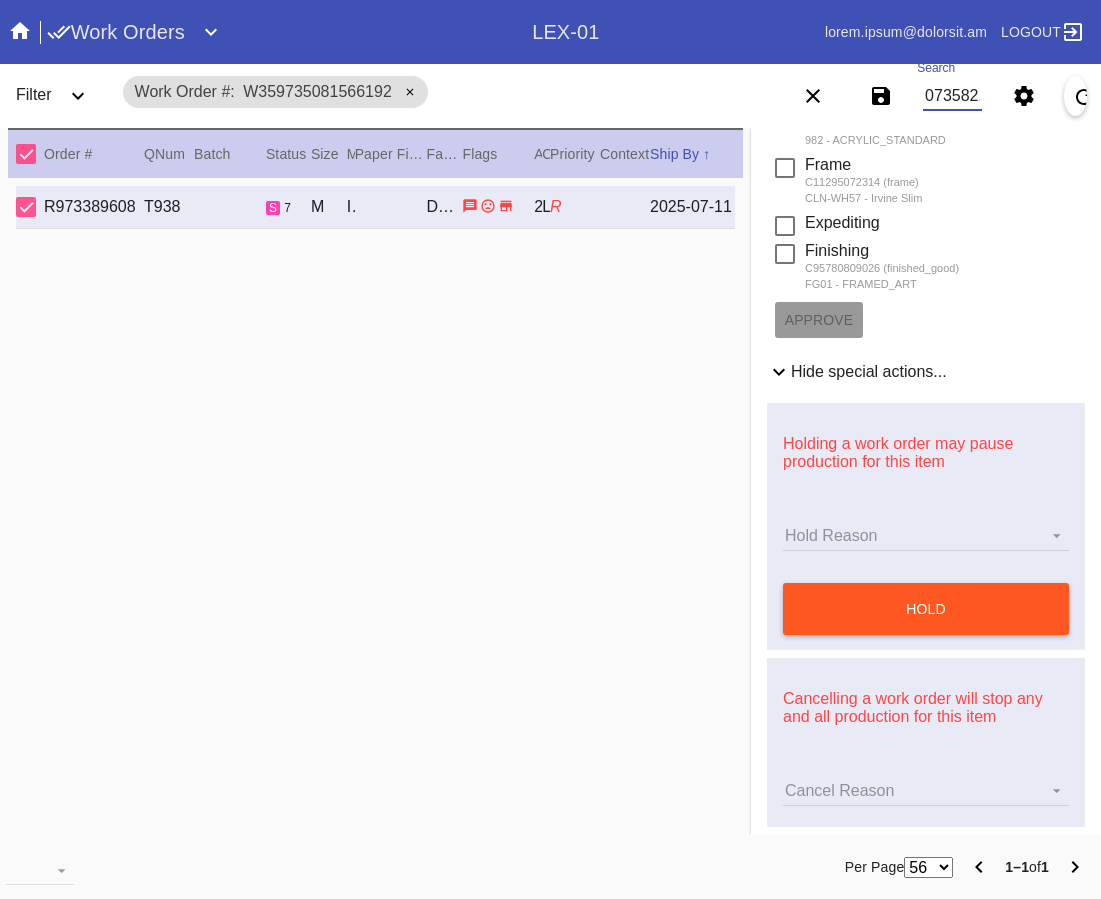 type on "W188408407358215" 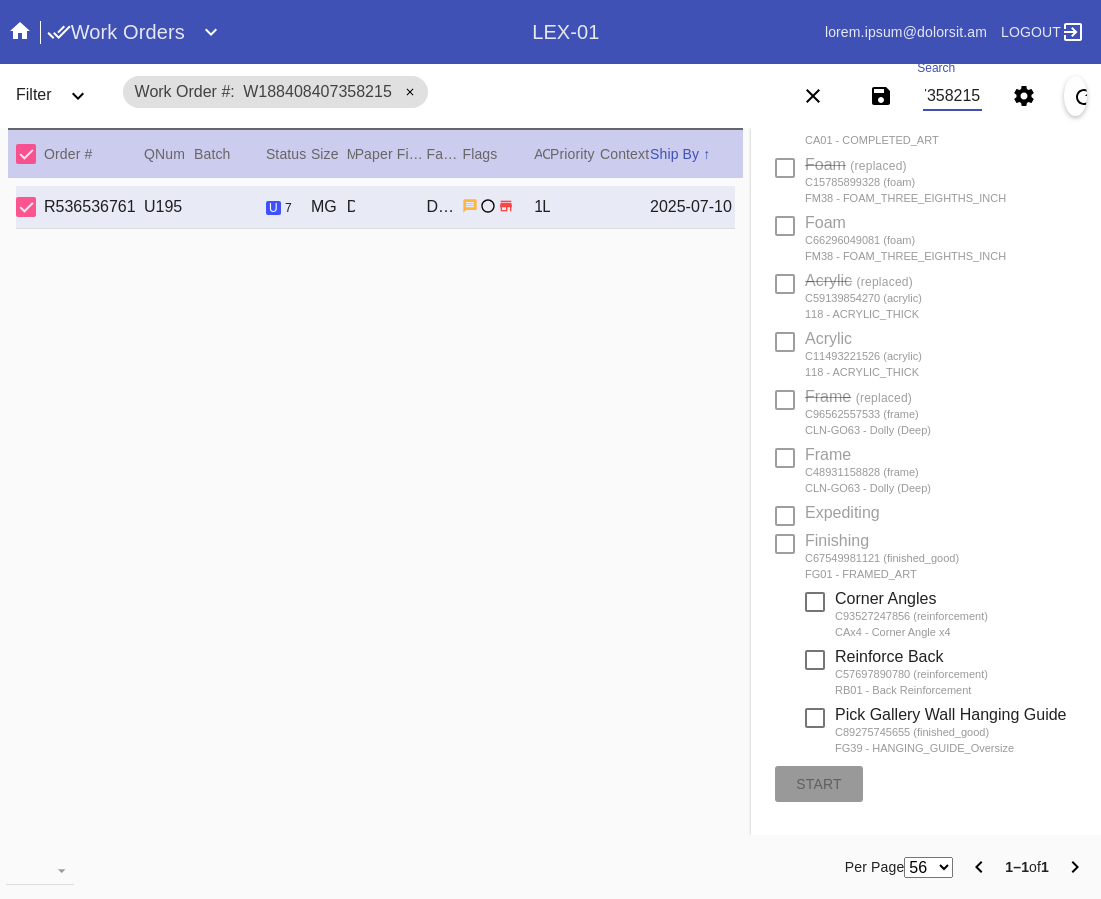 scroll, scrollTop: 705, scrollLeft: 0, axis: vertical 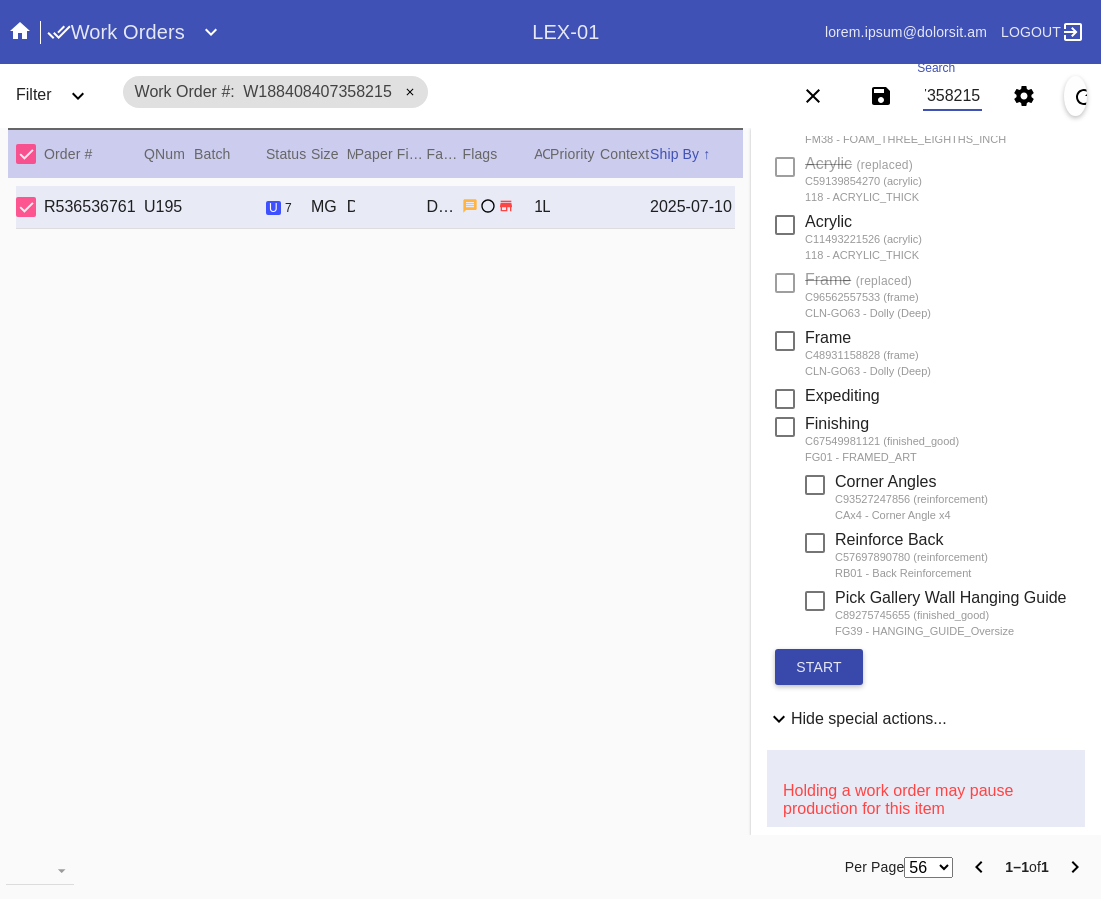 click on "start" at bounding box center (819, 667) 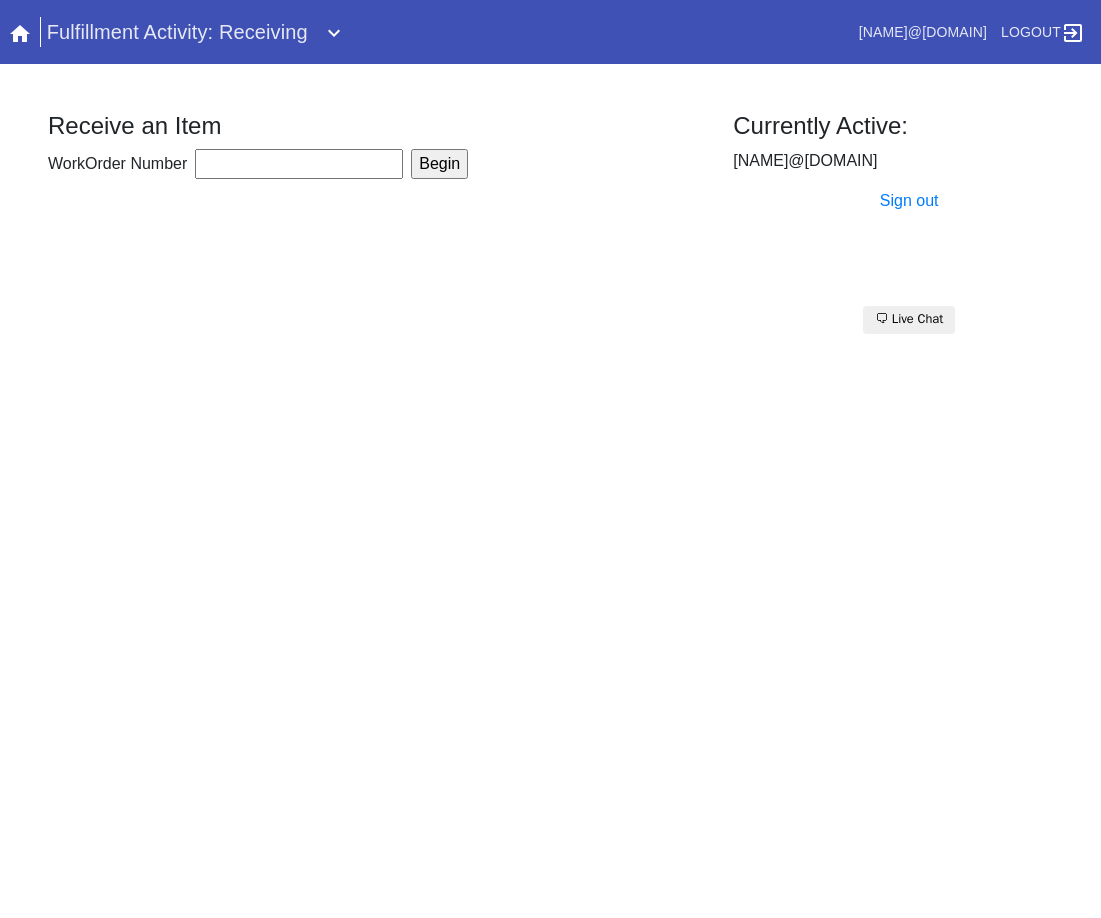 scroll, scrollTop: 0, scrollLeft: 0, axis: both 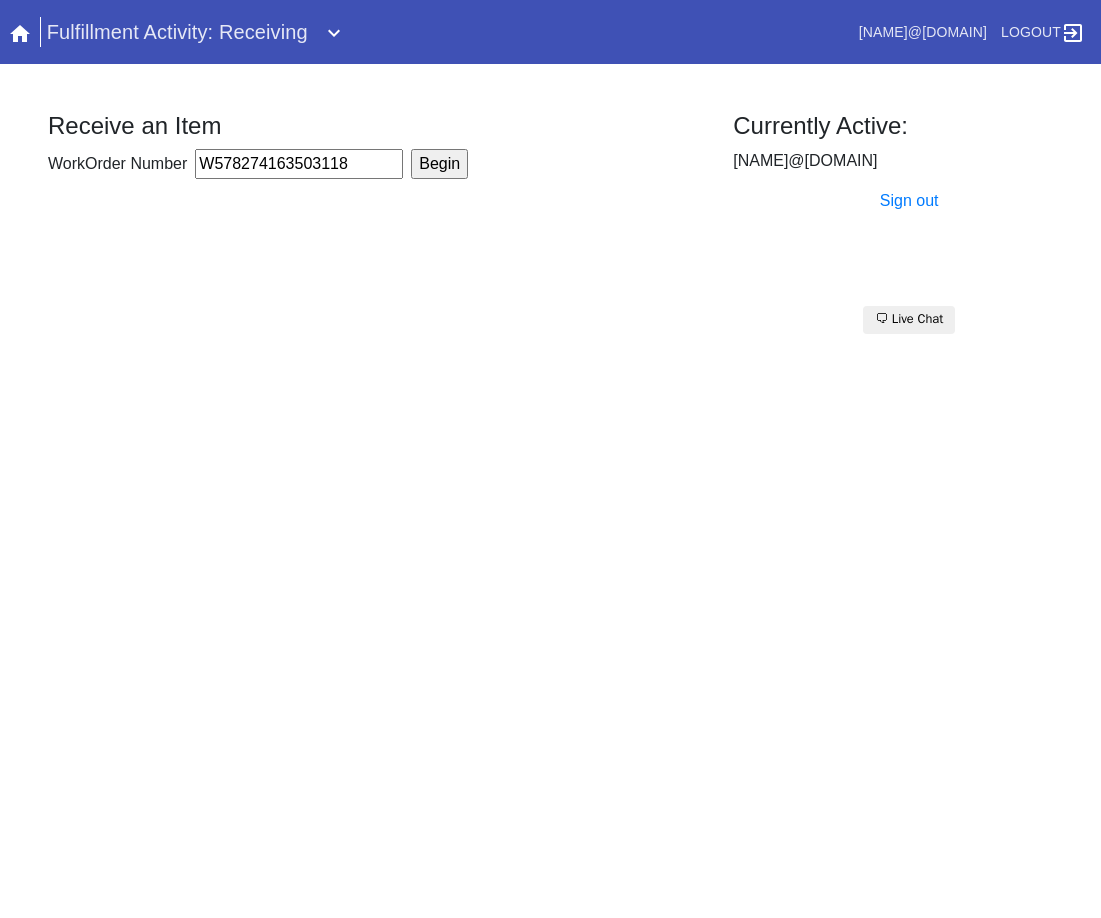 type on "W578274163503118" 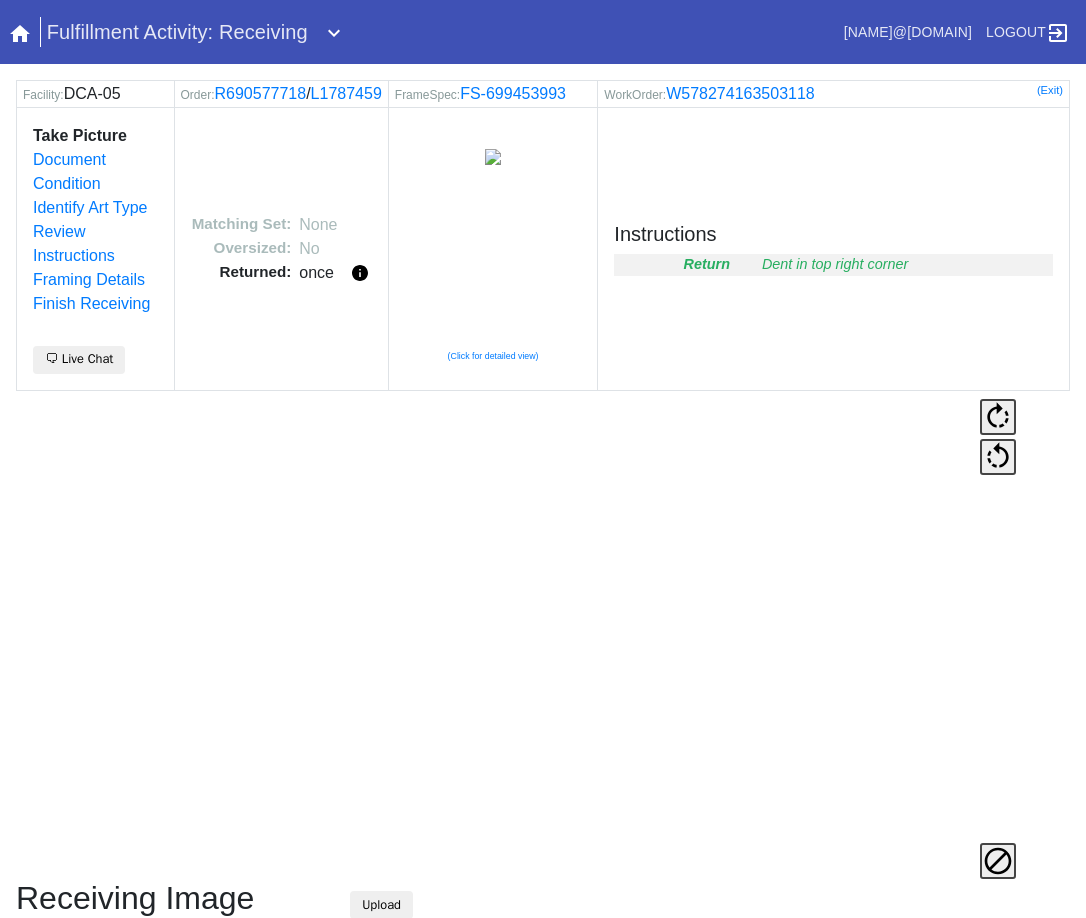 scroll, scrollTop: 0, scrollLeft: 0, axis: both 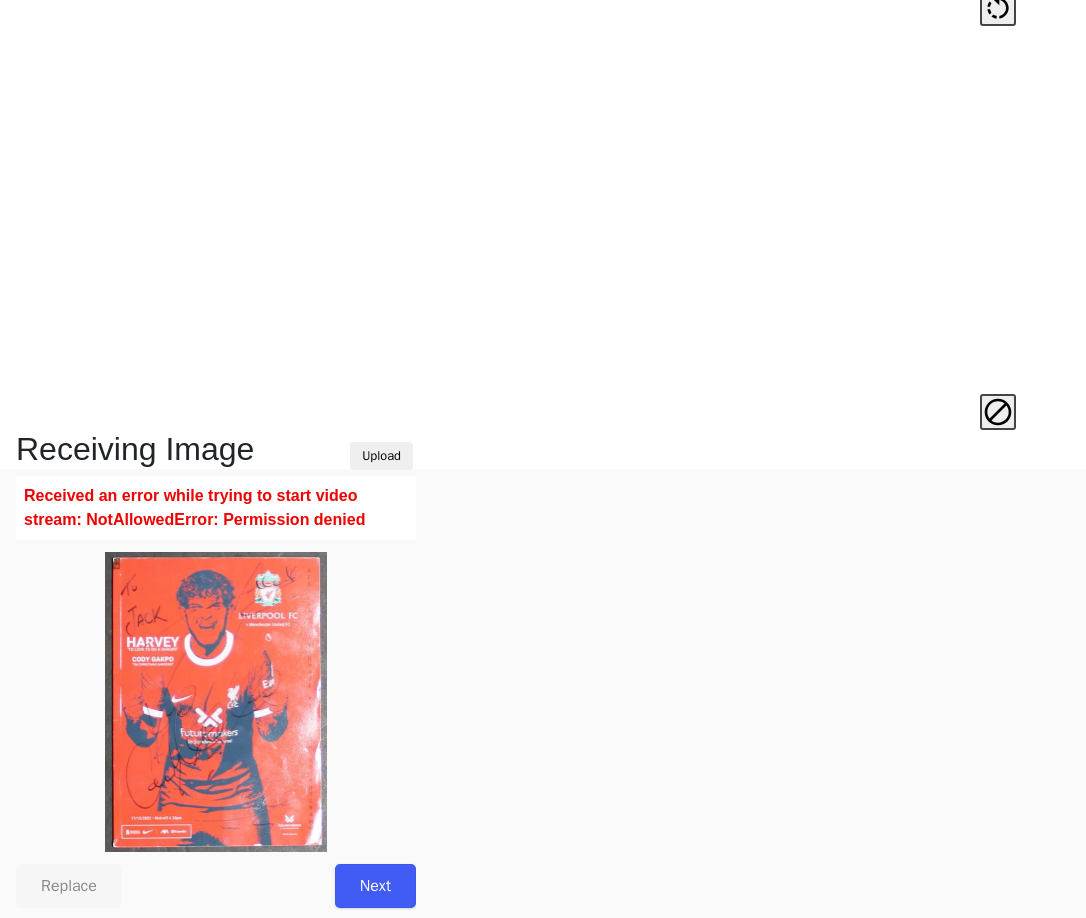 click on "Next" at bounding box center [375, 880] 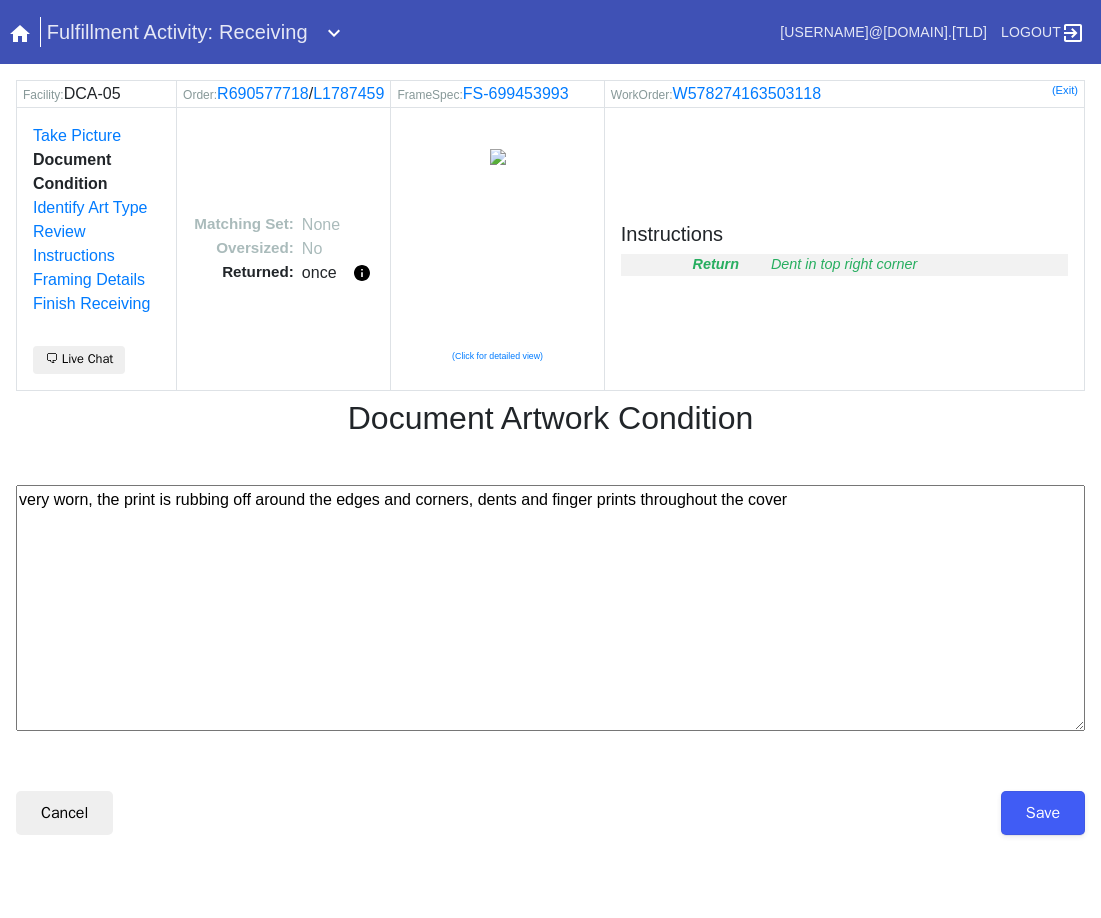 scroll, scrollTop: 0, scrollLeft: 0, axis: both 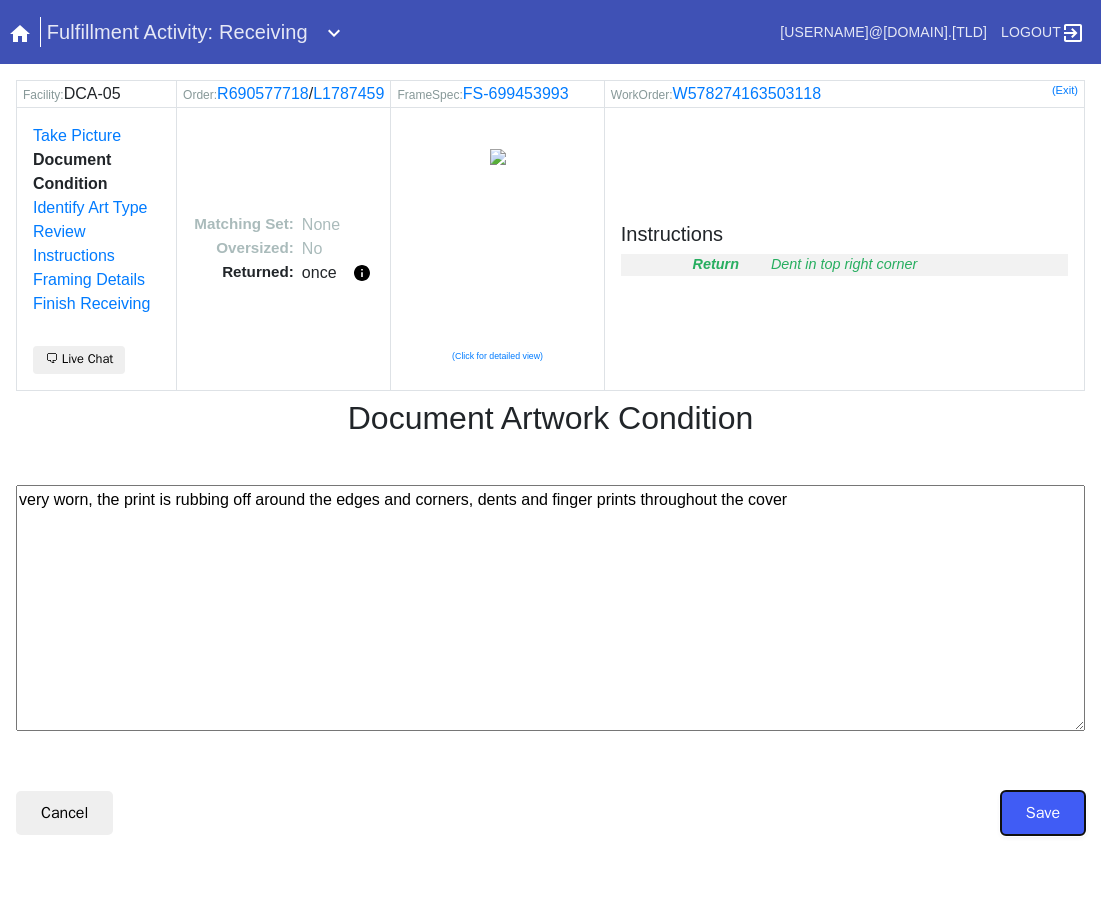 click on "Save" at bounding box center [1043, 813] 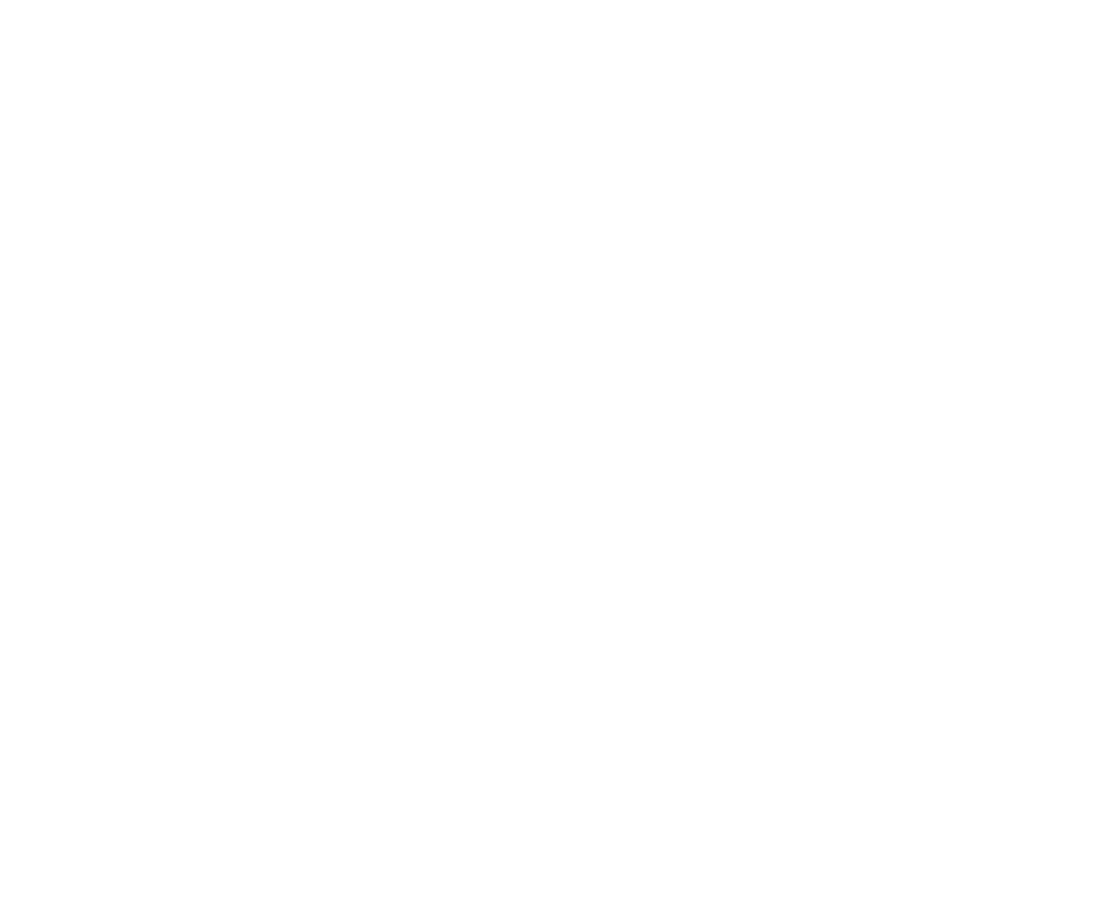 scroll, scrollTop: 0, scrollLeft: 0, axis: both 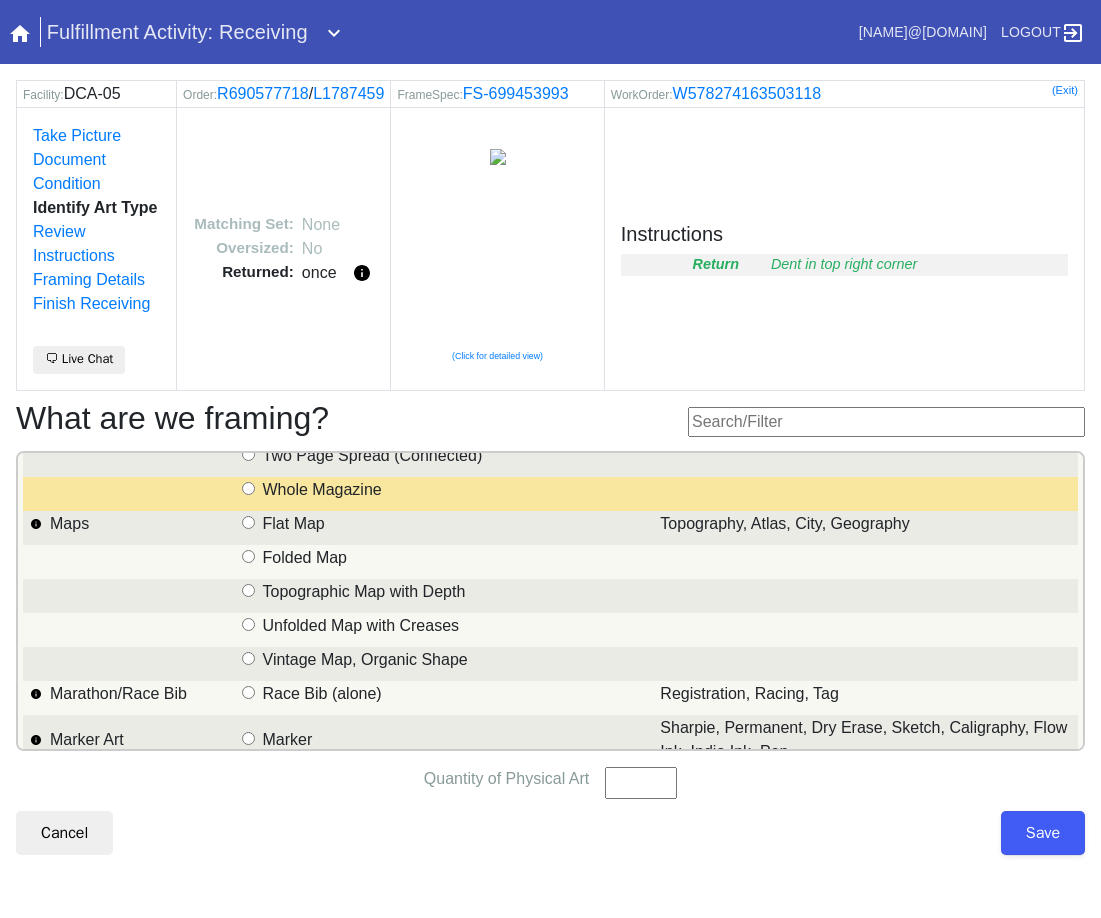 click on "Magazine" at bounding box center (145, 494) 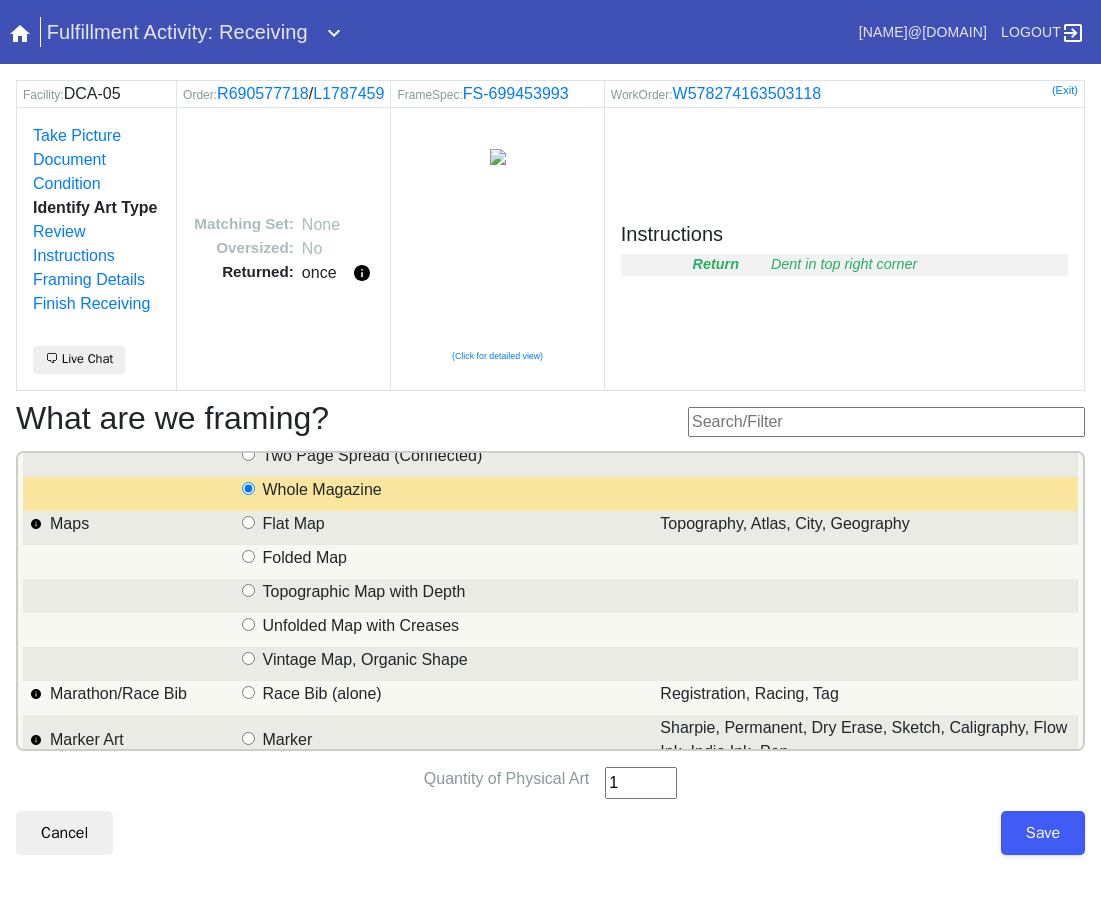 type on "1" 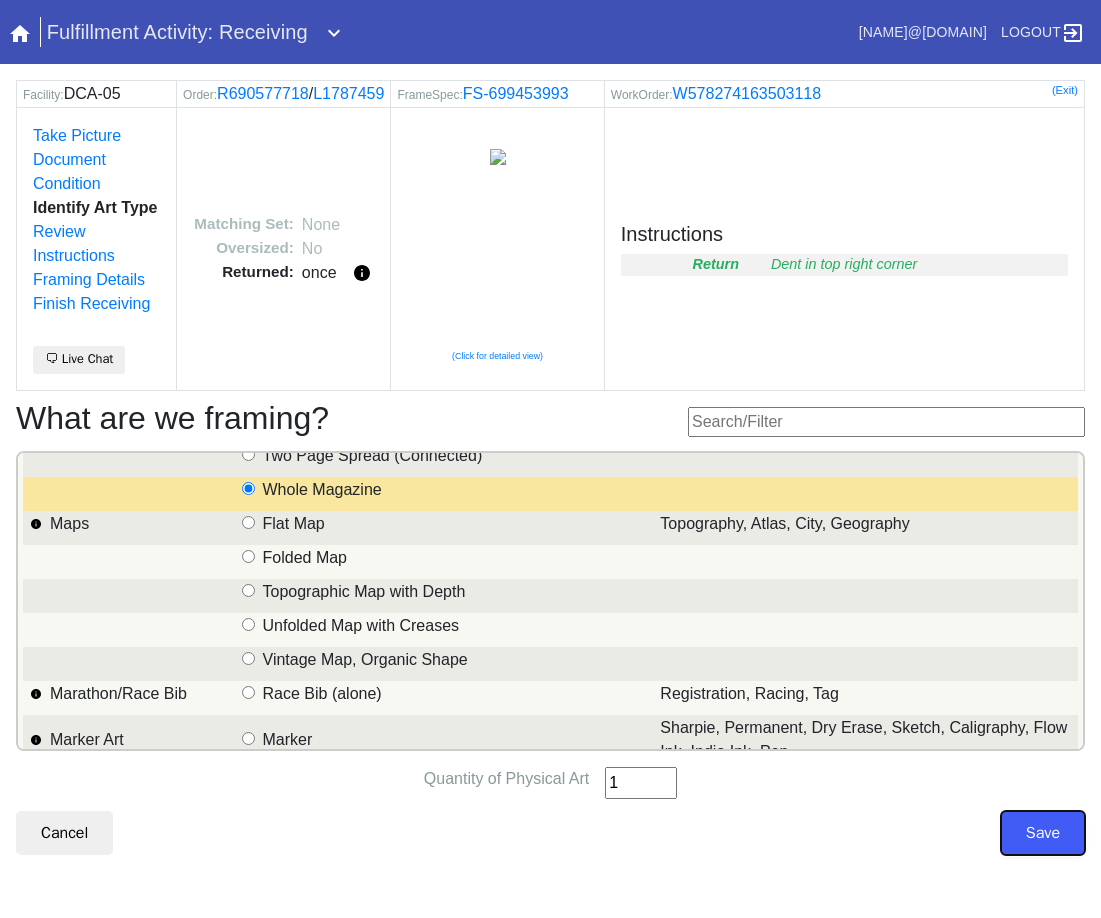 click on "Save" at bounding box center (1043, 833) 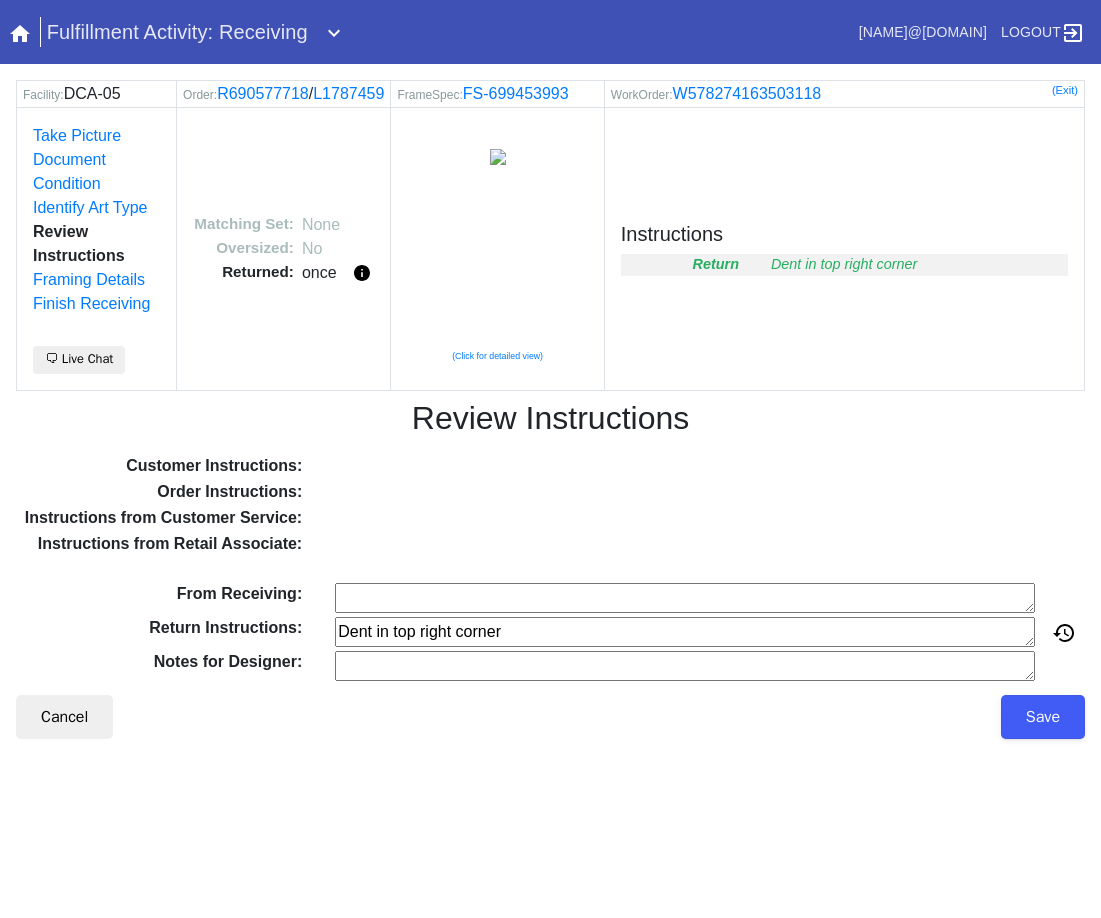 scroll, scrollTop: 0, scrollLeft: 0, axis: both 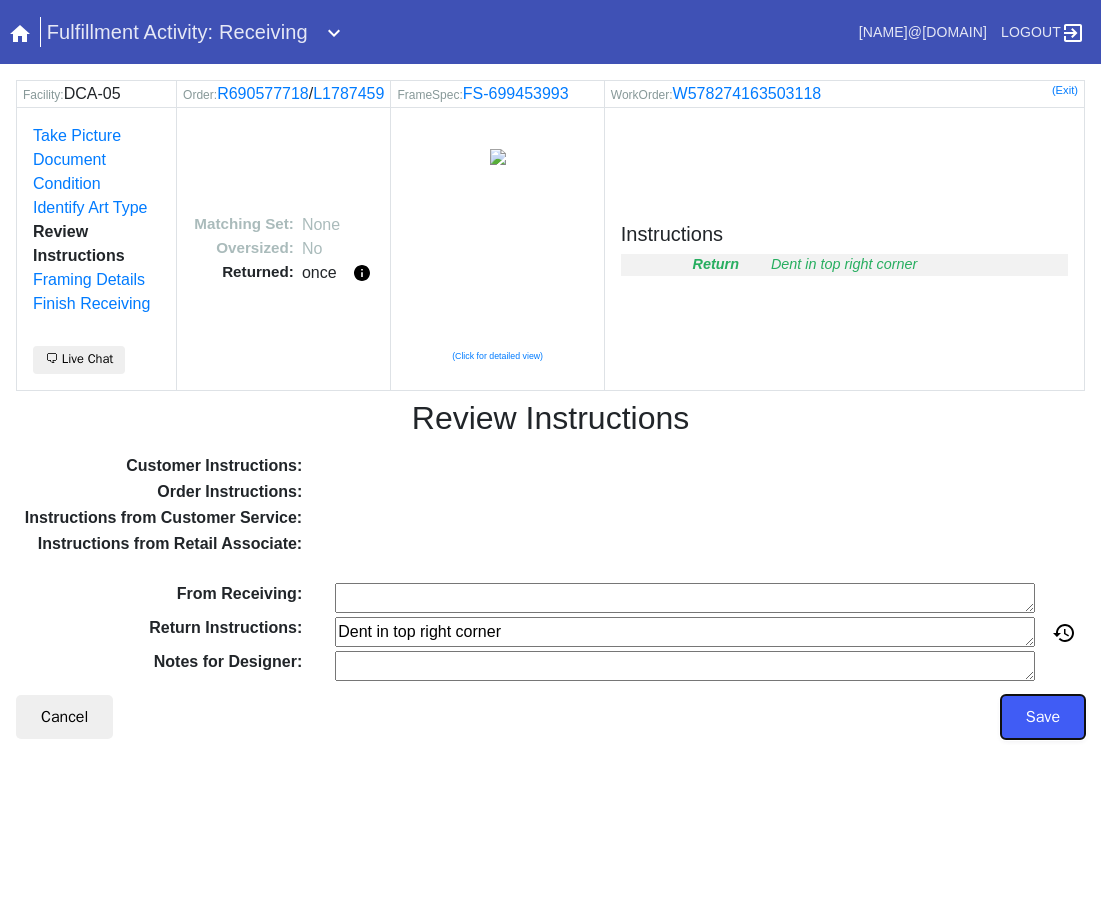 click on "Save" at bounding box center [1043, 717] 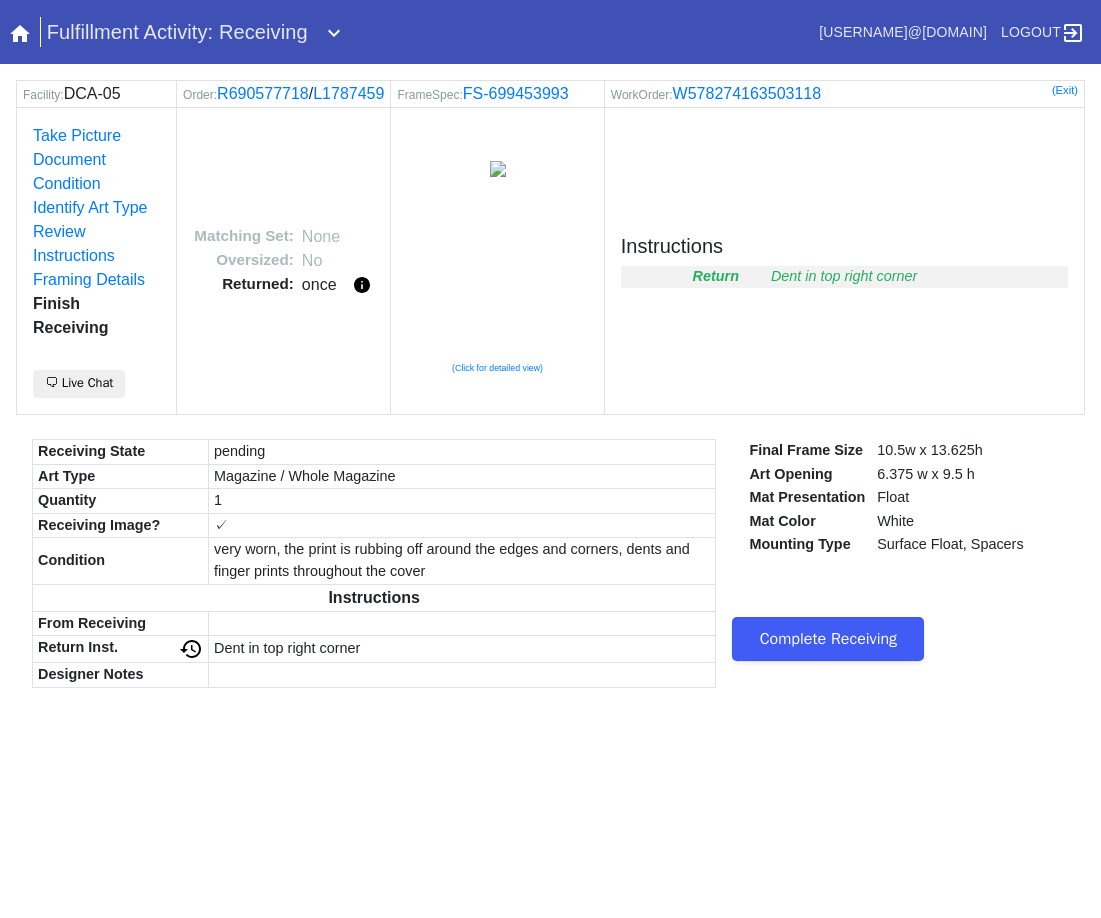 scroll, scrollTop: 0, scrollLeft: 0, axis: both 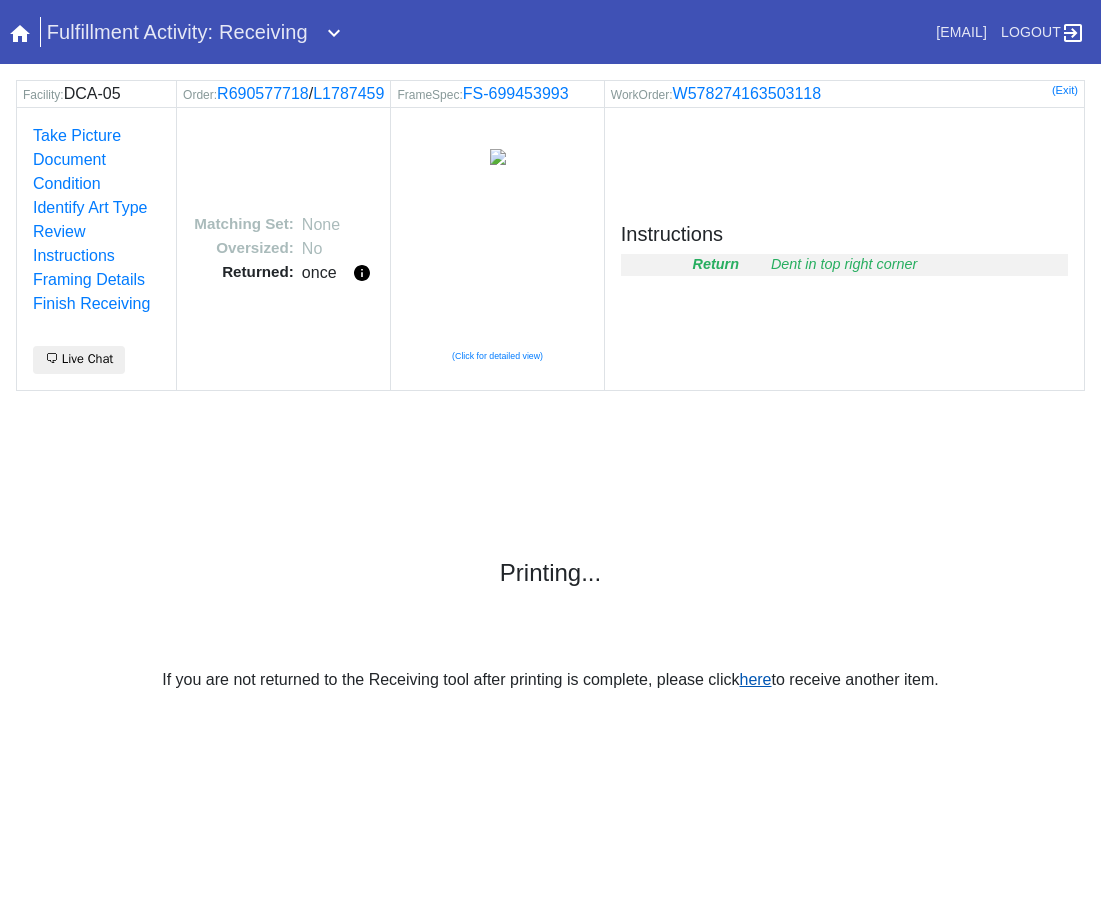 click on "here" at bounding box center [755, 679] 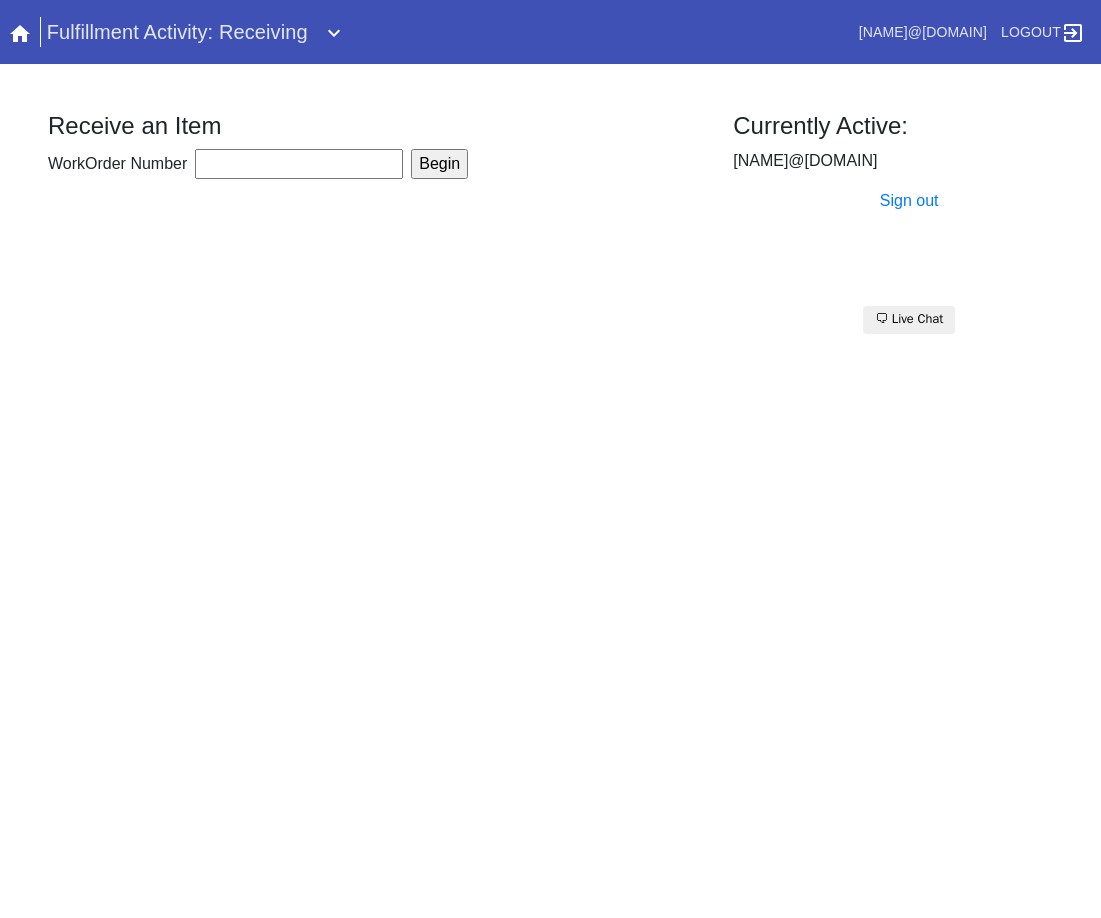 scroll, scrollTop: 0, scrollLeft: 0, axis: both 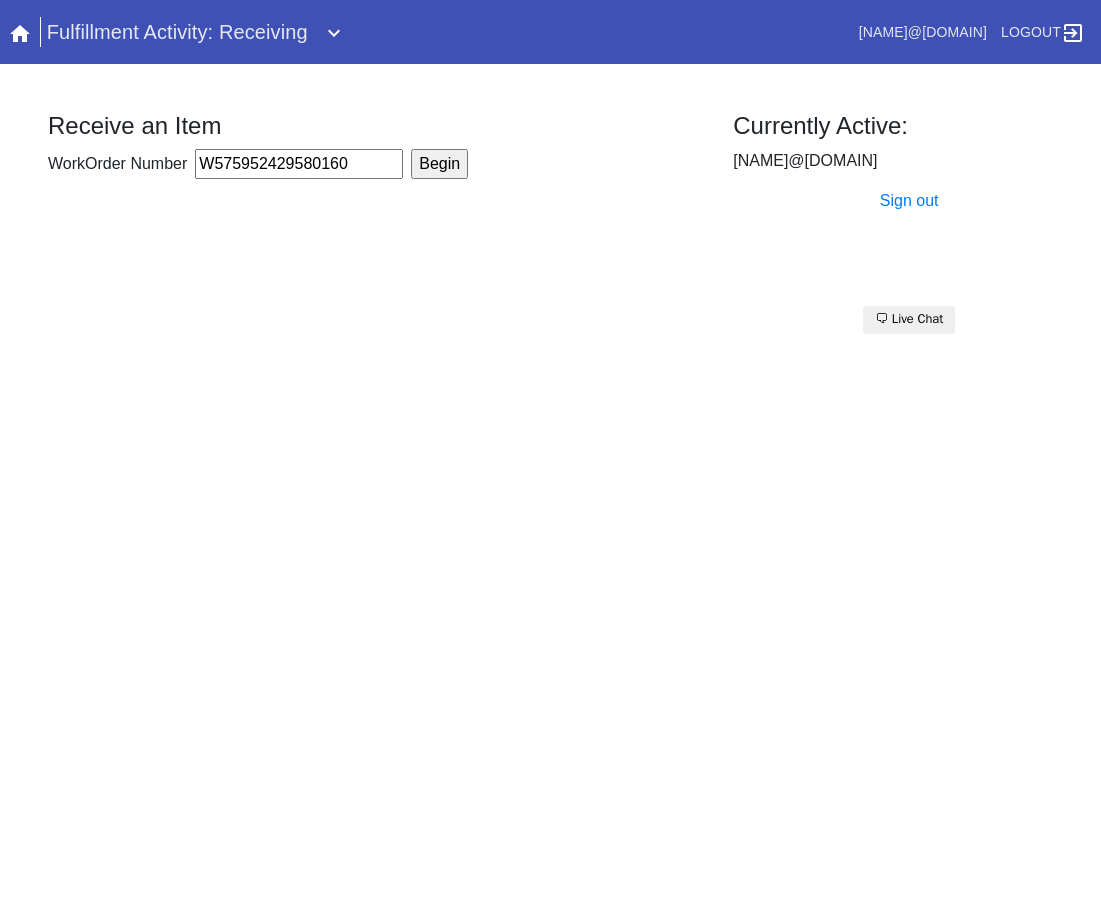 type on "W575952429580160" 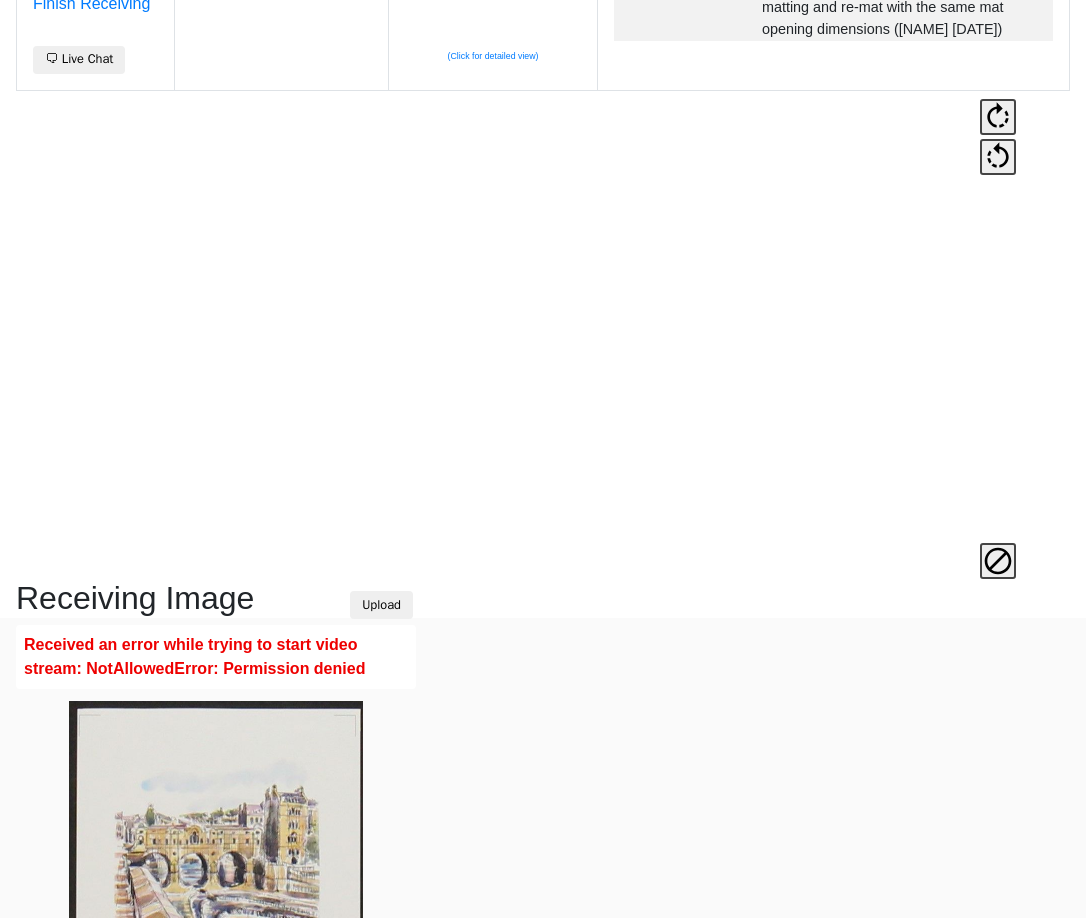 scroll, scrollTop: 473, scrollLeft: 0, axis: vertical 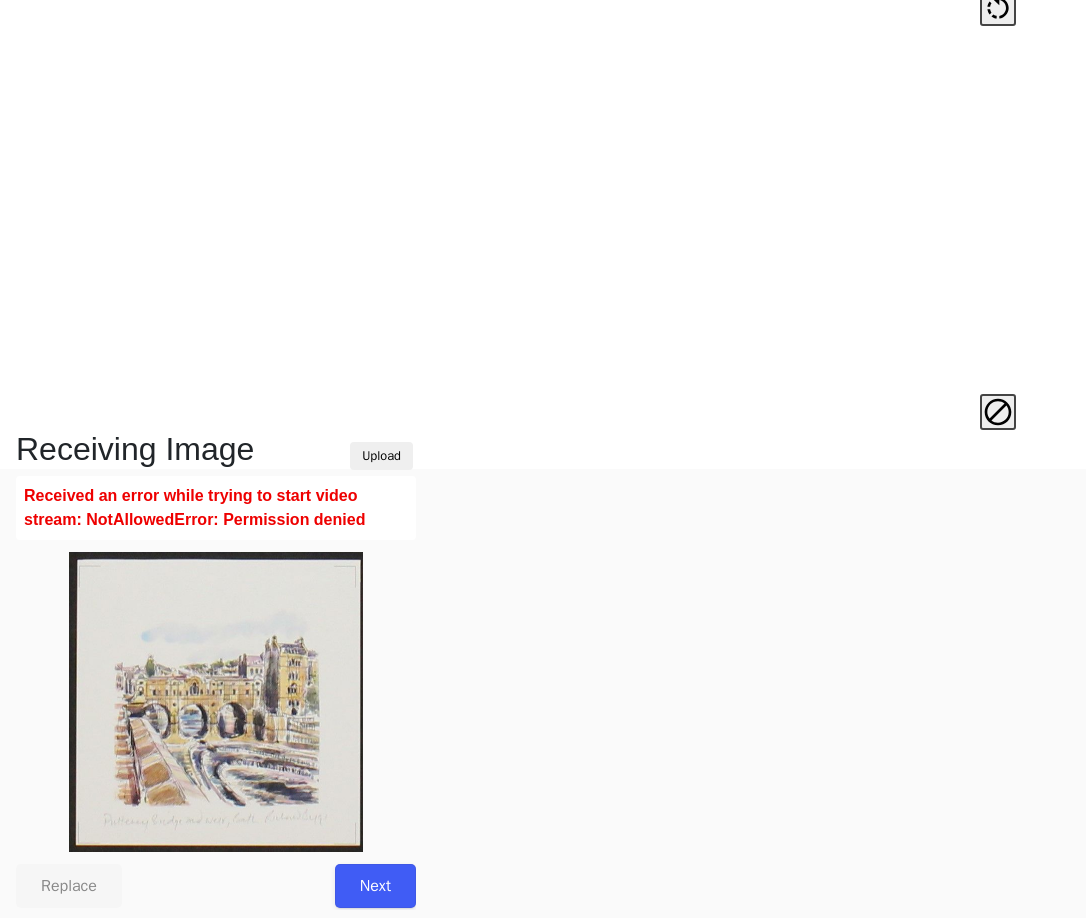 click on "Next" at bounding box center (375, 886) 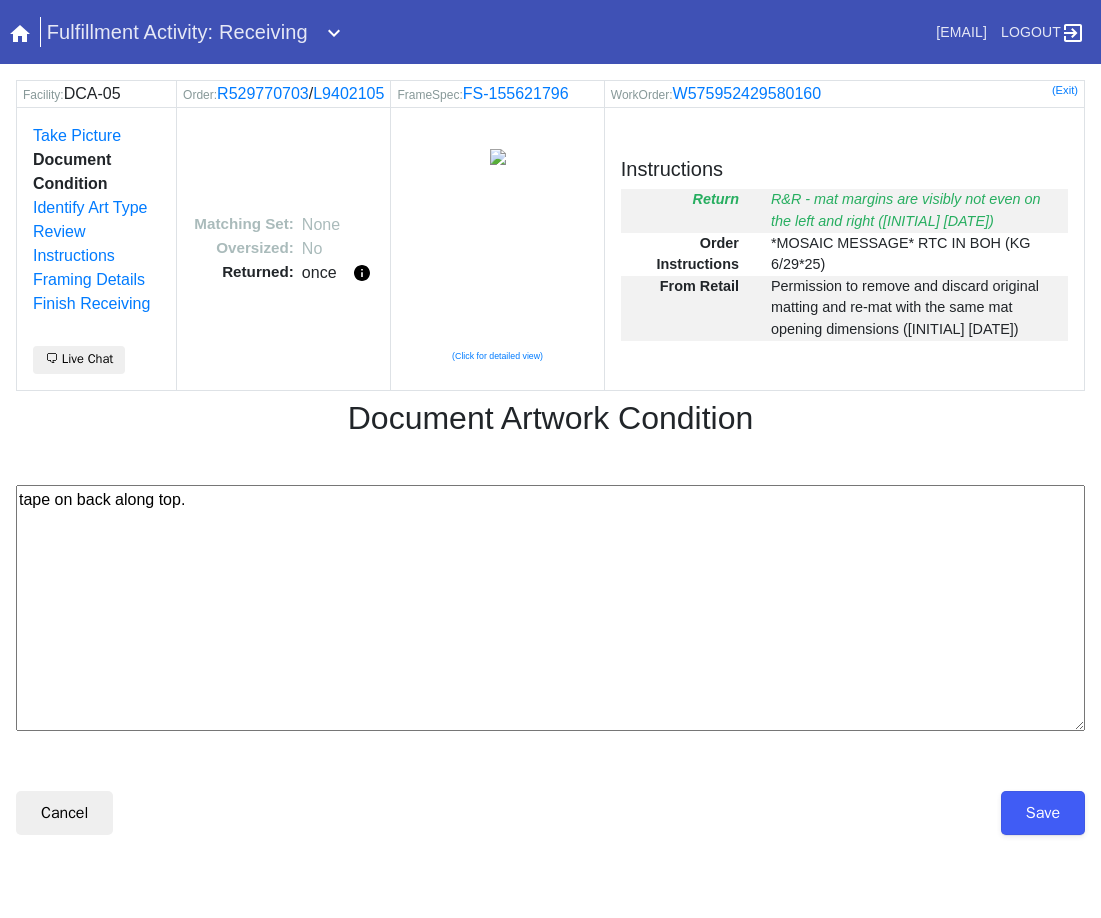 scroll, scrollTop: 0, scrollLeft: 0, axis: both 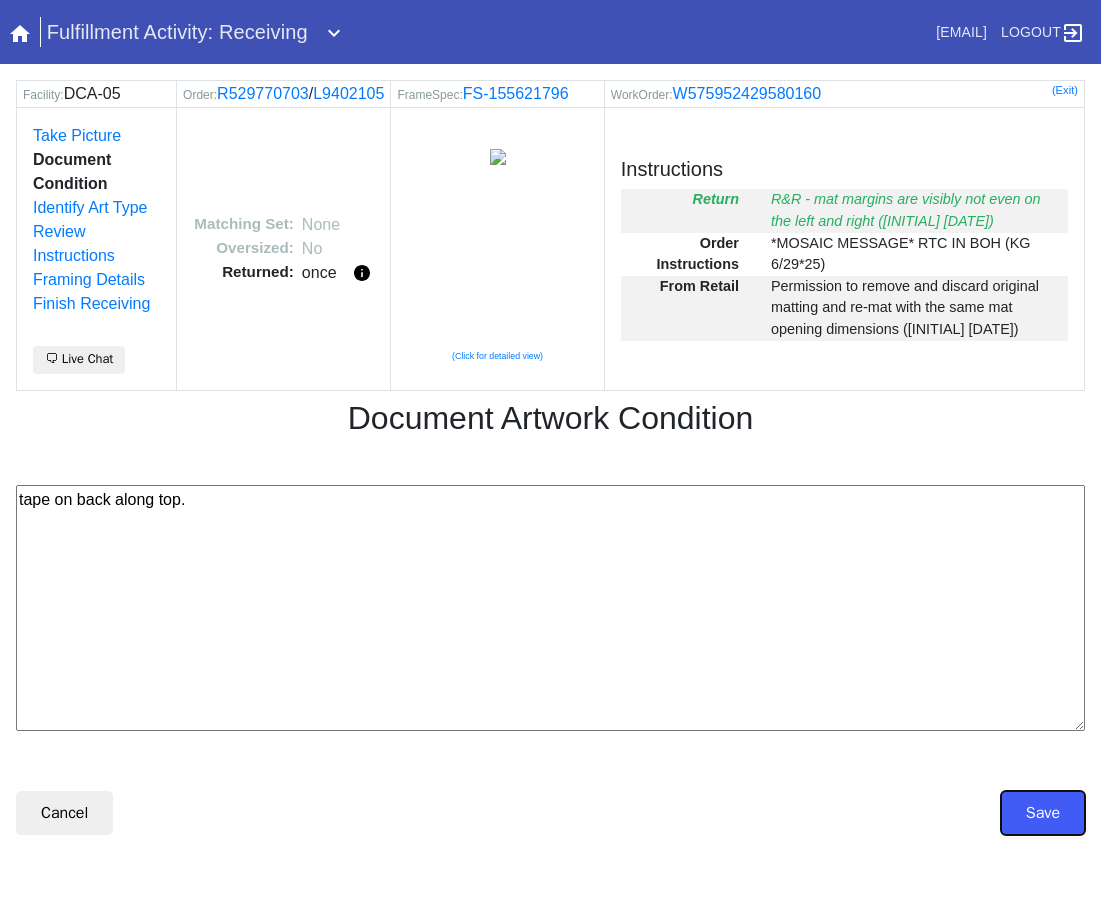 click on "Save" at bounding box center [1043, 813] 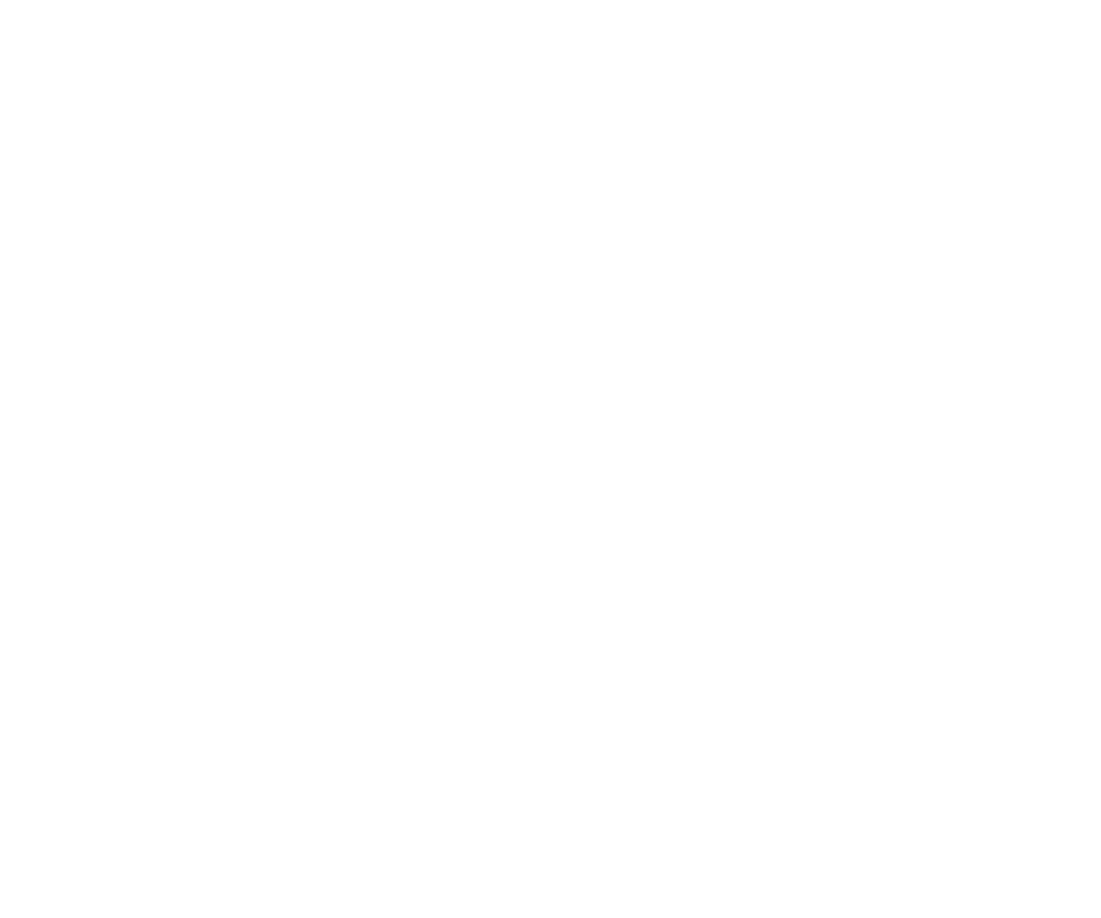 scroll, scrollTop: 0, scrollLeft: 0, axis: both 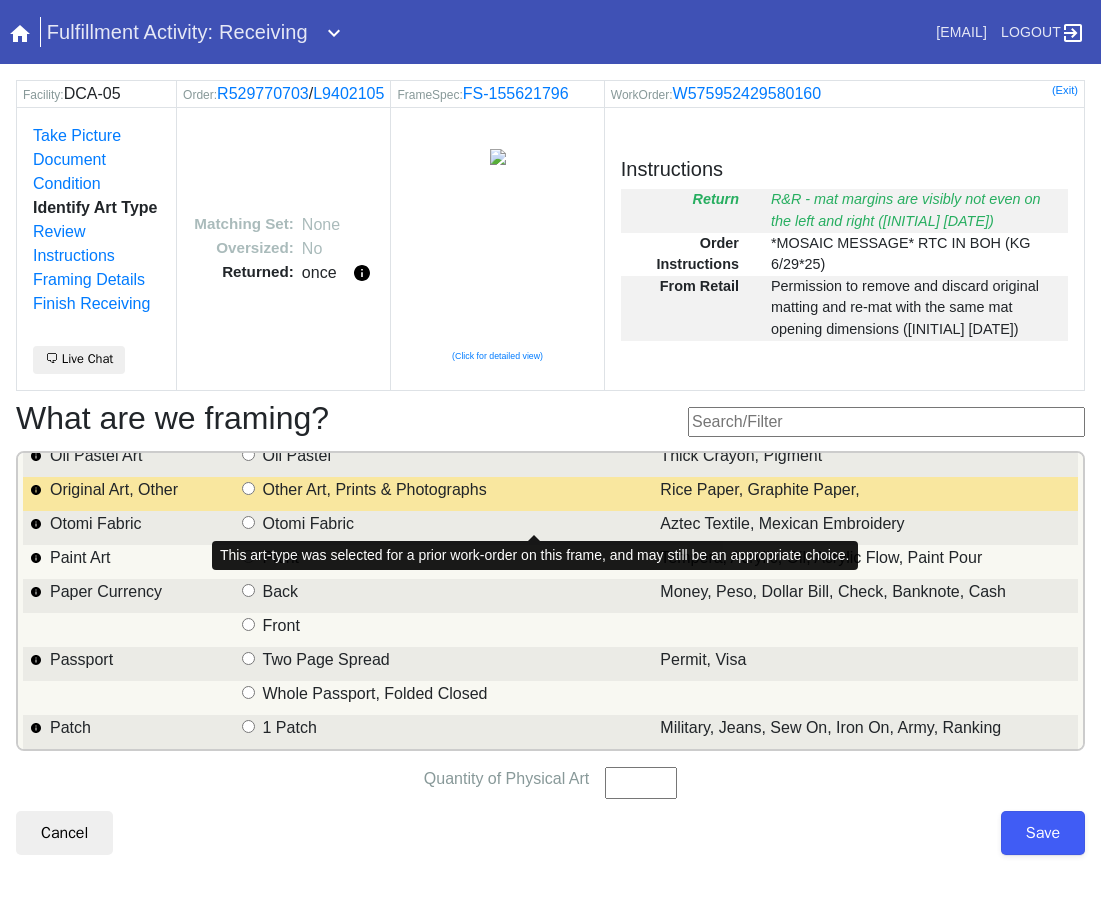 click on "Other Art, Prints & Photographs" at bounding box center (375, 490) 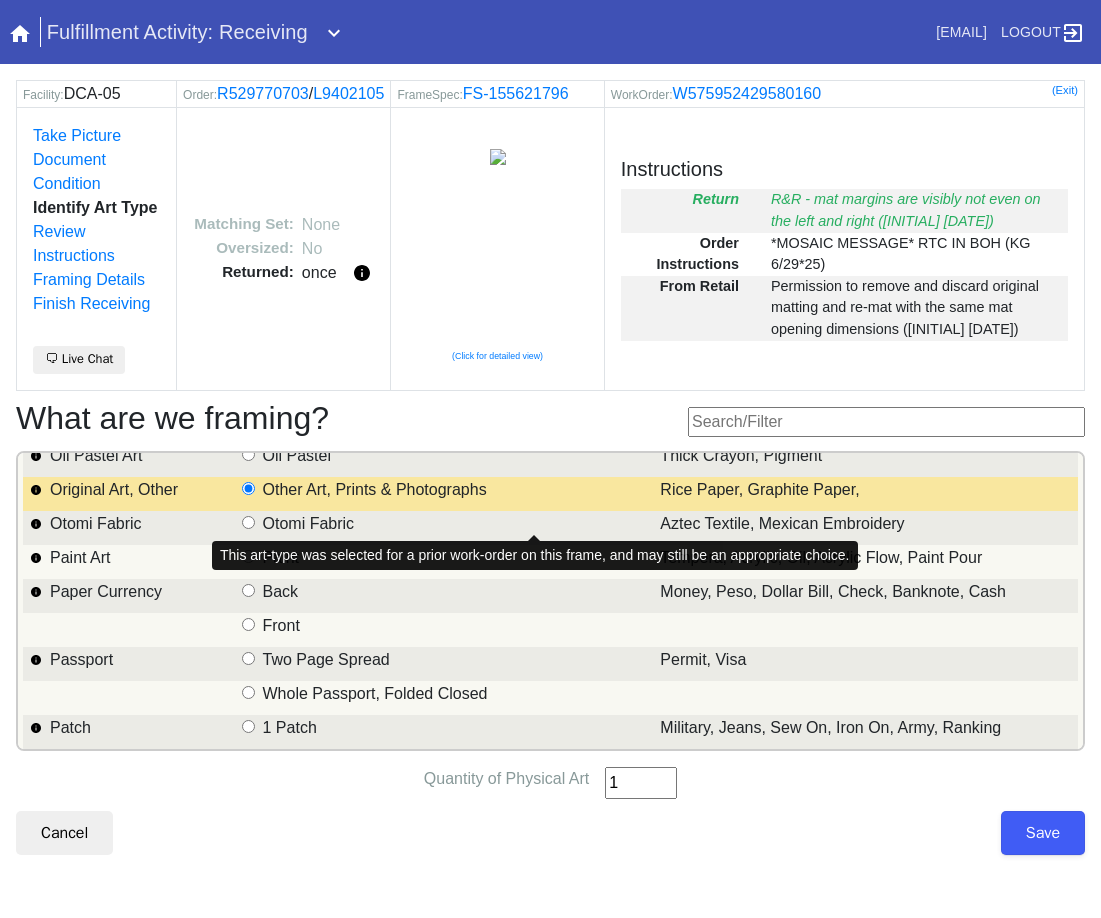 type on "1" 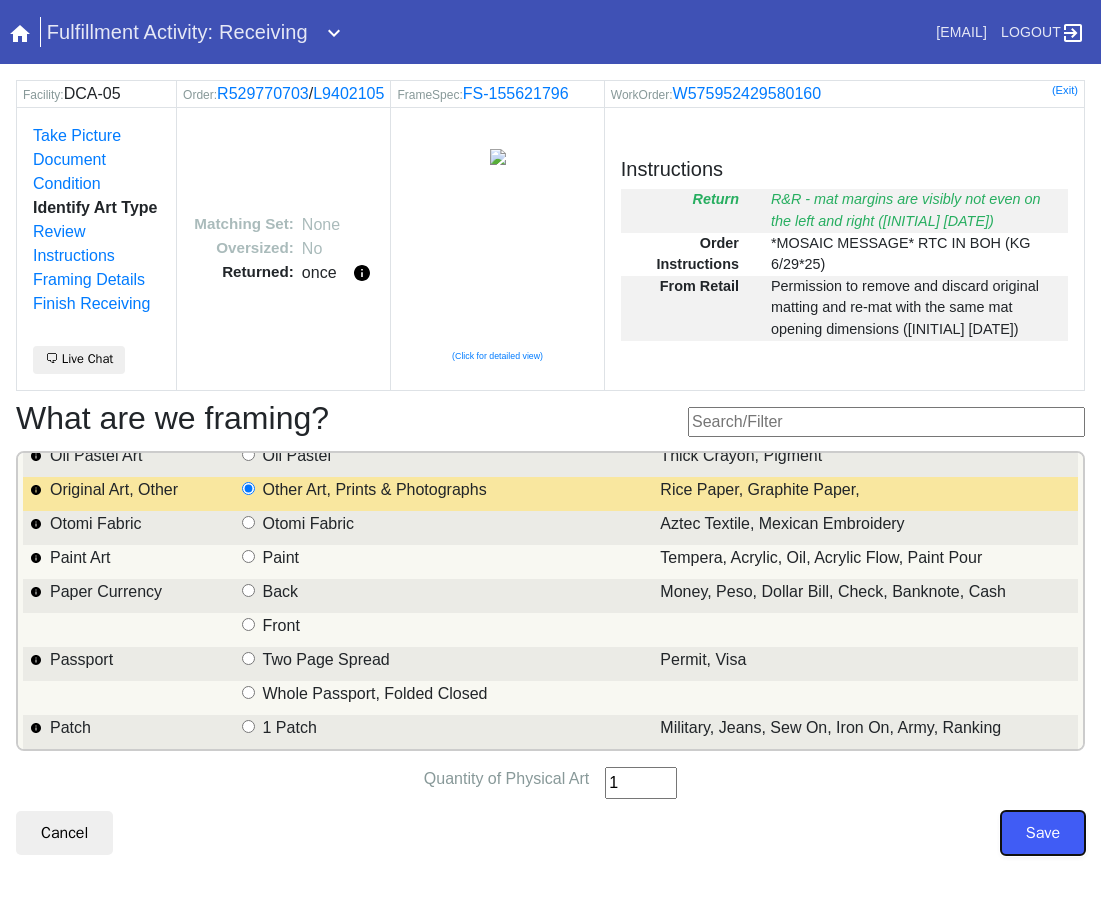 click on "Save" at bounding box center [1043, 833] 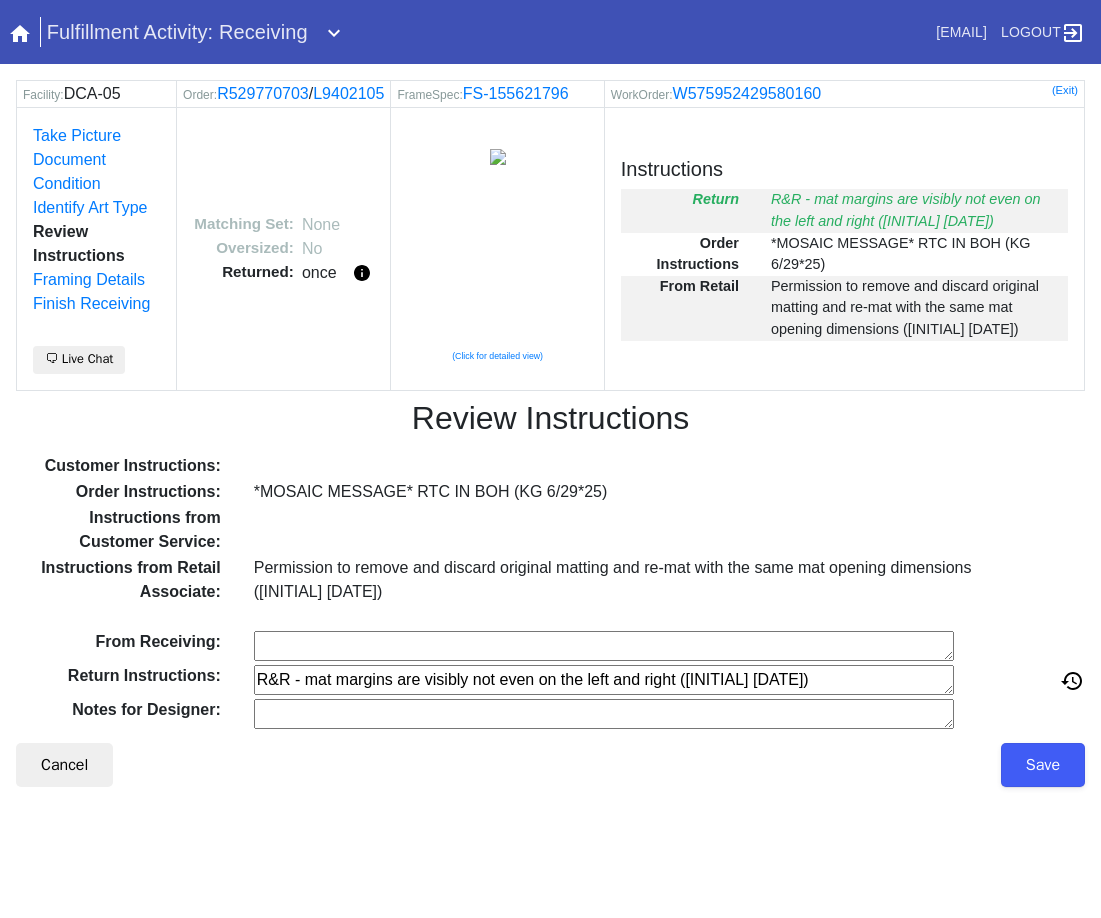 scroll, scrollTop: 0, scrollLeft: 0, axis: both 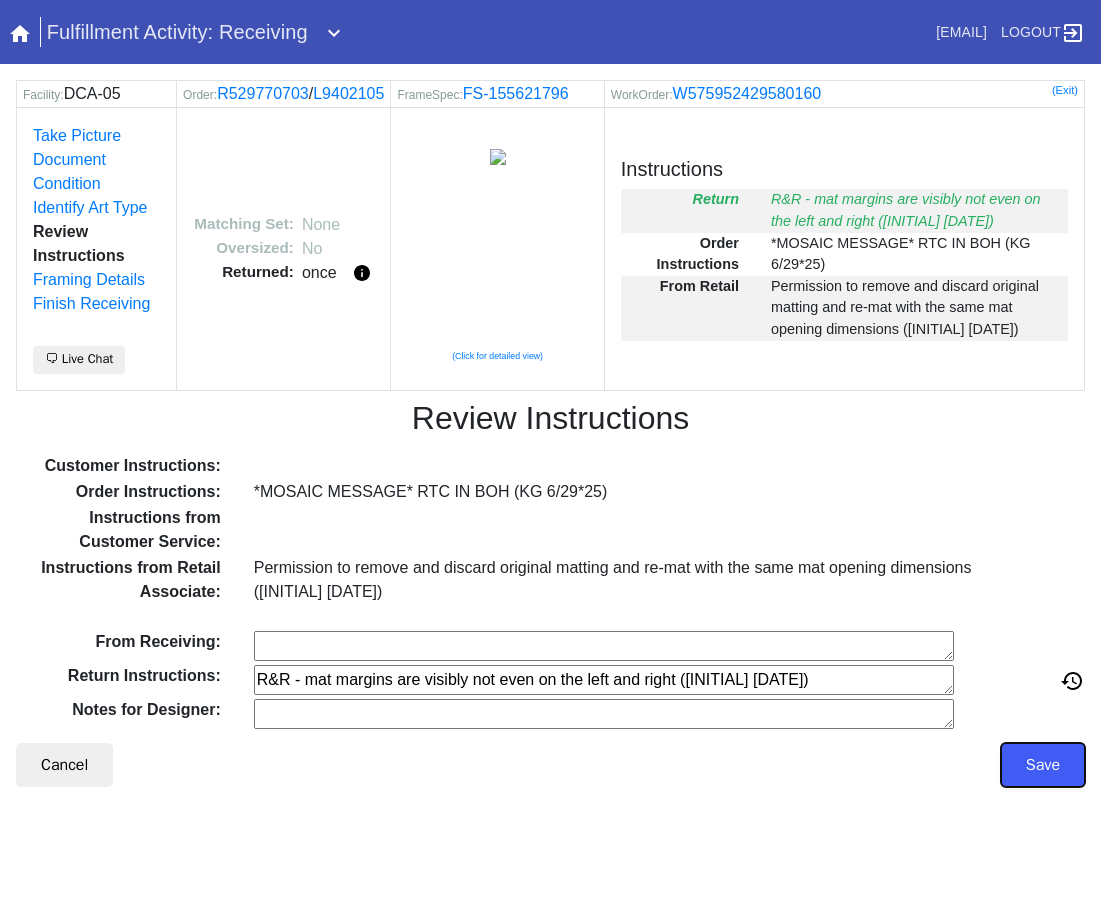 click on "Save" at bounding box center (1043, 765) 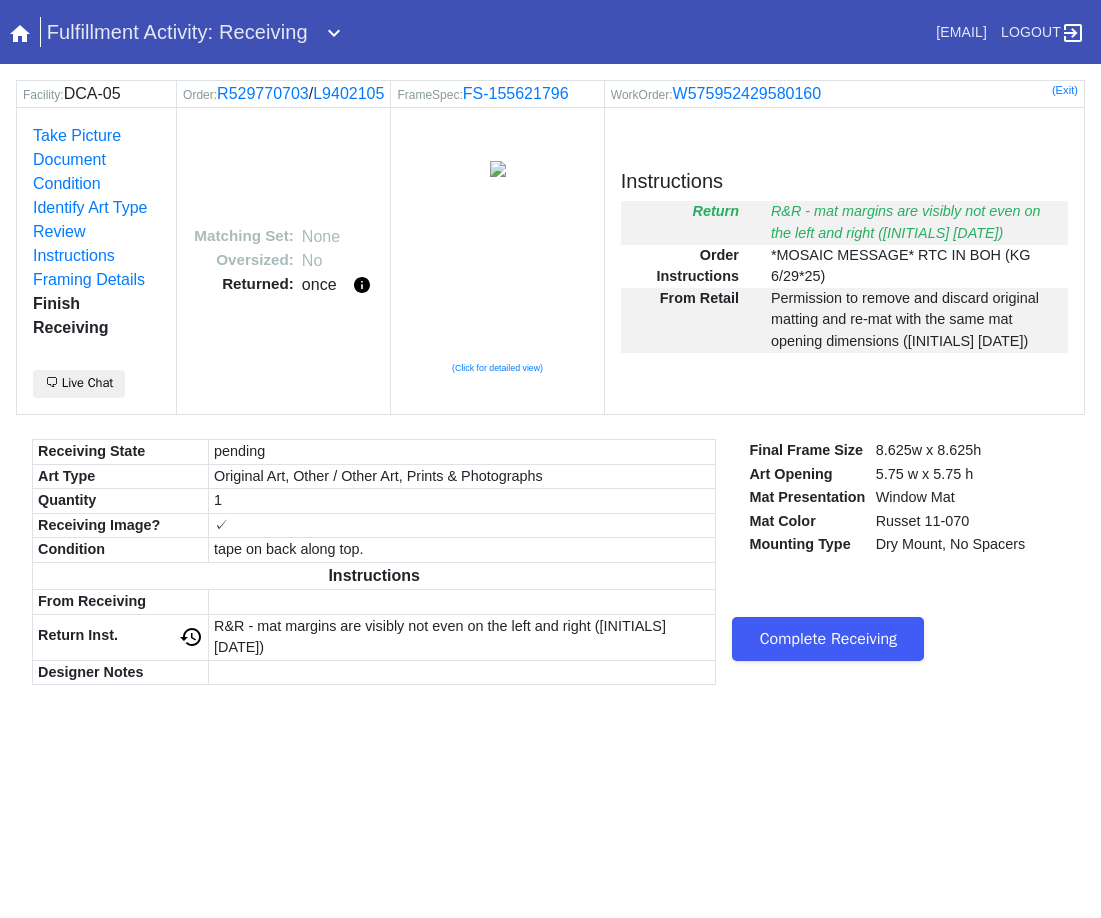 scroll, scrollTop: 0, scrollLeft: 0, axis: both 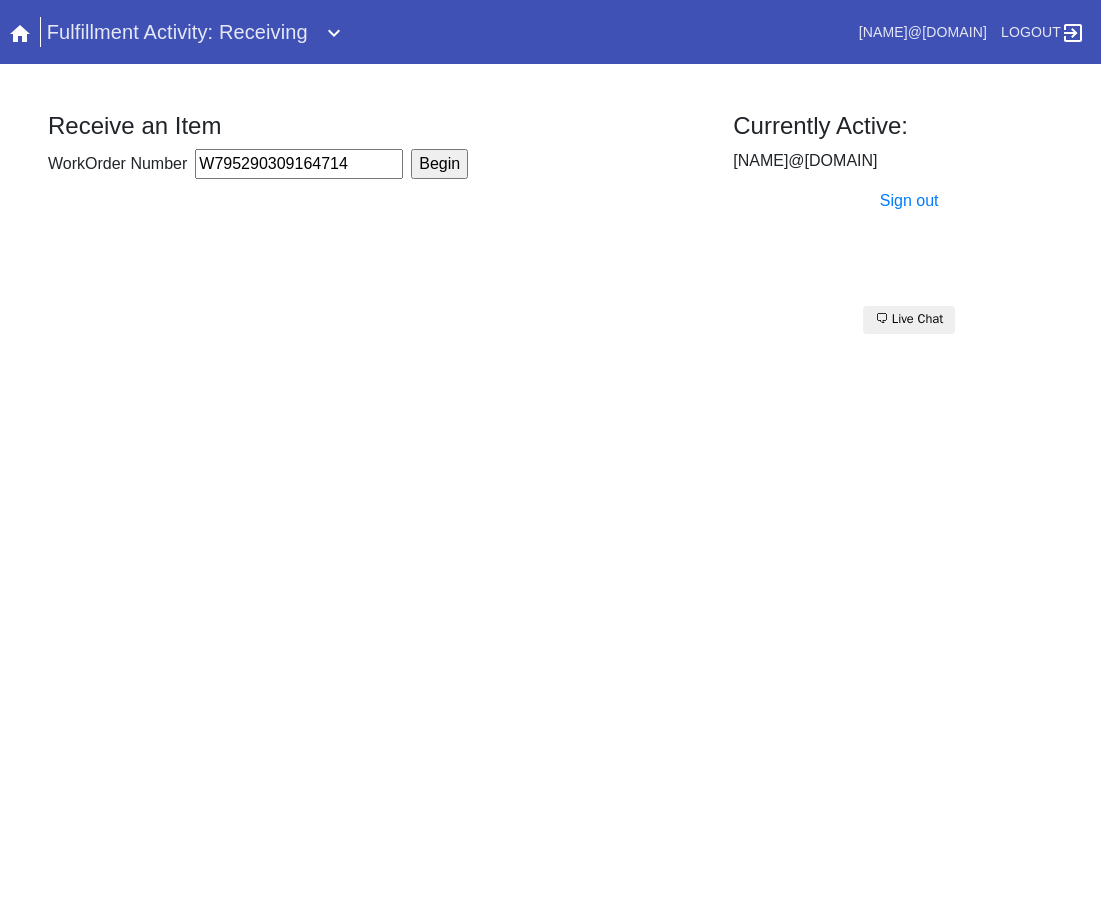 type on "W795290309164714" 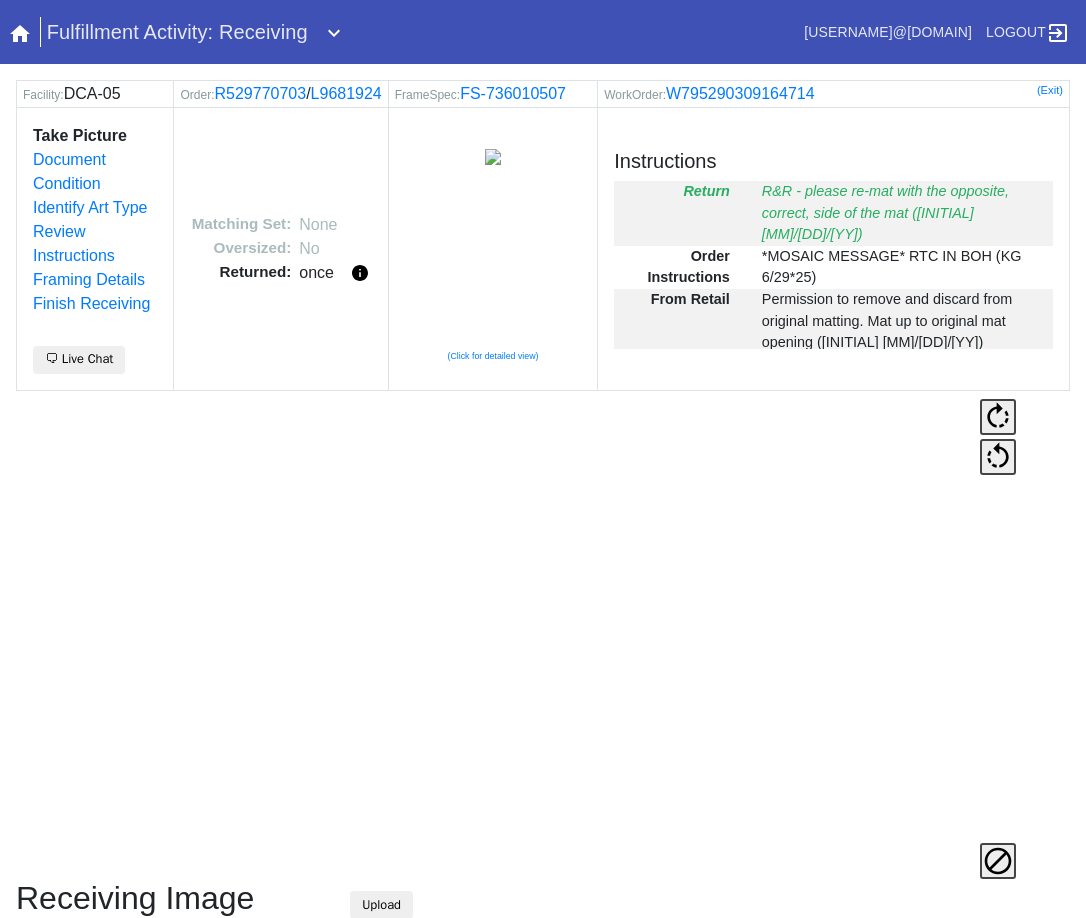 scroll, scrollTop: 0, scrollLeft: 0, axis: both 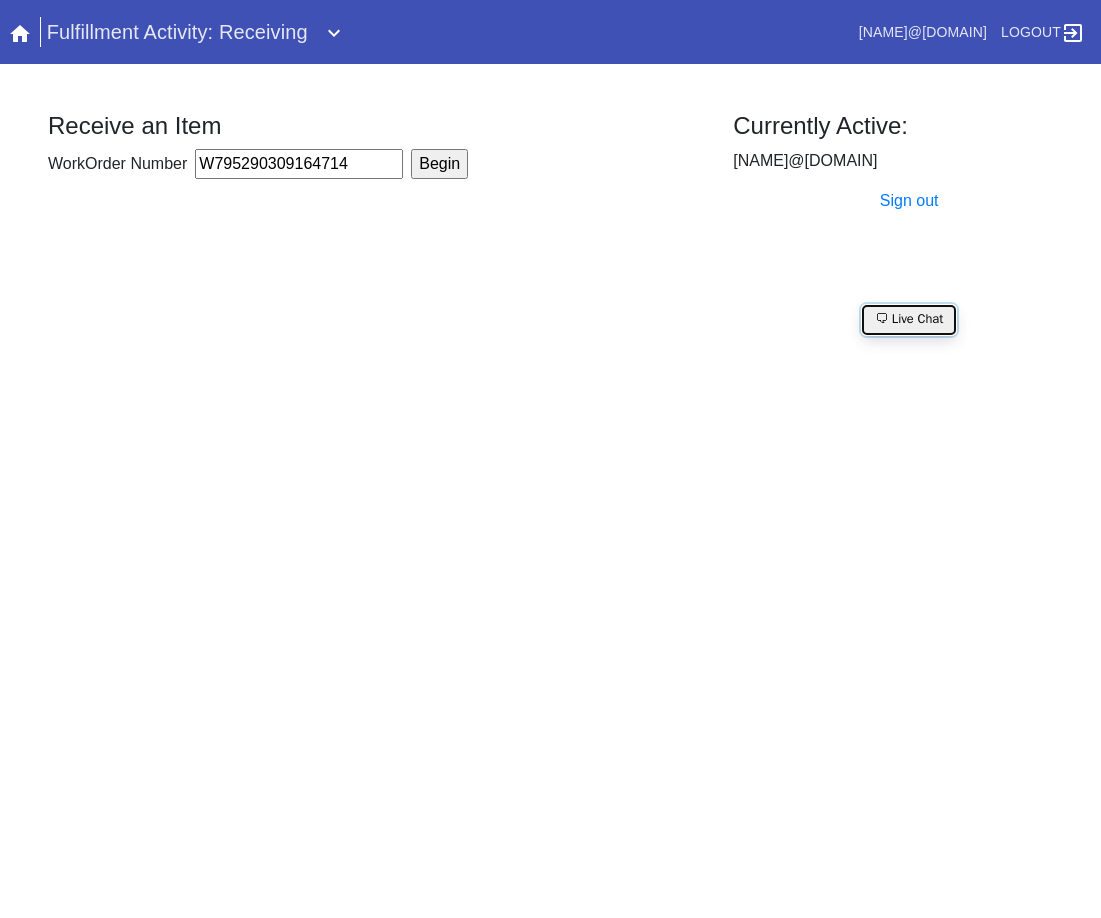 click on "🗨 Live Chat" at bounding box center [909, 320] 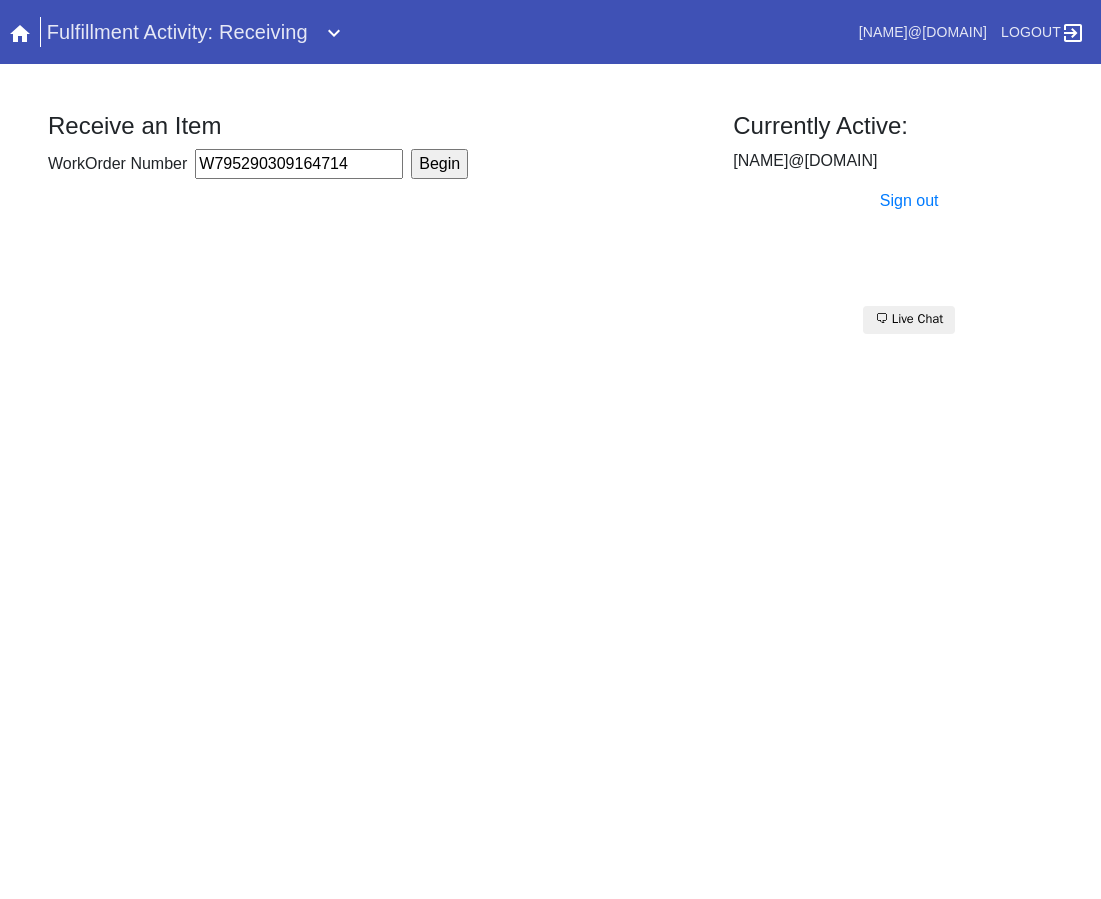 click on "W795290309164714" at bounding box center [299, 164] 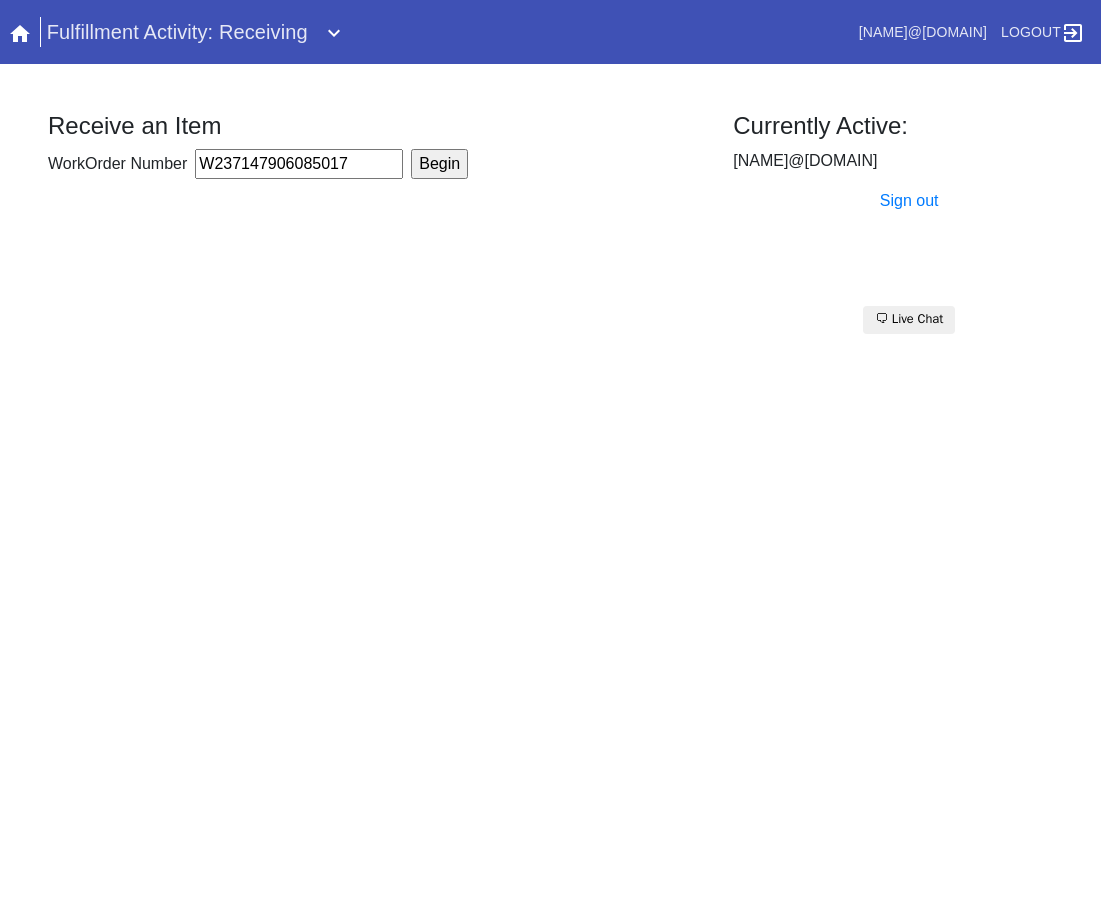 type on "W237147906085017" 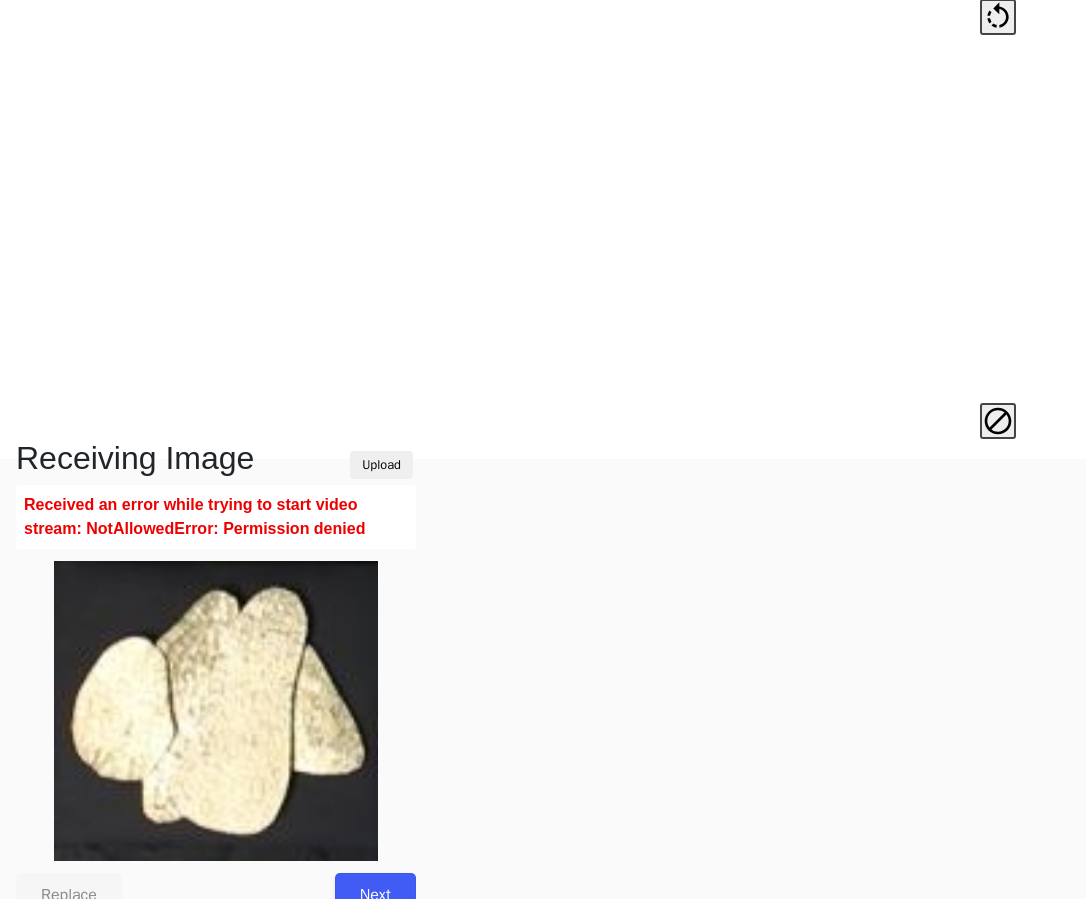 scroll, scrollTop: 492, scrollLeft: 0, axis: vertical 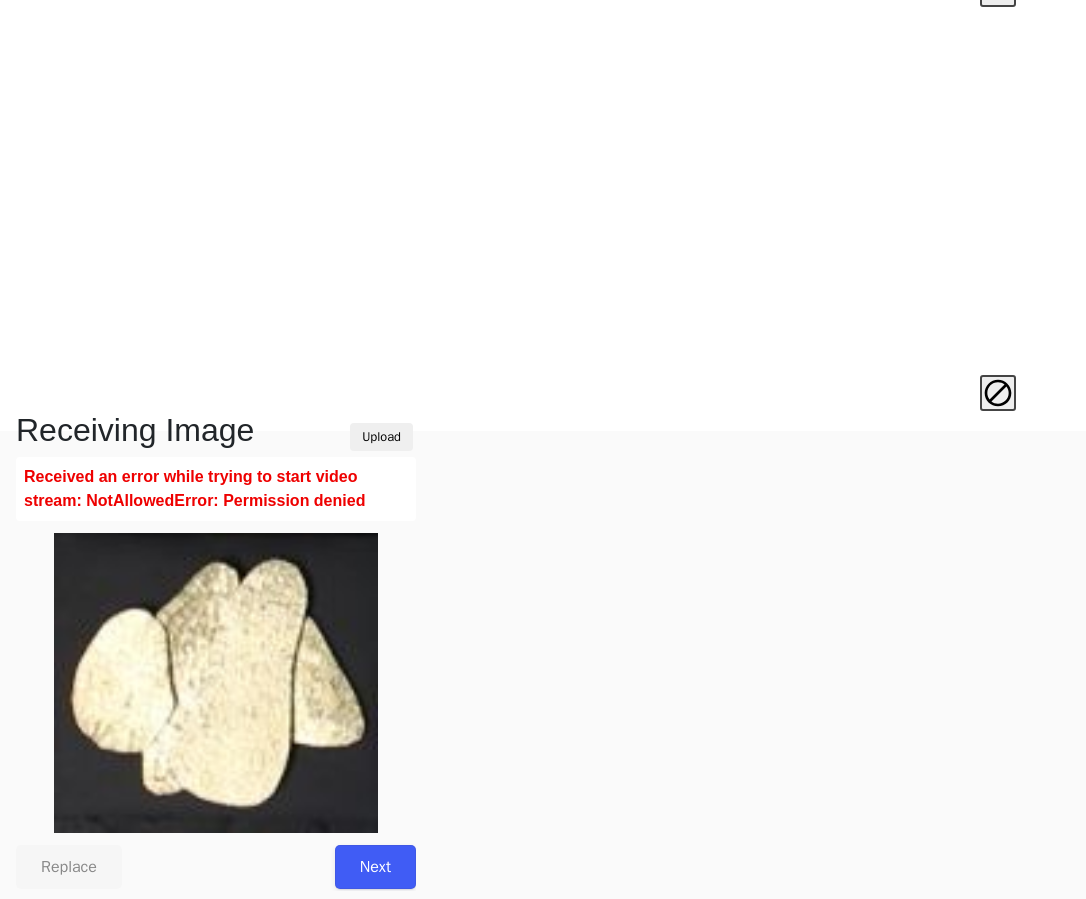 click on "Next" at bounding box center (375, 867) 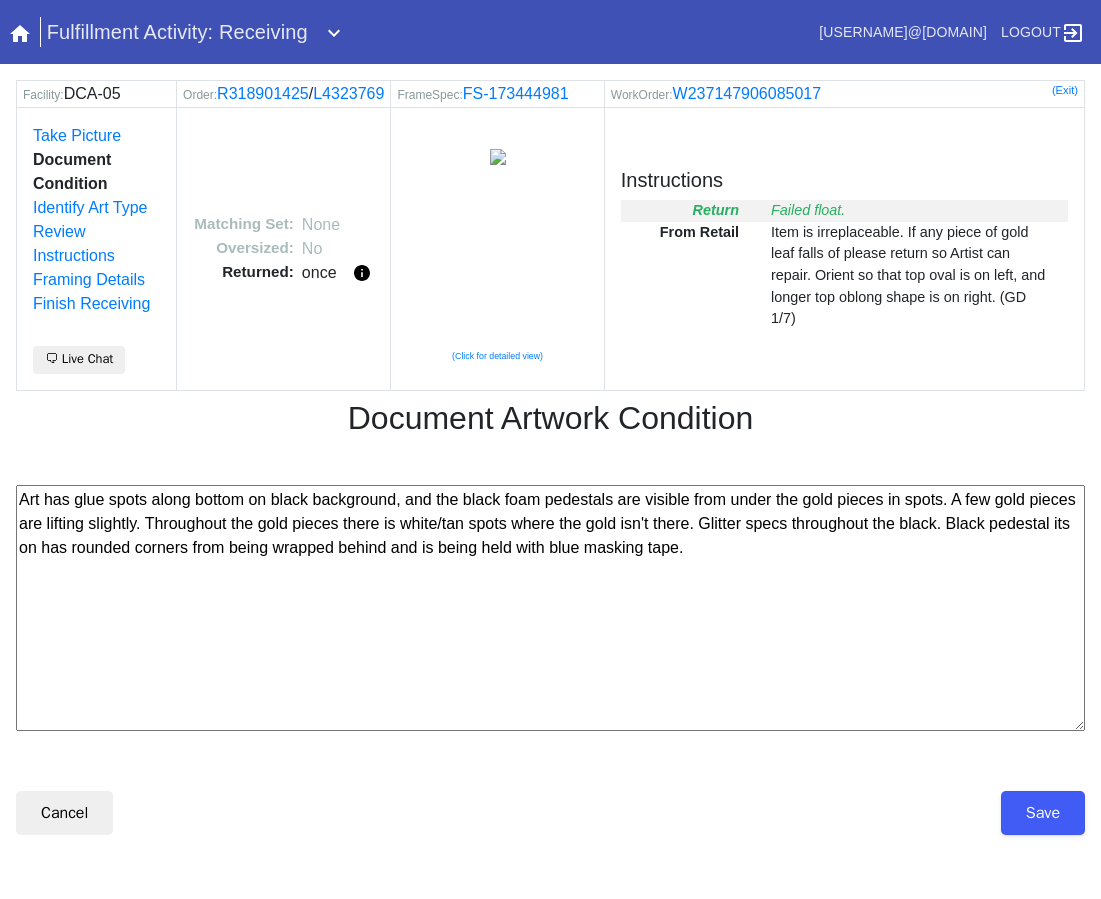 scroll, scrollTop: 0, scrollLeft: 0, axis: both 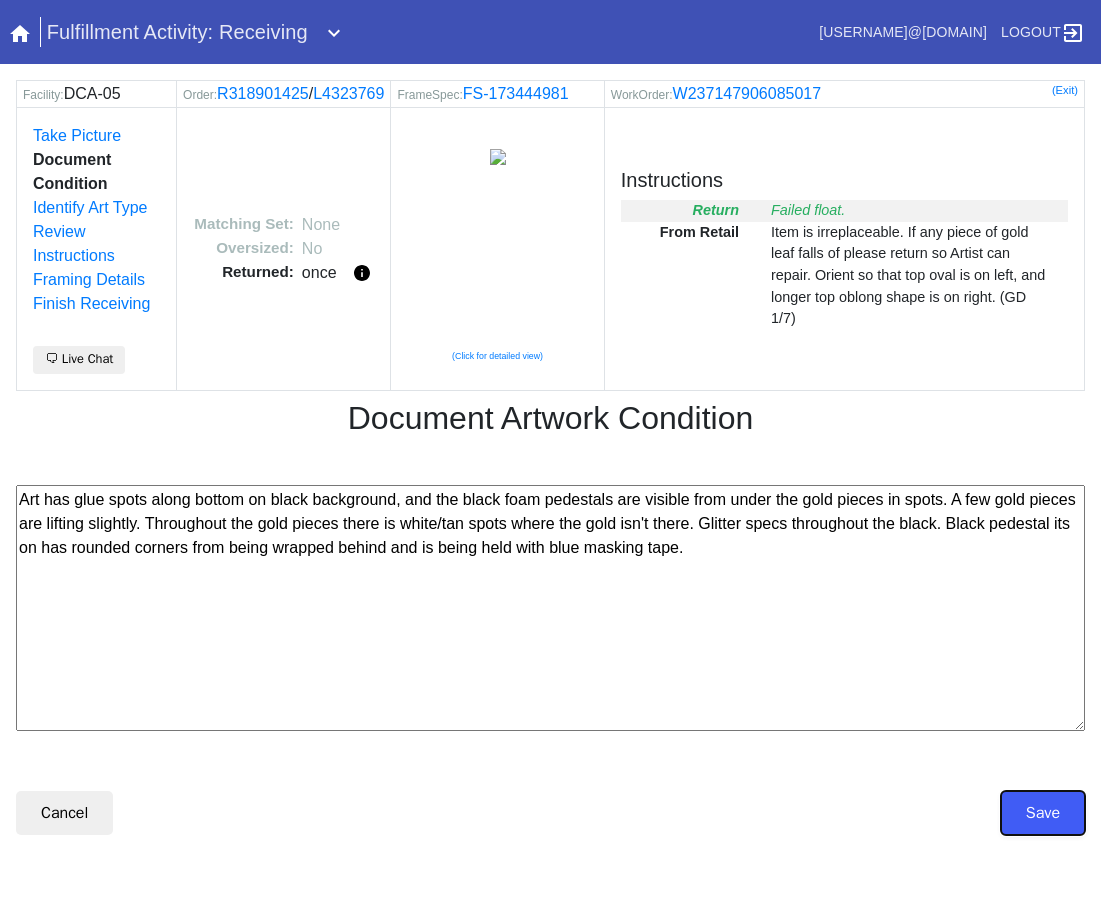 click on "Save" at bounding box center [1043, 813] 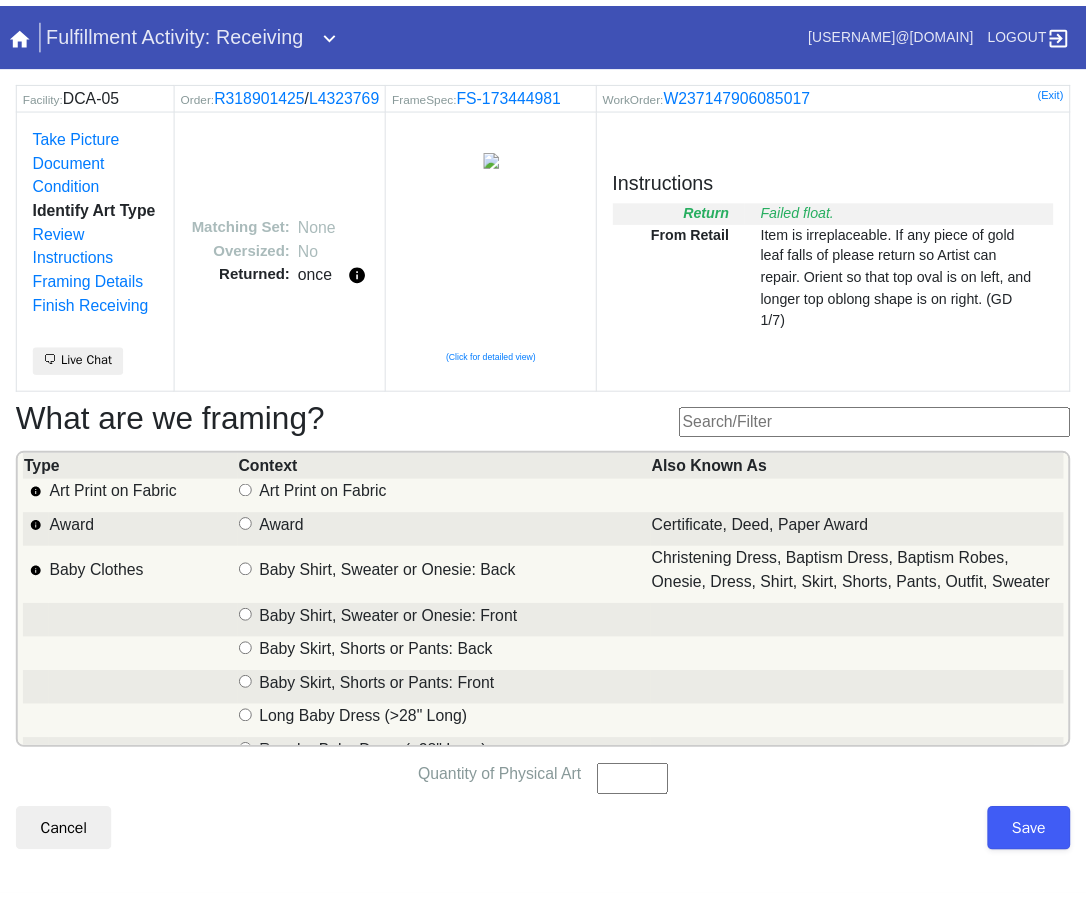 scroll, scrollTop: 12, scrollLeft: 0, axis: vertical 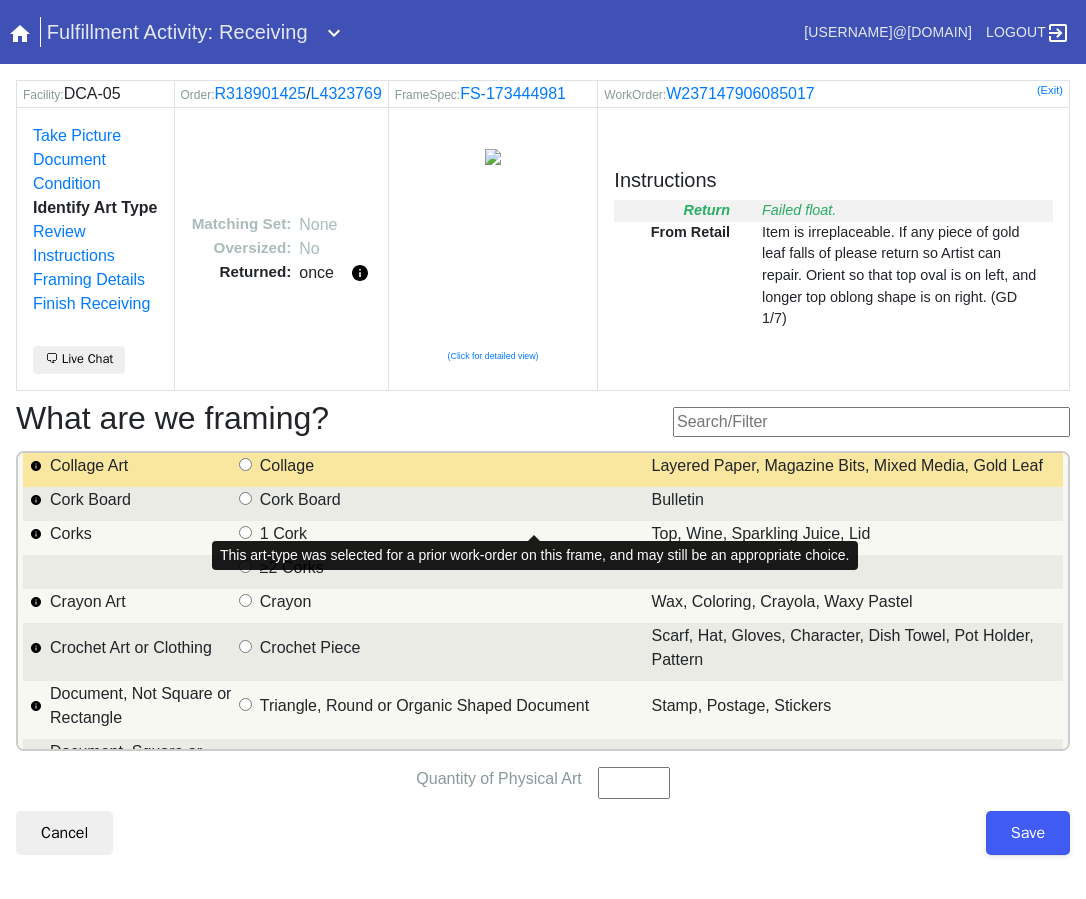 click at bounding box center [245, 465] 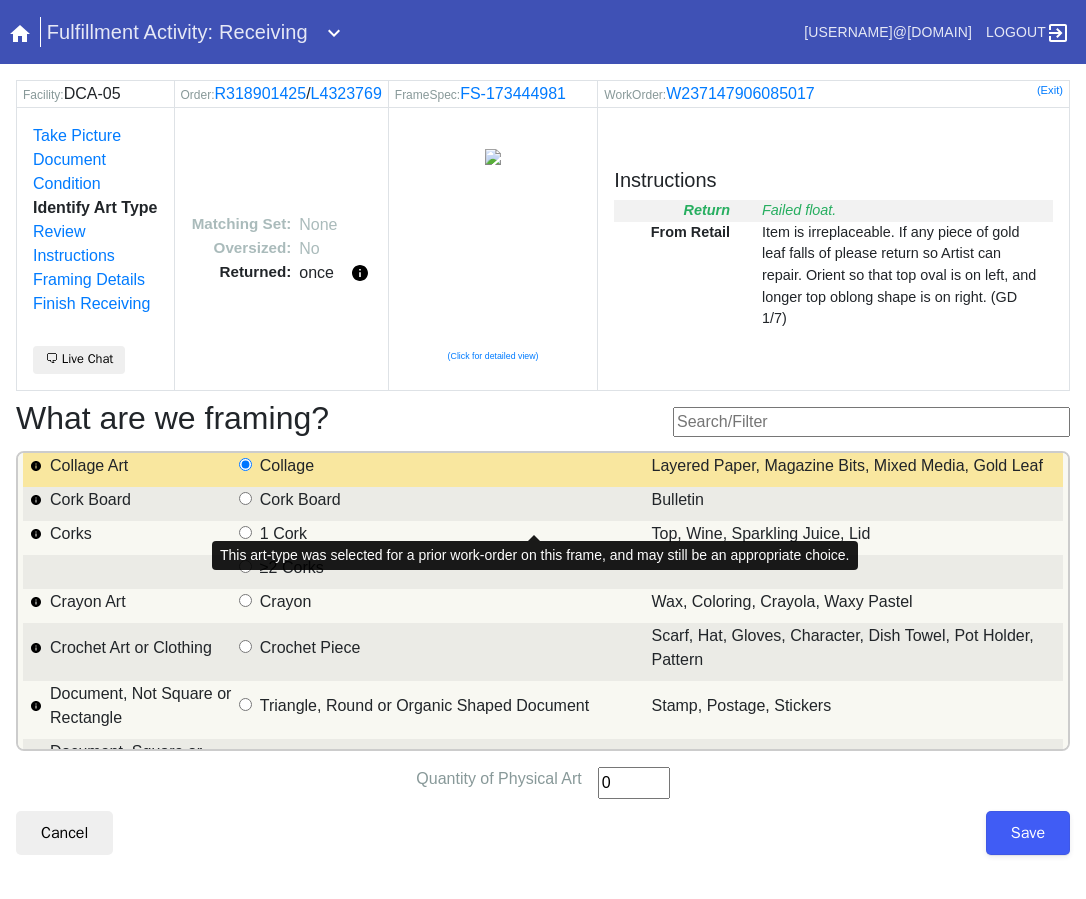 click on "0" at bounding box center (634, 783) 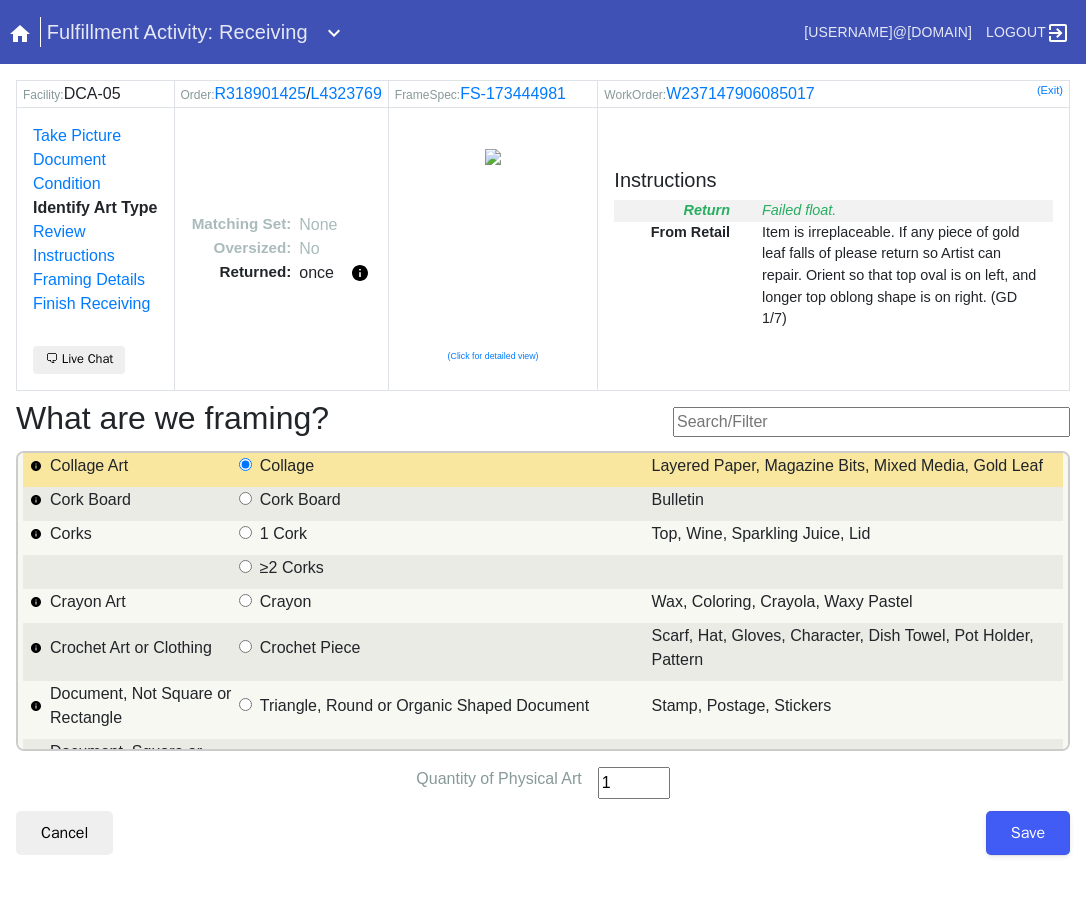 type on "1" 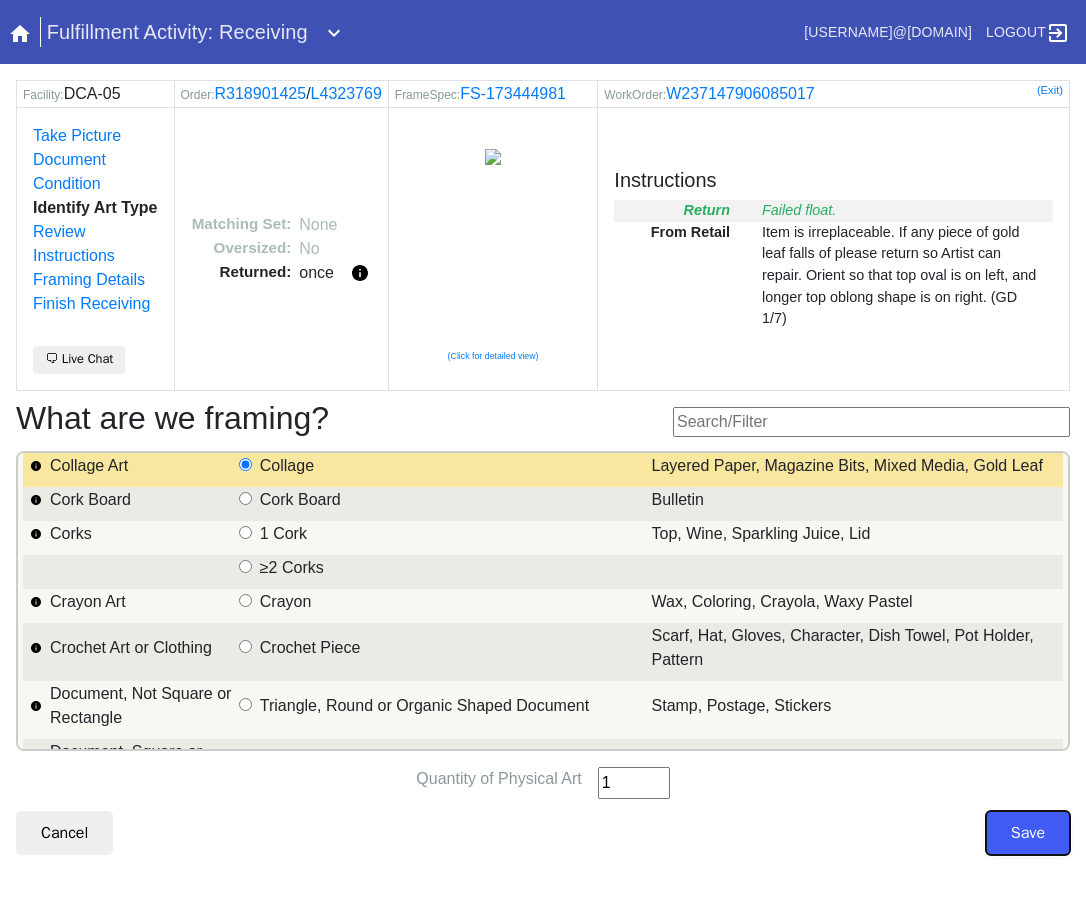 click on "Save" at bounding box center (1028, 833) 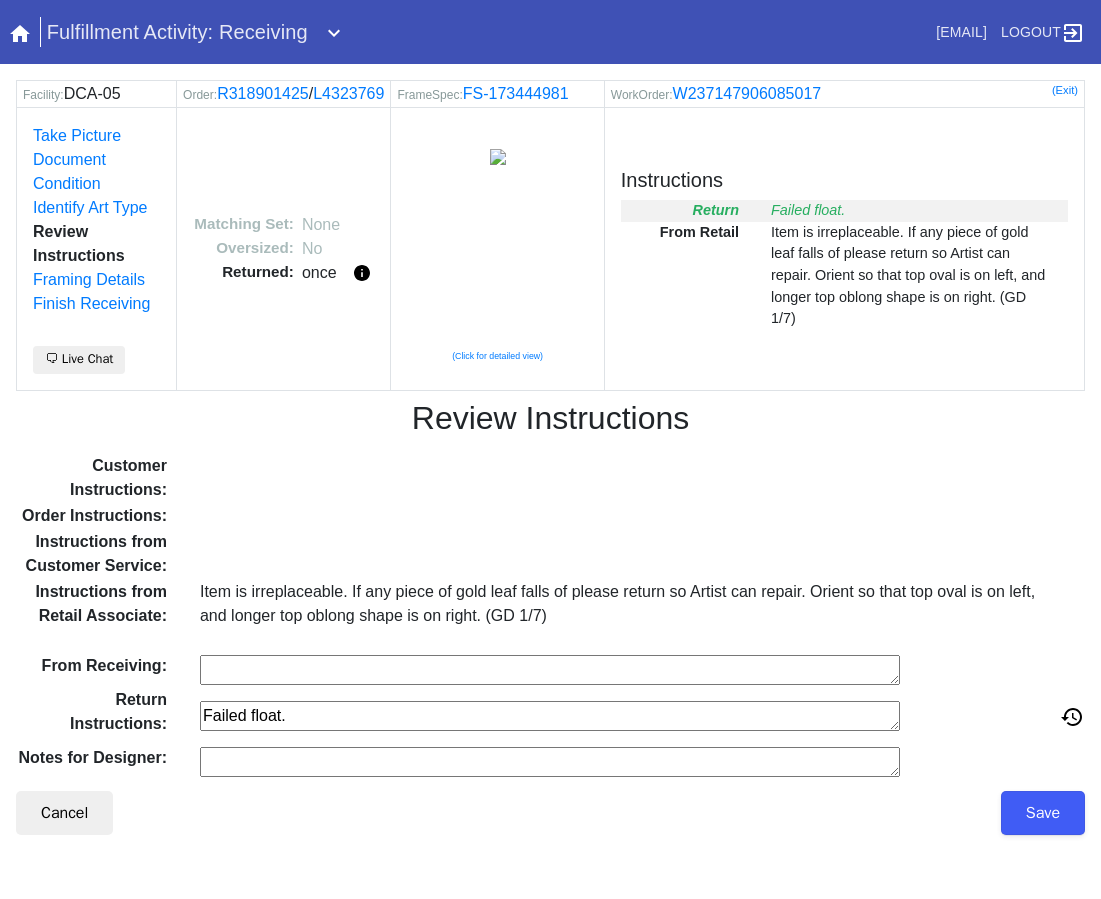 scroll, scrollTop: 0, scrollLeft: 0, axis: both 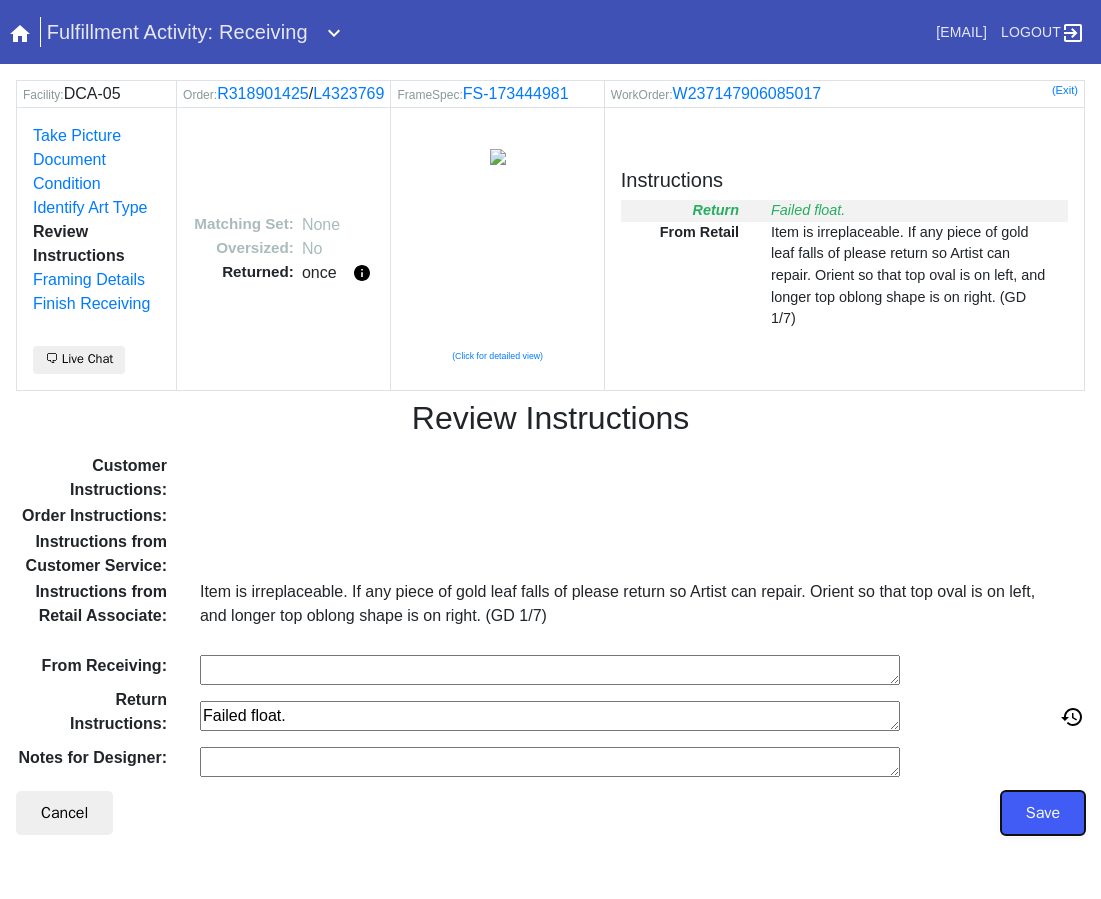 click on "Save" at bounding box center (1043, 813) 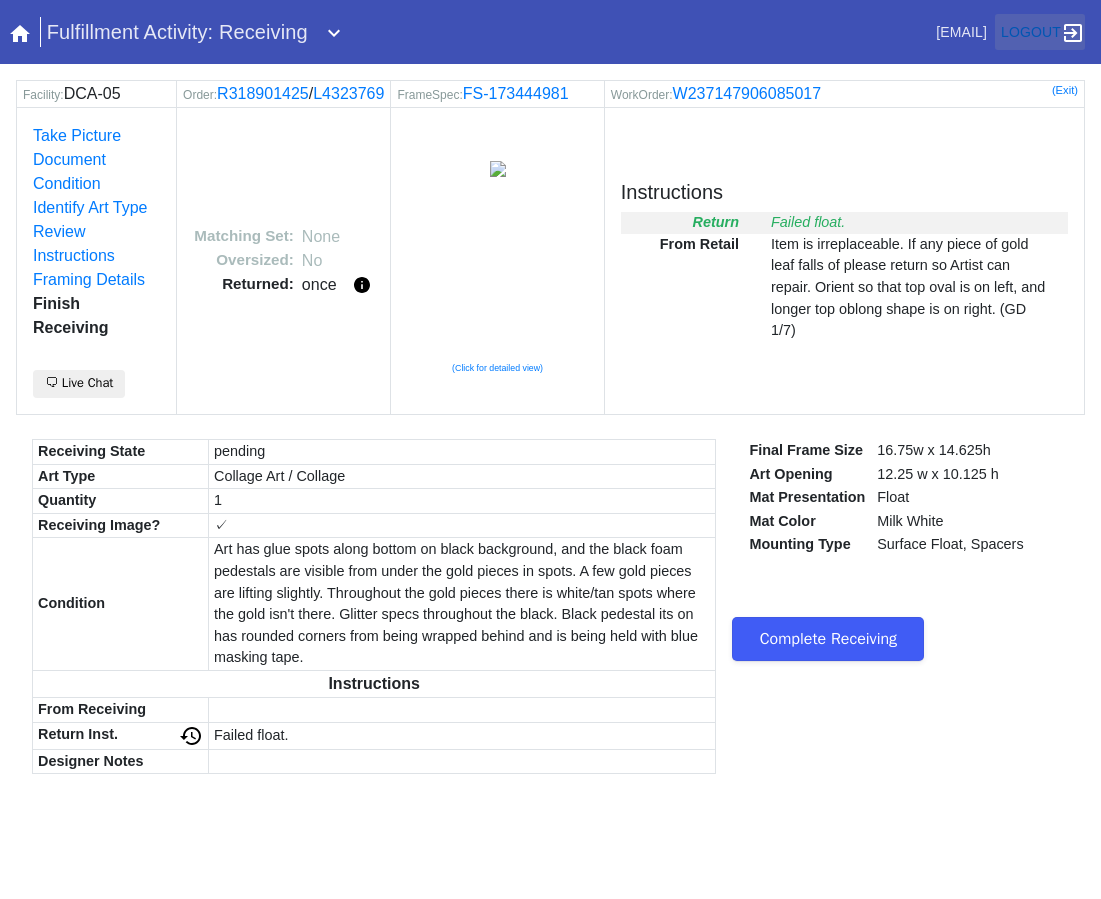 scroll, scrollTop: 0, scrollLeft: 0, axis: both 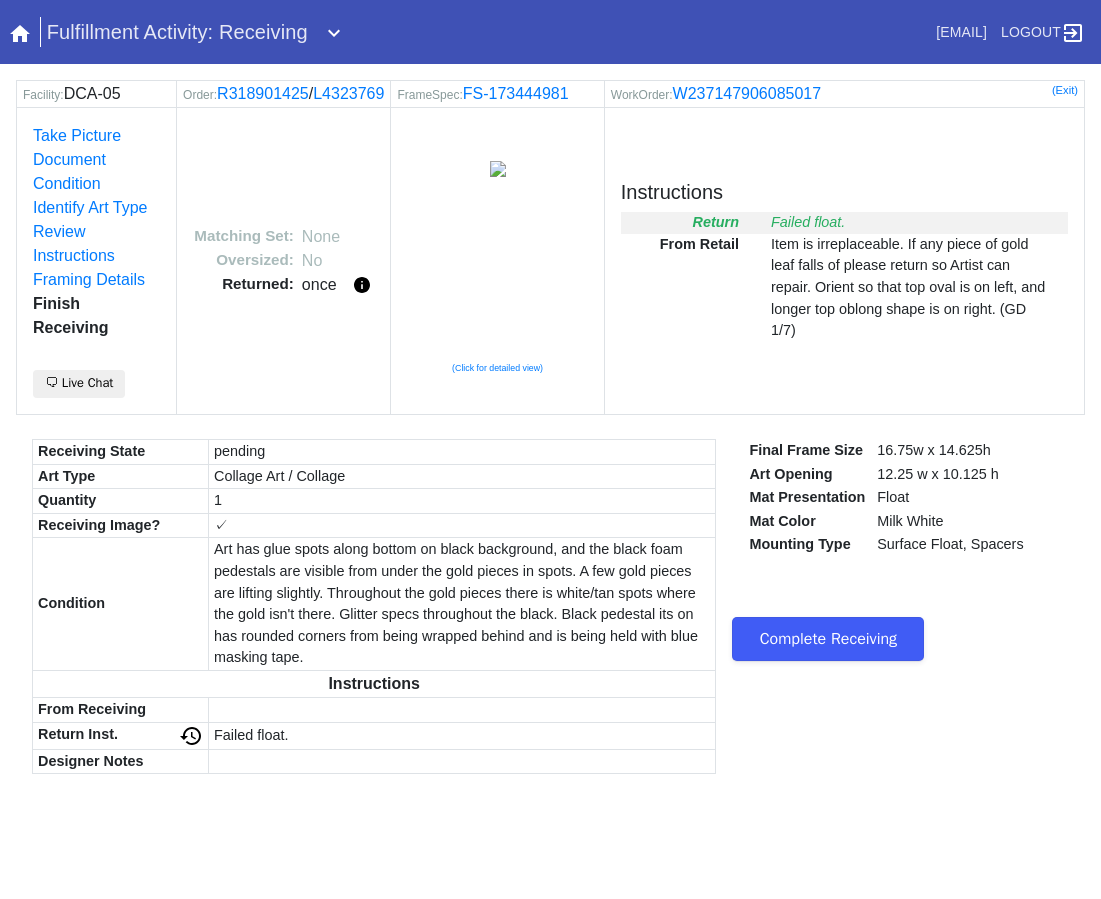 click on "Complete Receiving" at bounding box center [828, 639] 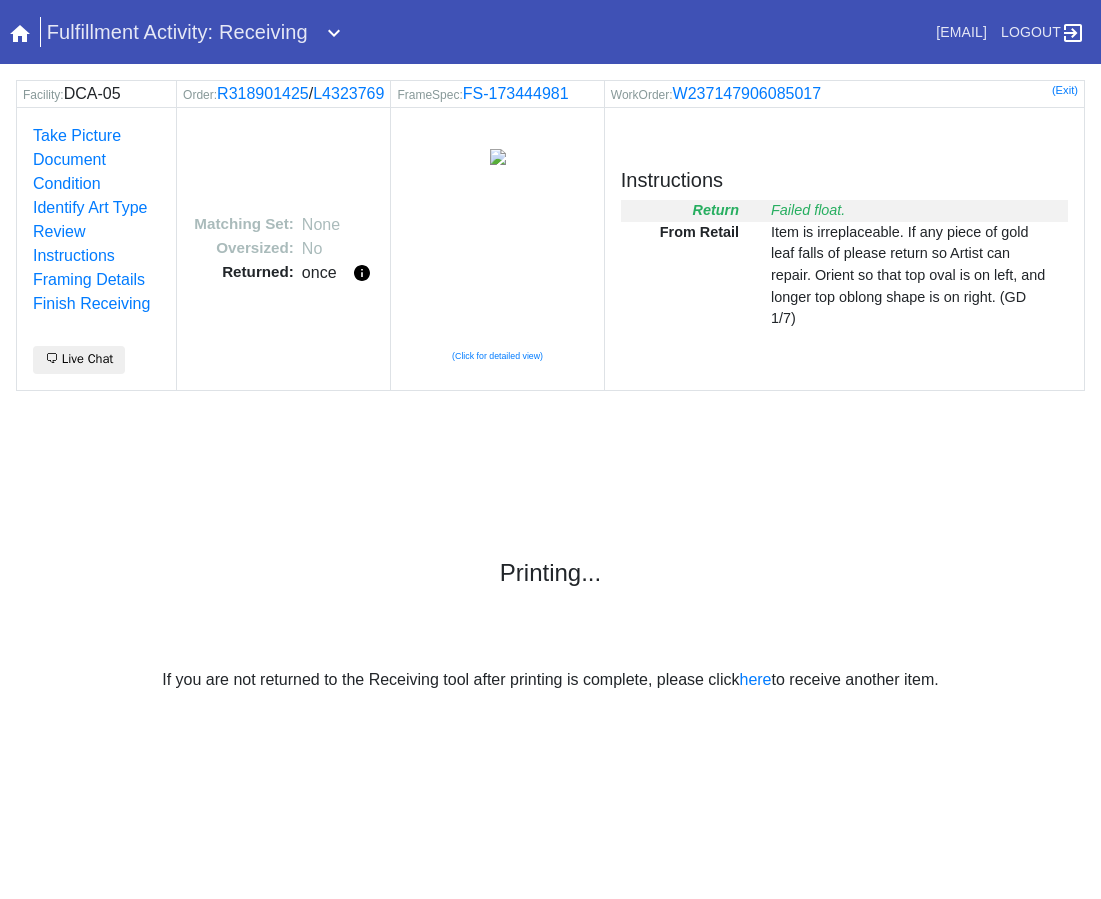 scroll, scrollTop: 0, scrollLeft: 0, axis: both 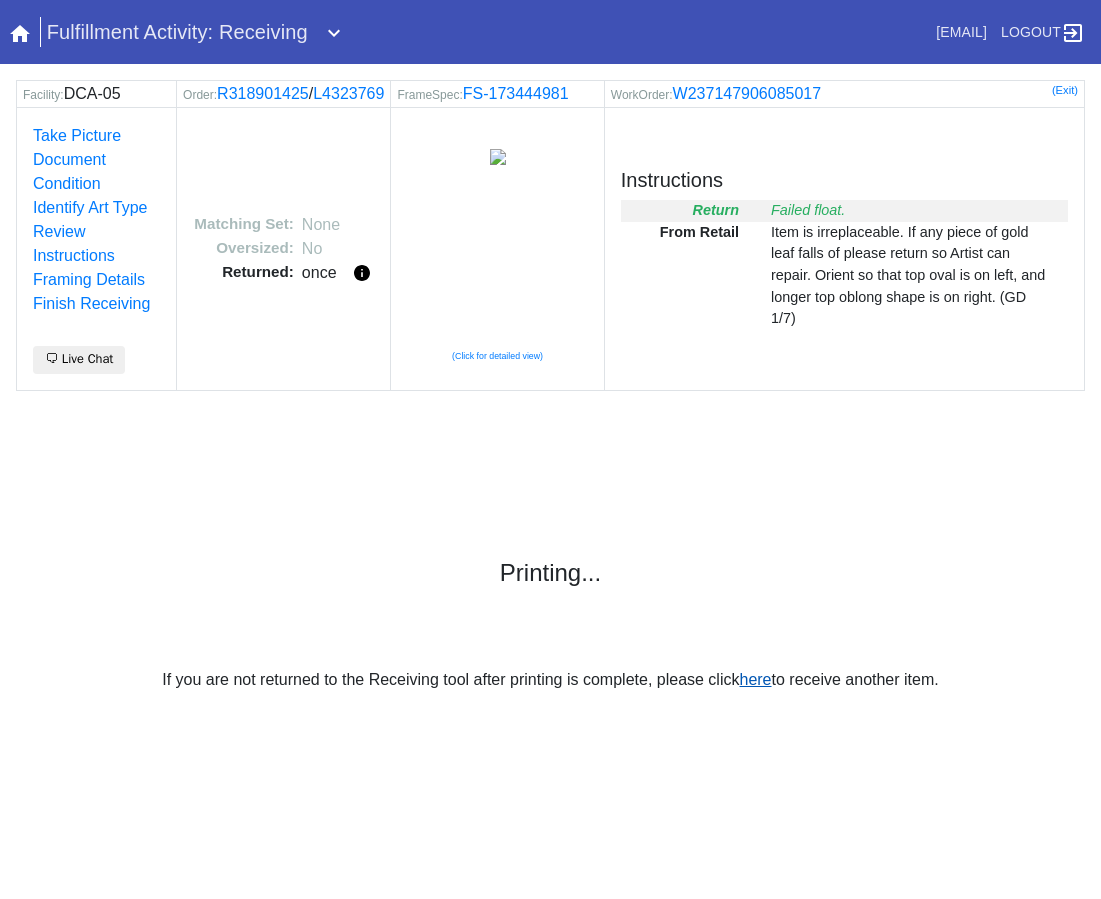 click on "here" at bounding box center (755, 679) 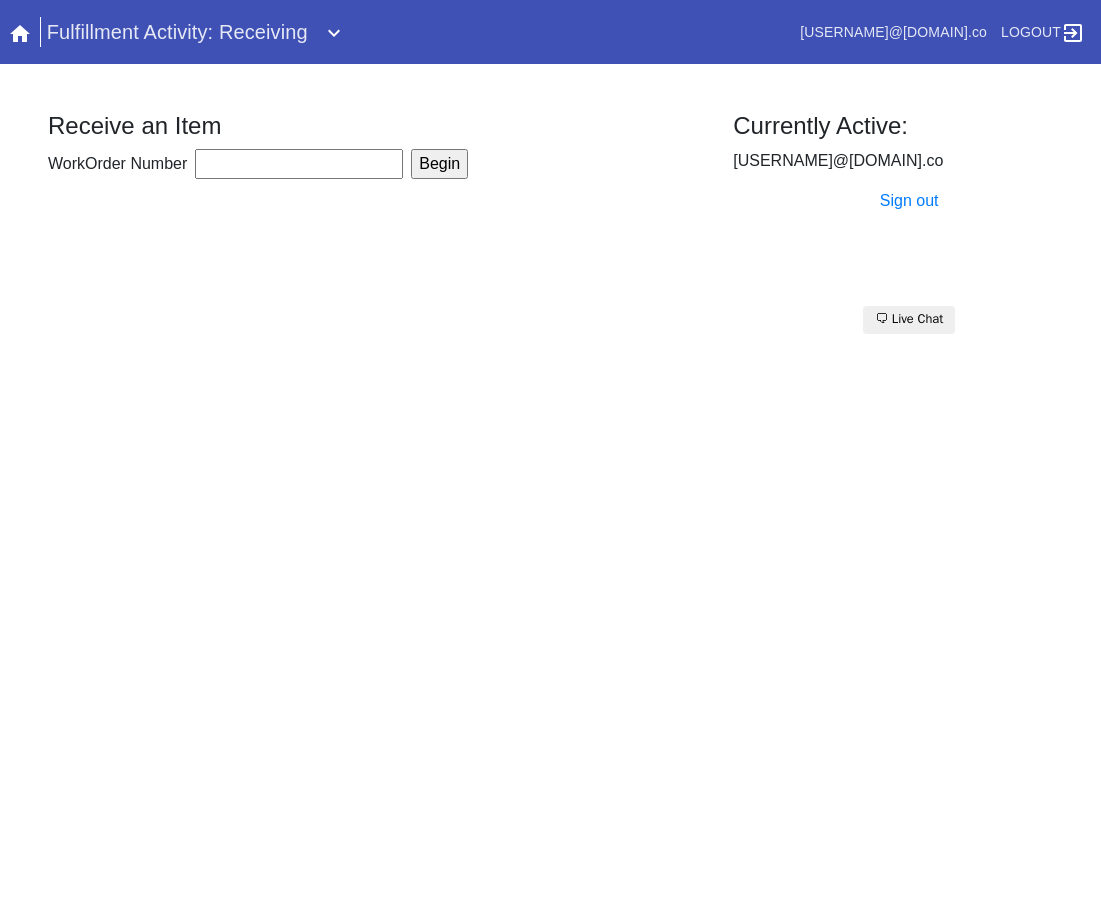 scroll, scrollTop: 0, scrollLeft: 0, axis: both 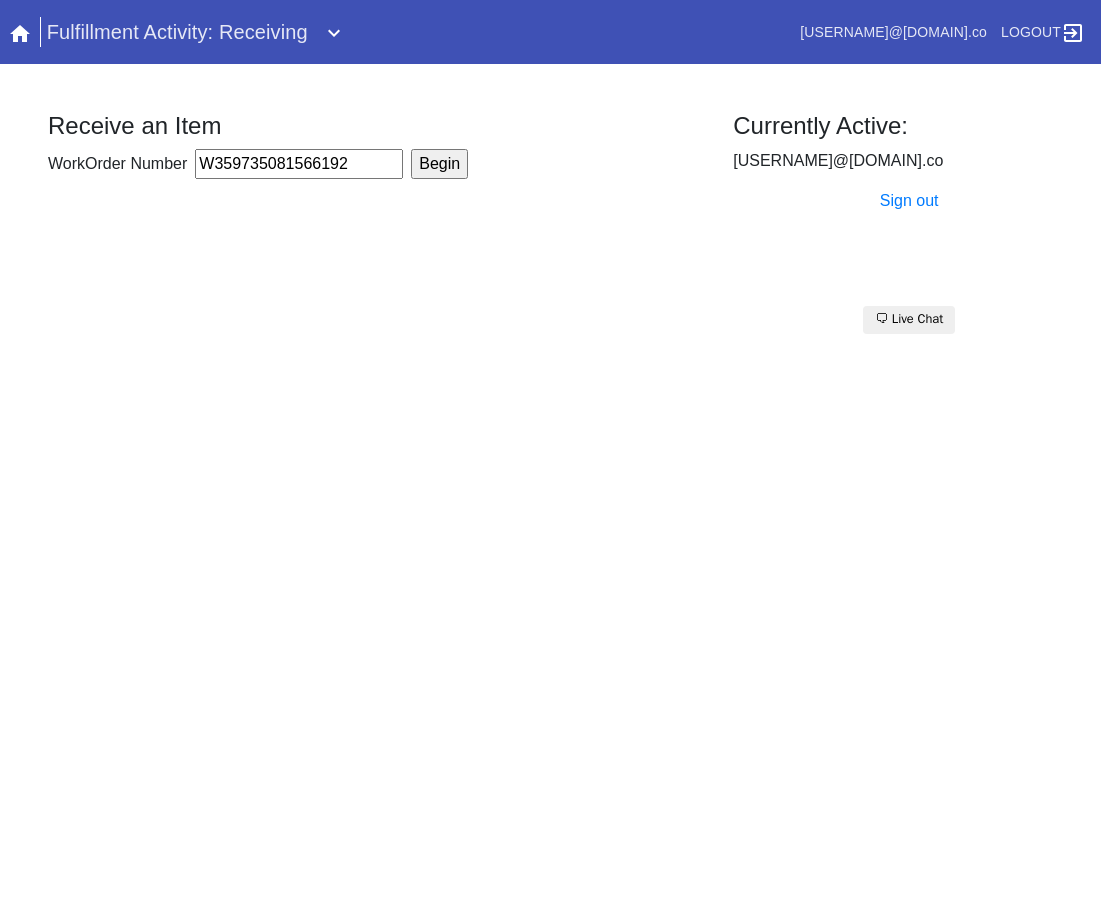 type on "W359735081566192" 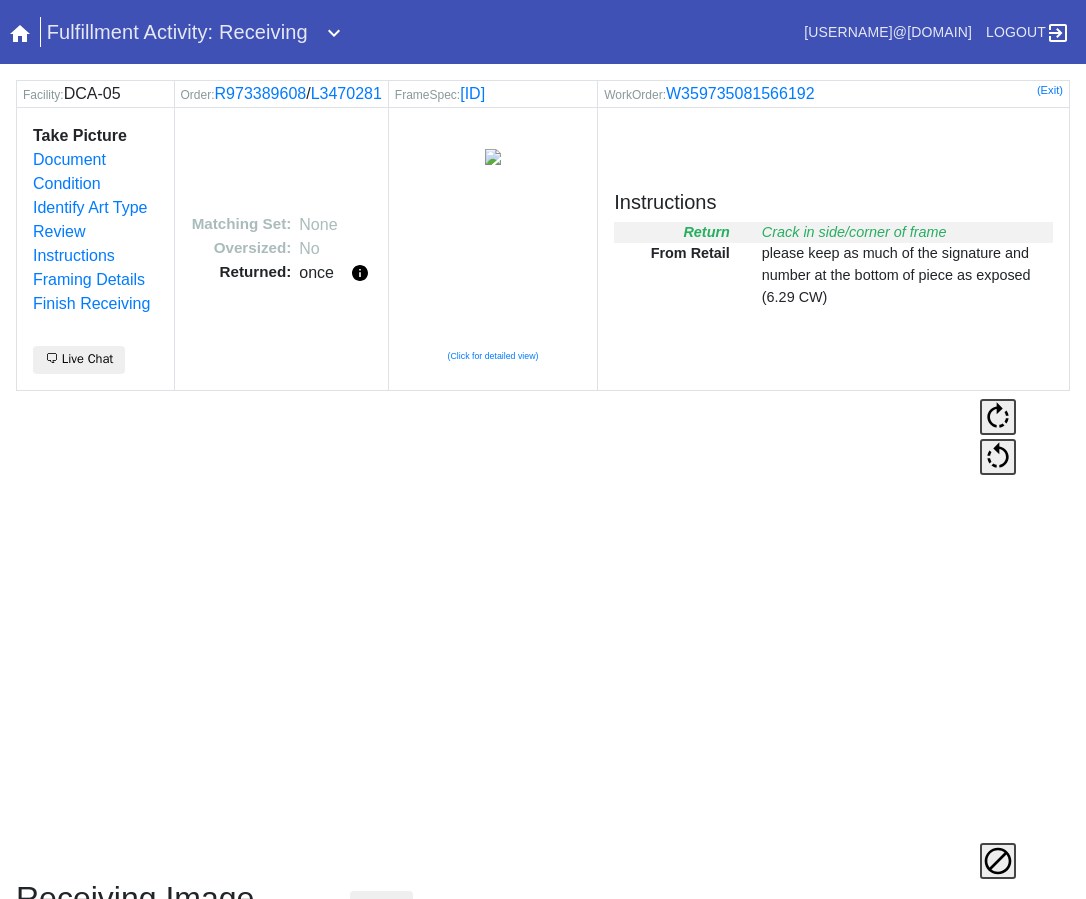scroll, scrollTop: 0, scrollLeft: 0, axis: both 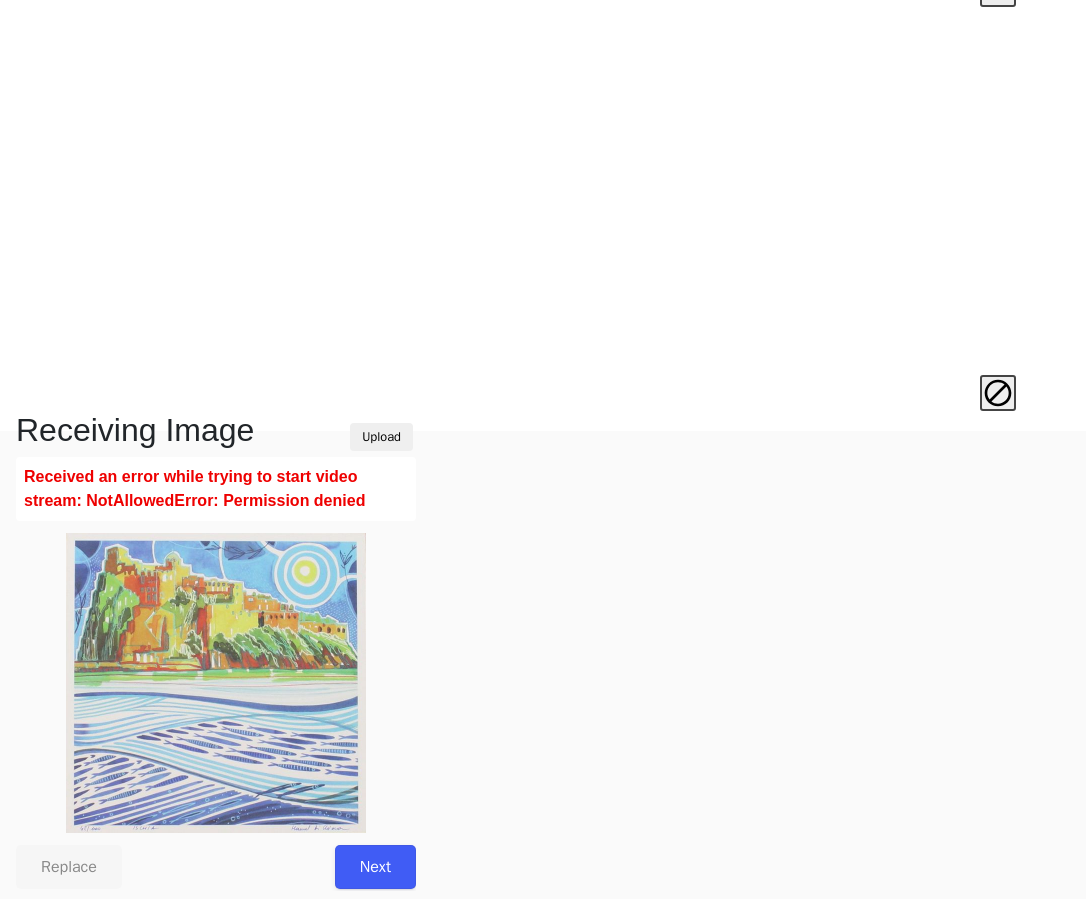 click on "Next" at bounding box center (375, 867) 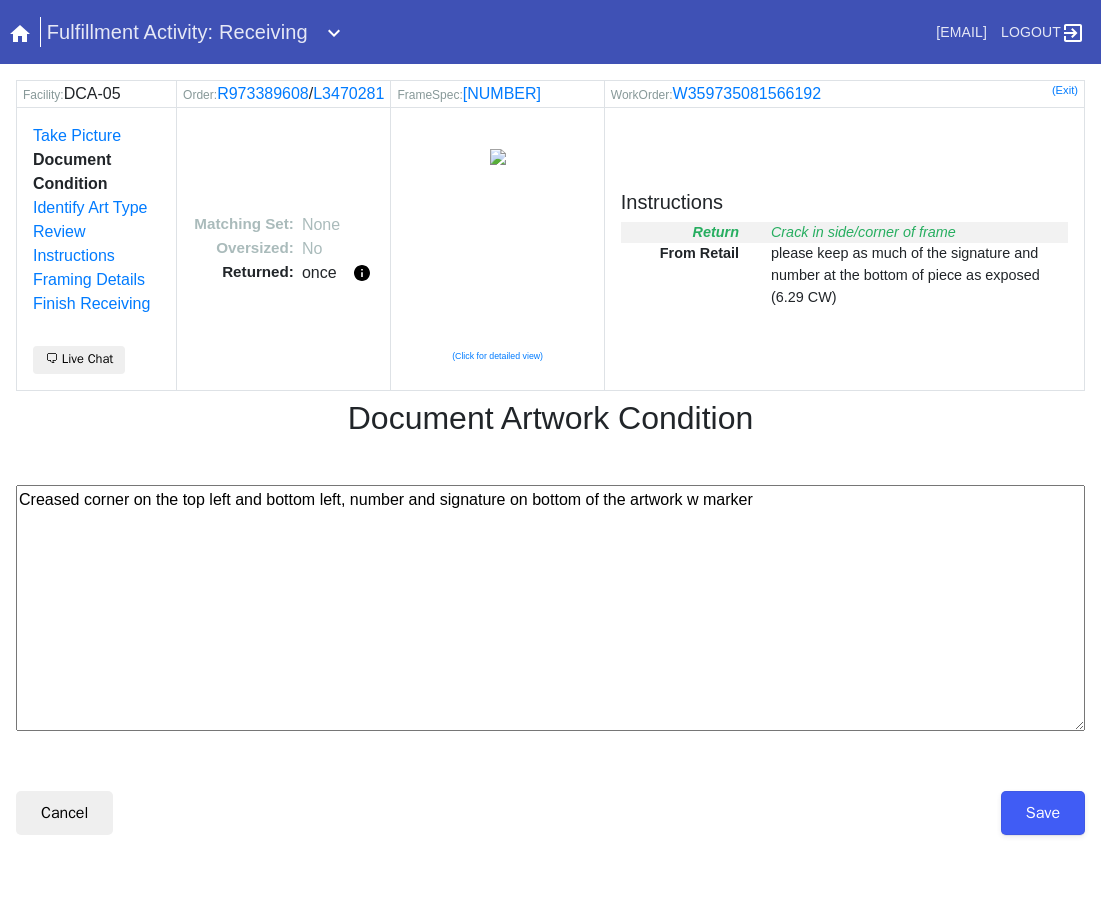 scroll, scrollTop: 0, scrollLeft: 0, axis: both 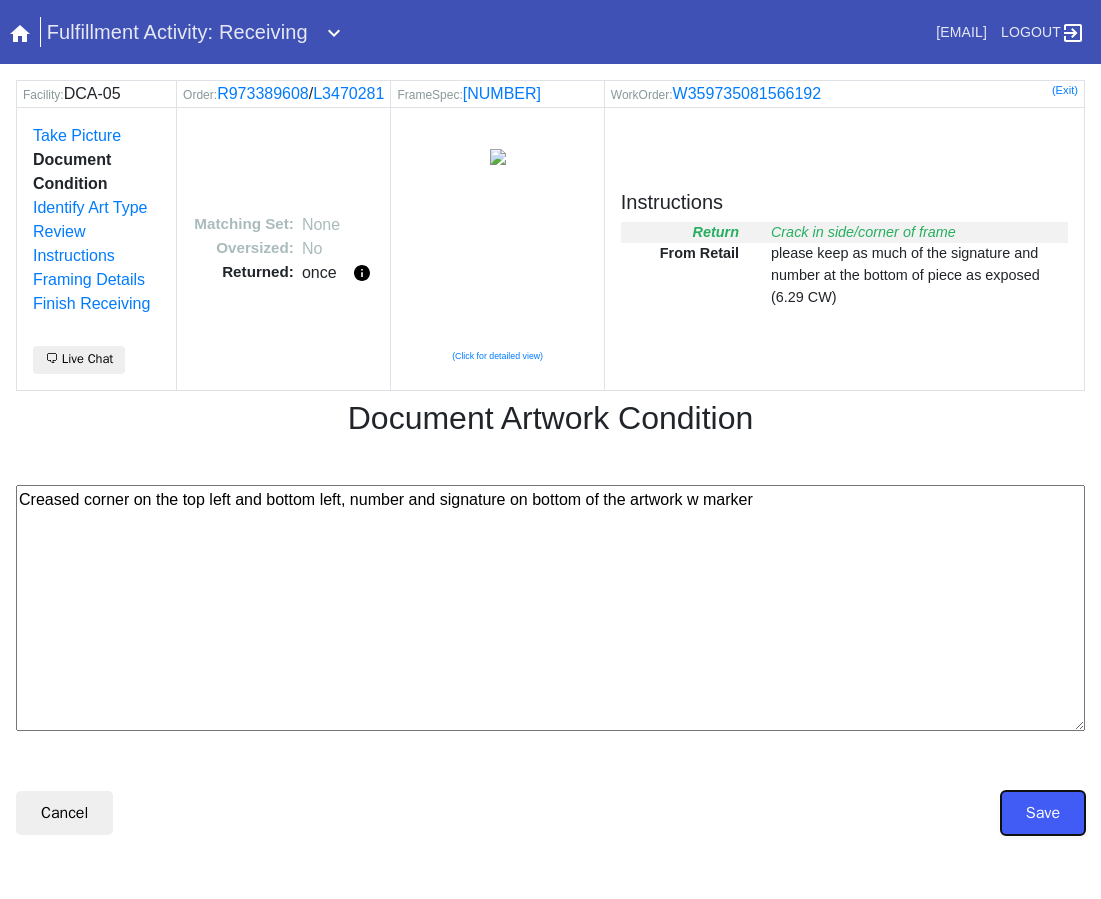 click on "Save" at bounding box center (1043, 813) 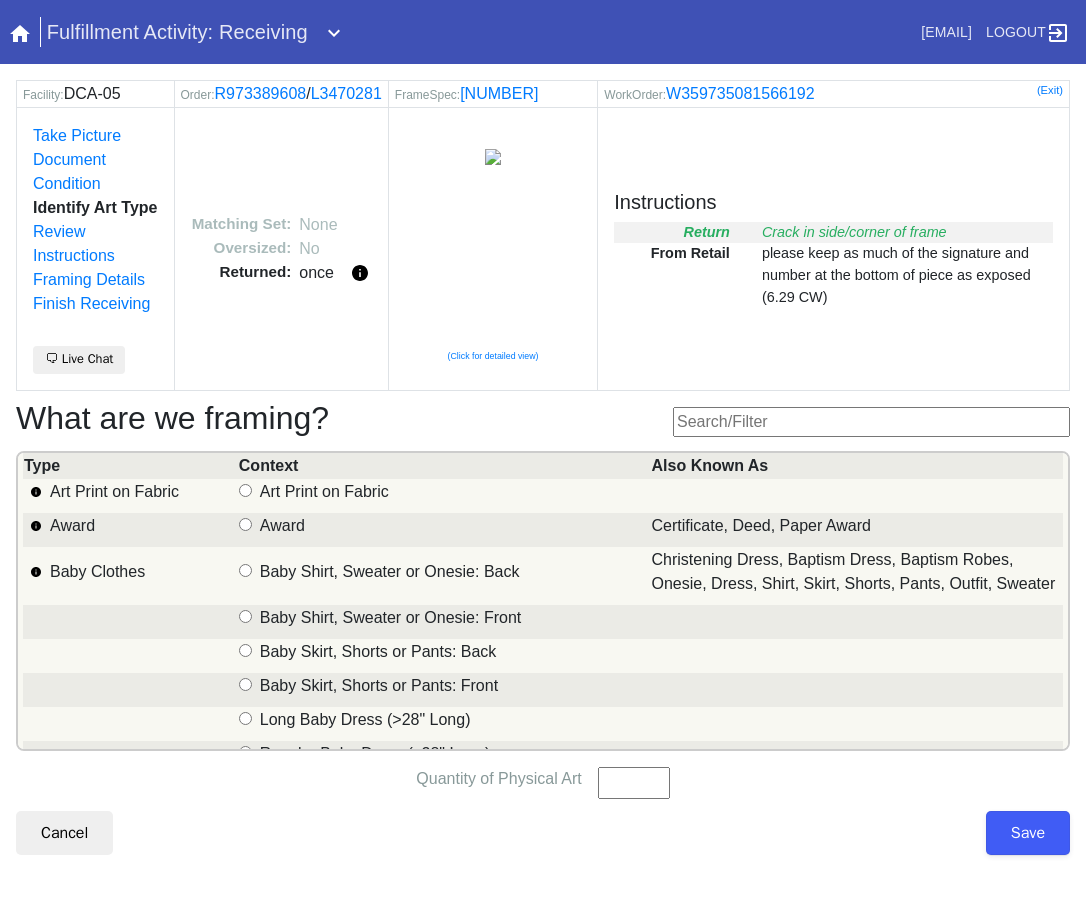 scroll, scrollTop: 12, scrollLeft: 0, axis: vertical 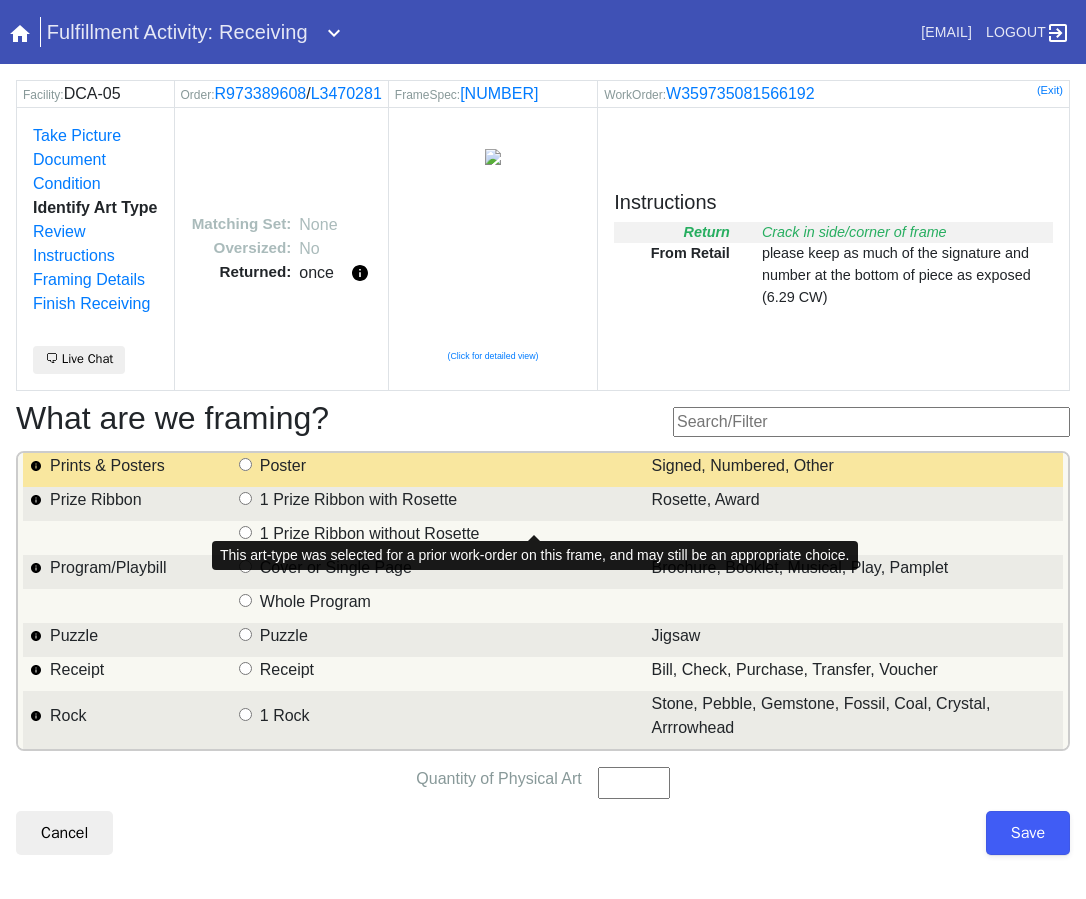 click on "Prints & Posters" at bounding box center (245, 464) 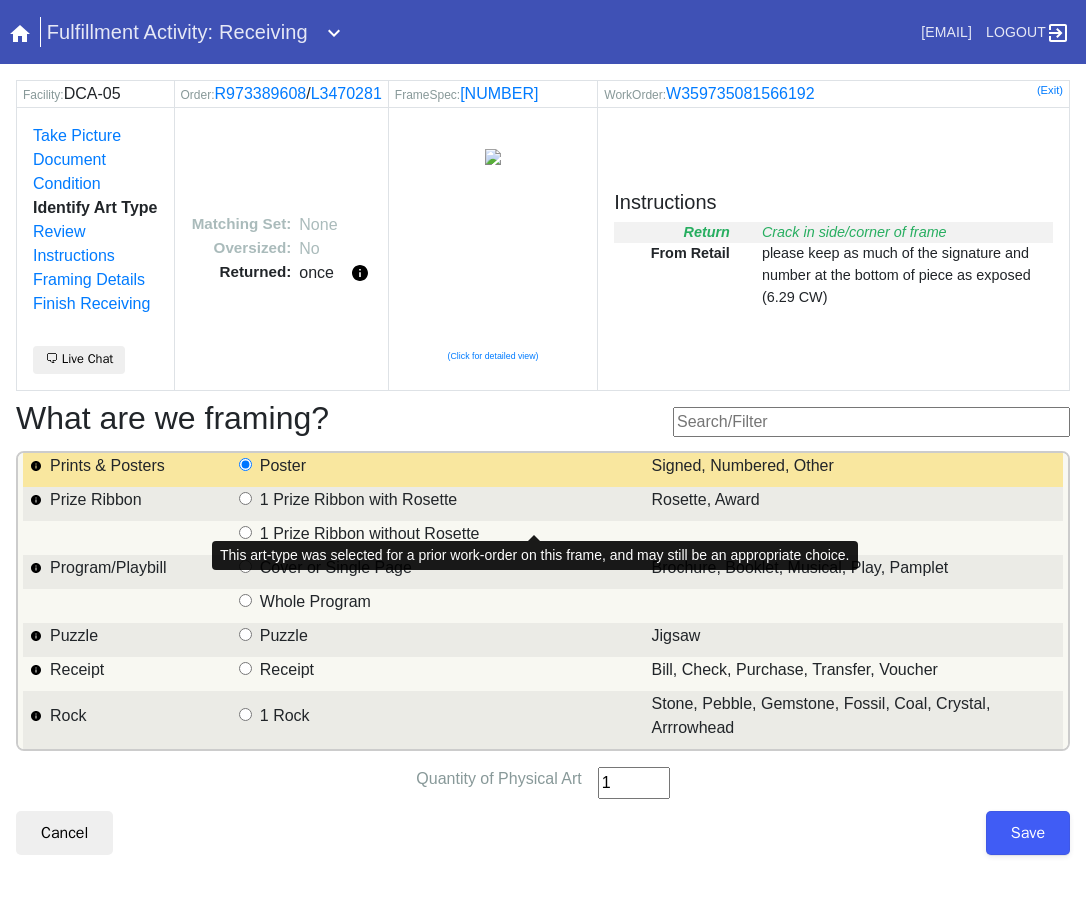 type on "1" 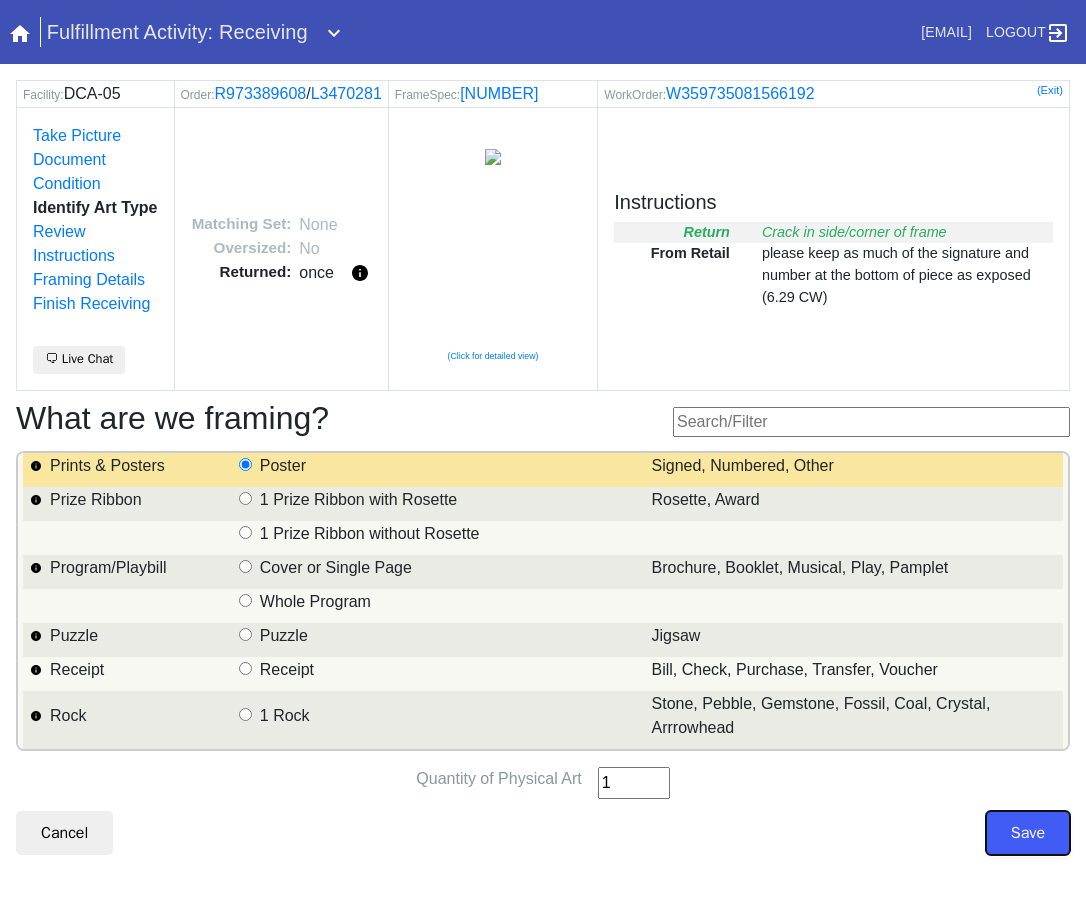 click on "Save" at bounding box center [1028, 833] 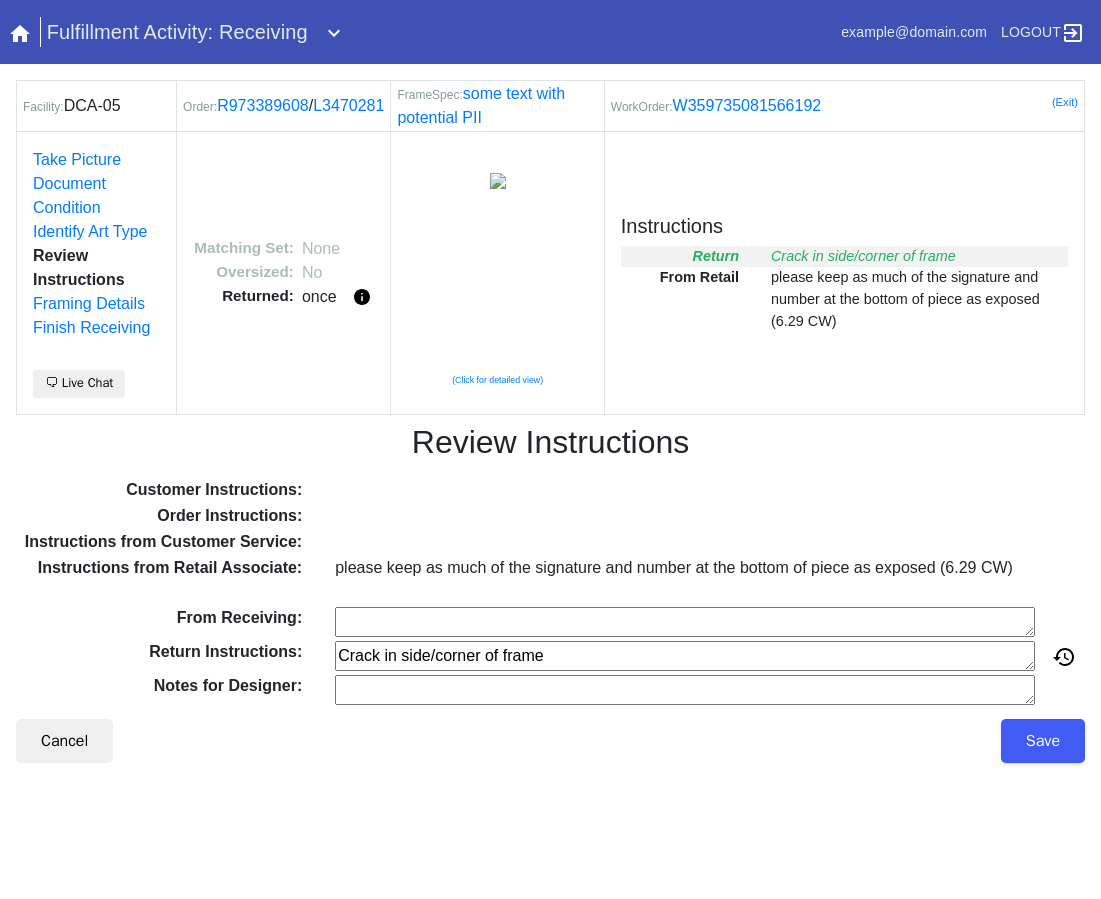 scroll, scrollTop: 0, scrollLeft: 0, axis: both 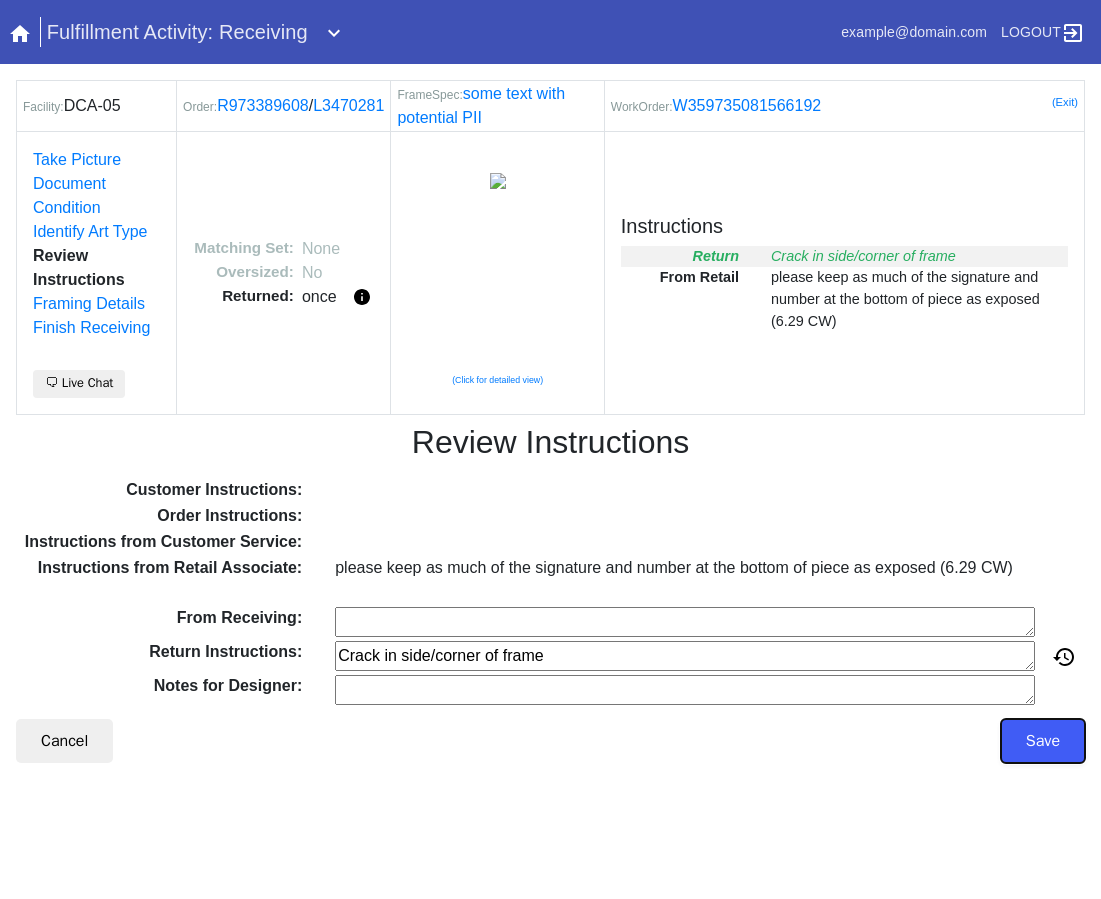 click on "Save" at bounding box center [1043, 741] 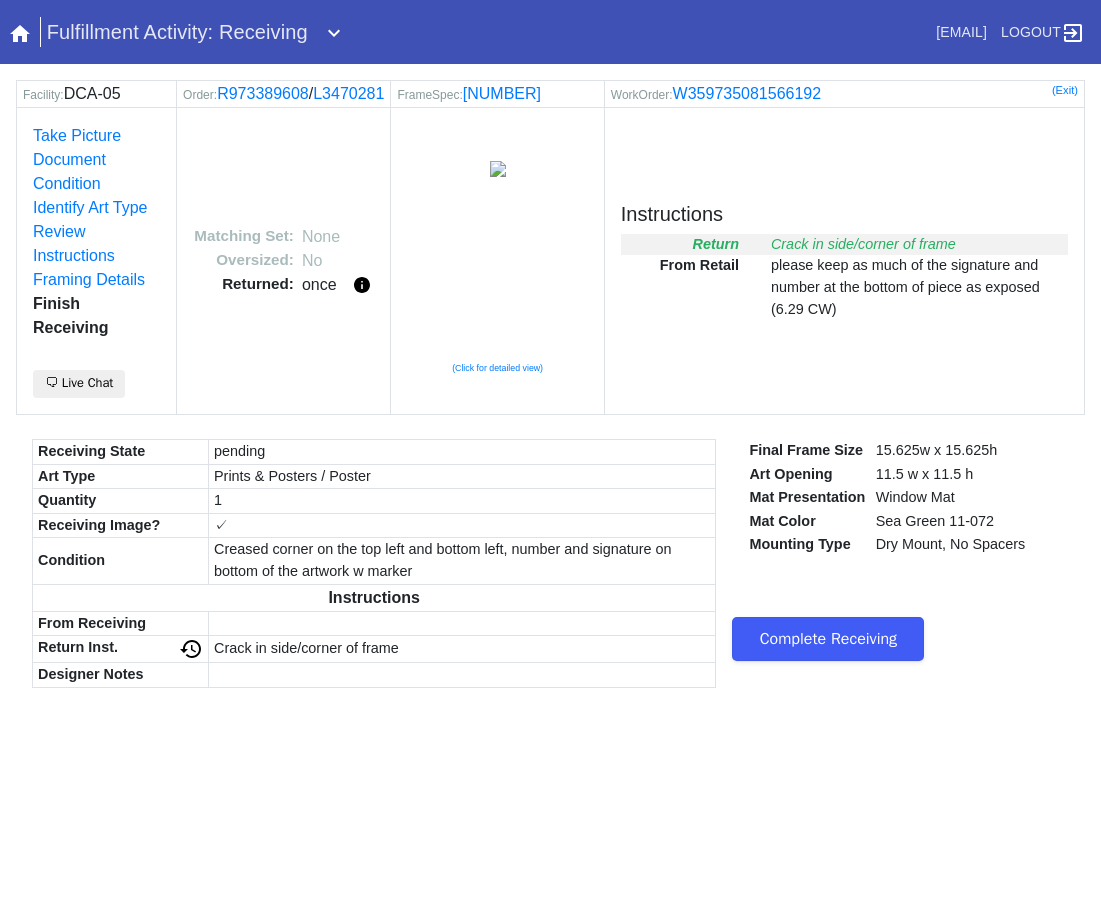 scroll, scrollTop: 0, scrollLeft: 0, axis: both 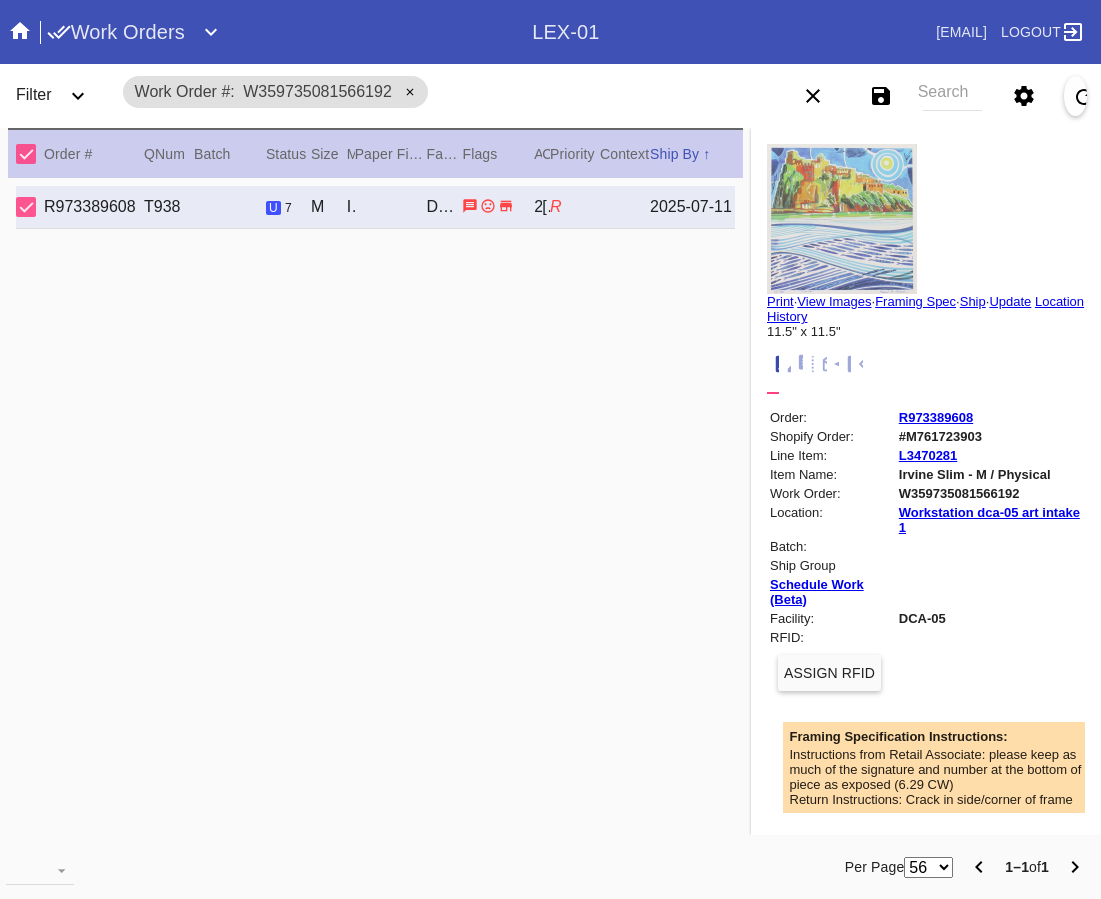 drag, startPoint x: 0, startPoint y: 0, endPoint x: 283, endPoint y: 555, distance: 622.988 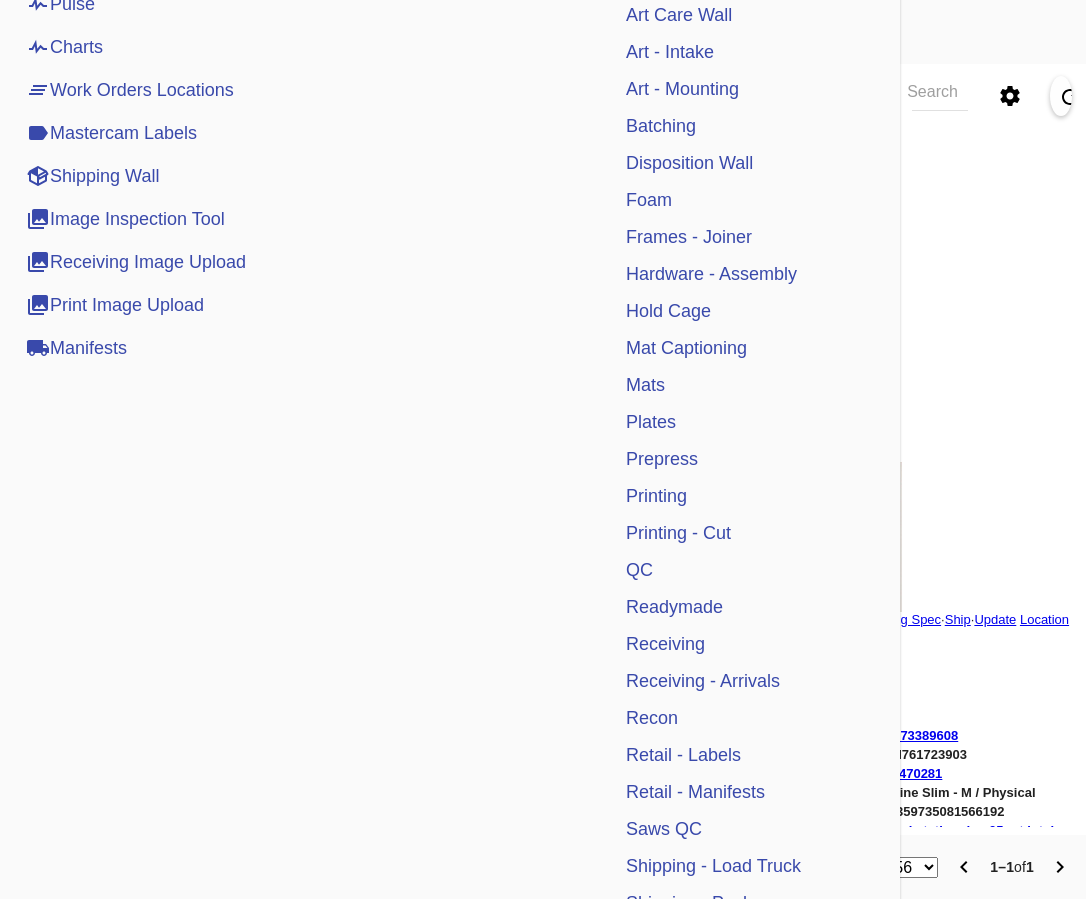 scroll, scrollTop: 371, scrollLeft: 0, axis: vertical 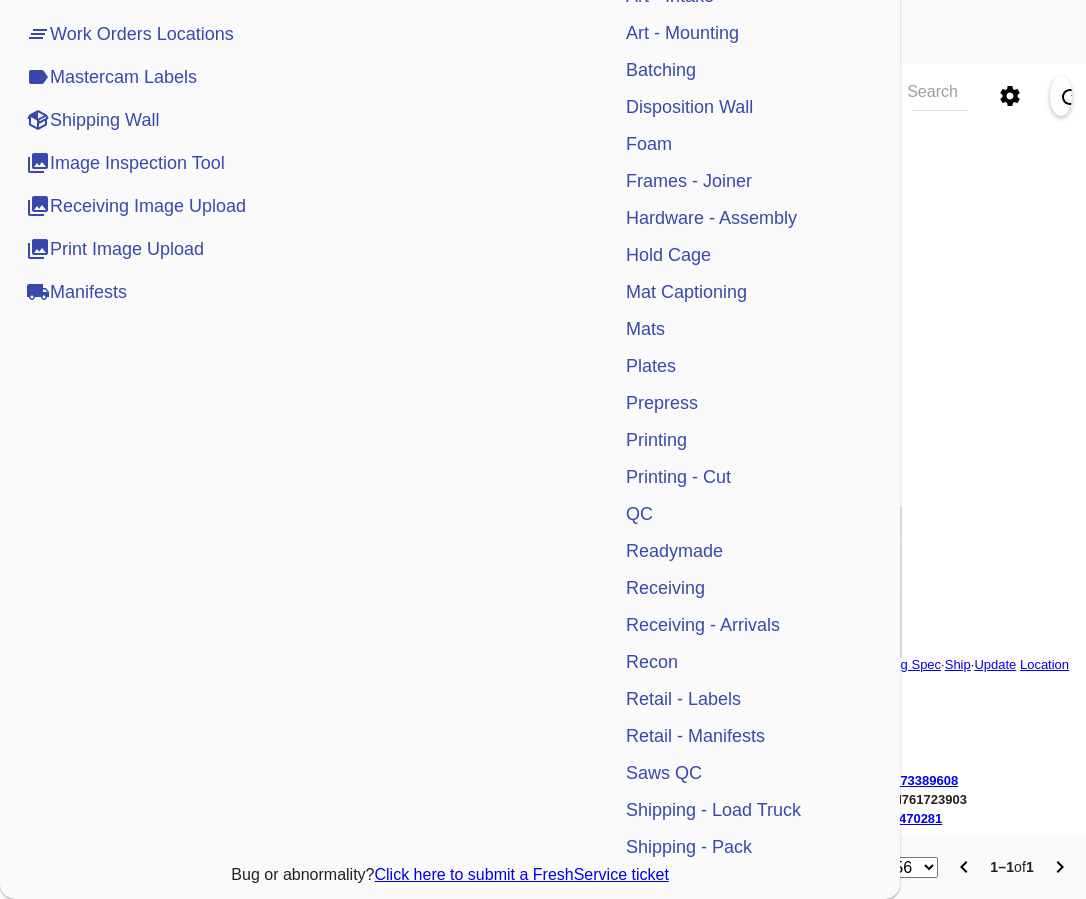 click on "QC" at bounding box center (639, 514) 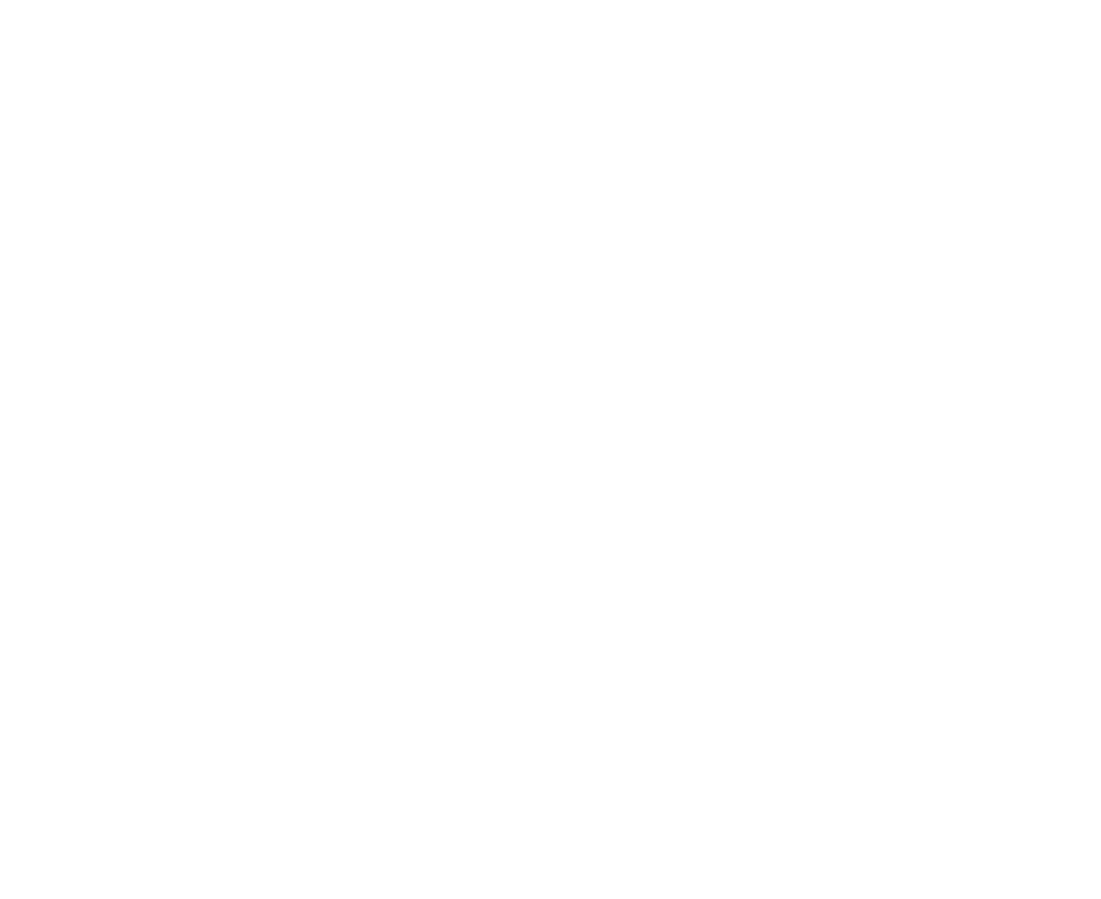 scroll, scrollTop: 0, scrollLeft: 0, axis: both 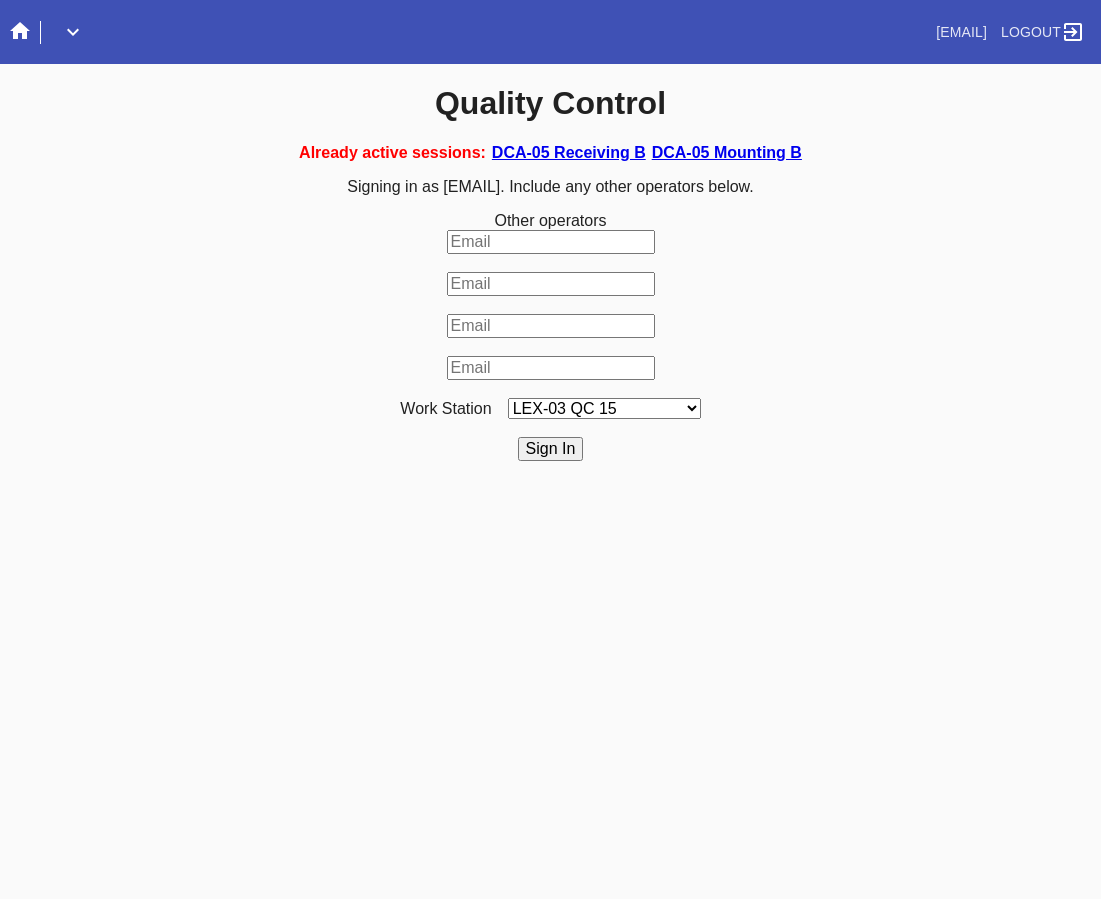 click on "LEX-03 QC 15
LEX-01 AC1-Q1
LEX-01 QC A-2
LEX-01 QC B-2
LAS-01 Art Cell 3 - QC1
LEX-01 AC2-Q1
LEX-01 AC3-Q1
LAS-01 Art Cell 7 - QC1
LEX-01 AL2-Q1
LEX-01 AL5-Q1
LEX-01 AC4-Q1
LEX-01 AL5-Q2
LAS-01 Art Cell 4 - QC1
LAS-01 Art Cell 8 - QC1
LAS-01 Art Cell 1 - QC1
LEX-03 QC 9
LEX-01 QC C-2
LEX-01 QC D-2
LEX-01 QC E-2
LEX-01 QC F-2
LAS-01 Art Cell 5 - QC1
LEX-03 QC 10
LEX-01 AL1-Q1
LEX-03 QC 1
LEX-03 QC 11
LAS-01 Art Cell 2 - QC1
LEX-01 AL1-Q2
ELP-01 QC A-2
ELP-01 QC C-2
ELP-01 QC D-2
ELP-01 QC E-2
ELP-01 QC F-2
ELP-01 QC G-2
ELP-01 QC H-2
LEX-03 Ornament QC
LEX-03 QC 12
LEX-03 QC 2
LEX-03 QC 3
LEX-03 QC 4
LEX-03 QC 5
LEX-03 QC 6
LEX-03 QC 7
LEX-03 QC 8
LEX-03 QC 13
DCA-05 QC A
LEX-03 QC 16
DCA-05 QC B
DCA-05 QC C
DCA-05 QC D
LEX-01 AL4-Q1
LAS-01 Art Cell 6 - QC1
DCA-05 QC E
DCA-05 QC F
DCA-05 QC G
DCA-05 QC H
ELP-01 QC B-2
LEX-03 QC 14
LEX-01 AL3-Q1
LEX-01 AL3-Q2" at bounding box center (604, 408) 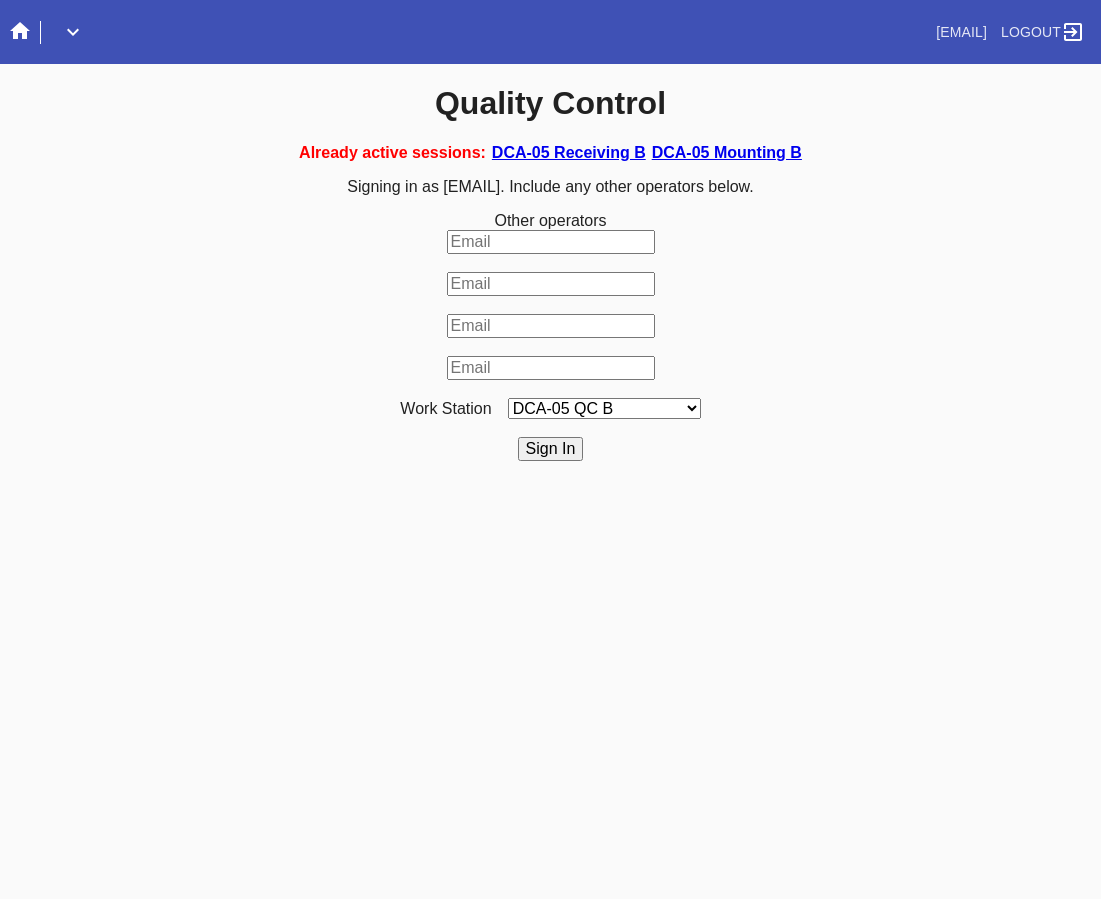 click on "LEX-03 QC 15
LEX-01 AC1-Q1
LEX-01 QC A-2
LEX-01 QC B-2
LAS-01 Art Cell 3 - QC1
LEX-01 AC2-Q1
LEX-01 AC3-Q1
LAS-01 Art Cell 7 - QC1
LEX-01 AL2-Q1
LEX-01 AL5-Q1
LEX-01 AC4-Q1
LEX-01 AL5-Q2
LAS-01 Art Cell 4 - QC1
LAS-01 Art Cell 8 - QC1
LAS-01 Art Cell 1 - QC1
LEX-03 QC 9
LEX-01 QC C-2
LEX-01 QC D-2
LEX-01 QC E-2
LEX-01 QC F-2
LAS-01 Art Cell 5 - QC1
LEX-03 QC 10
LEX-01 AL1-Q1
LEX-03 QC 1
LEX-03 QC 11
LAS-01 Art Cell 2 - QC1
LEX-01 AL1-Q2
ELP-01 QC A-2
ELP-01 QC C-2
ELP-01 QC D-2
ELP-01 QC E-2
ELP-01 QC F-2
ELP-01 QC G-2
ELP-01 QC H-2
LEX-03 Ornament QC
LEX-03 QC 12
LEX-03 QC 2
LEX-03 QC 3
LEX-03 QC 4
LEX-03 QC 5
LEX-03 QC 6
LEX-03 QC 7
LEX-03 QC 8
LEX-03 QC 13
DCA-05 QC A
LEX-03 QC 16
DCA-05 QC B
DCA-05 QC C
DCA-05 QC D
LEX-01 AL4-Q1
LAS-01 Art Cell 6 - QC1
DCA-05 QC E
DCA-05 QC F
DCA-05 QC G
DCA-05 QC H
ELP-01 QC B-2
LEX-03 QC 14
LEX-01 AL3-Q1
LEX-01 AL3-Q2" at bounding box center (604, 408) 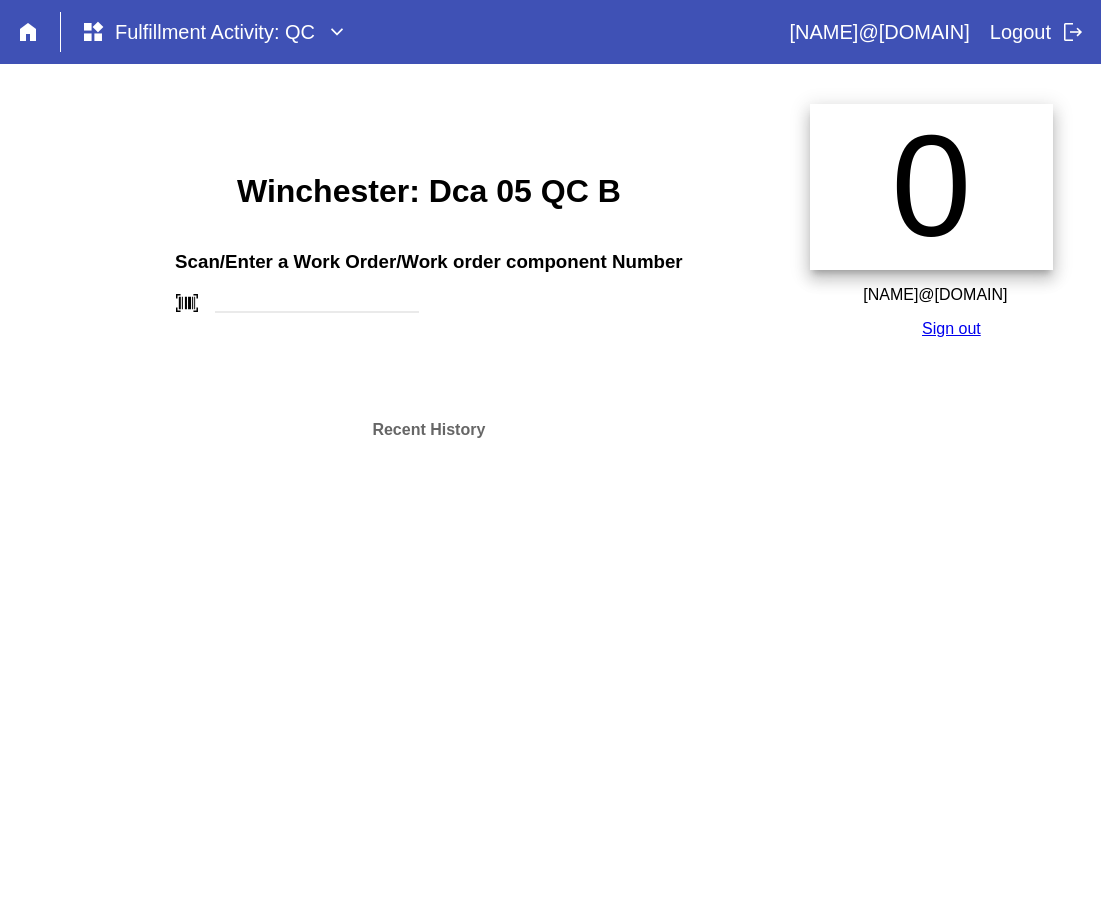 scroll, scrollTop: 0, scrollLeft: 0, axis: both 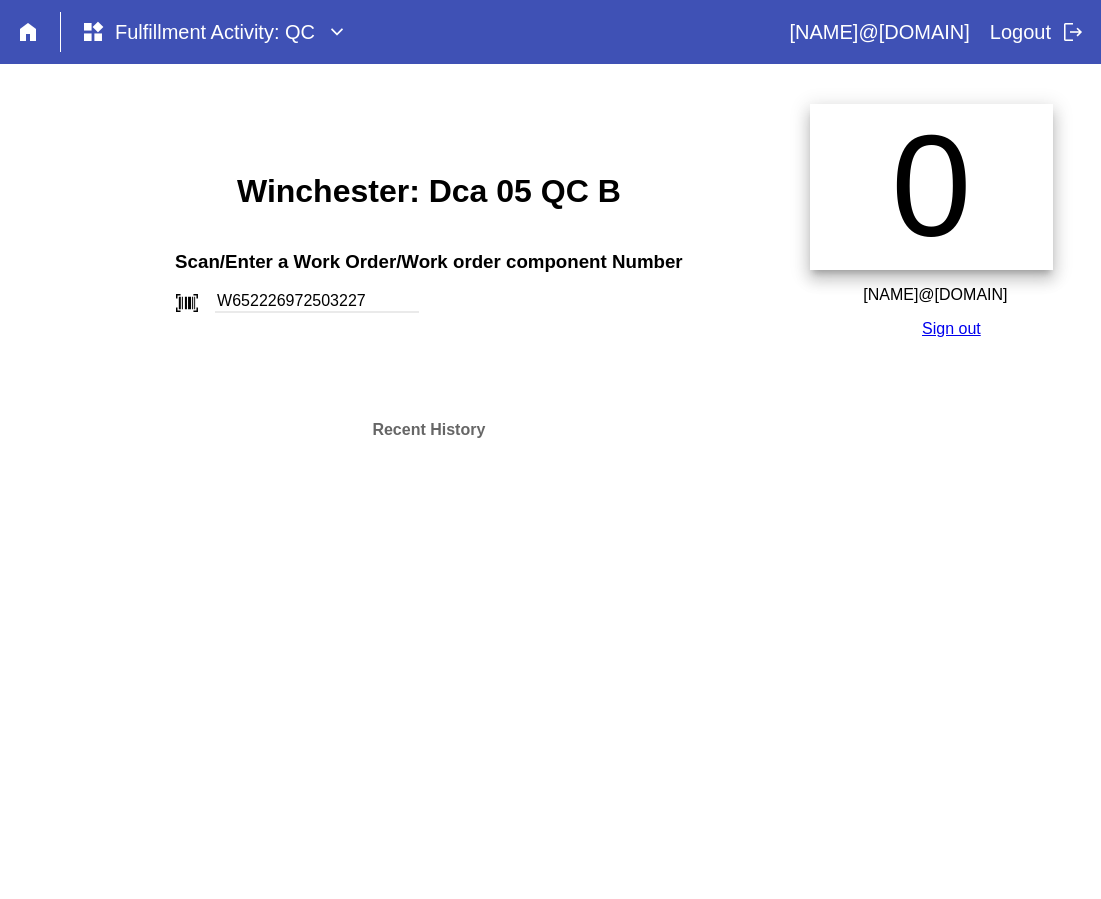 type on "W652226972503227" 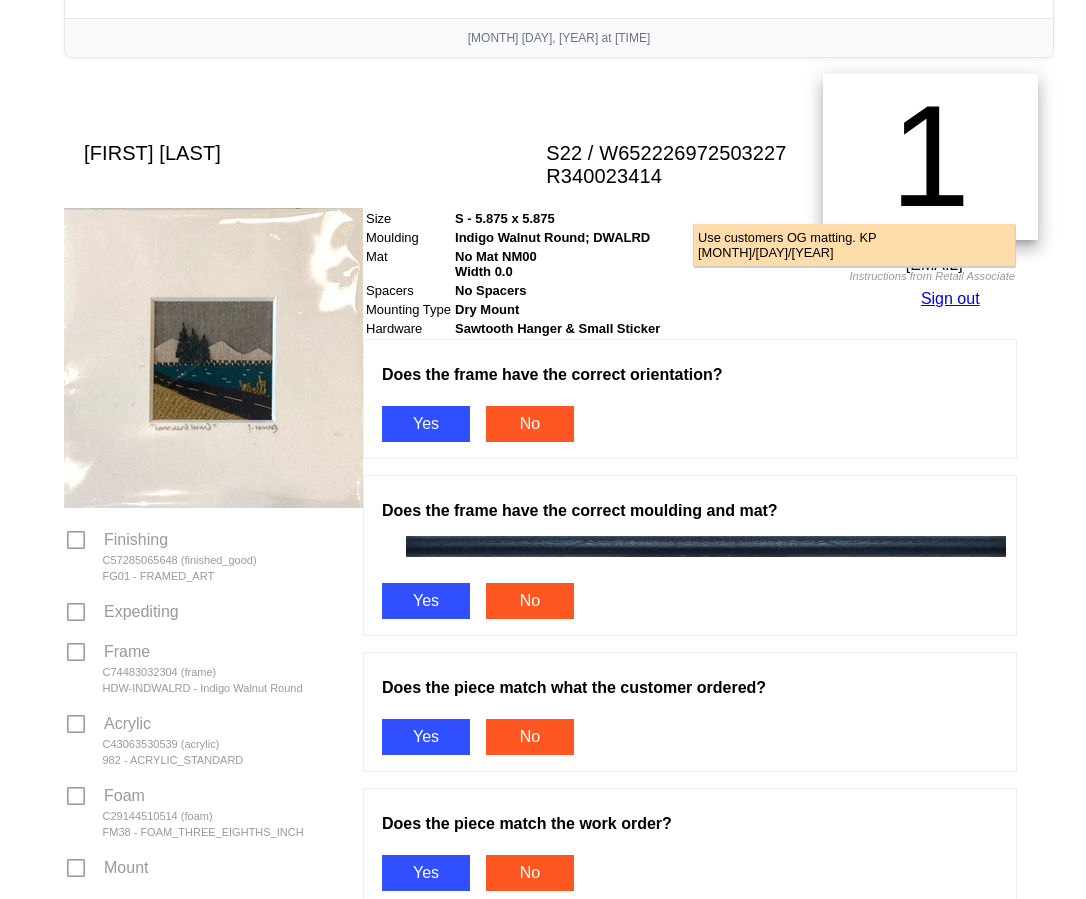 scroll, scrollTop: 200, scrollLeft: 0, axis: vertical 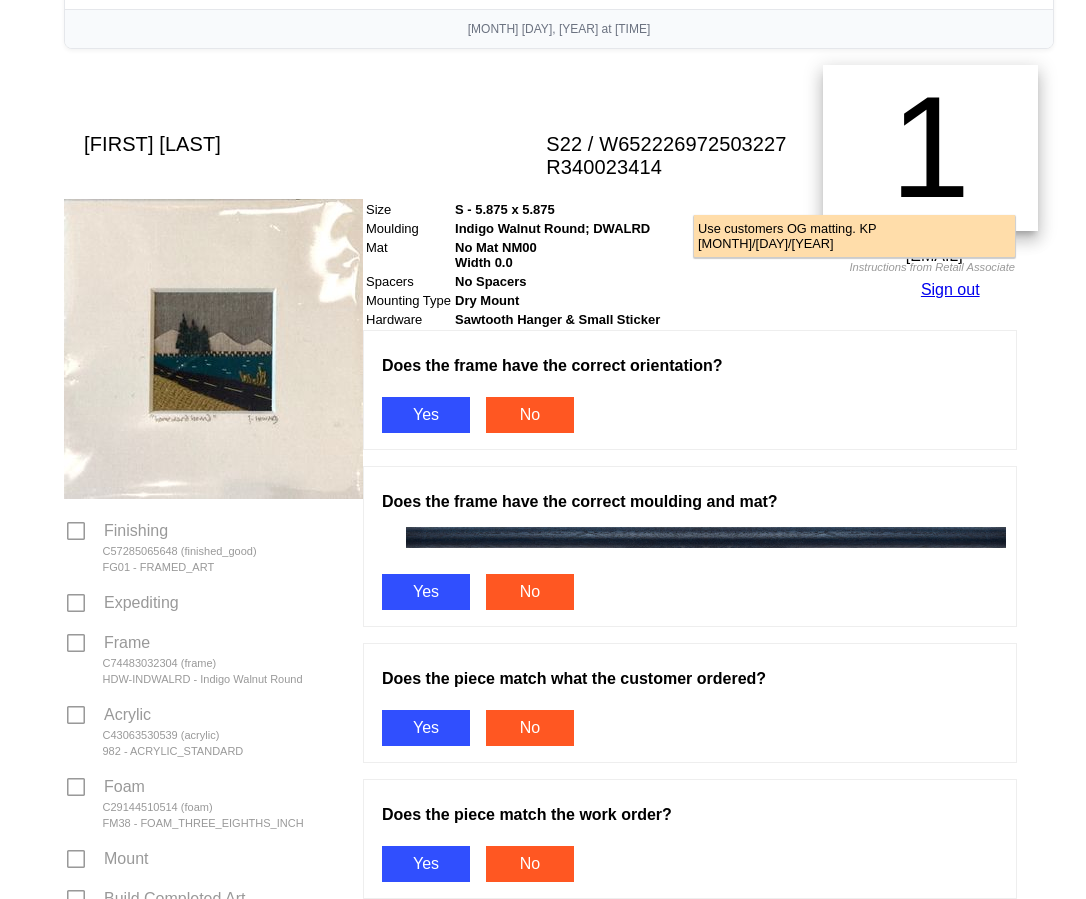 click on "Yes" at bounding box center (426, 415) 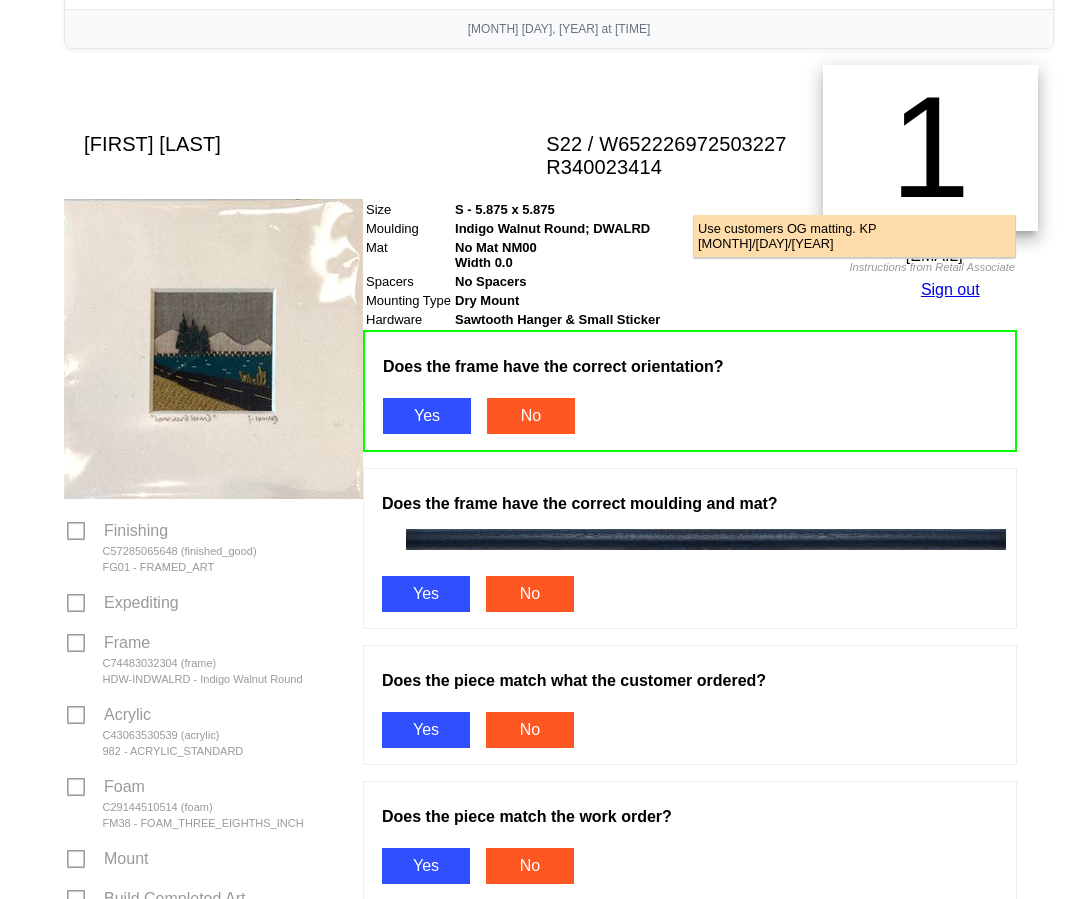 click on "Yes" at bounding box center (426, 594) 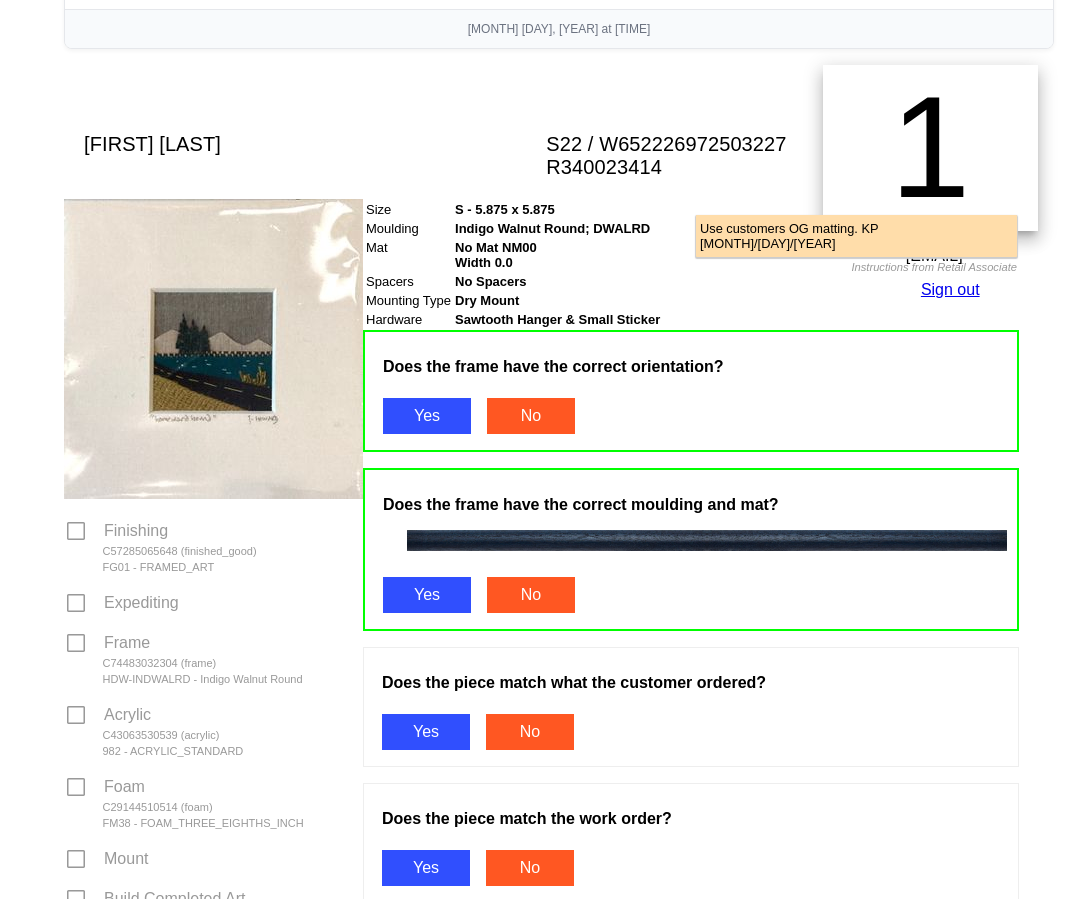 click on "Yes" at bounding box center [426, 732] 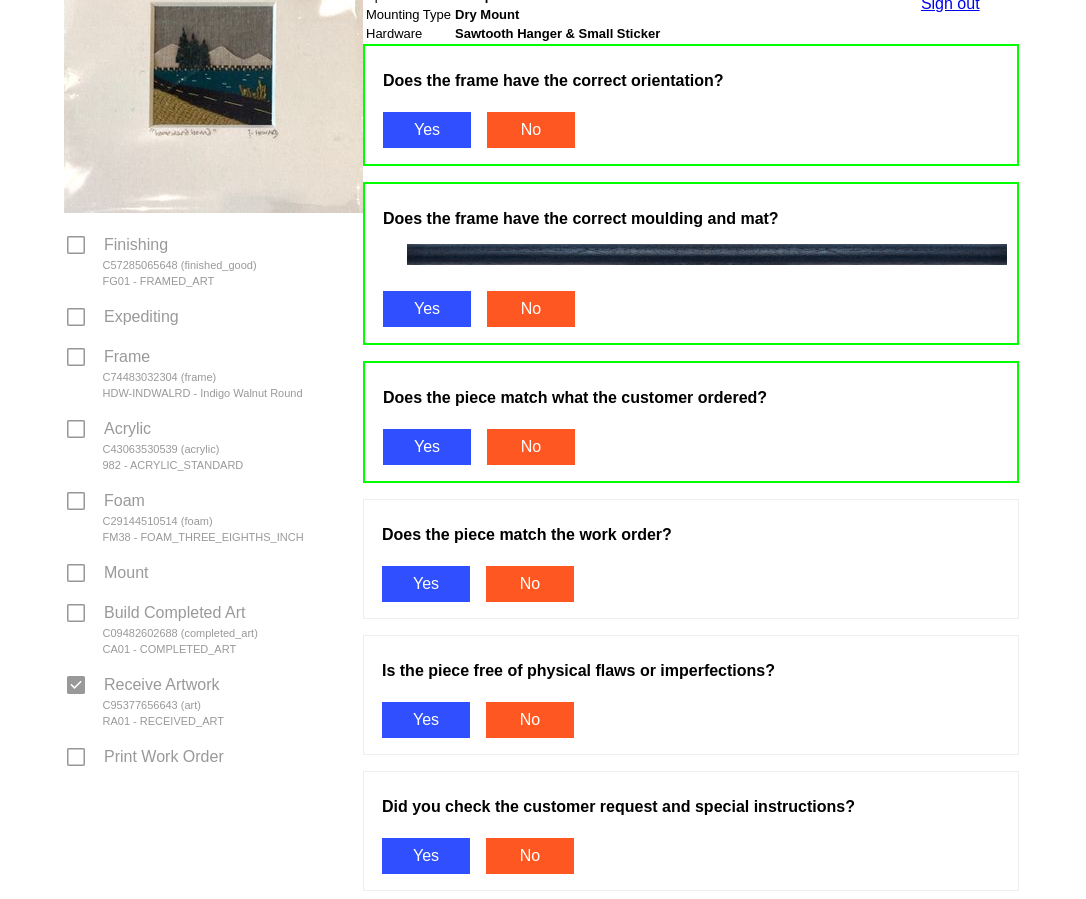 scroll, scrollTop: 500, scrollLeft: 0, axis: vertical 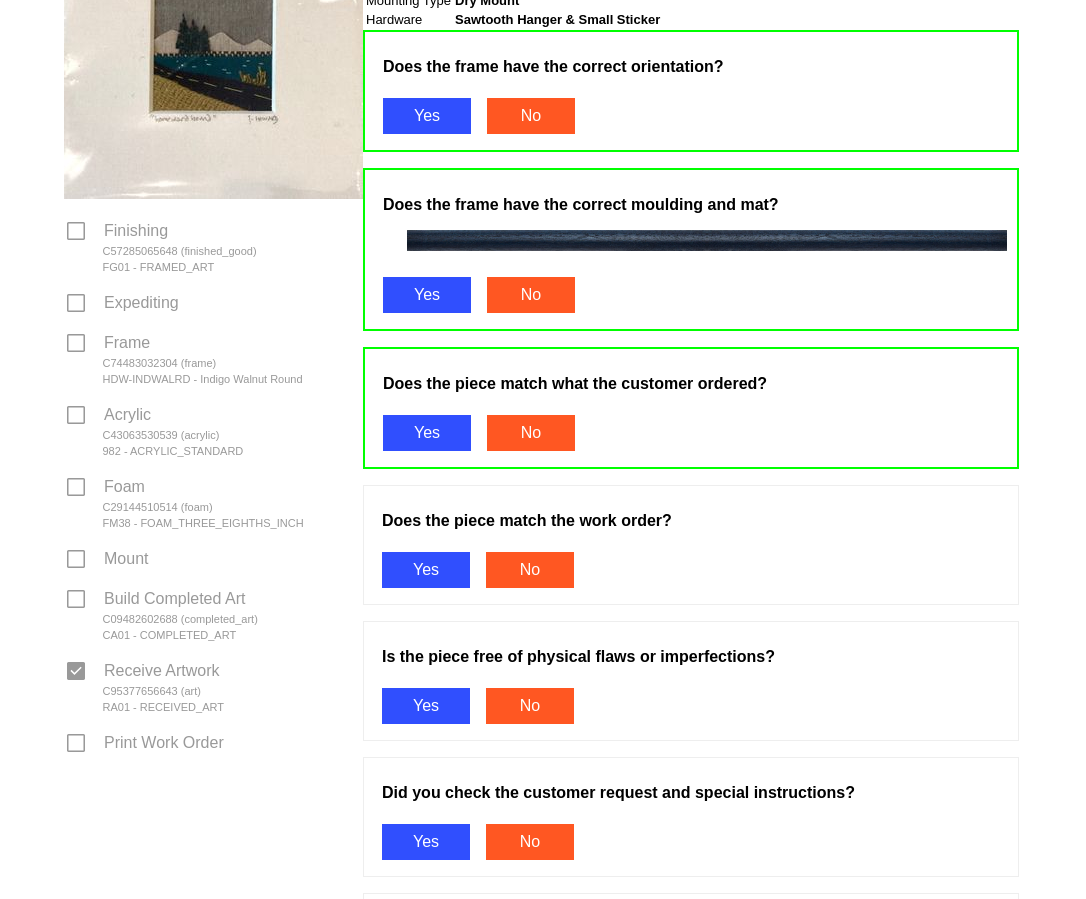 click on "Yes" at bounding box center (426, 570) 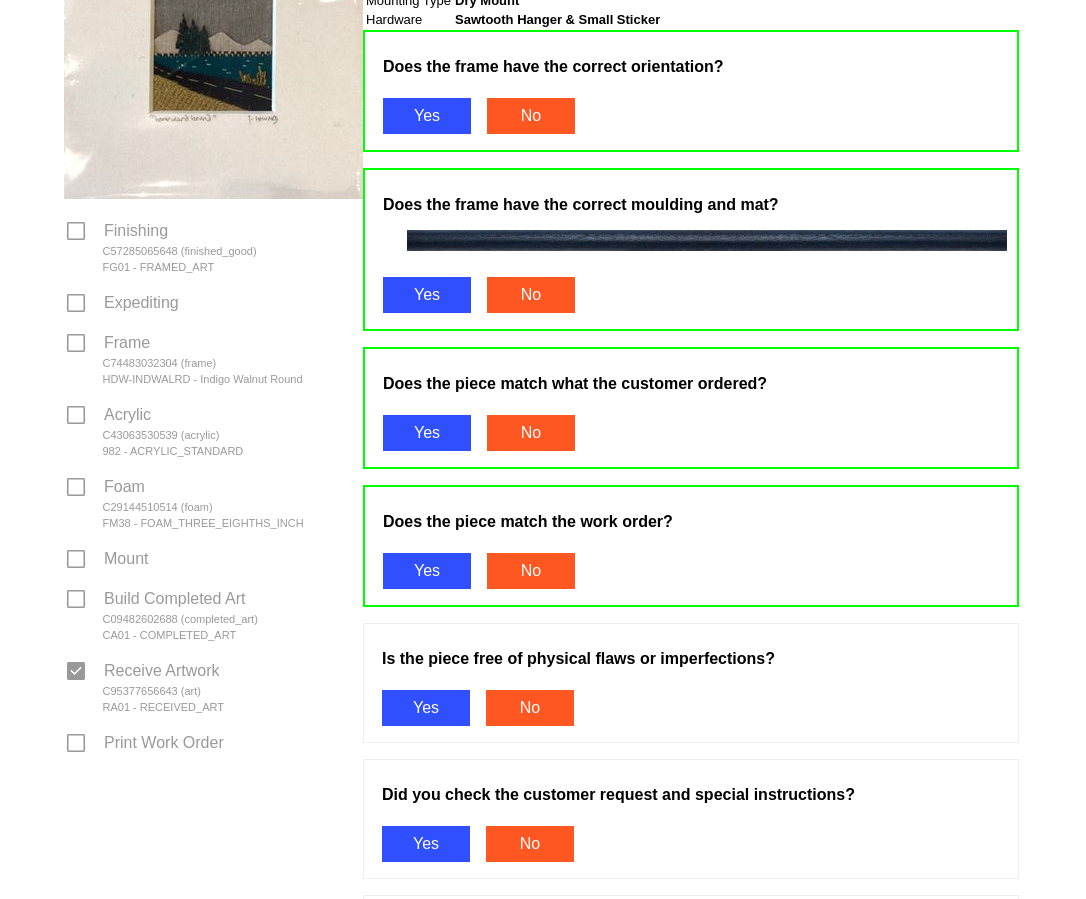 click on "Yes" at bounding box center [426, 708] 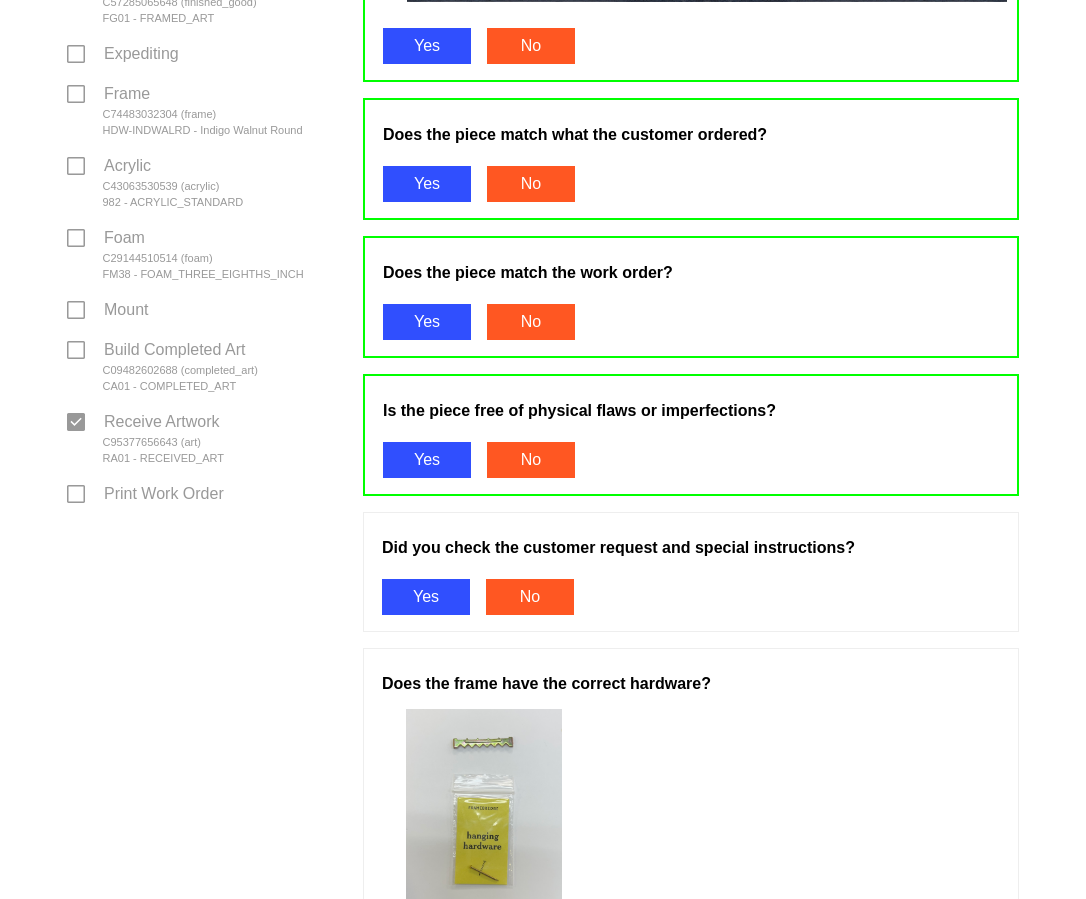 scroll, scrollTop: 900, scrollLeft: 0, axis: vertical 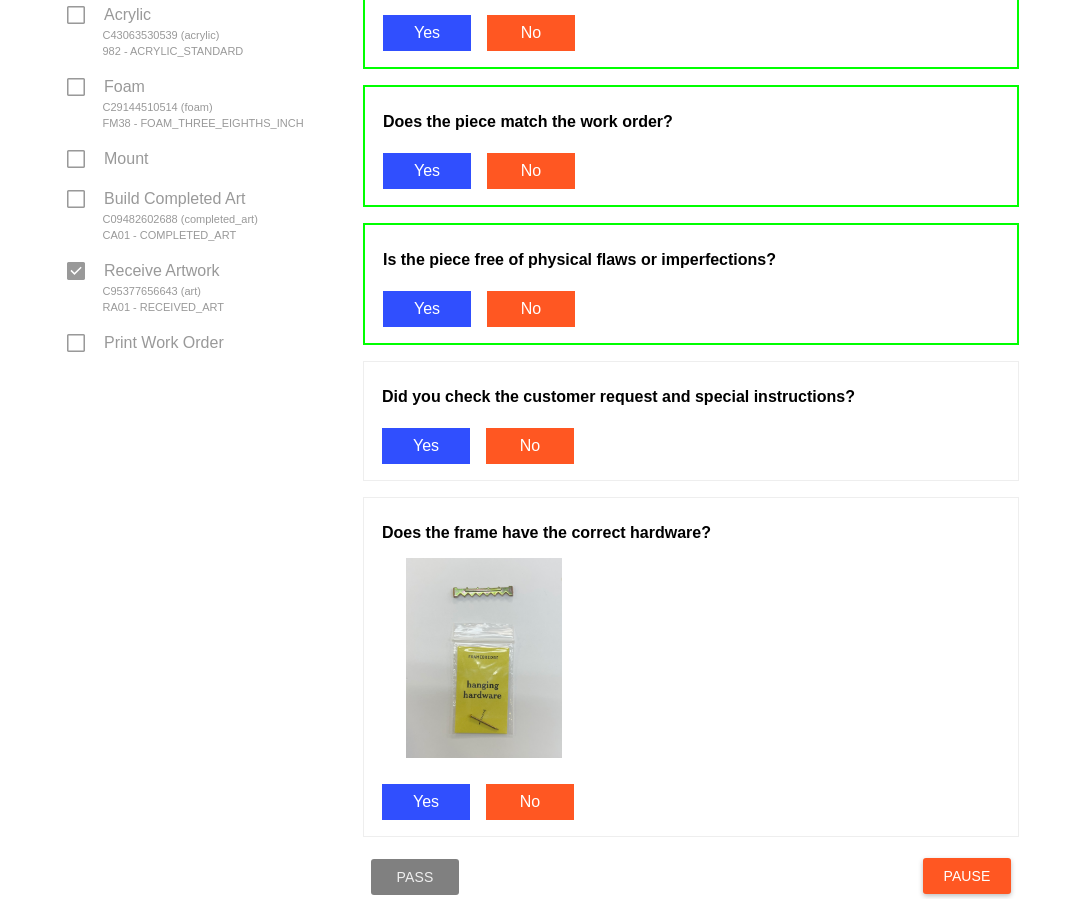 click on "Yes" at bounding box center (426, 446) 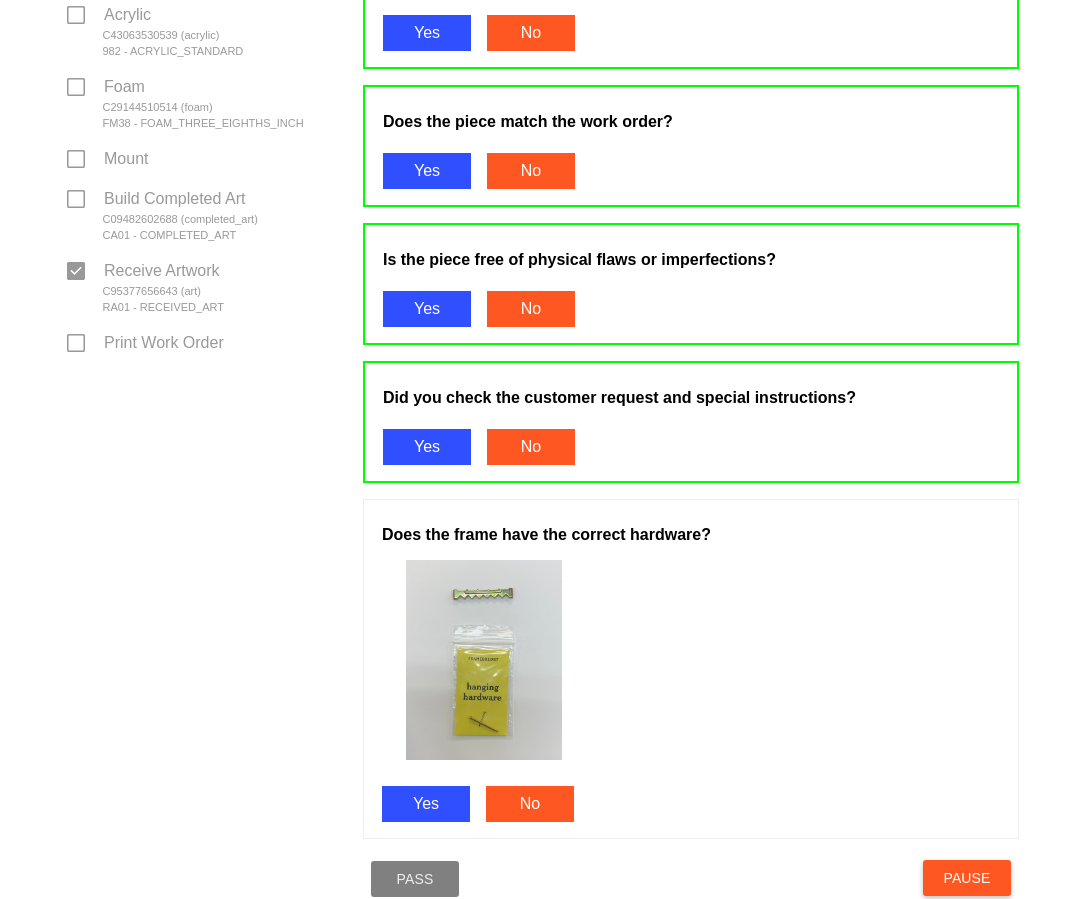 click on "Yes" at bounding box center [426, 804] 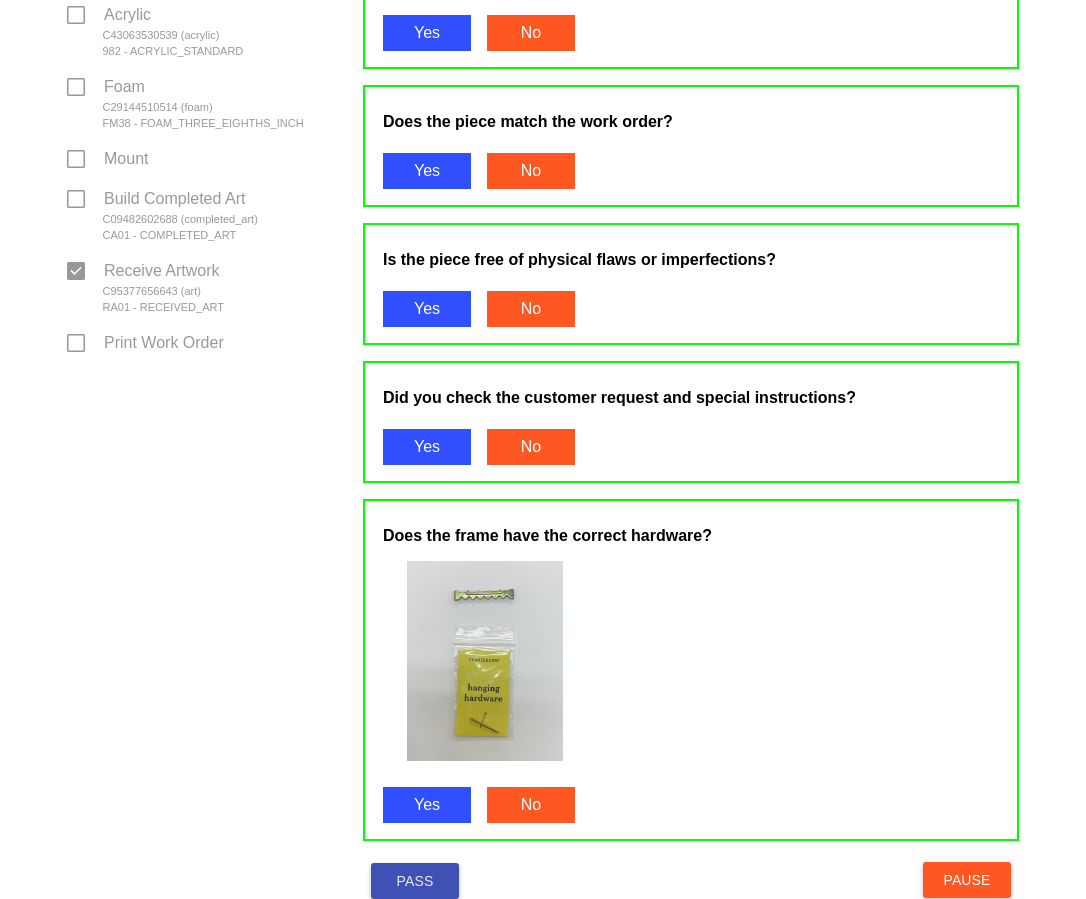 click on "Pass" at bounding box center (415, 881) 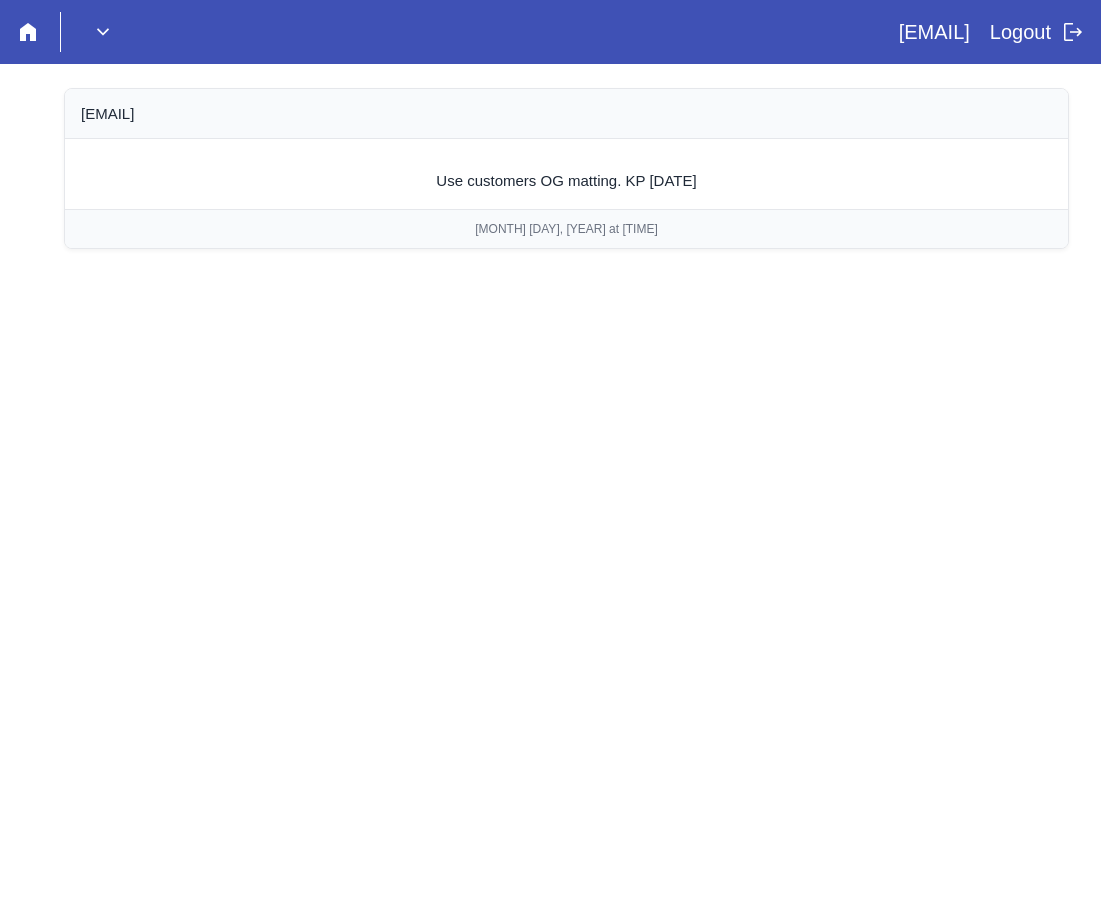 scroll, scrollTop: 0, scrollLeft: 0, axis: both 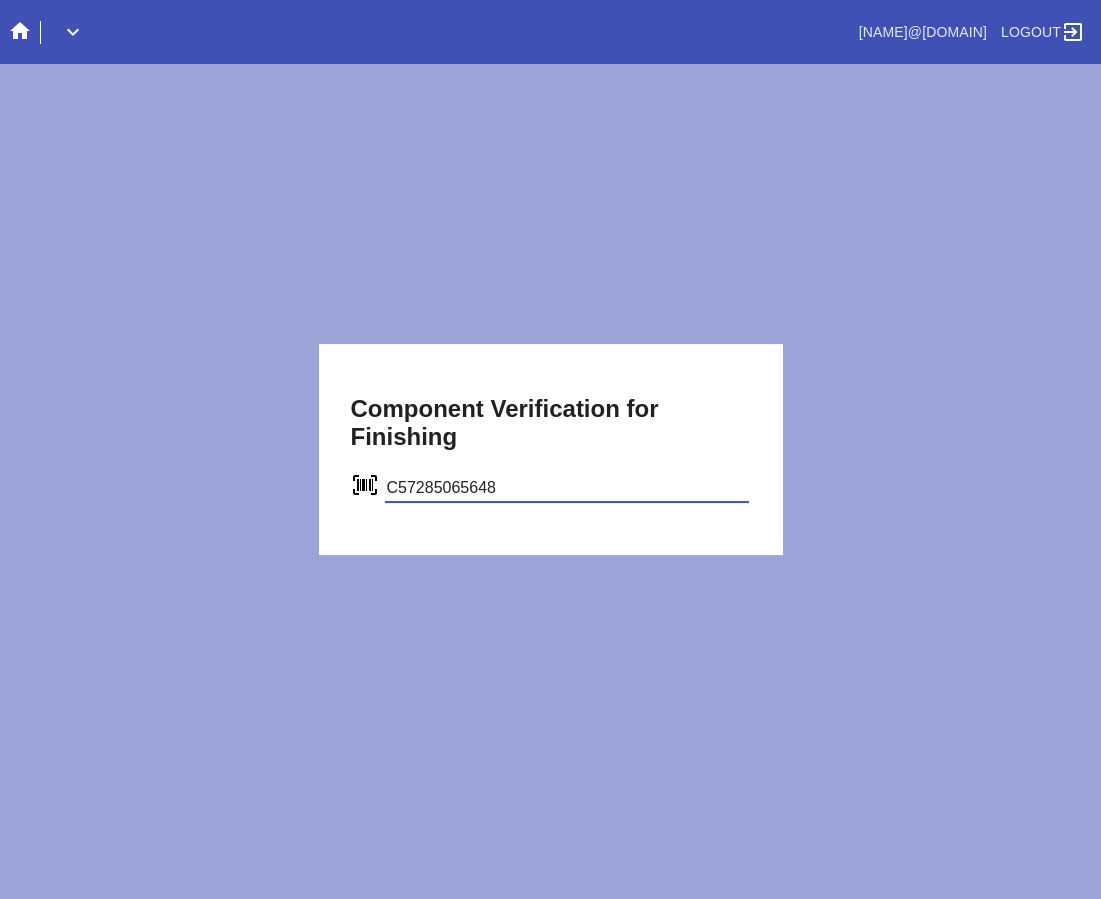 type on "C57285065648" 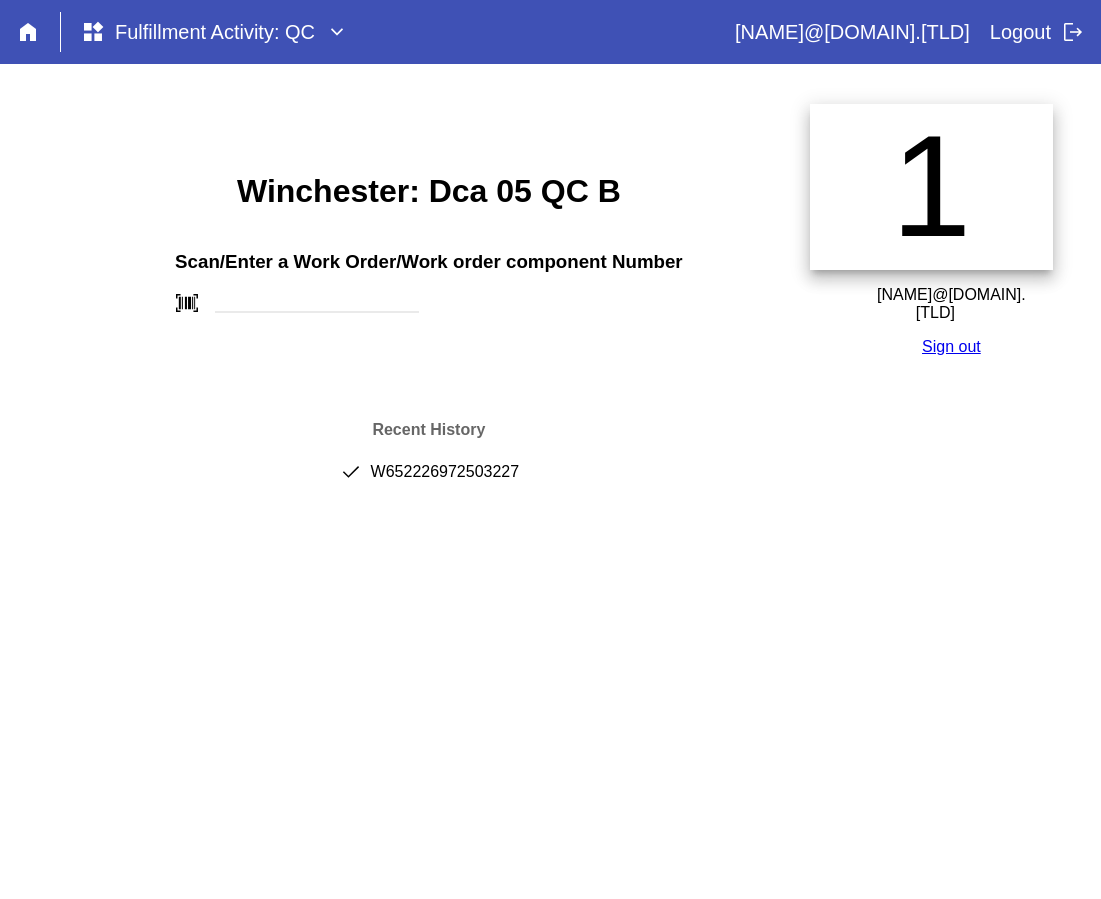 scroll, scrollTop: 0, scrollLeft: 0, axis: both 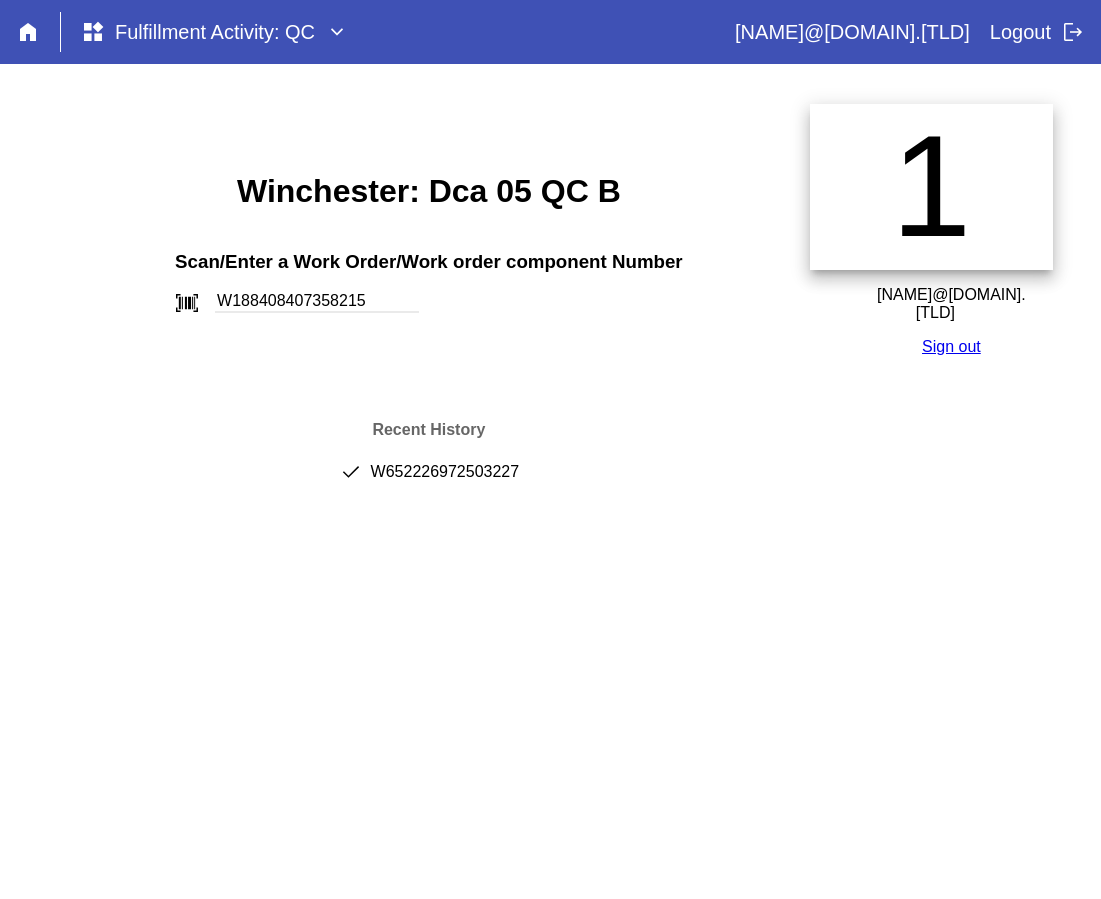 type on "W188408407358215" 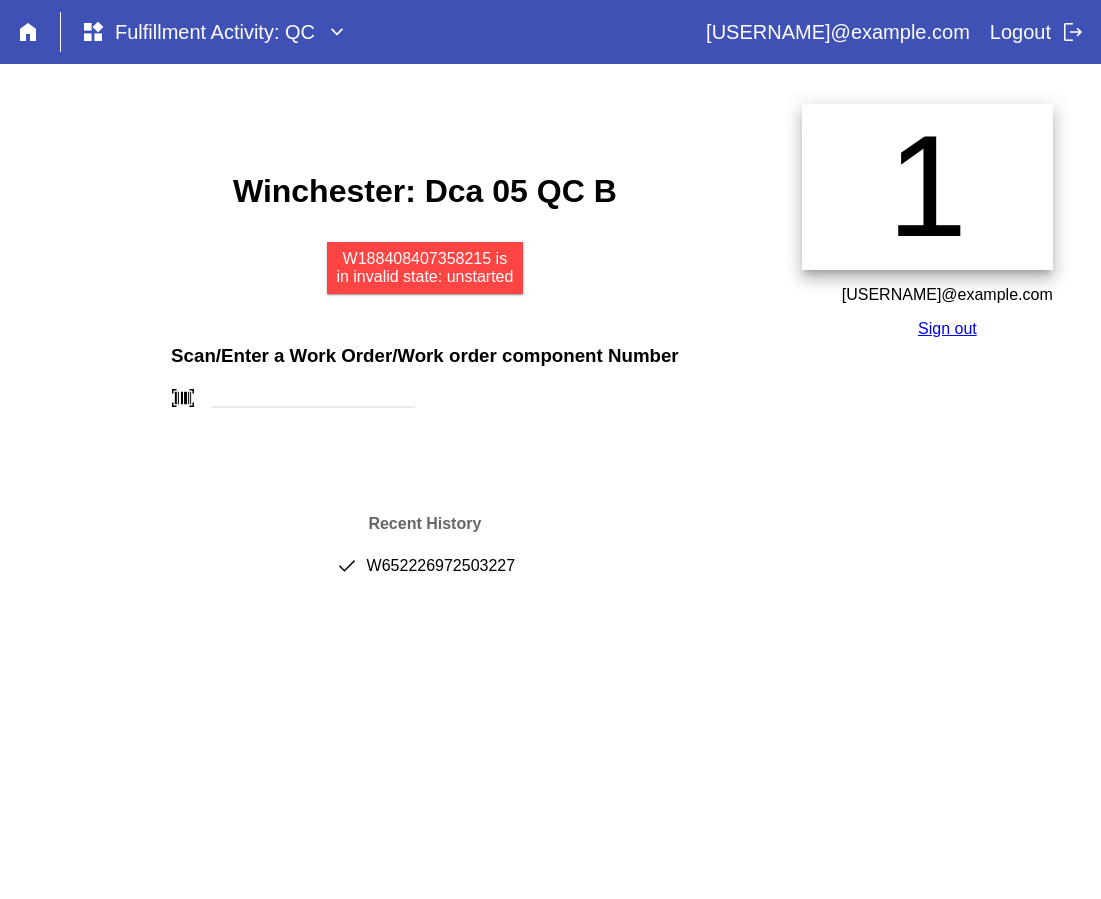 scroll, scrollTop: 0, scrollLeft: 0, axis: both 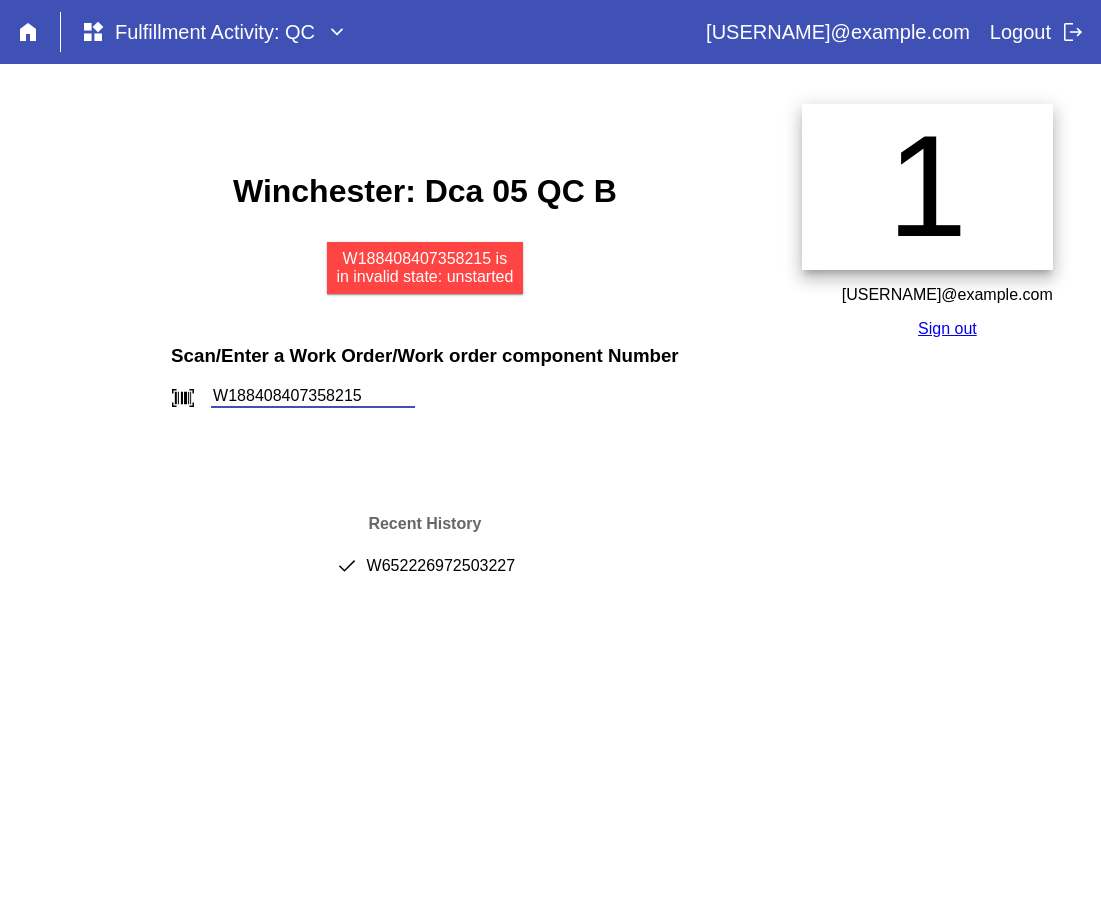 type on "W188408407358215" 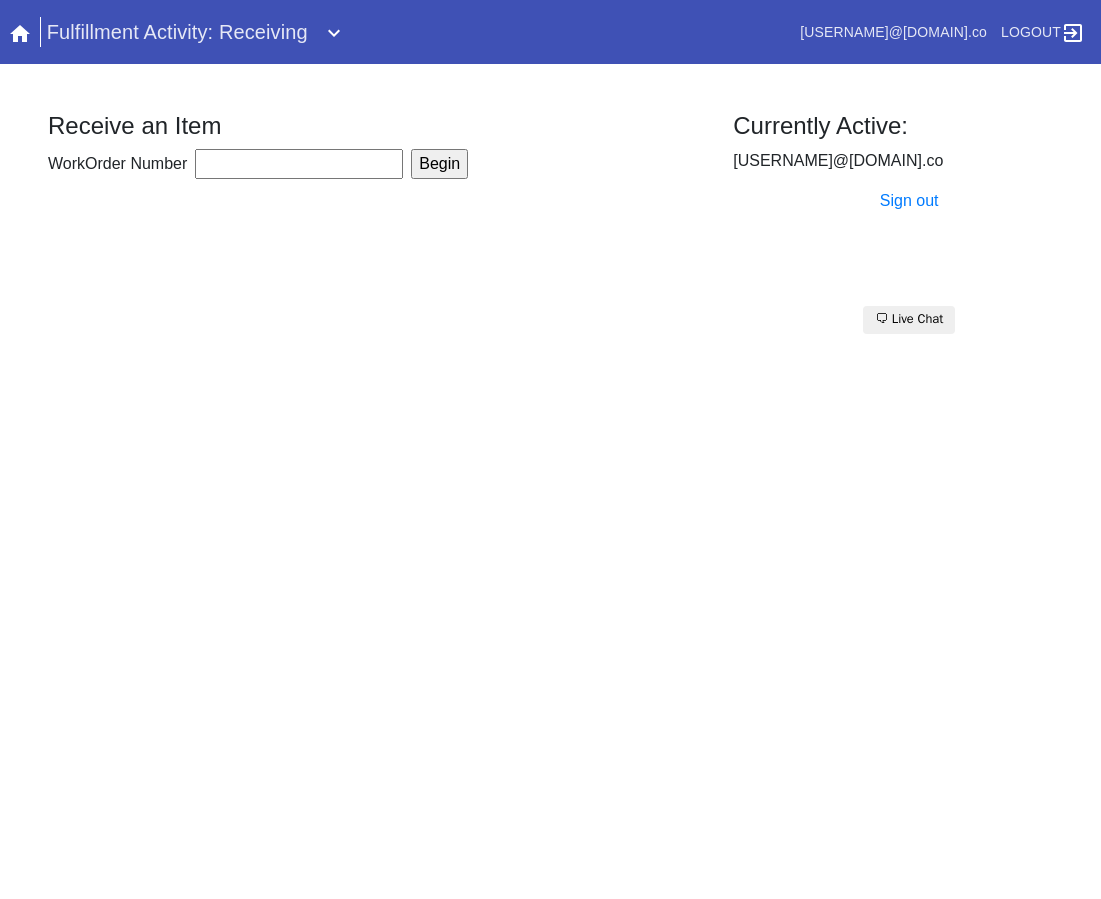 scroll, scrollTop: 0, scrollLeft: 0, axis: both 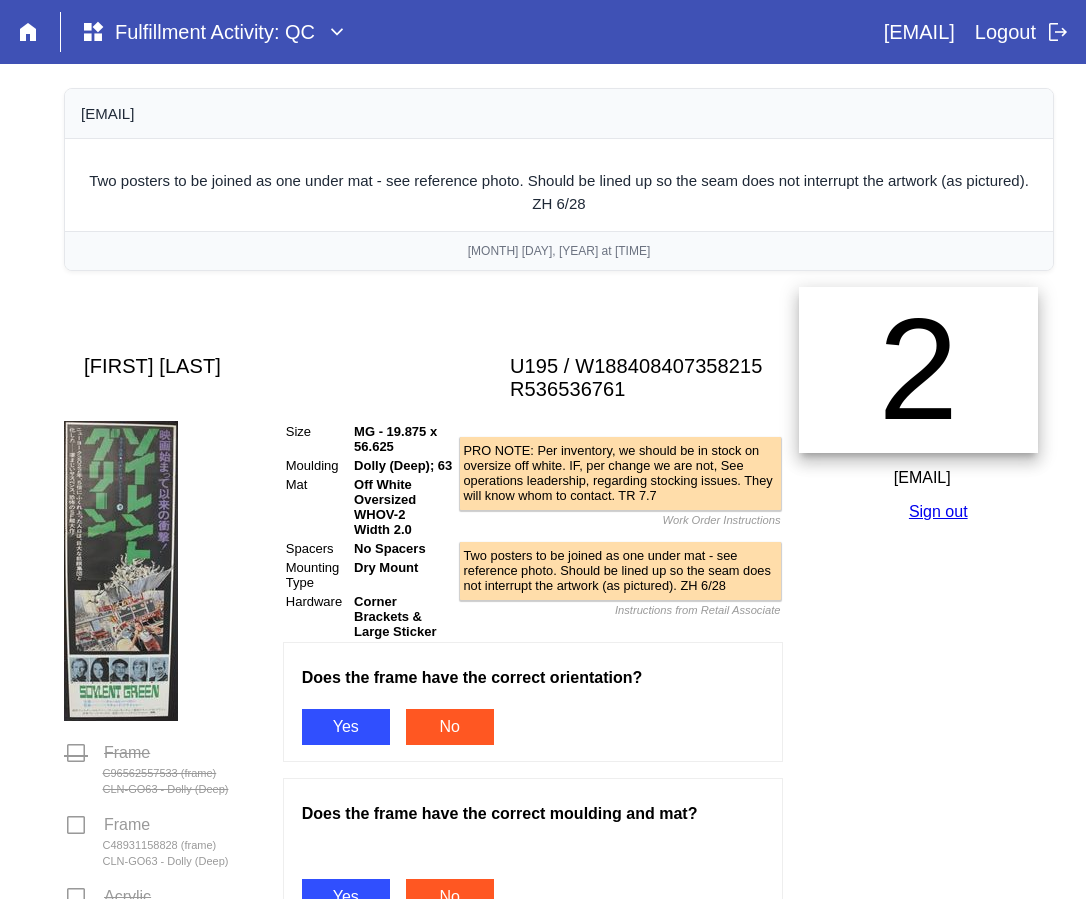 click on "Yes" at bounding box center [346, 727] 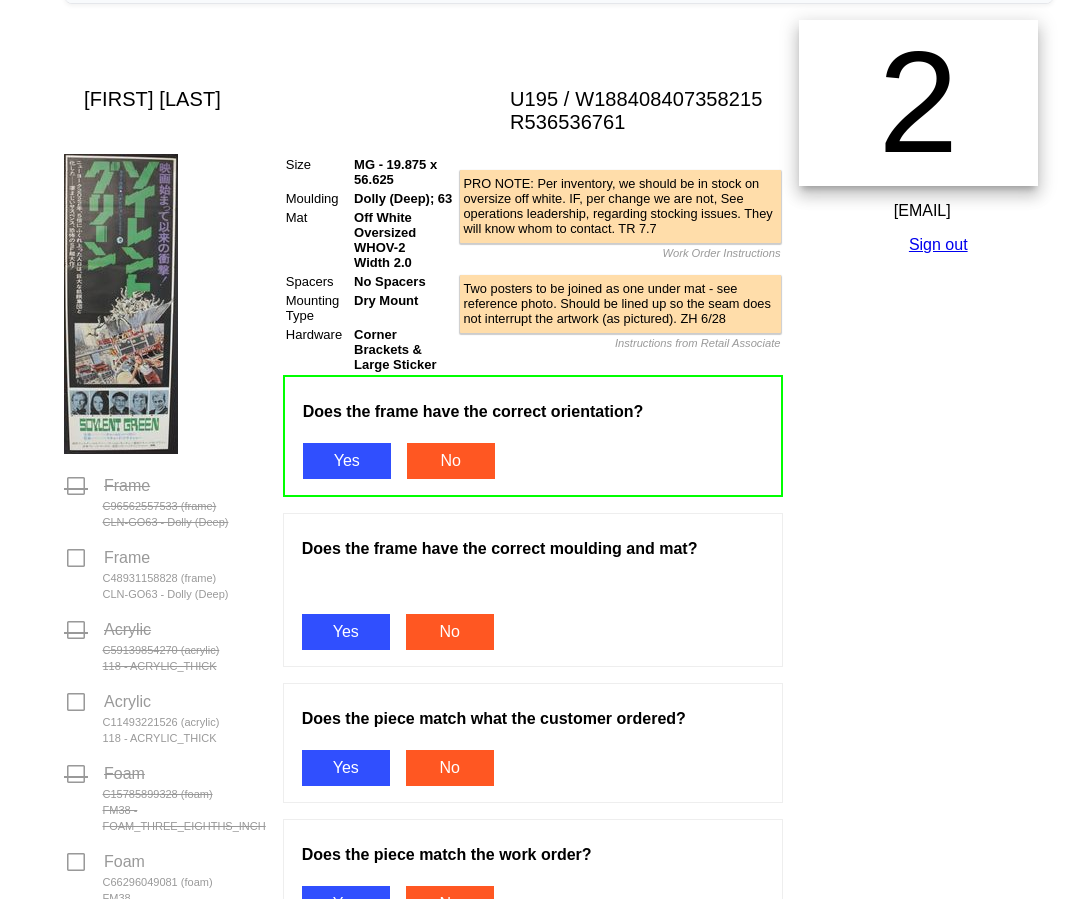 scroll, scrollTop: 300, scrollLeft: 0, axis: vertical 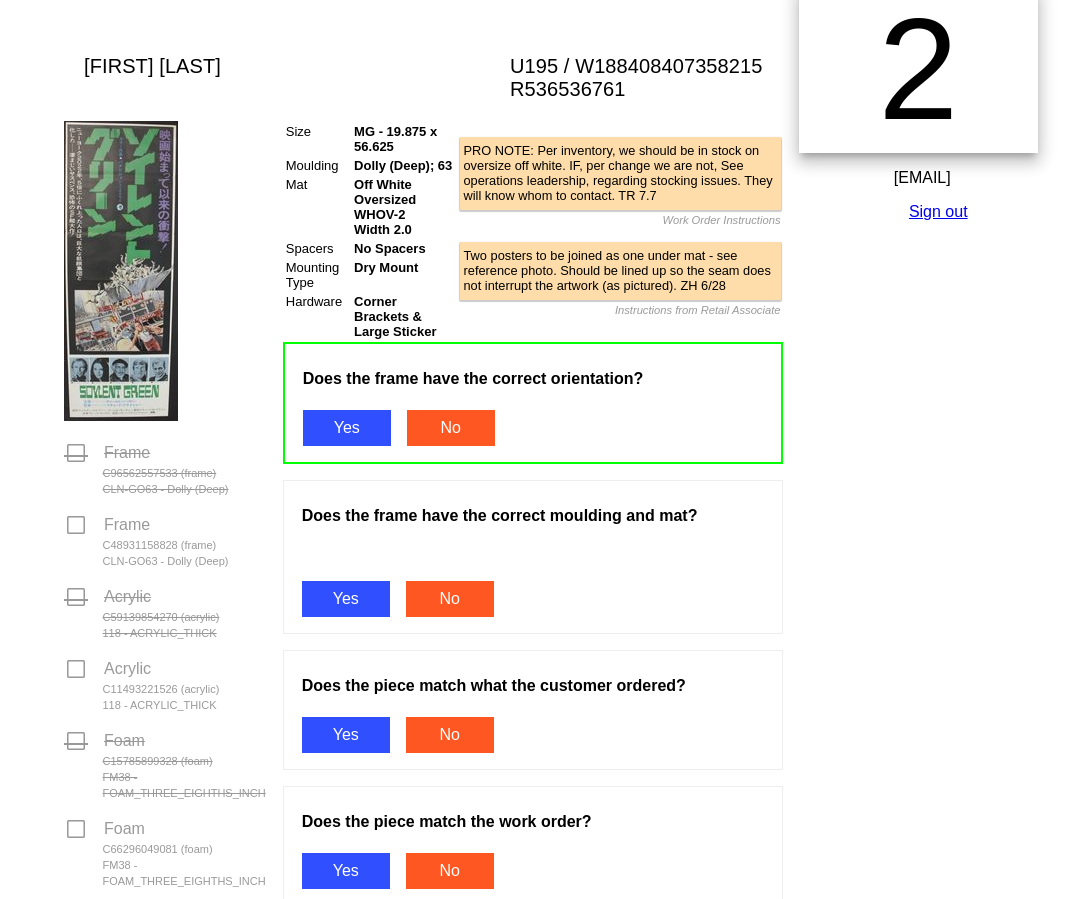 click on "Yes" at bounding box center (346, 599) 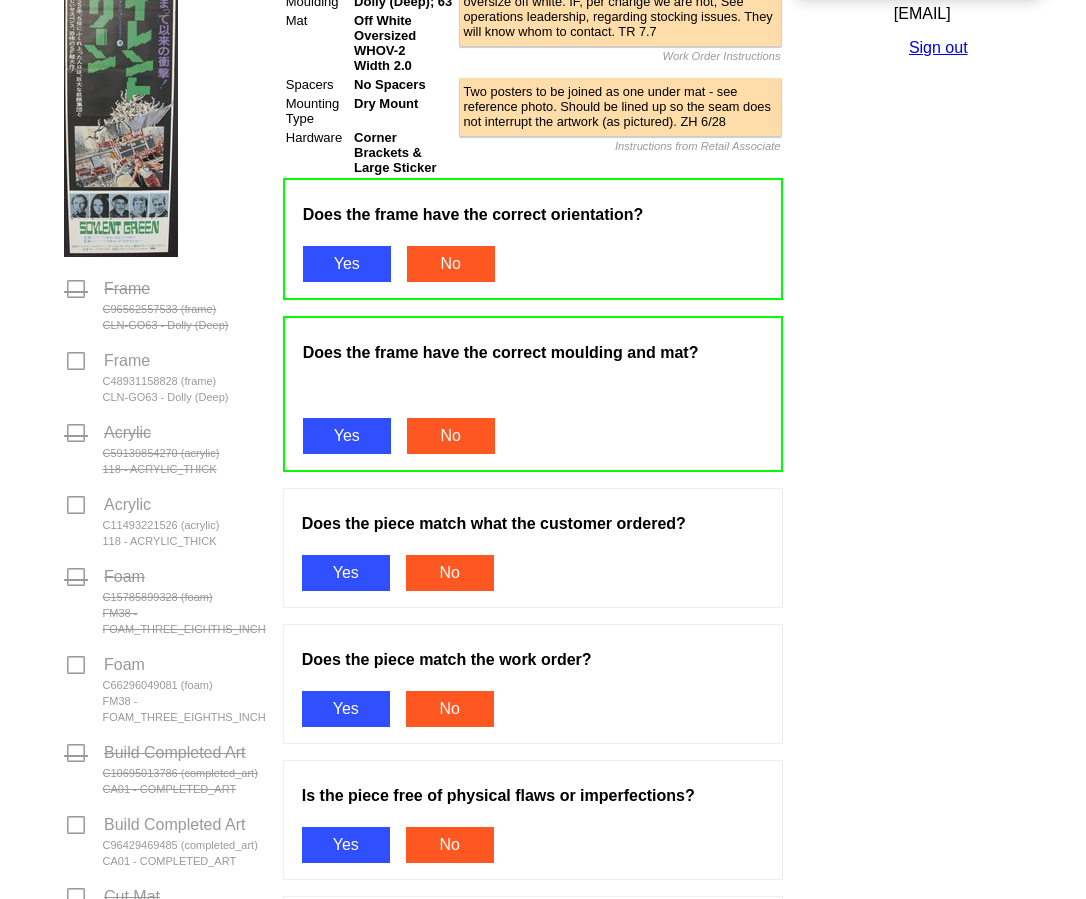 scroll, scrollTop: 600, scrollLeft: 0, axis: vertical 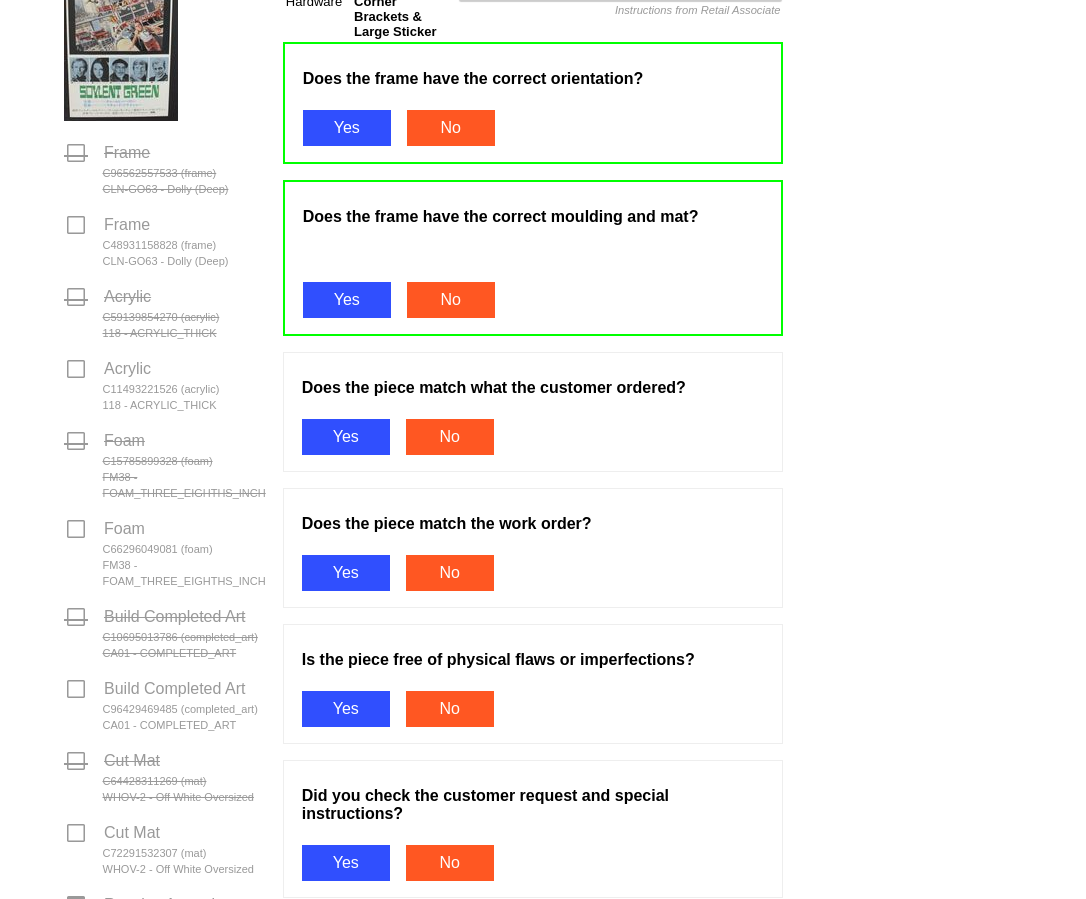 click on "Yes" at bounding box center (346, 437) 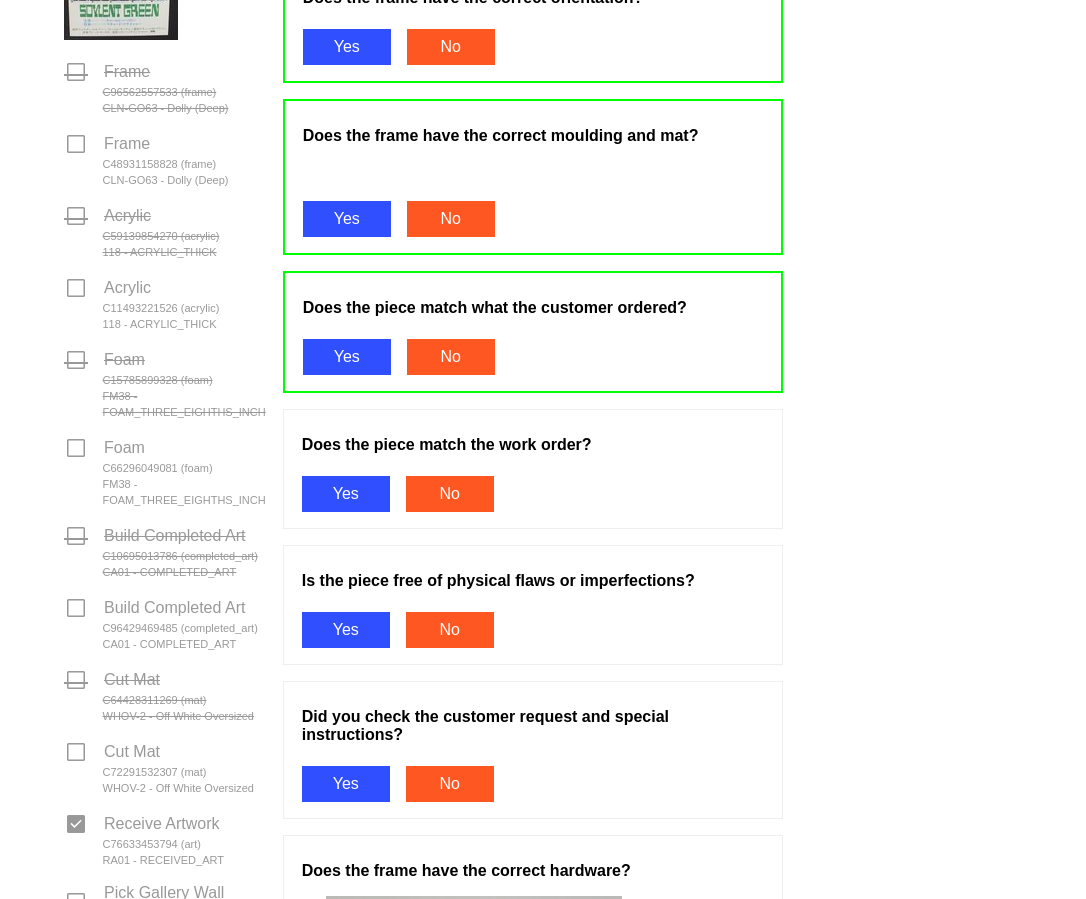 scroll, scrollTop: 800, scrollLeft: 0, axis: vertical 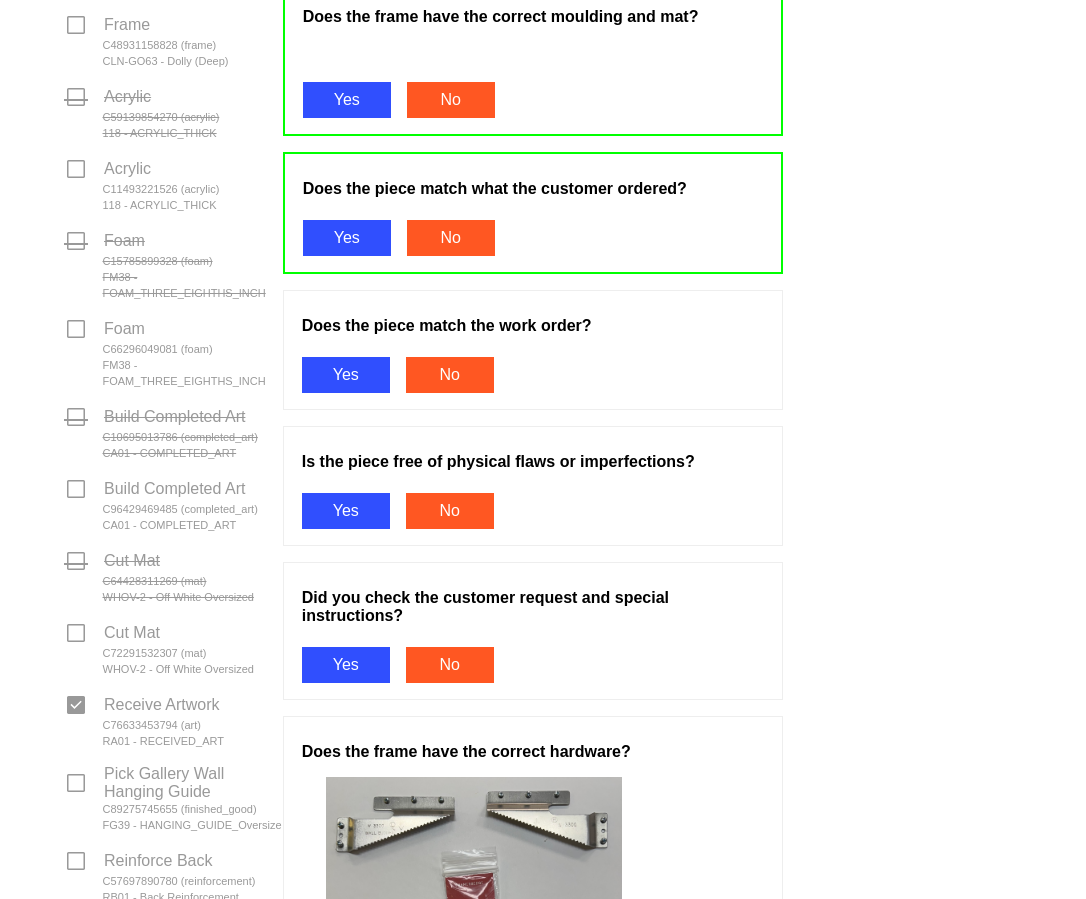 click on "Yes" at bounding box center [346, 375] 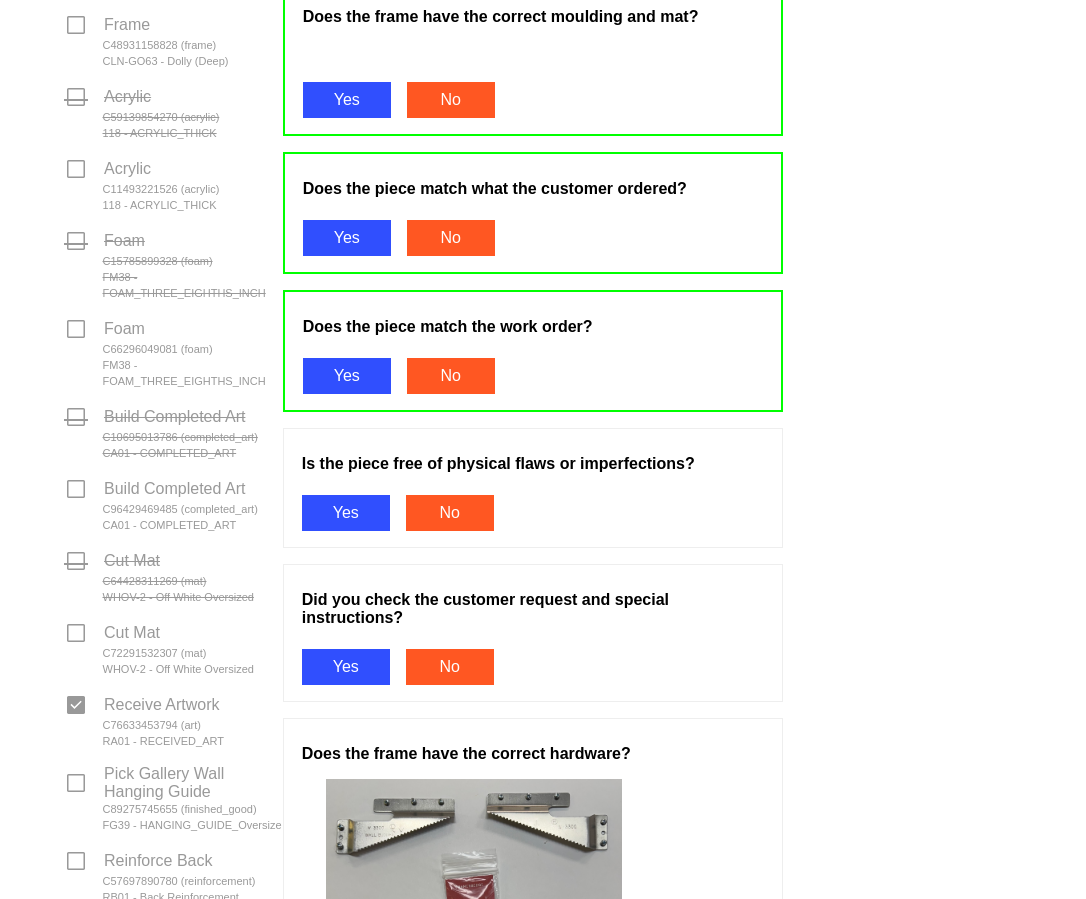 click on "Is the piece free of physical flaws or imperfections? Yes No" at bounding box center [533, 488] 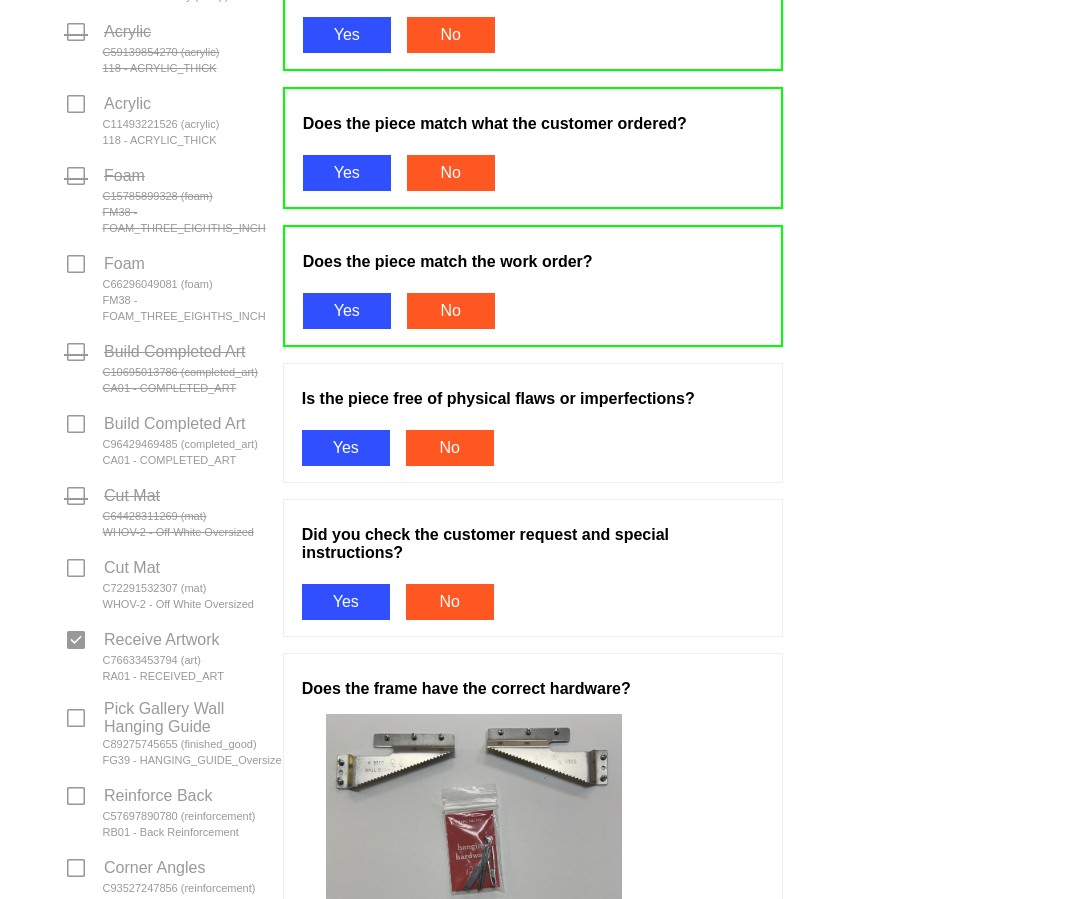 scroll, scrollTop: 900, scrollLeft: 0, axis: vertical 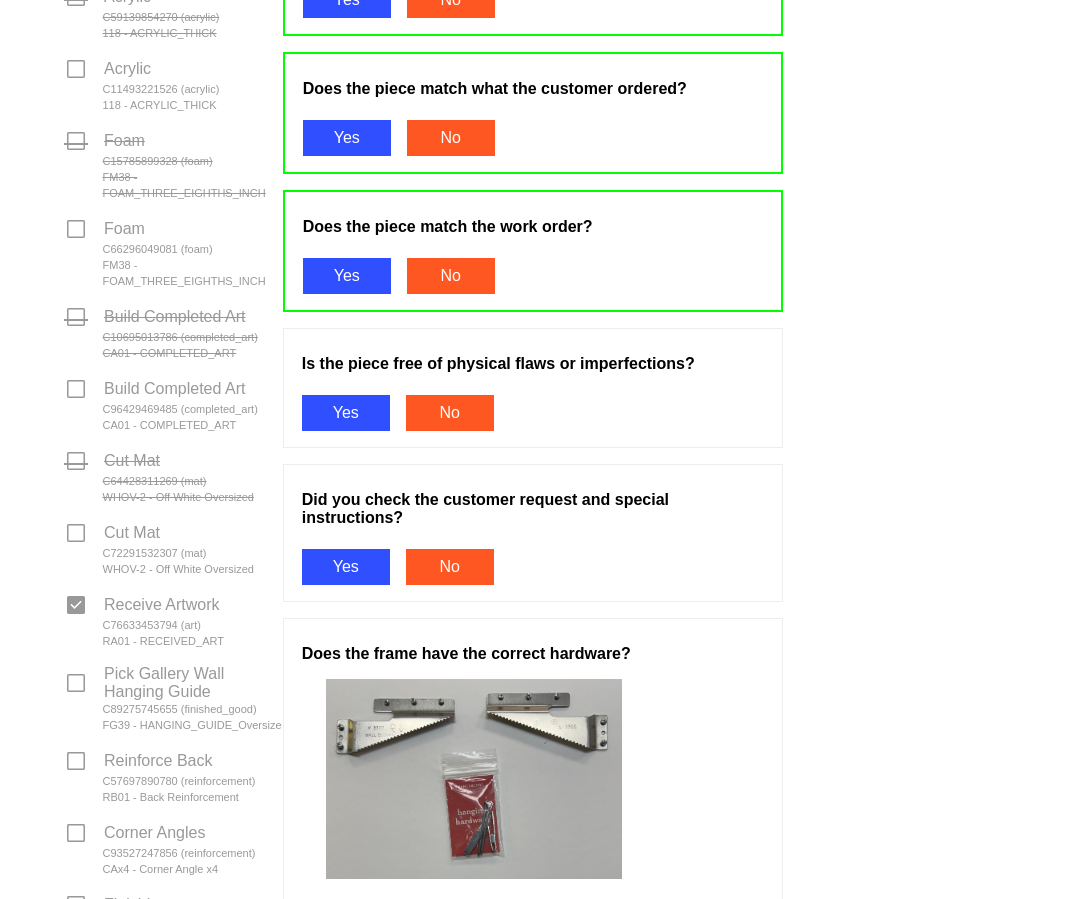 click on "Yes" at bounding box center [346, 413] 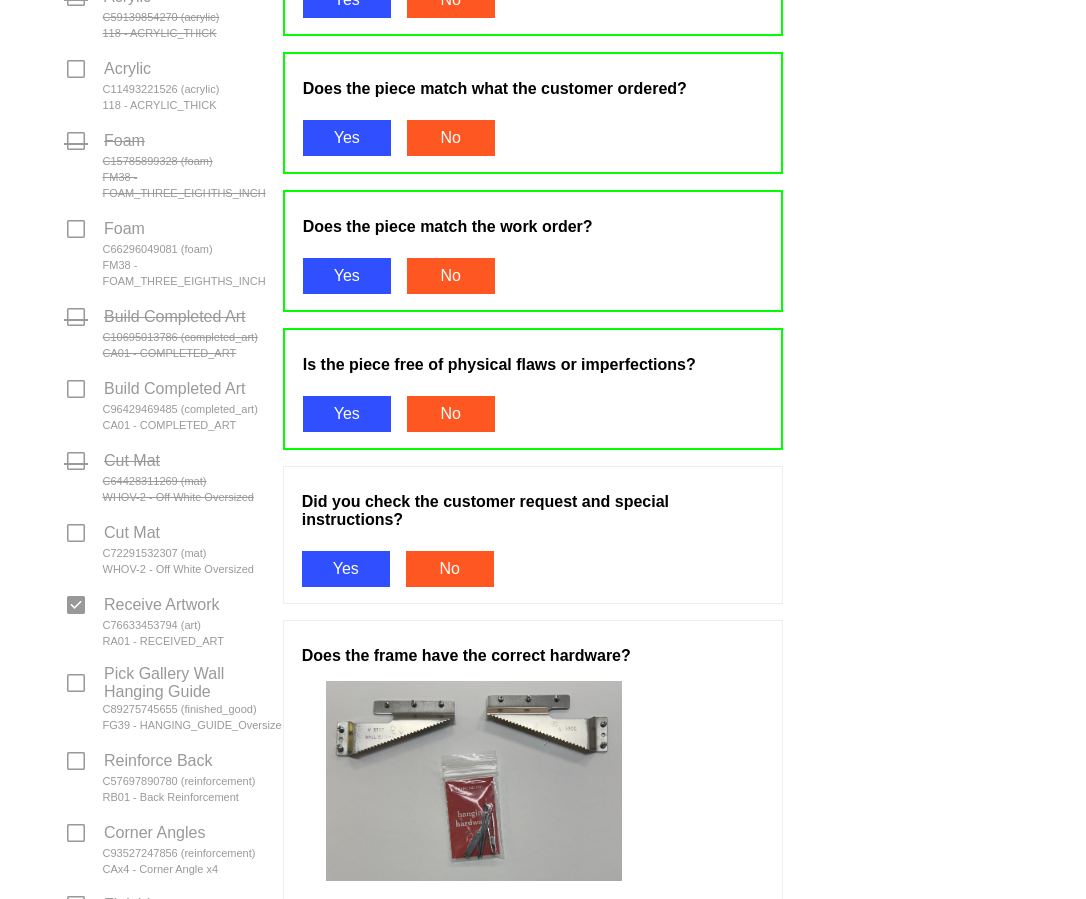 click on "Yes" at bounding box center (346, 569) 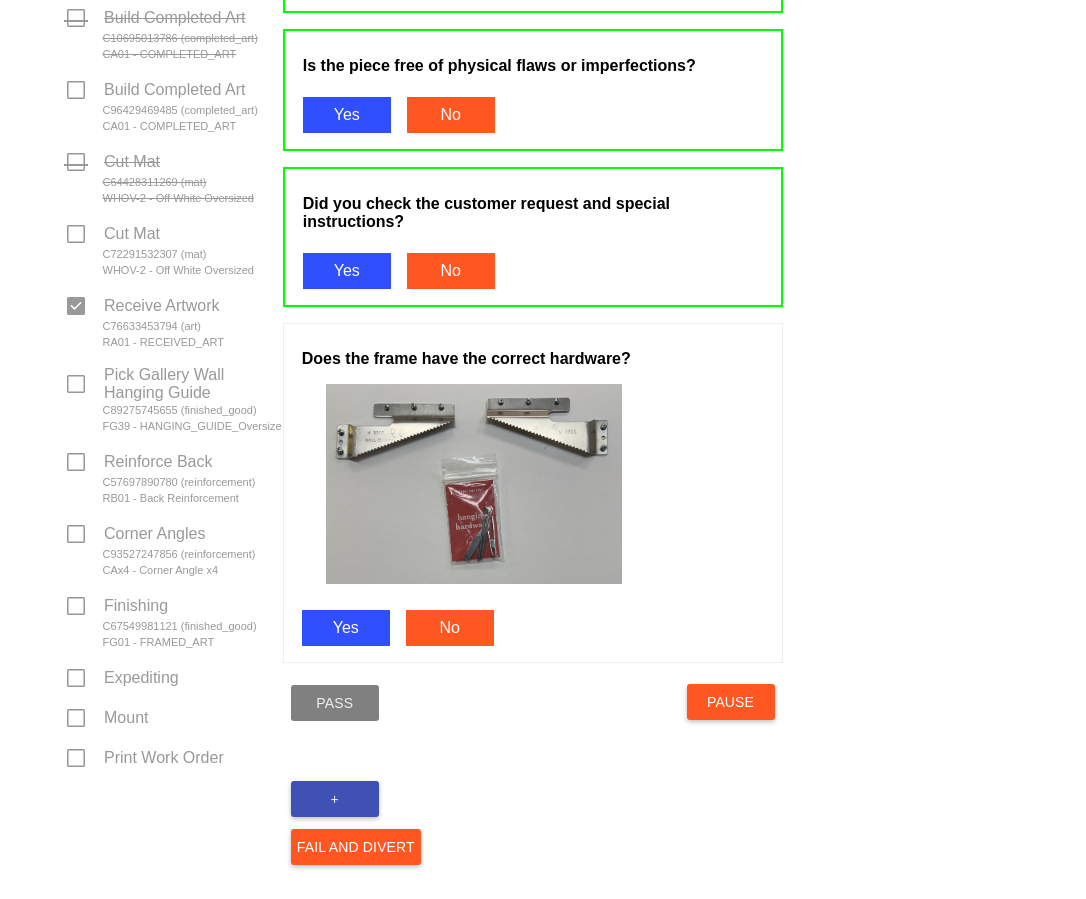 scroll, scrollTop: 1200, scrollLeft: 0, axis: vertical 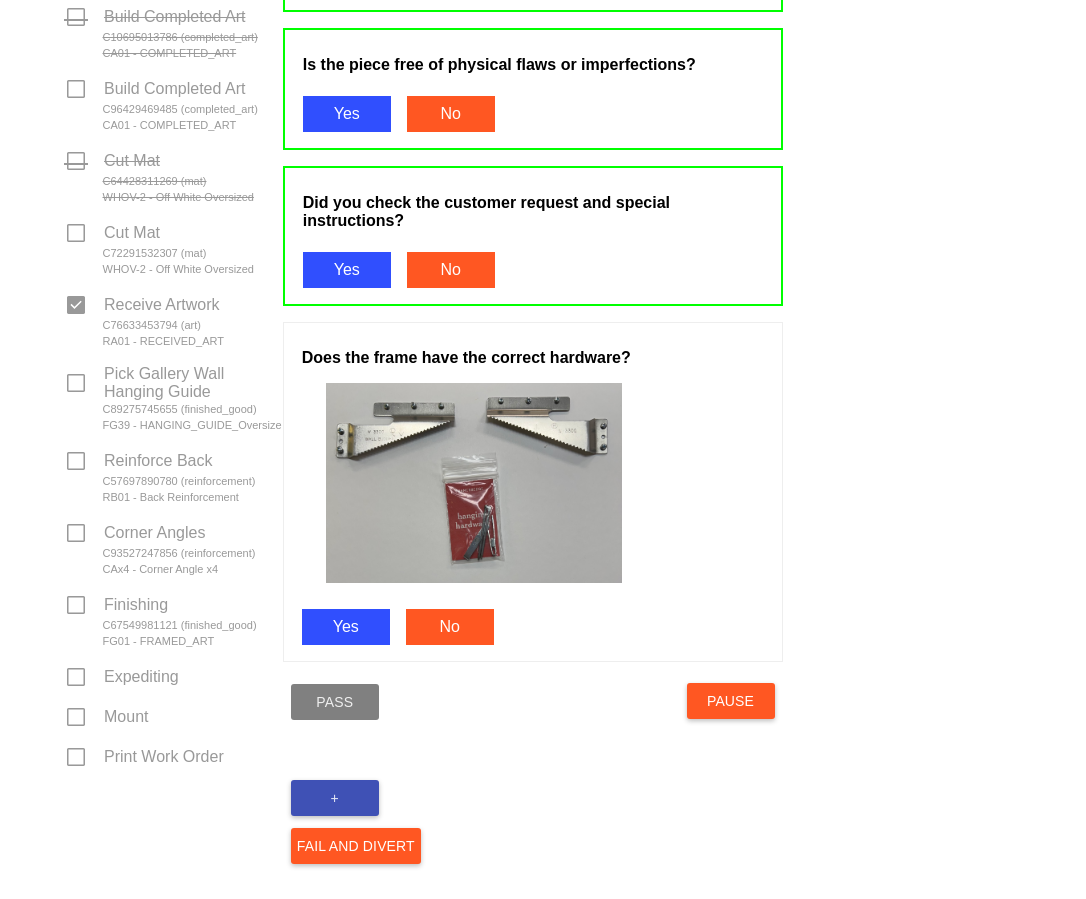 click on "Yes" at bounding box center (346, 627) 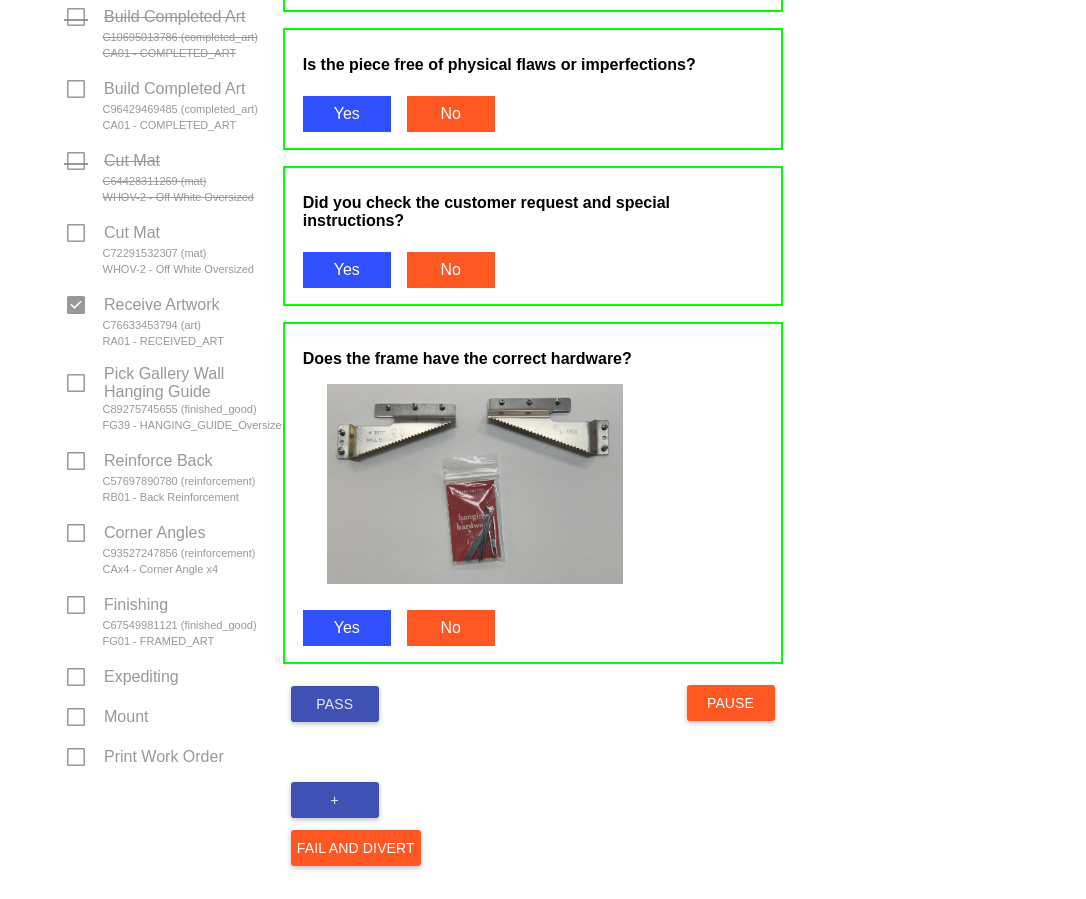 click on "Pass" at bounding box center (335, 704) 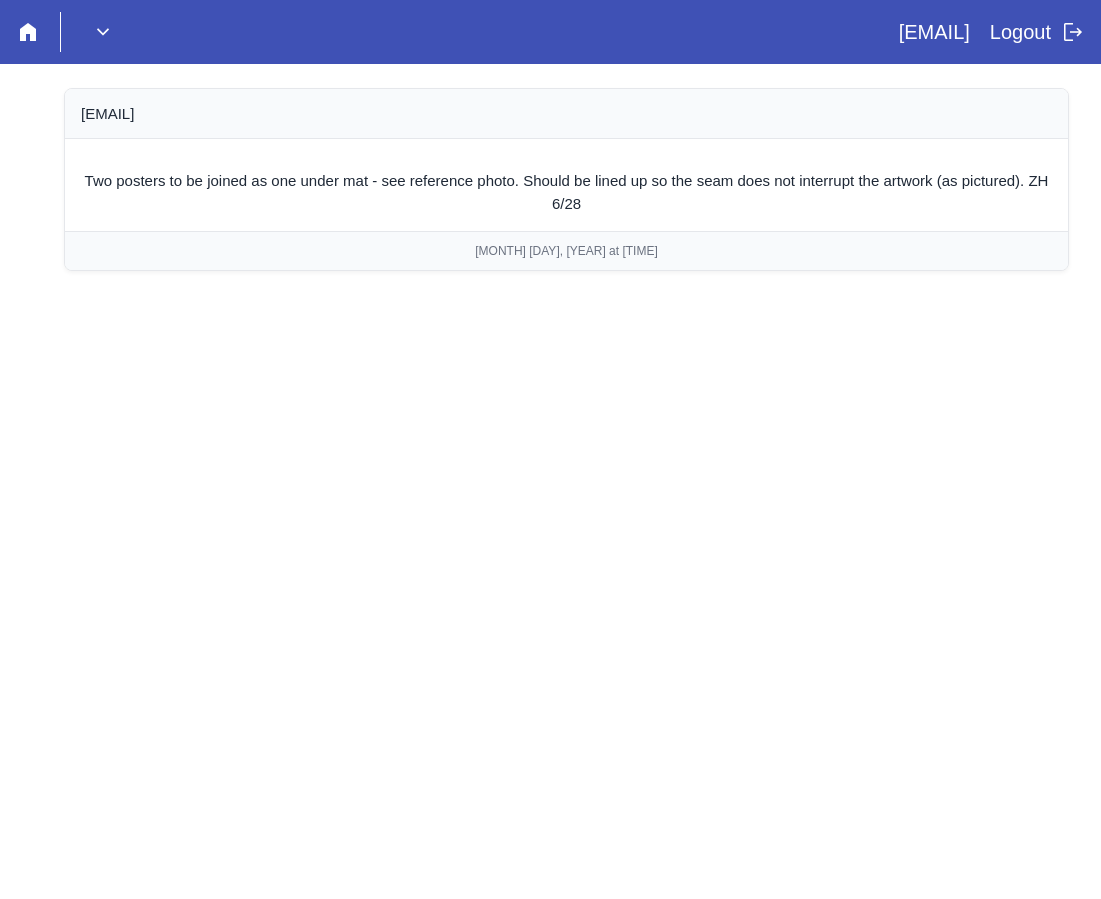 scroll, scrollTop: 0, scrollLeft: 0, axis: both 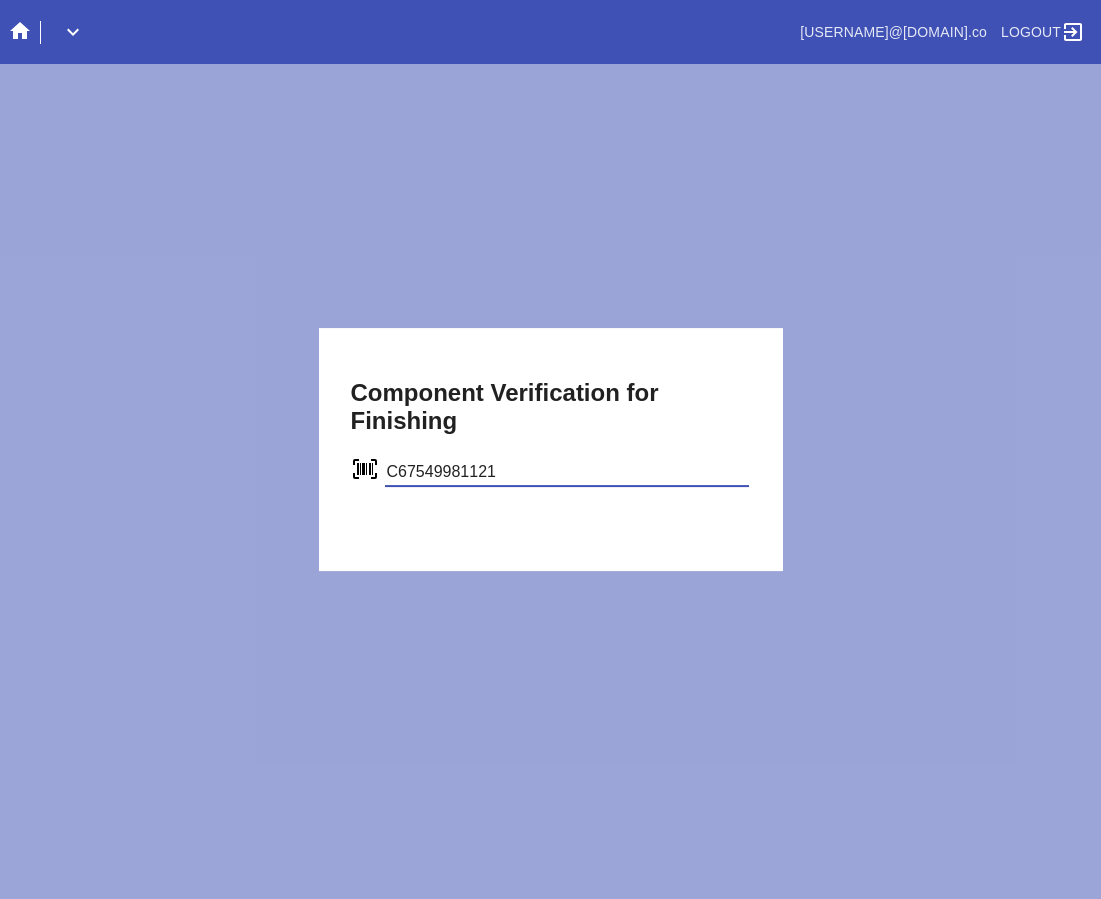 type on "C67549981121" 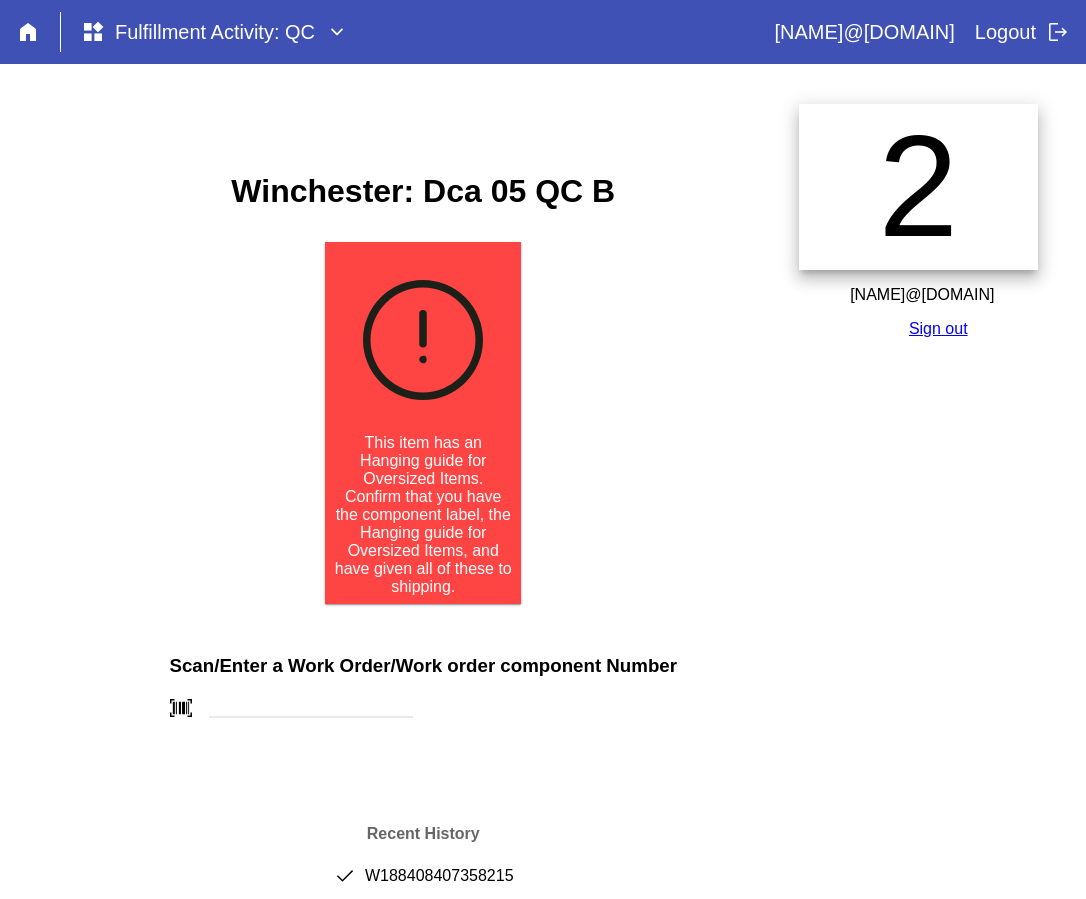 scroll, scrollTop: 0, scrollLeft: 0, axis: both 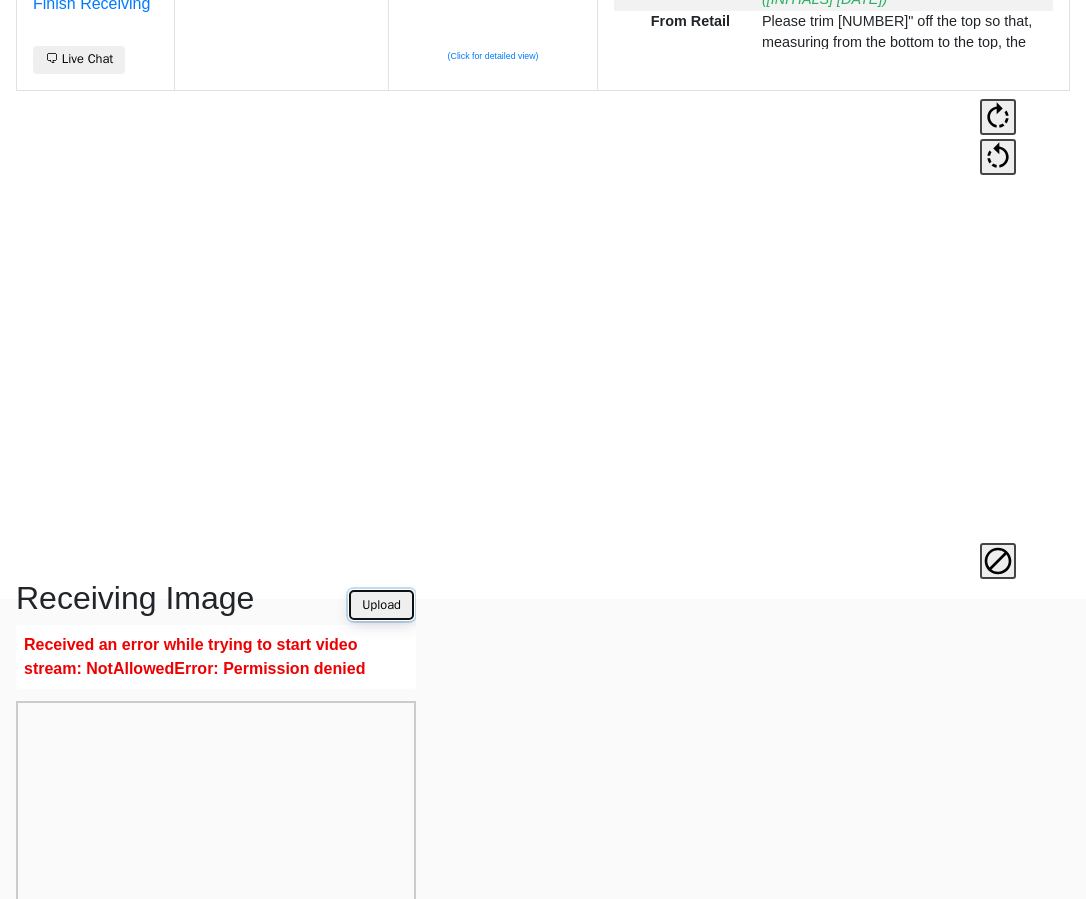 click on "Upload" at bounding box center [381, 605] 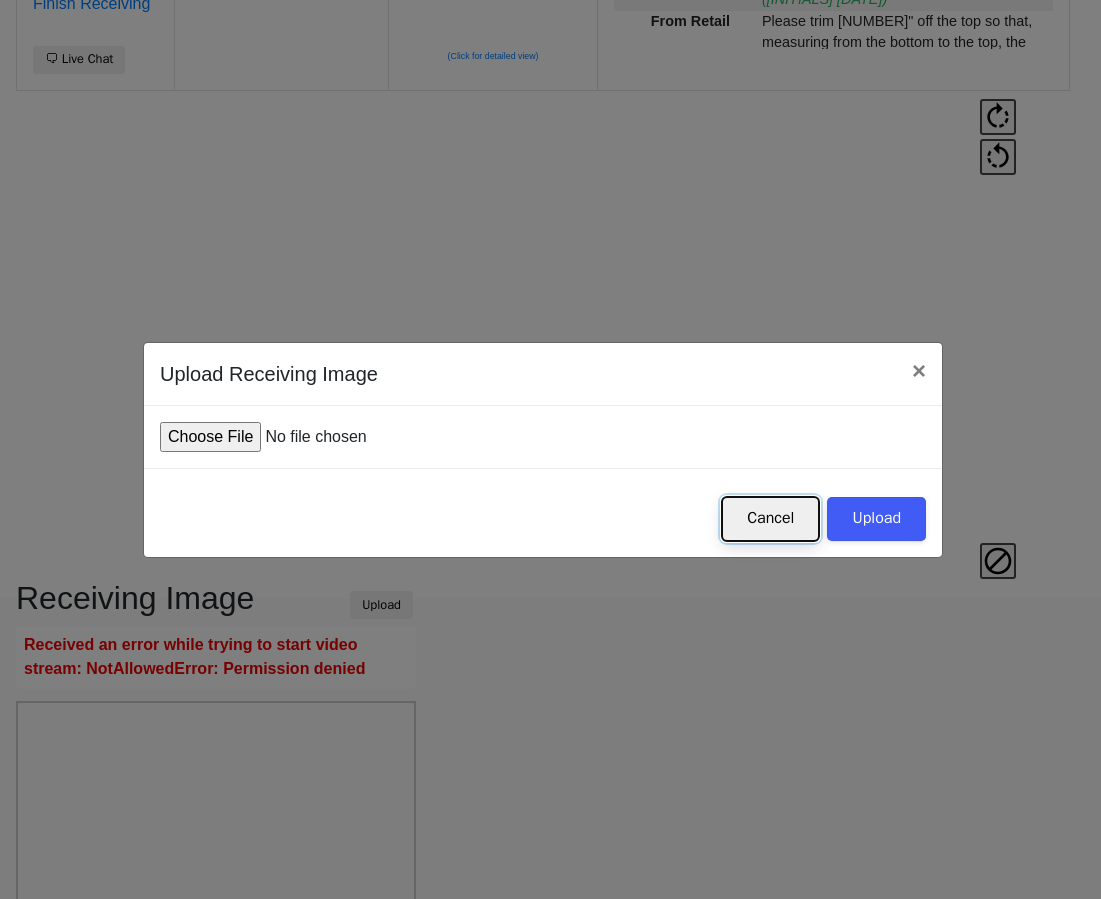 click on "Cancel" at bounding box center (770, 519) 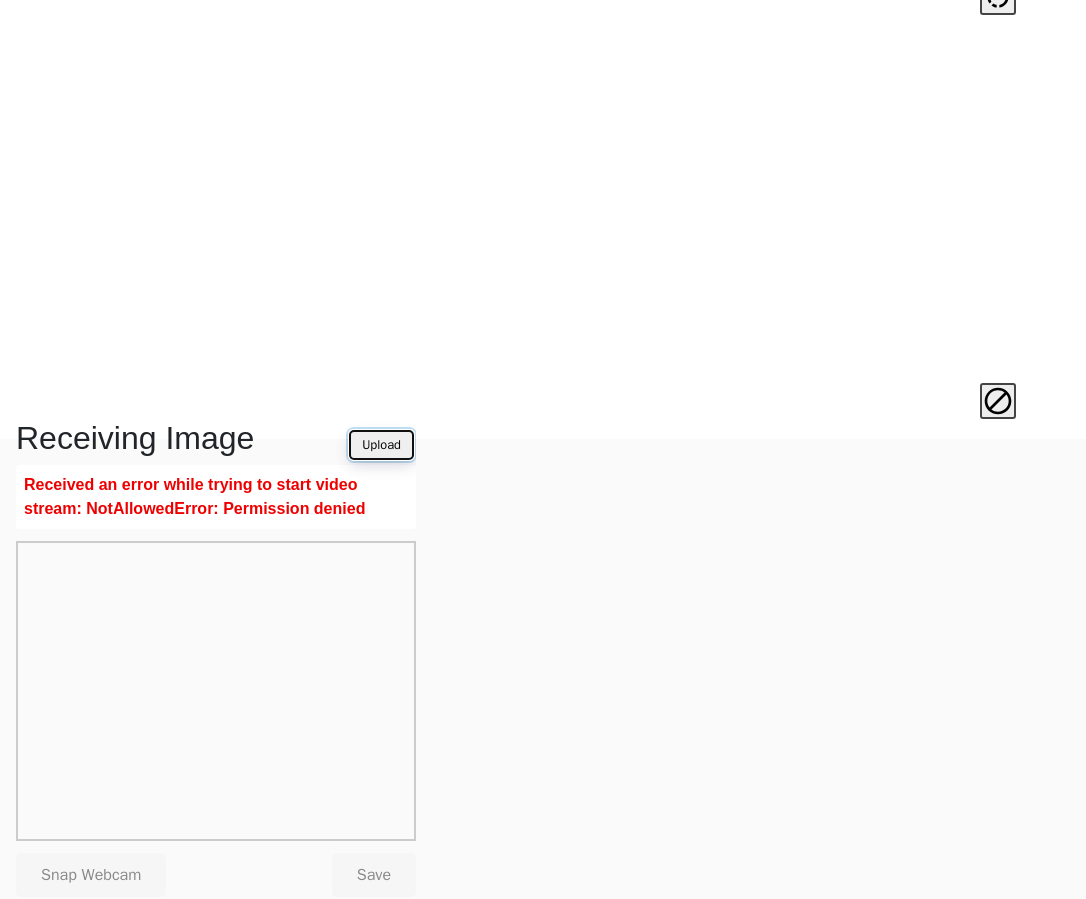 scroll, scrollTop: 492, scrollLeft: 0, axis: vertical 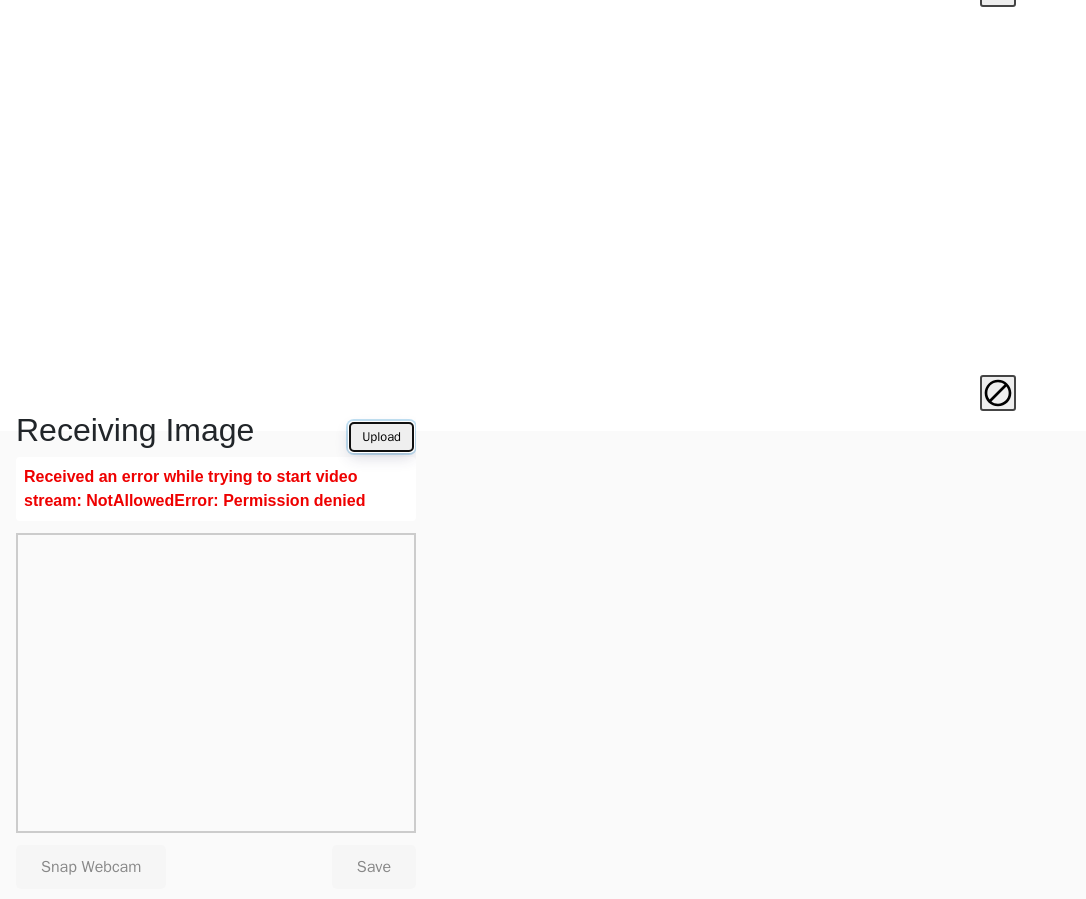 click on "Upload" at bounding box center (381, 437) 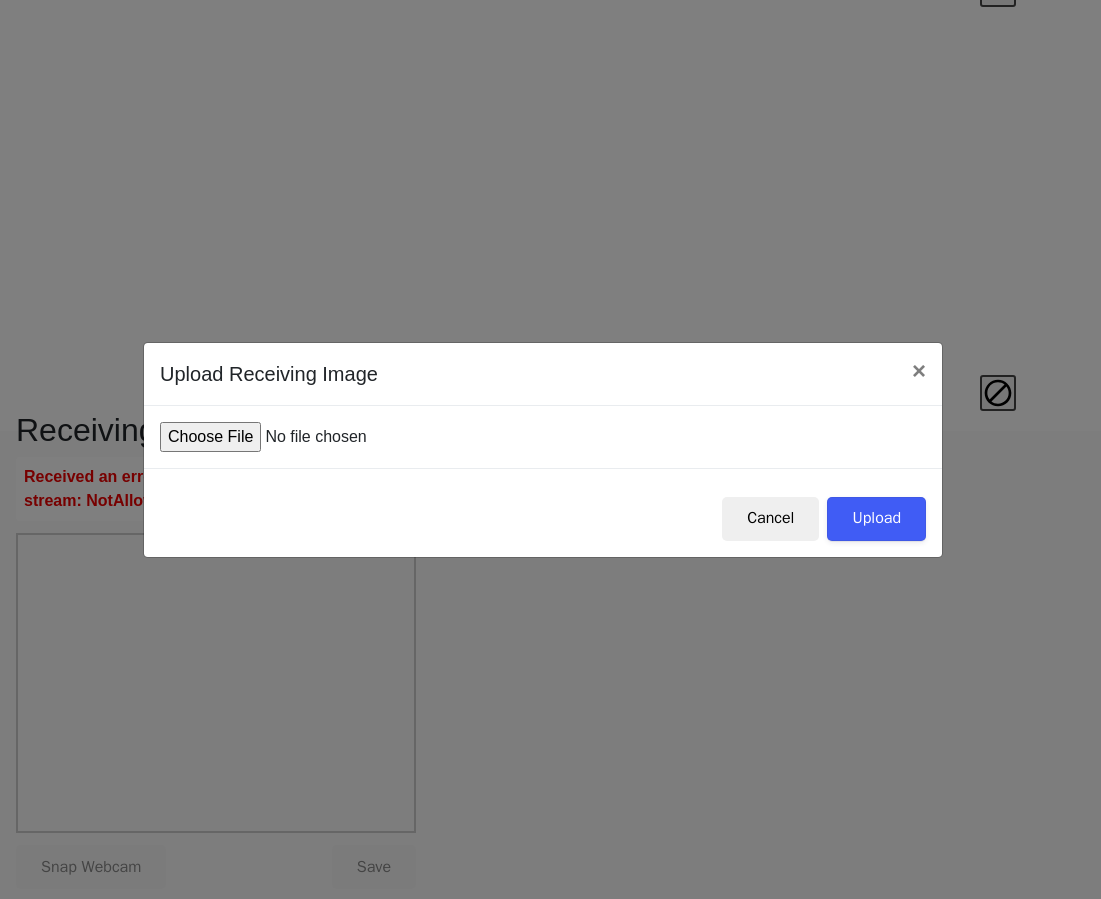 click at bounding box center (311, 437) 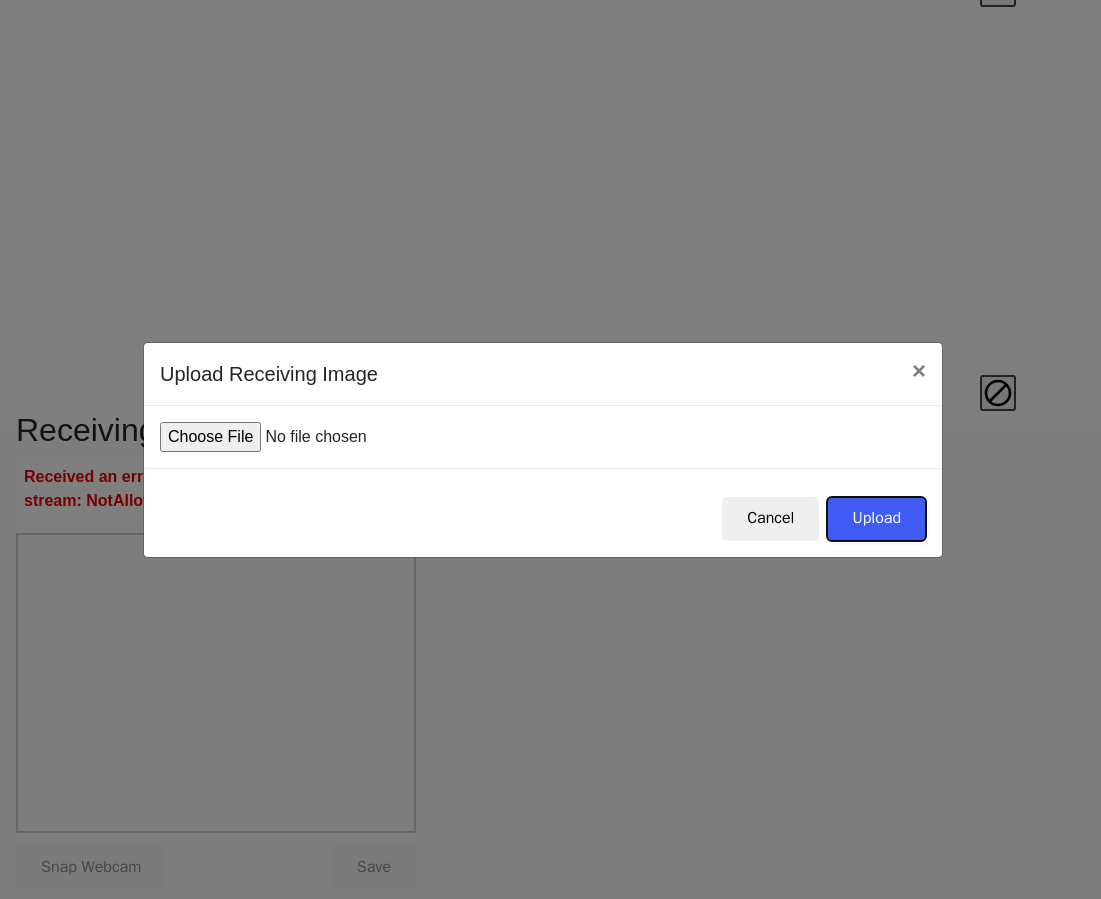 click on "Upload" at bounding box center [876, 519] 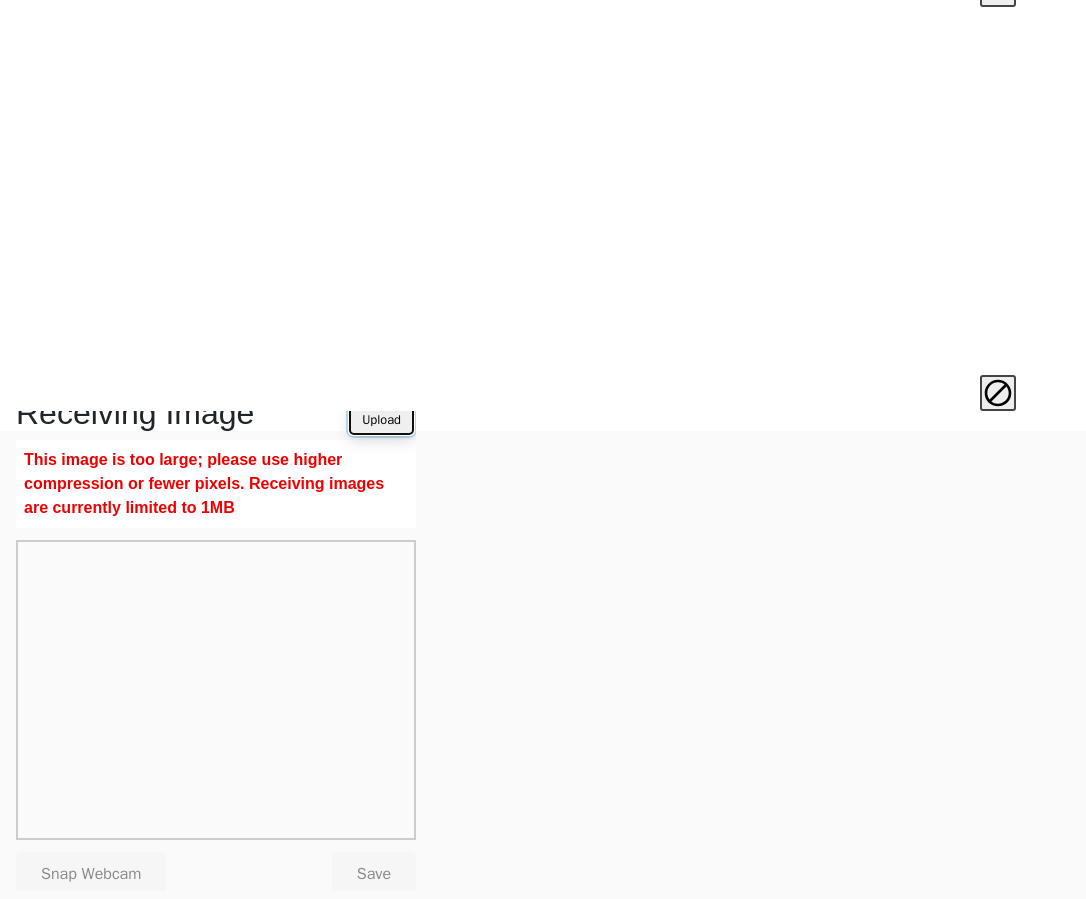 scroll, scrollTop: 22, scrollLeft: 0, axis: vertical 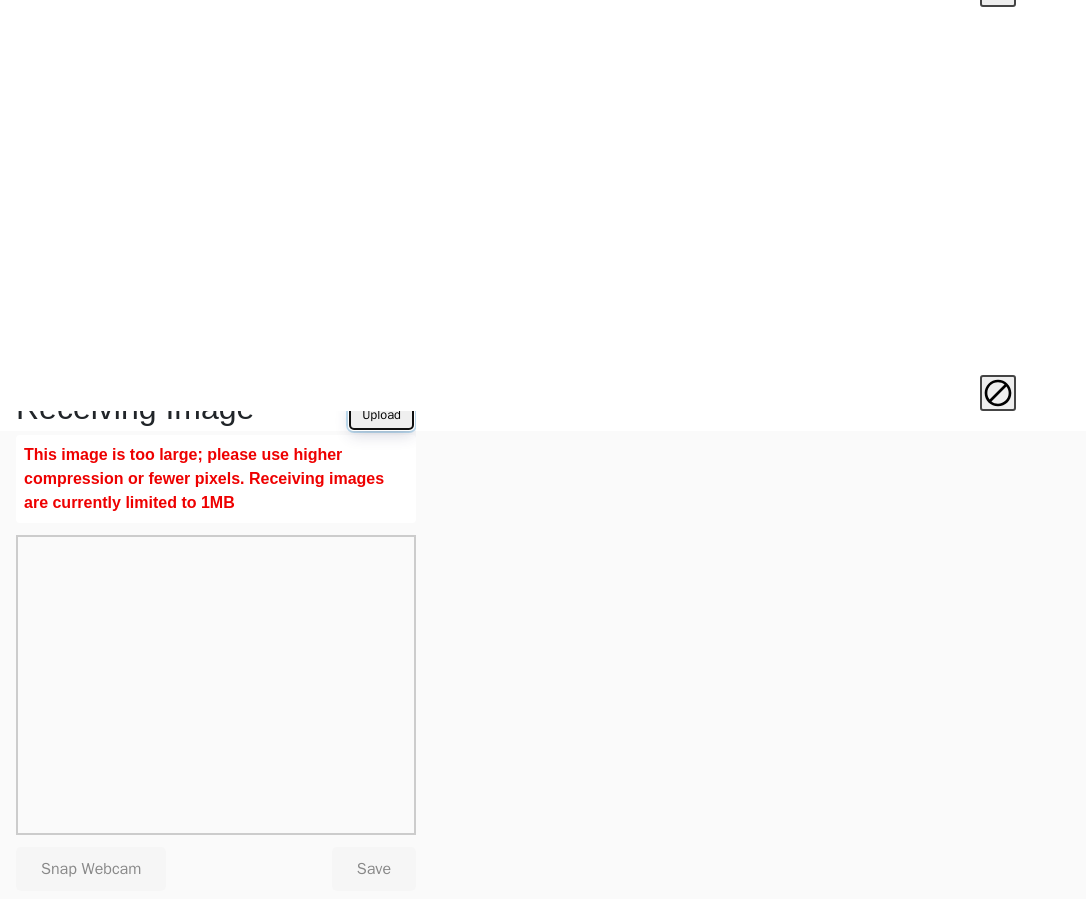click on "Upload" at bounding box center (381, 415) 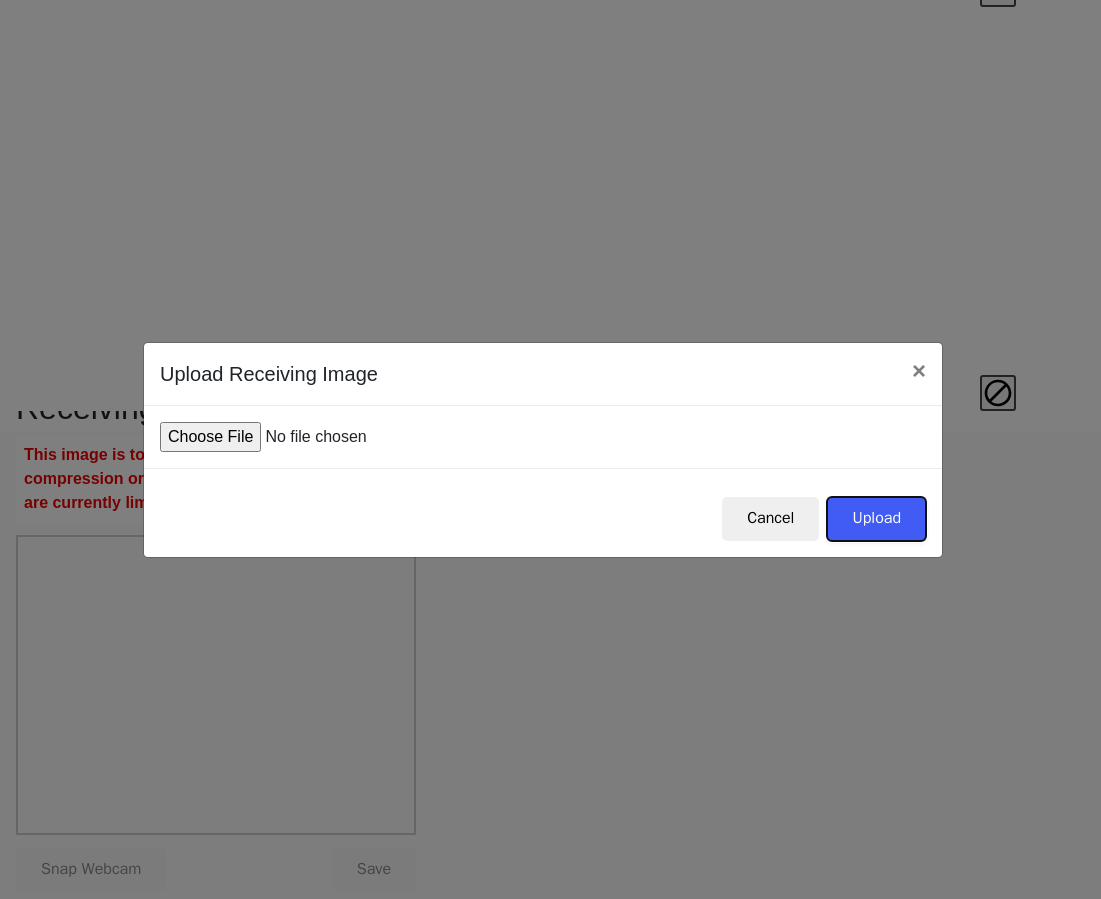 click on "Upload" at bounding box center (876, 519) 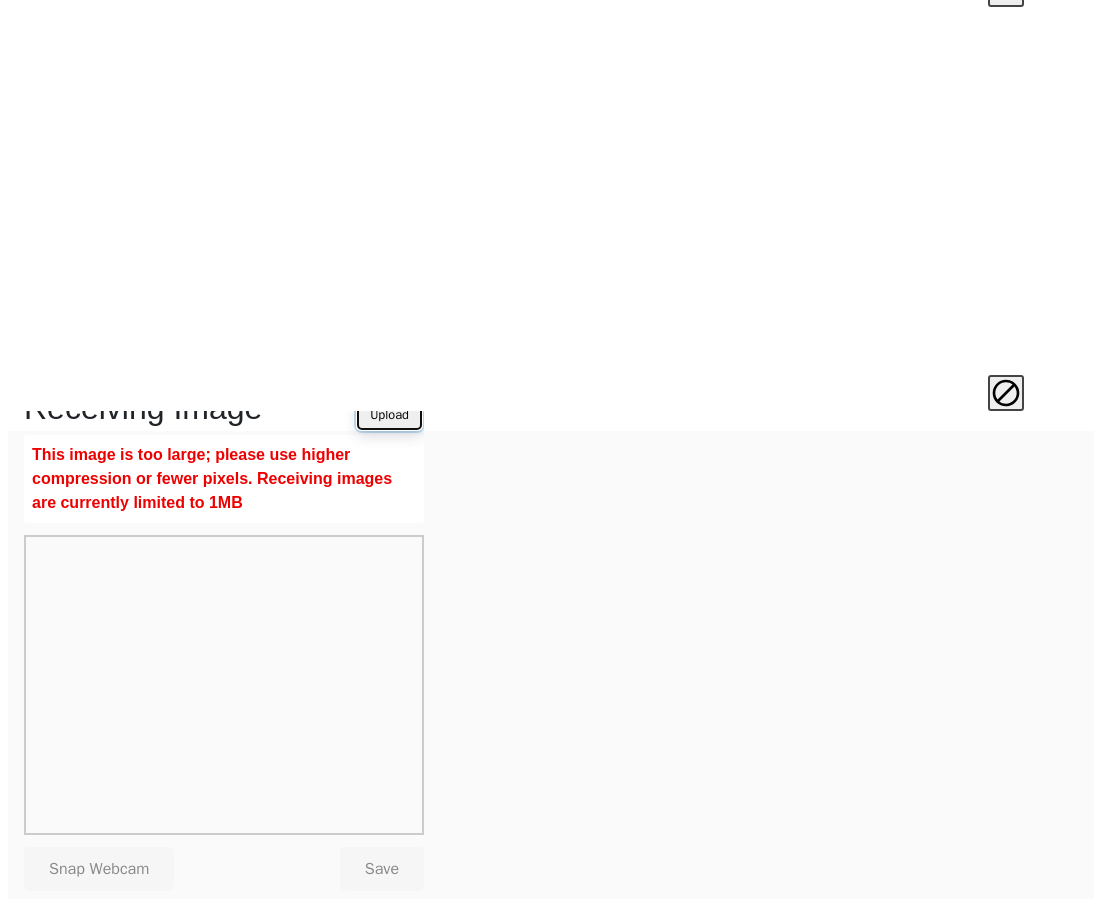 scroll, scrollTop: 12, scrollLeft: 0, axis: vertical 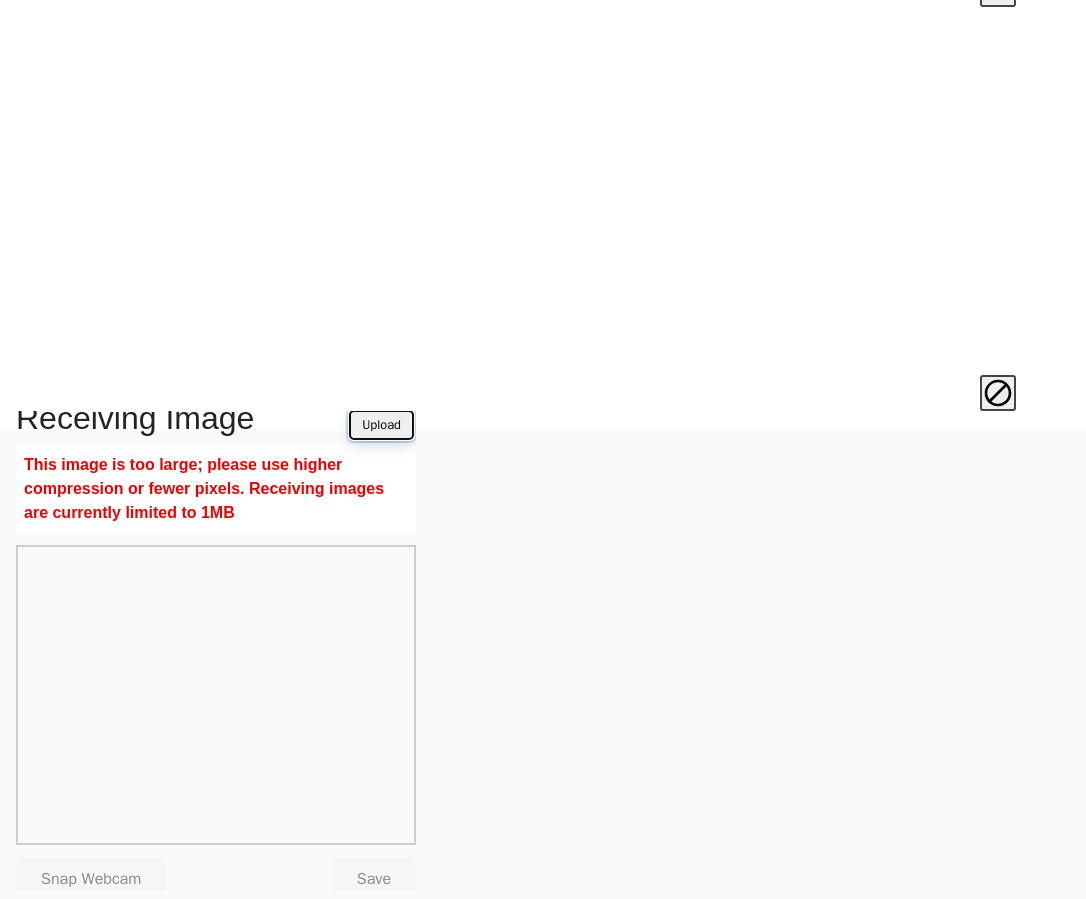 click on "Upload" at bounding box center [381, 425] 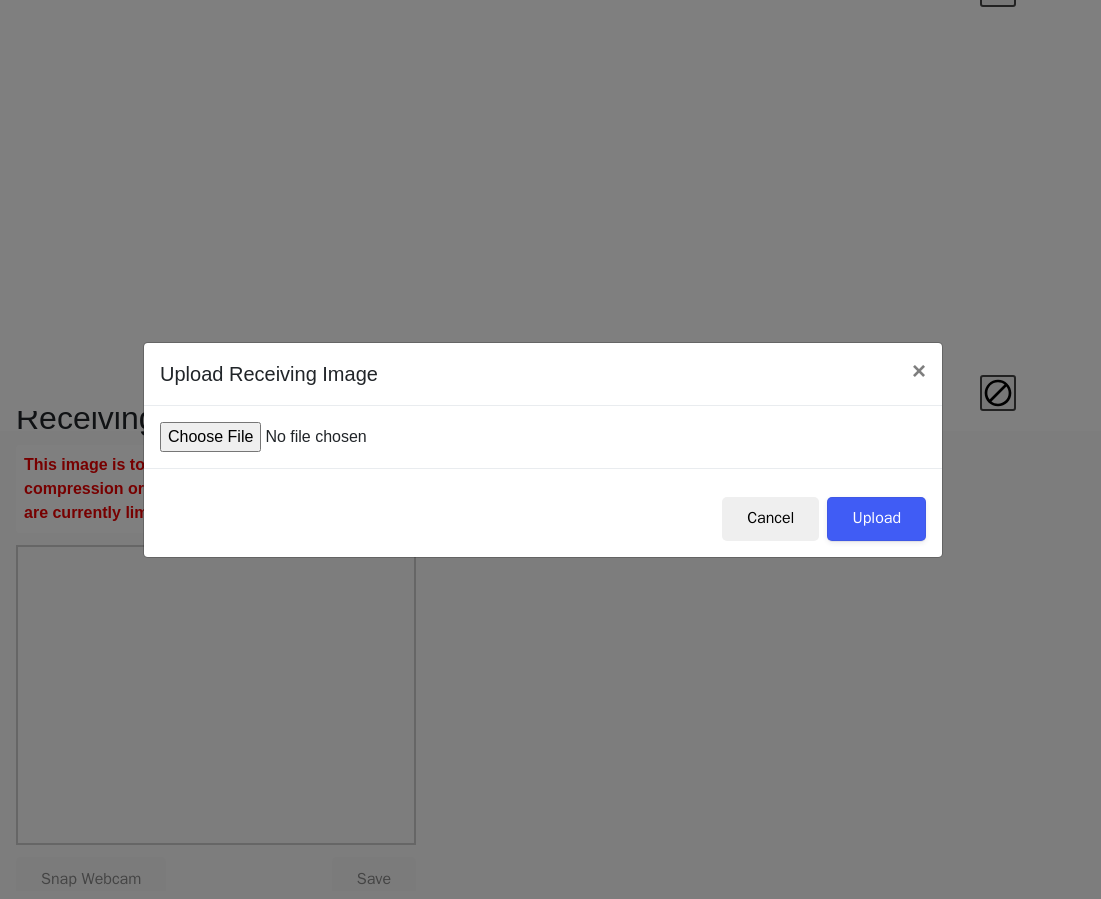 click at bounding box center [311, 437] 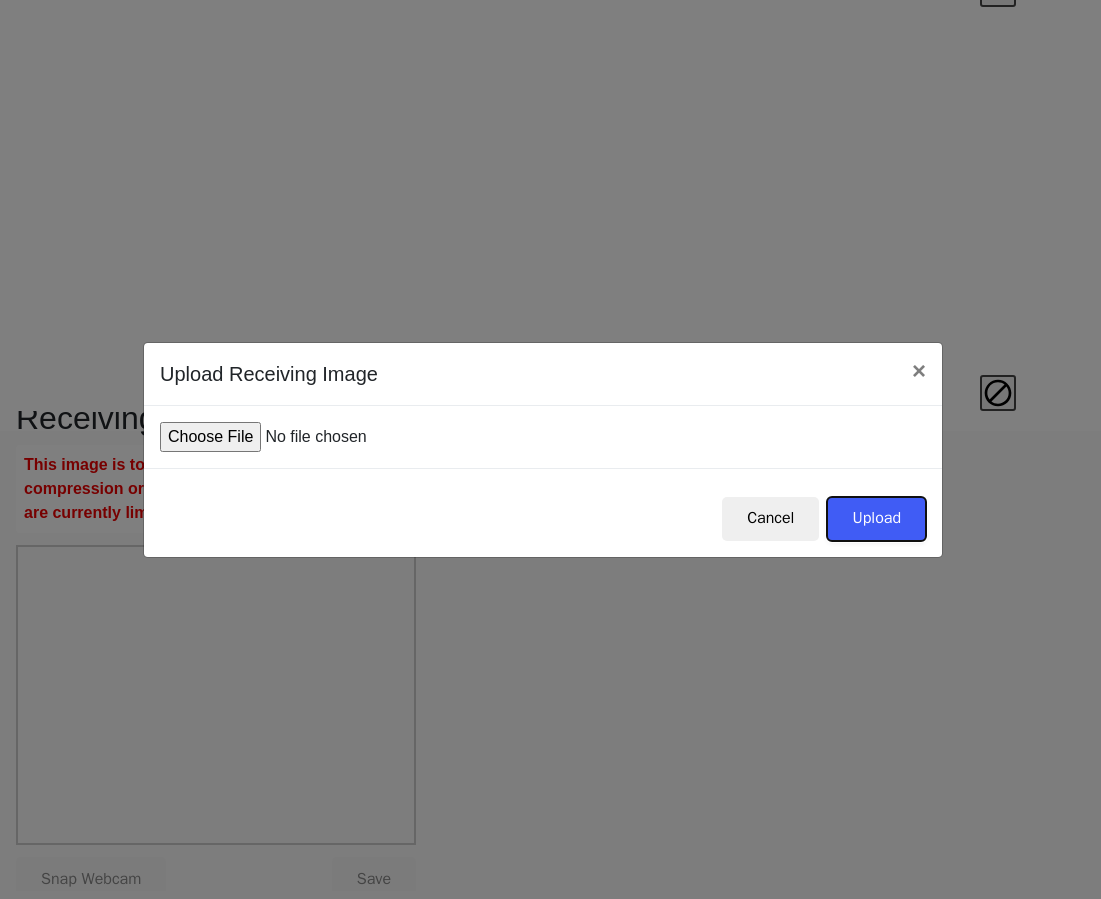 click on "Upload" at bounding box center (876, 519) 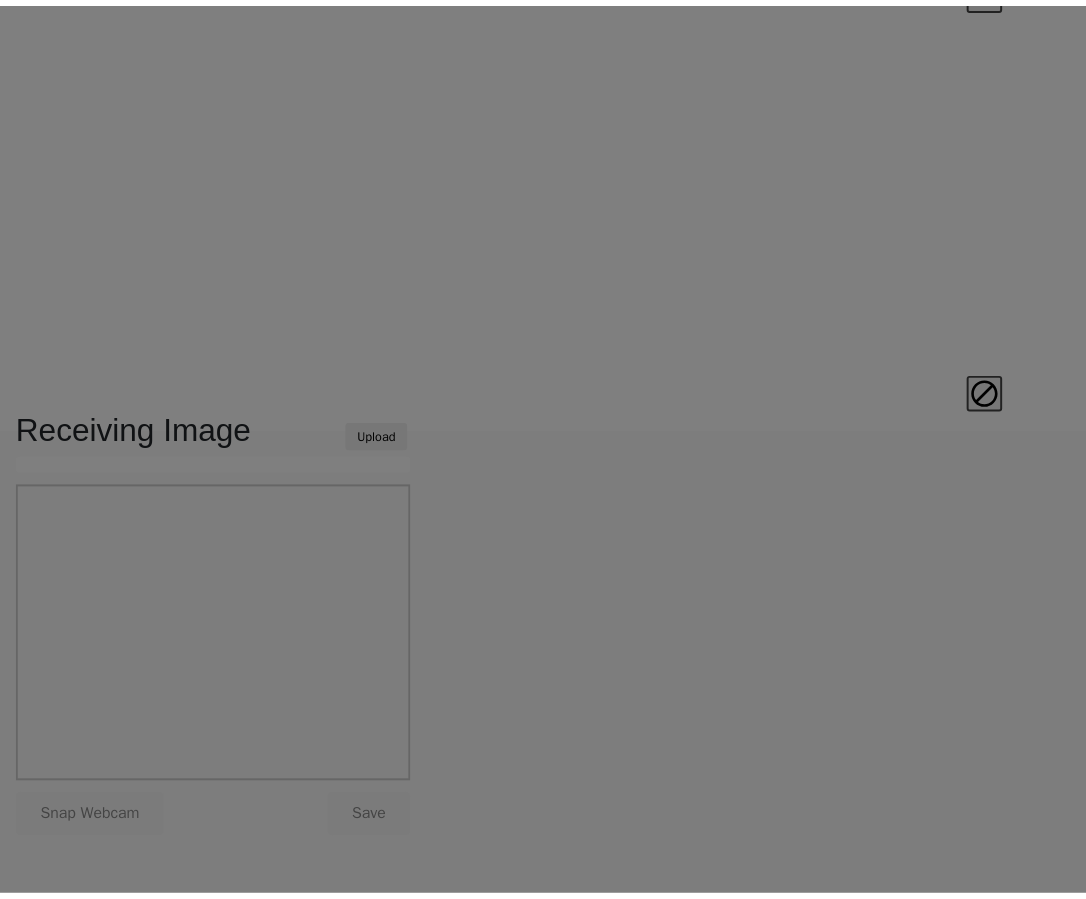 scroll, scrollTop: 0, scrollLeft: 0, axis: both 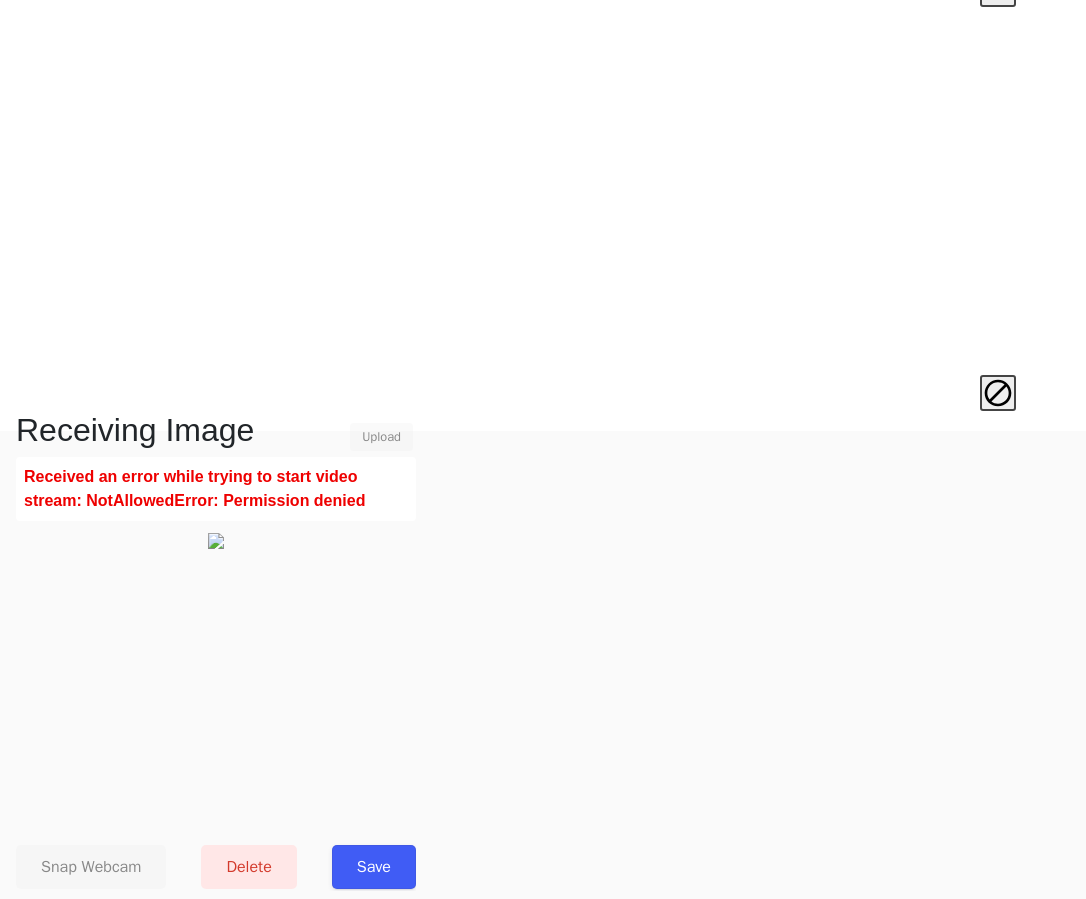 click on "Save" at bounding box center [374, 867] 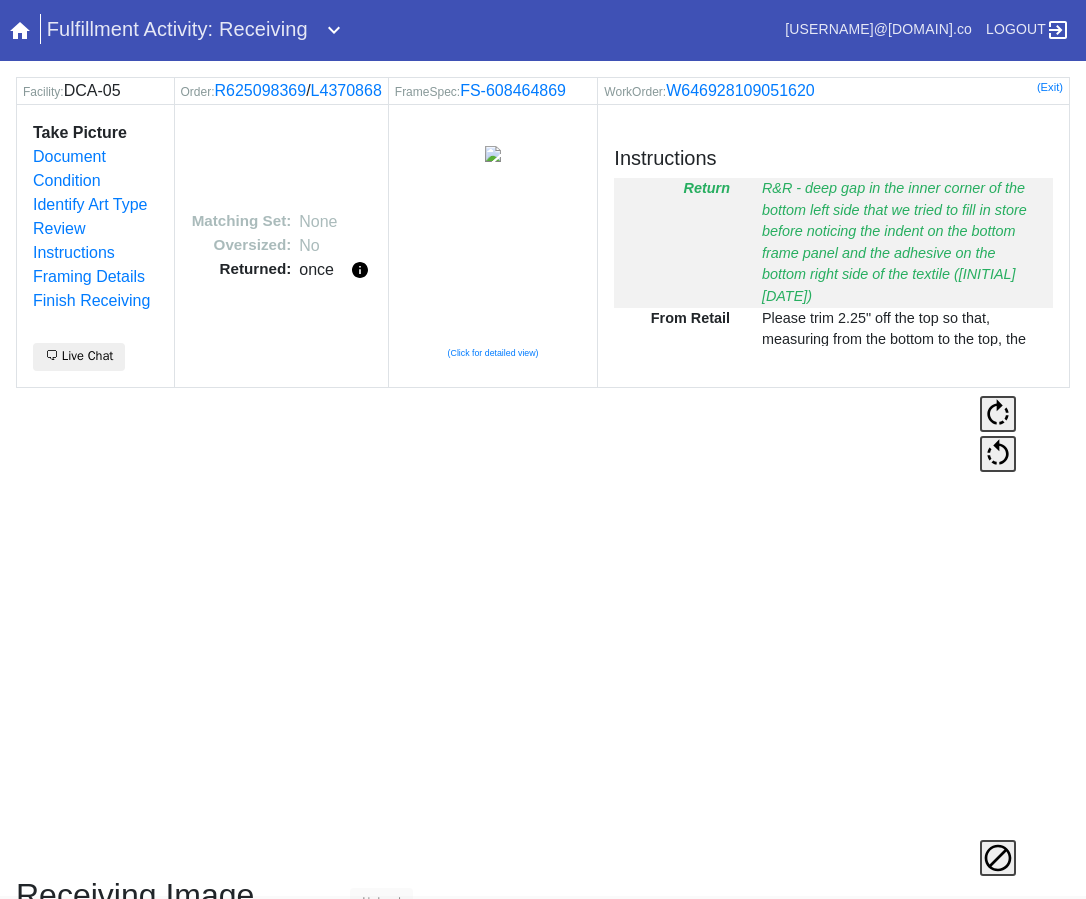 scroll, scrollTop: 0, scrollLeft: 0, axis: both 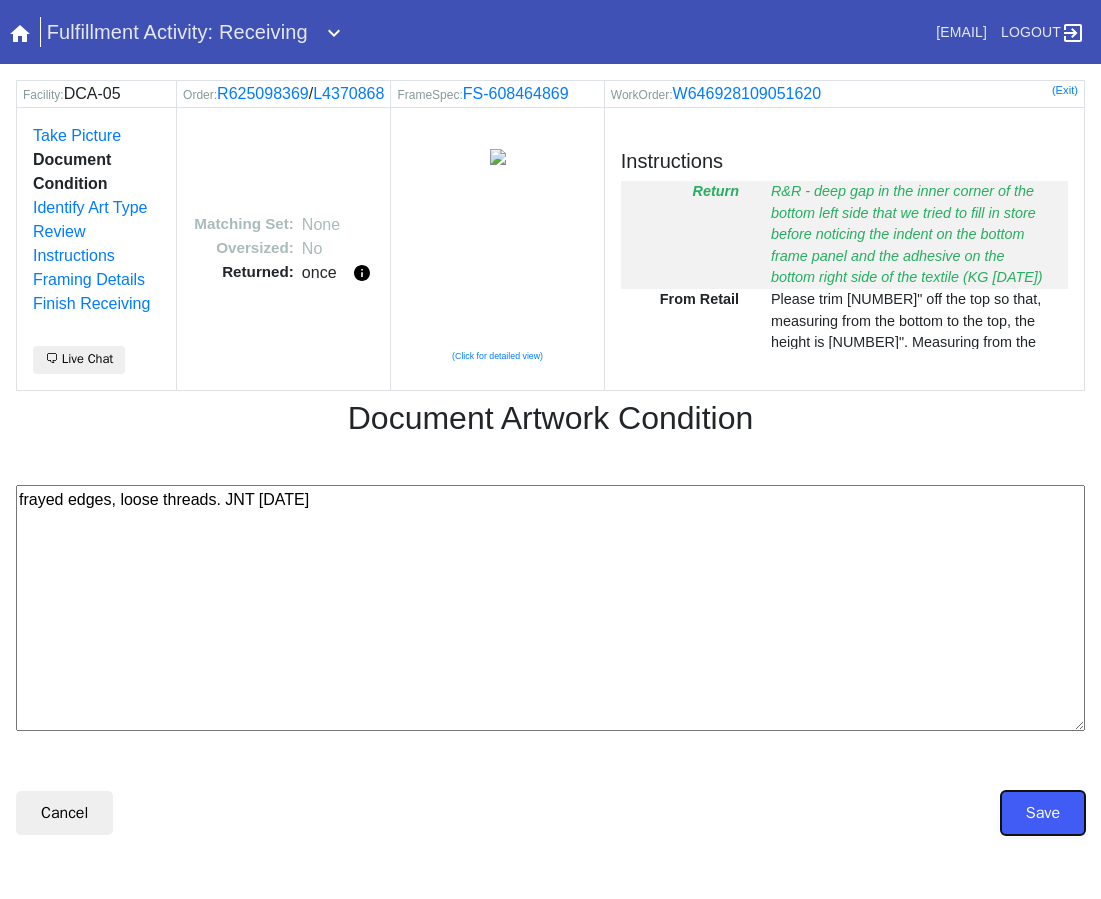 click on "Save" at bounding box center (1043, 813) 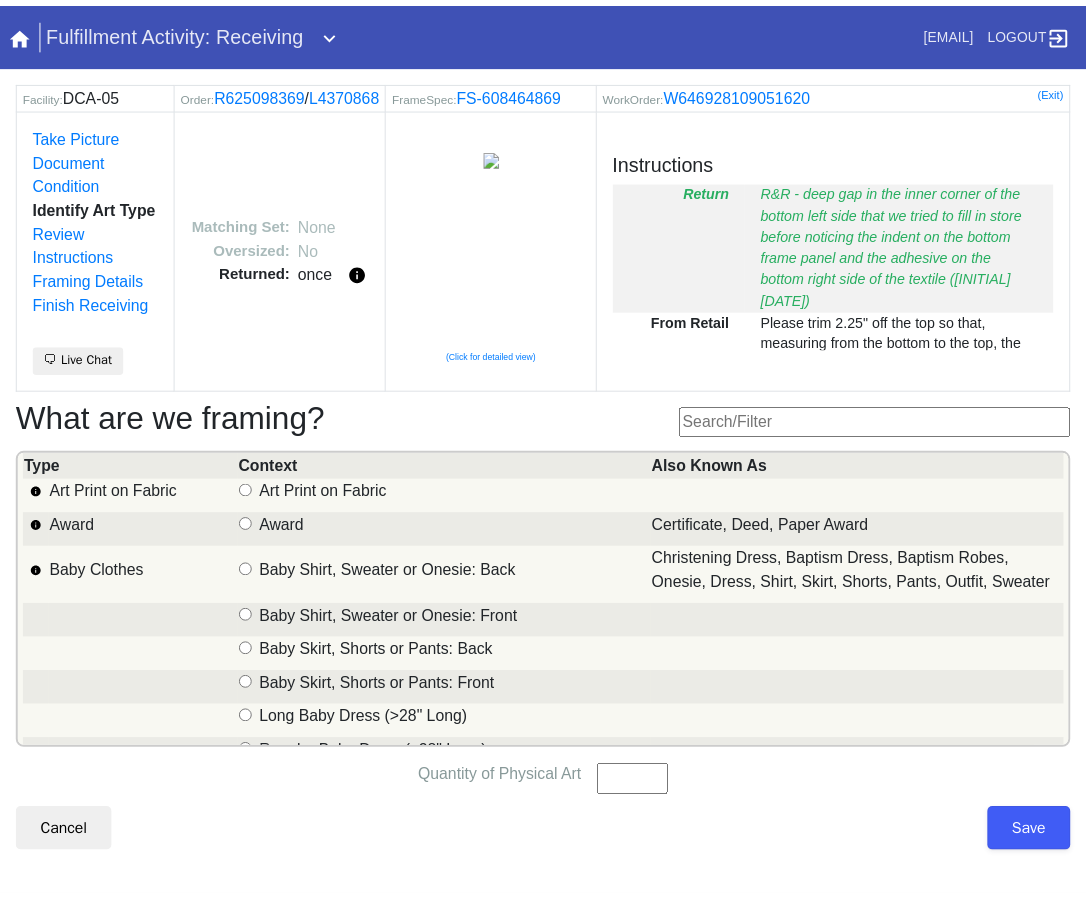 scroll, scrollTop: 12, scrollLeft: 0, axis: vertical 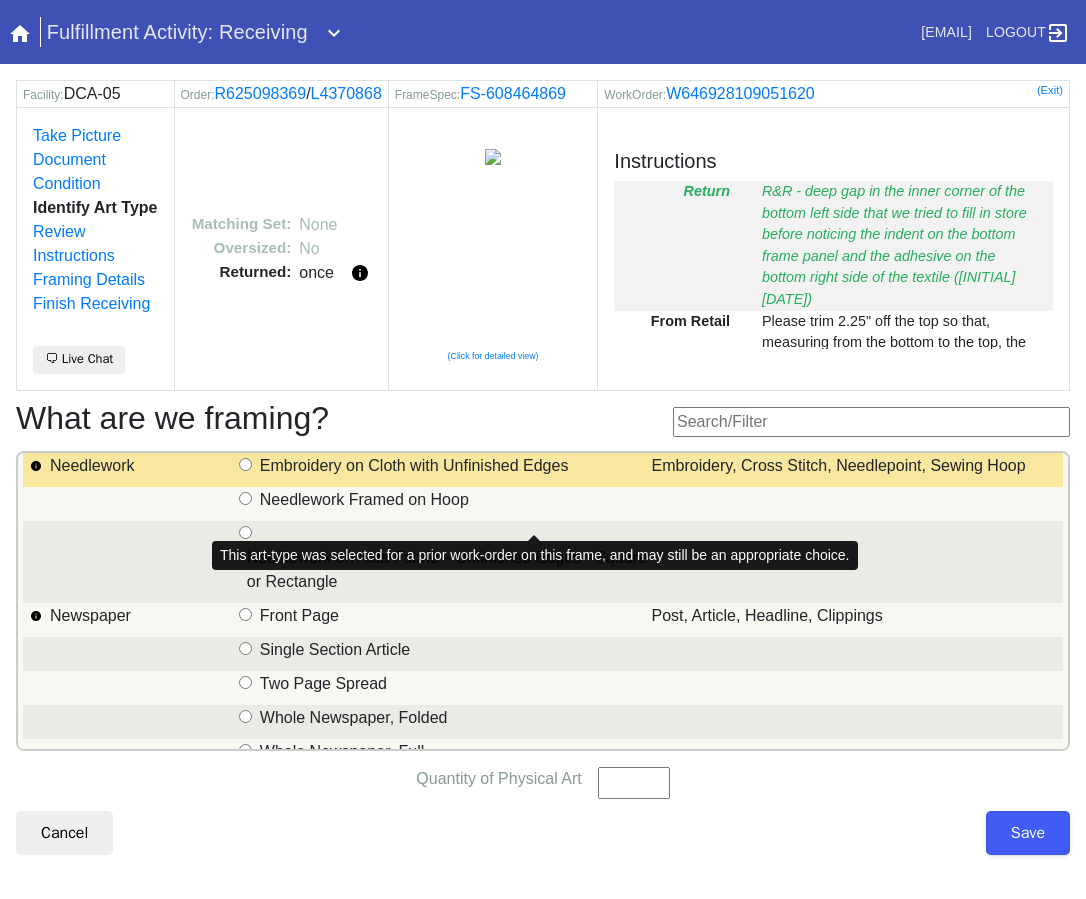 click on "Embroidery on Cloth with Unfinished Edges" at bounding box center [414, 466] 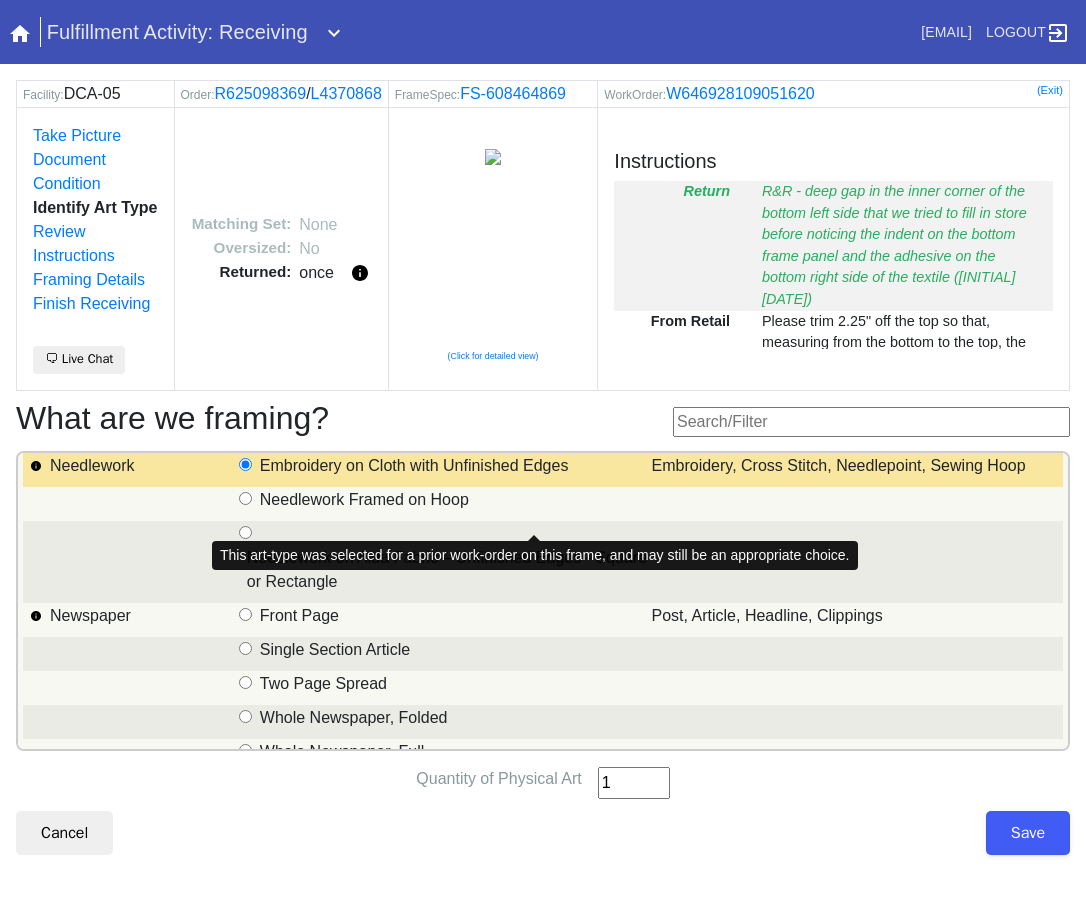 type on "1" 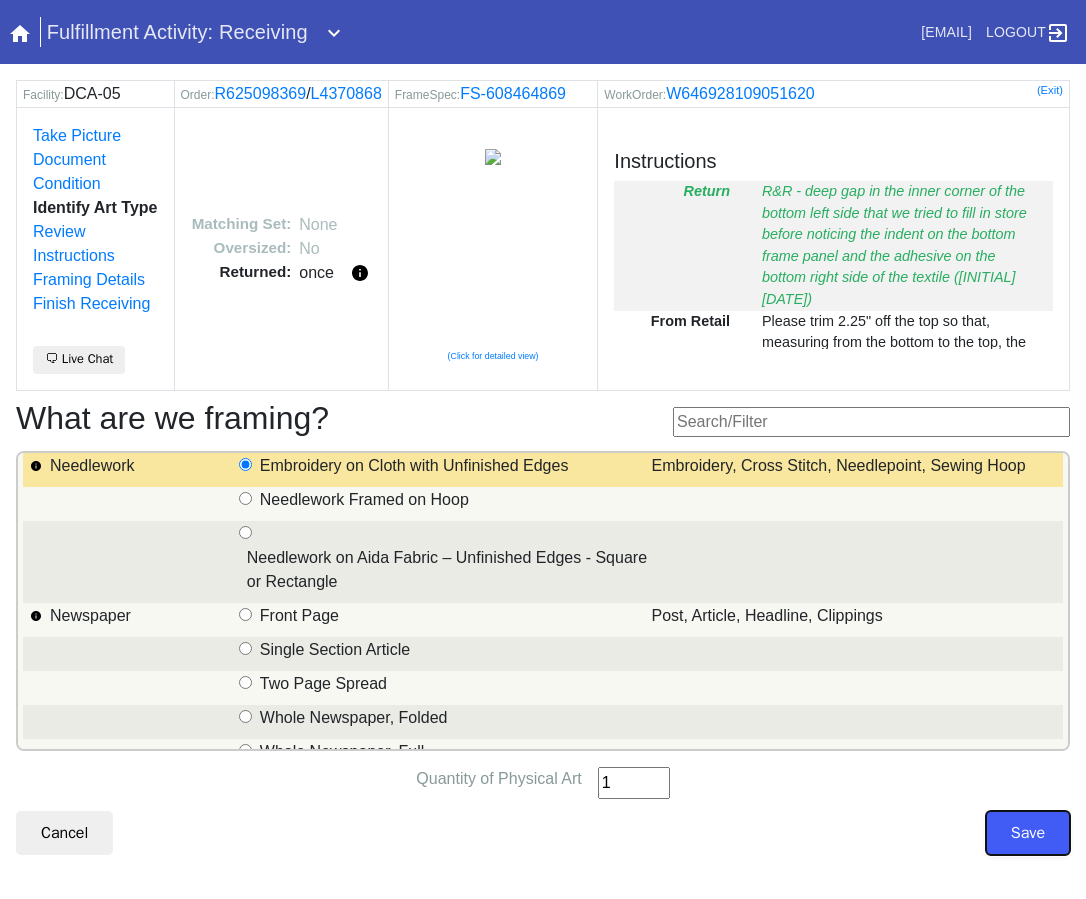 click on "Save" at bounding box center [1028, 833] 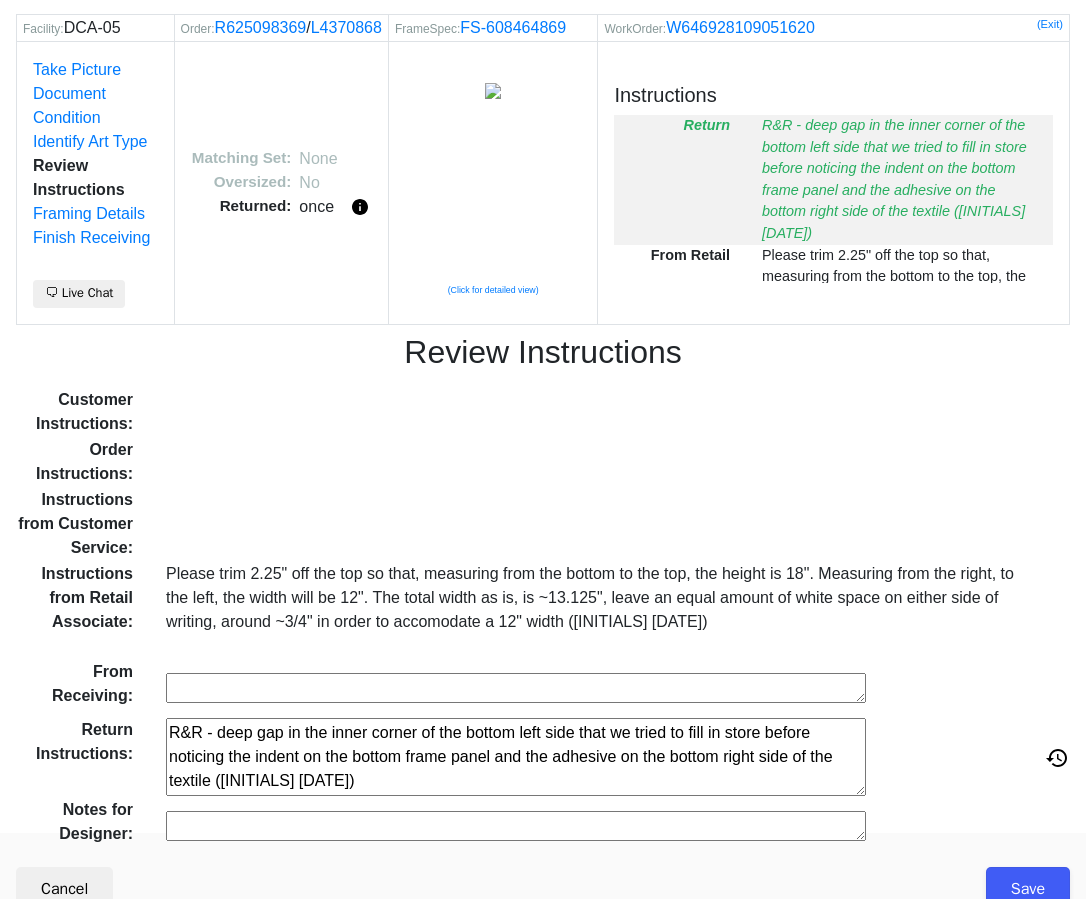 scroll, scrollTop: 134, scrollLeft: 0, axis: vertical 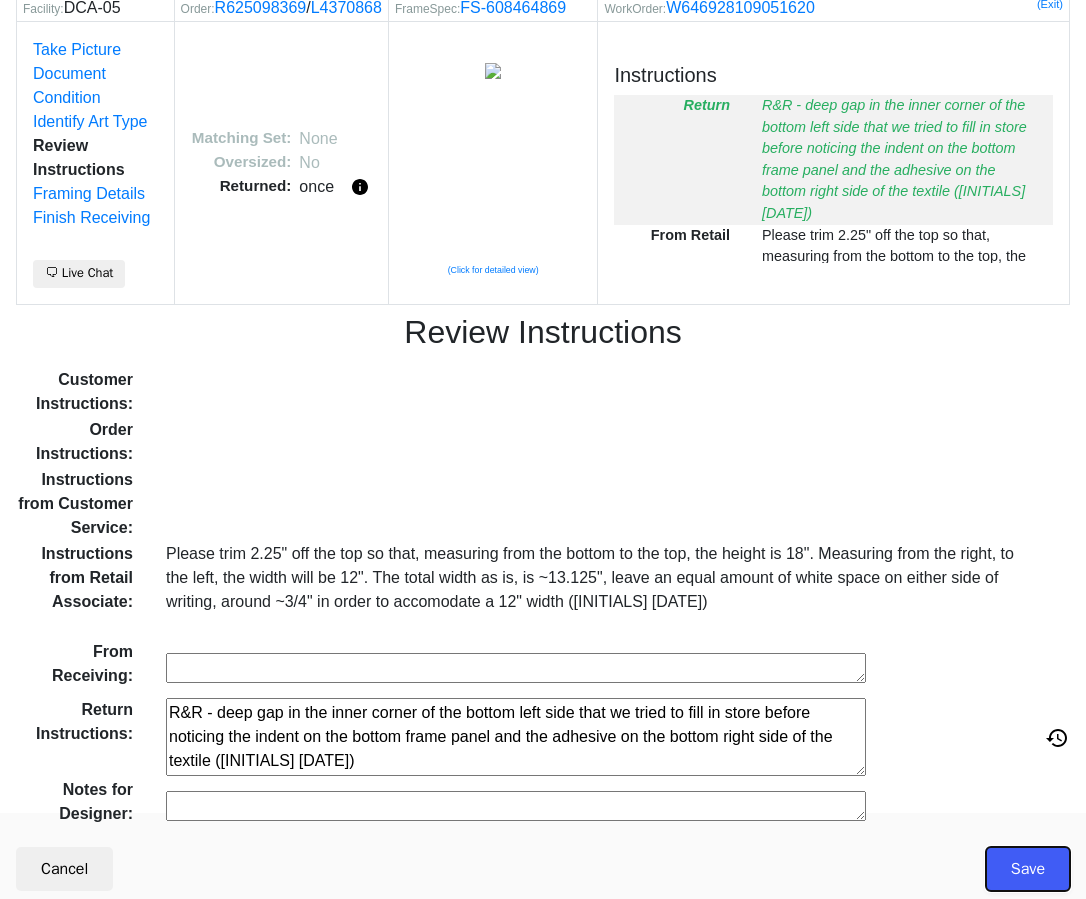 click on "Save" at bounding box center (1028, 869) 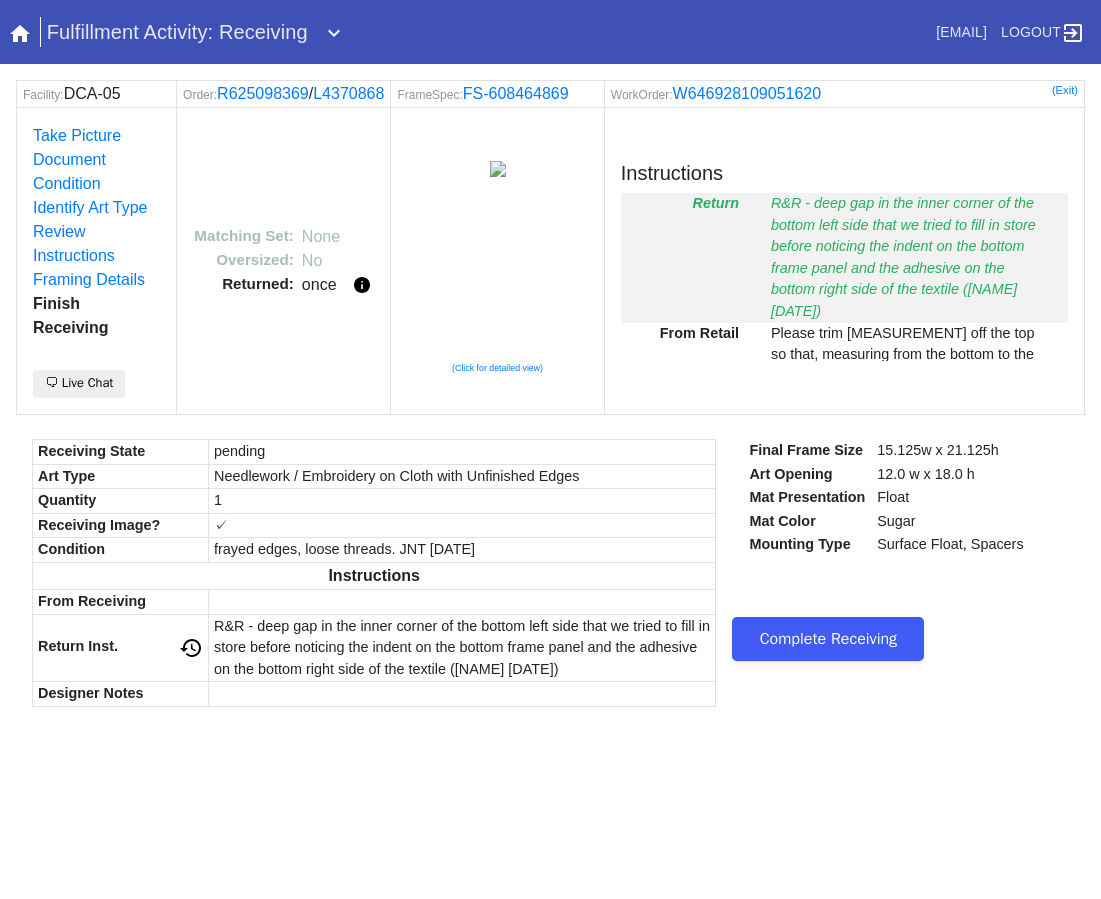 scroll, scrollTop: 0, scrollLeft: 0, axis: both 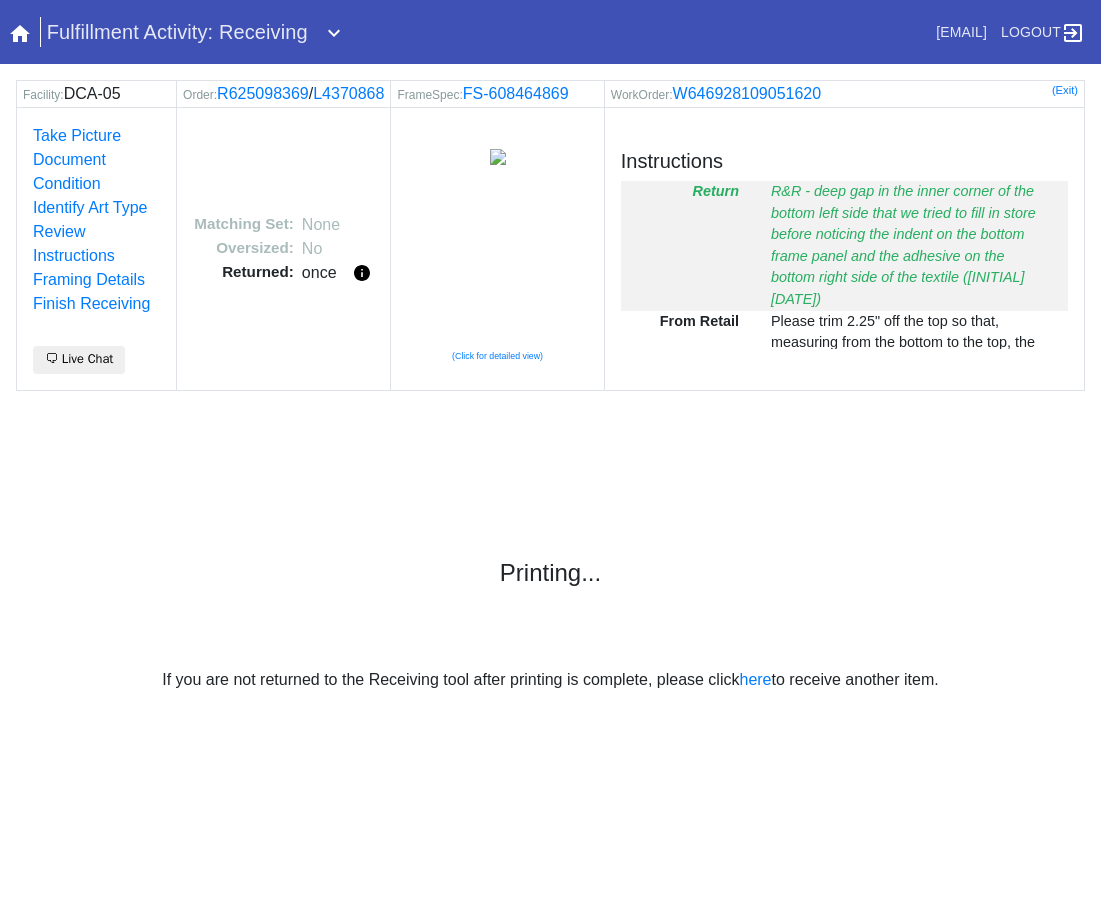 click on "Facility: DCA-05 Order: R625098369 / L4370868 FrameSpec: FS-608464869 WorkOrder: W646928109051620 (Exit) Take Picture Document Condition Identify Art Type Review Instructions Framing Details Finish Receiving 🗨 Live Chat Matching Set: None Oversized: No Returned: once (Click for detailed view) Instructions Return R&R - deep gap in the inner corner of the bottom left side that we tried to fill in store before noticing the indent on the bottom frame panel and the adhesive on the bottom right side of the textile ([INITIAL] [DATE]) From Retail Please trim 2.25" off the top so that, measuring from the bottom to the top, the height is 18". Measuring from the right, to the left, the width will be 12". The total width as is, is ~13.125", leave an equal amount of white space on either side of writing, around ~3/4" in order to accomodate a 12" width ([INITIAL] [DATE]) Printing... If you are not returned to the Receiving tool after printing is complete, please click here to receive another item." at bounding box center (550, 386) 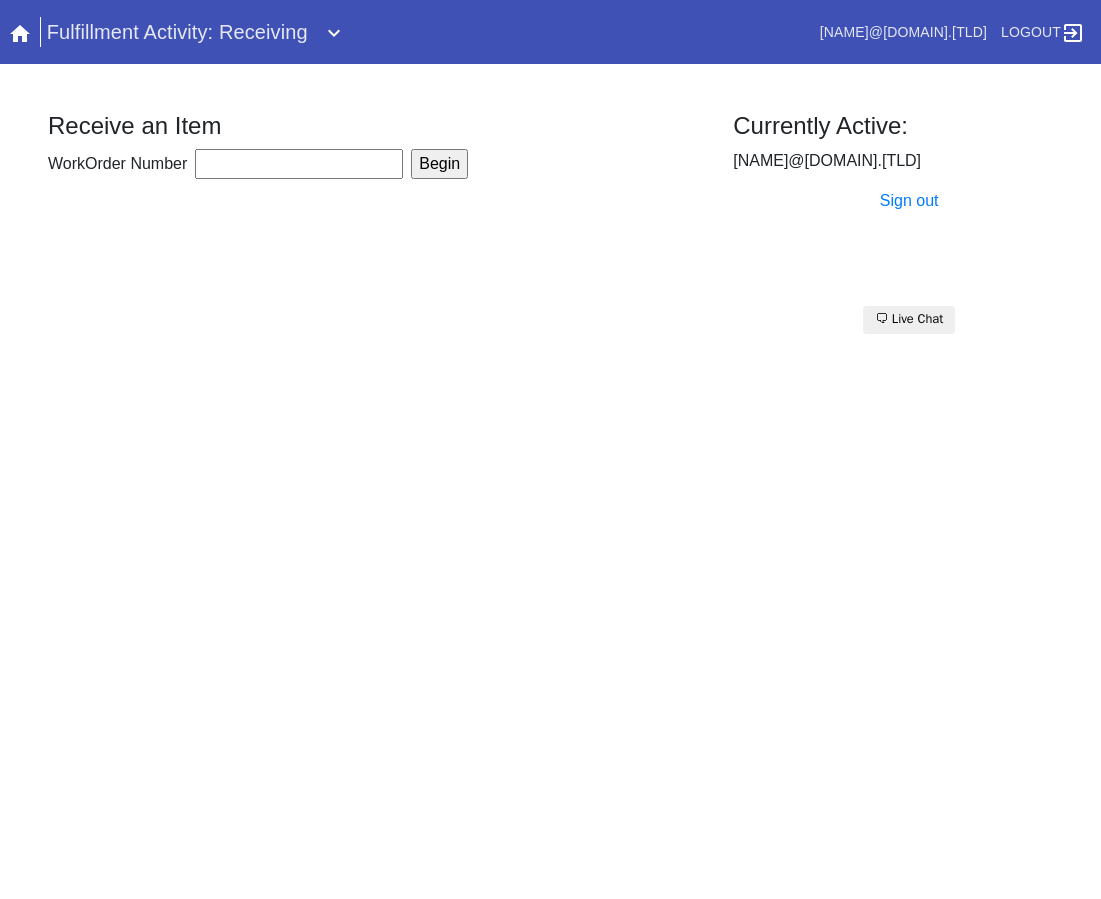 scroll, scrollTop: 0, scrollLeft: 0, axis: both 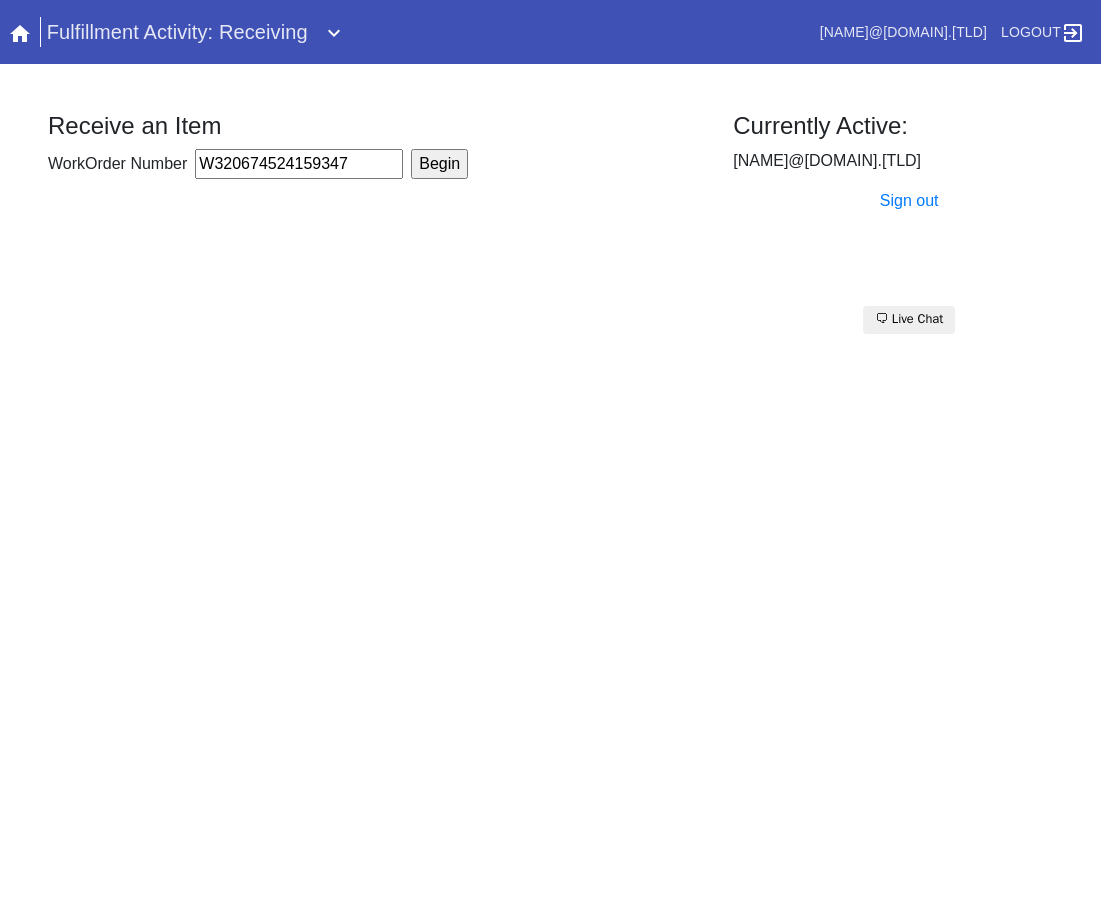 type on "W320674524159347" 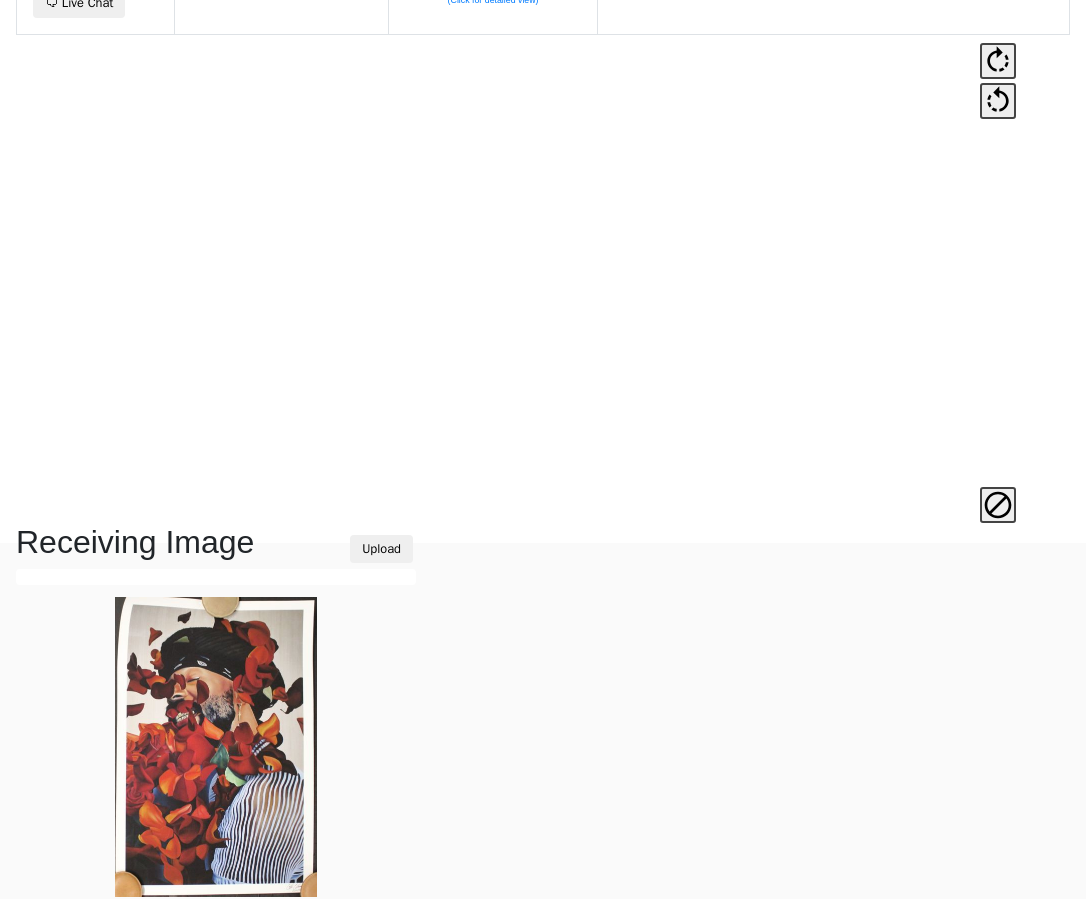 scroll, scrollTop: 492, scrollLeft: 0, axis: vertical 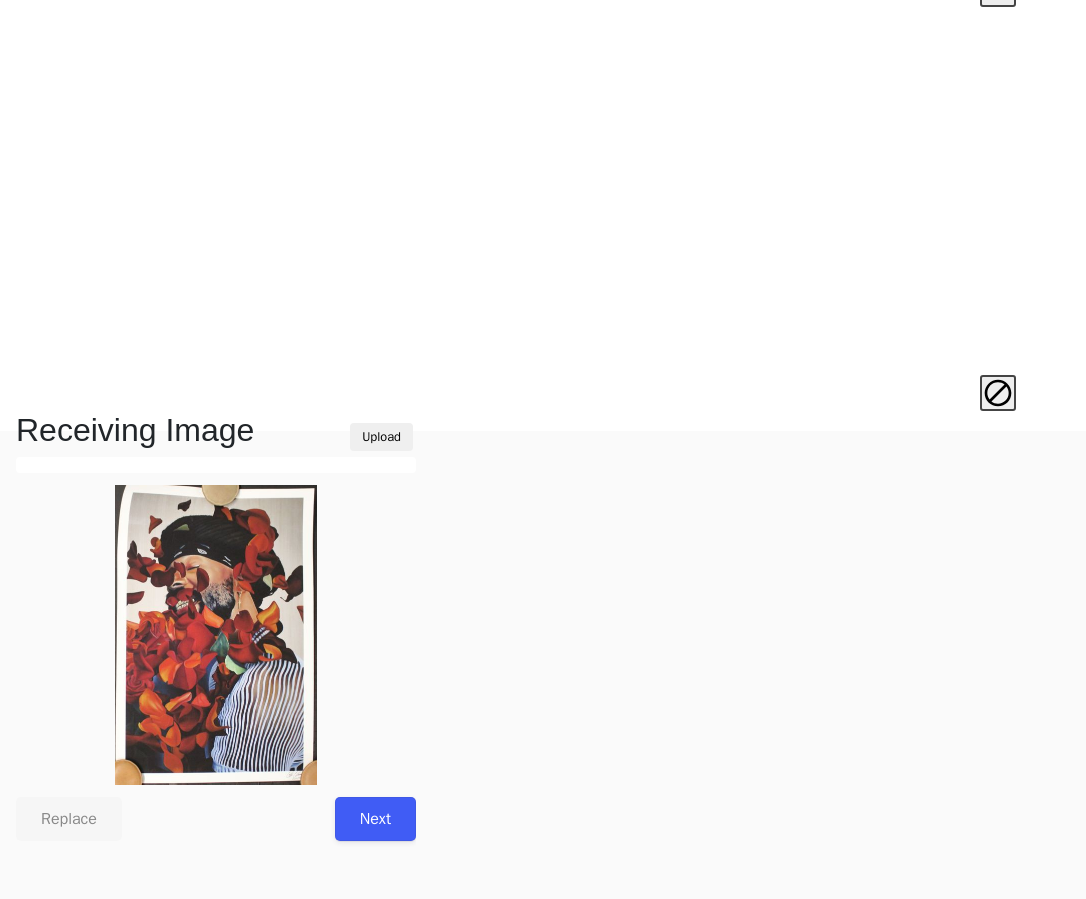 click on "Next" at bounding box center [375, 819] 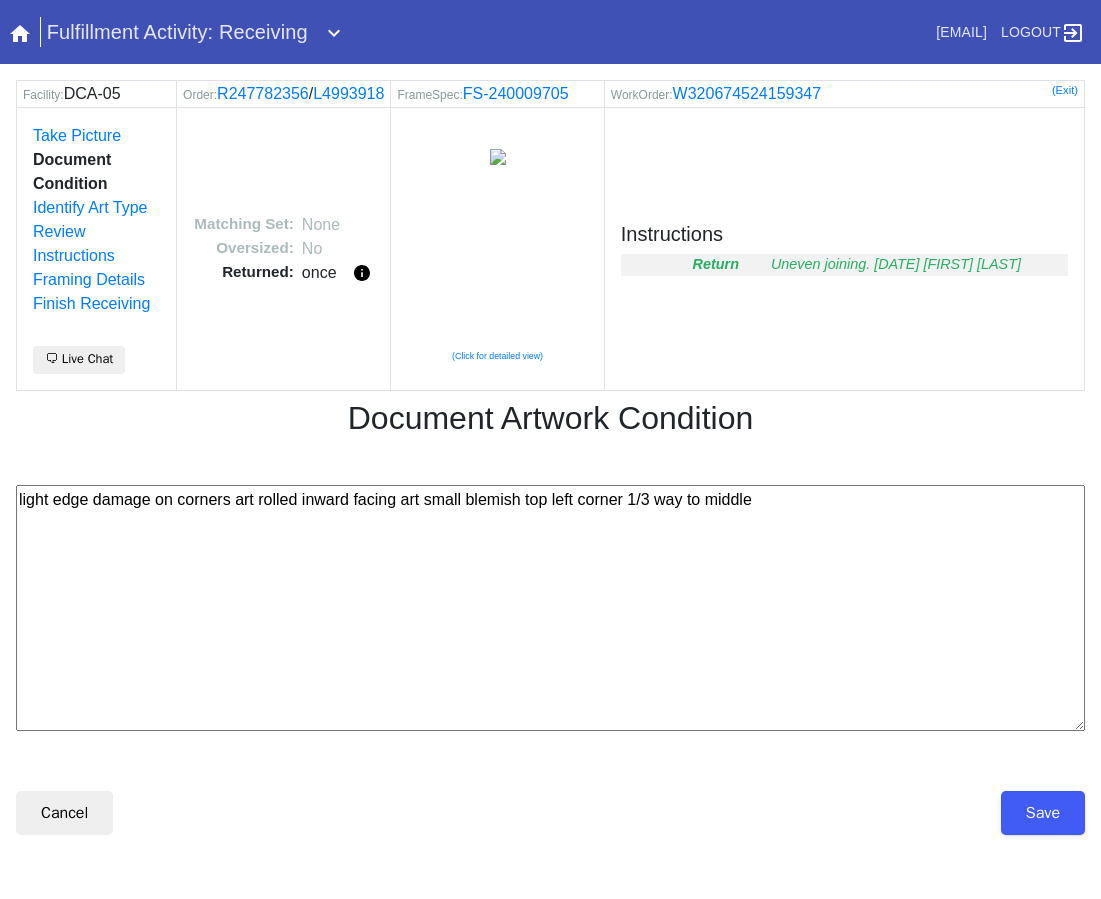scroll, scrollTop: 0, scrollLeft: 0, axis: both 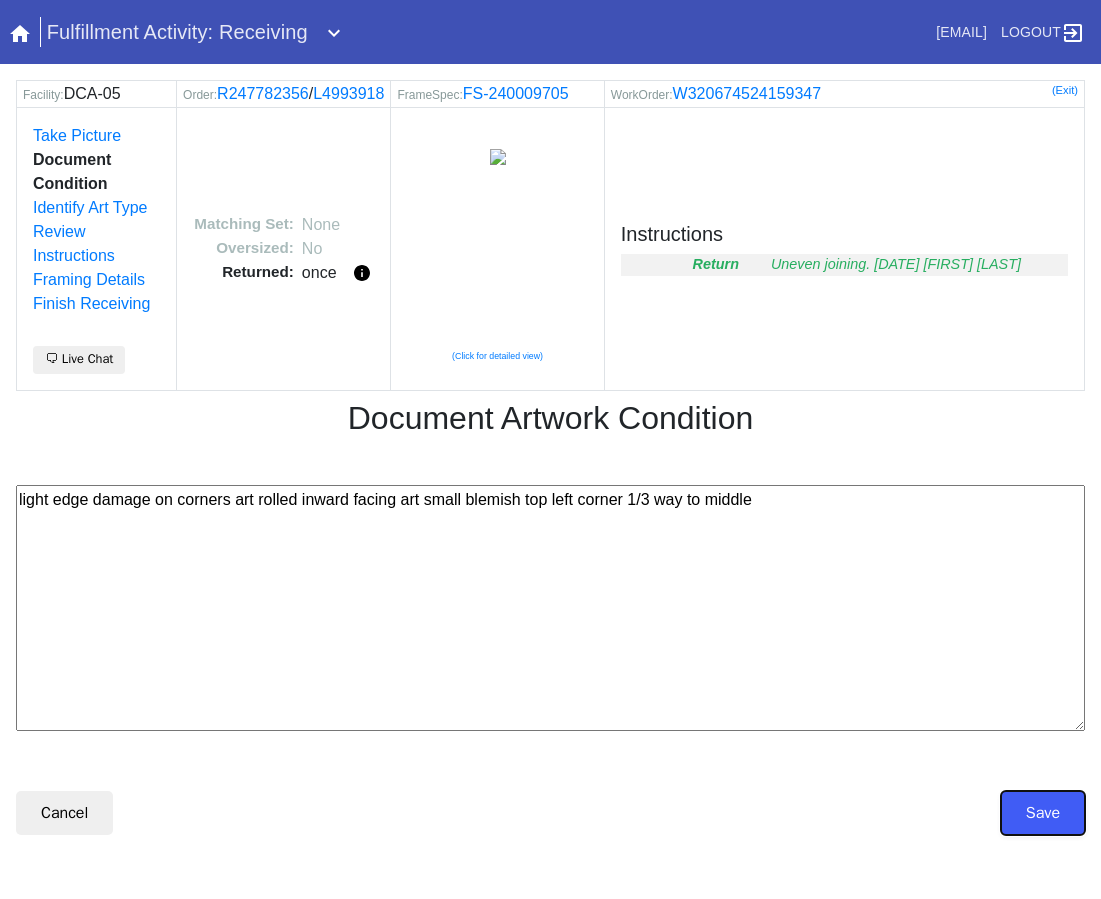 click on "Save" at bounding box center [1043, 813] 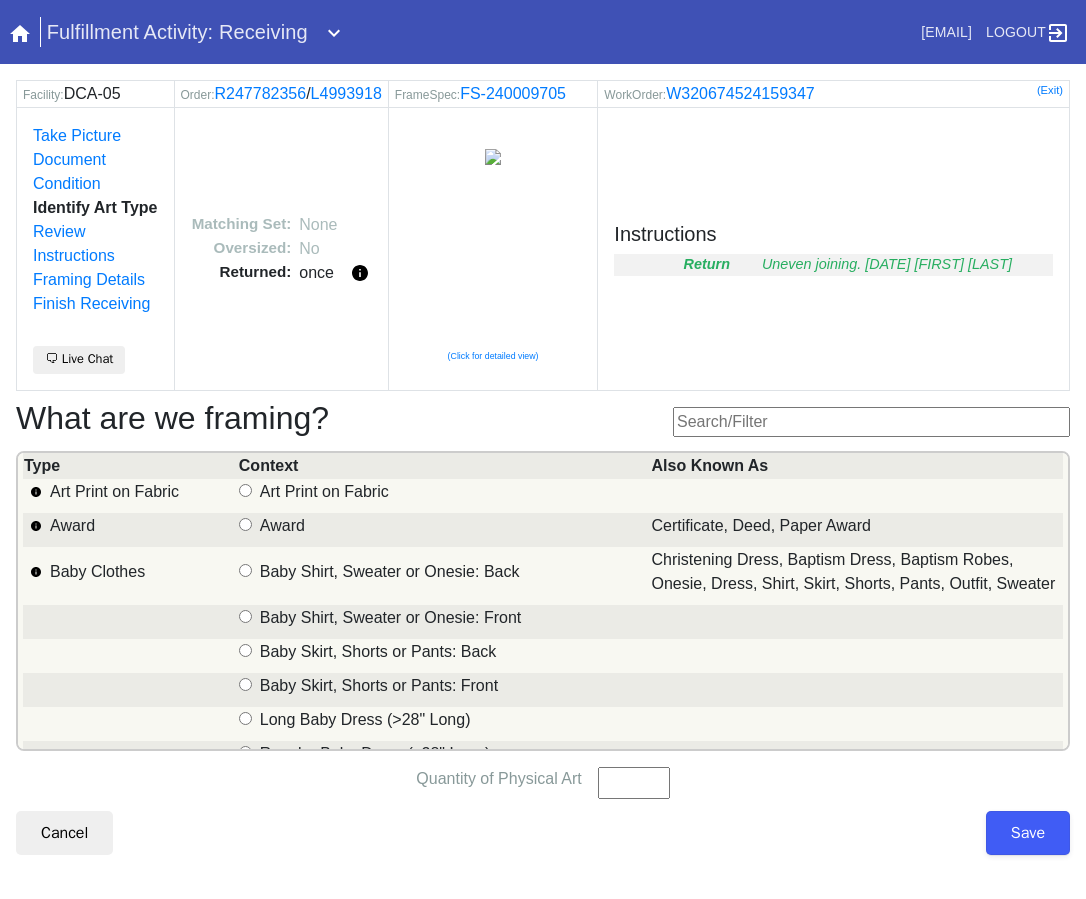 scroll, scrollTop: 12, scrollLeft: 0, axis: vertical 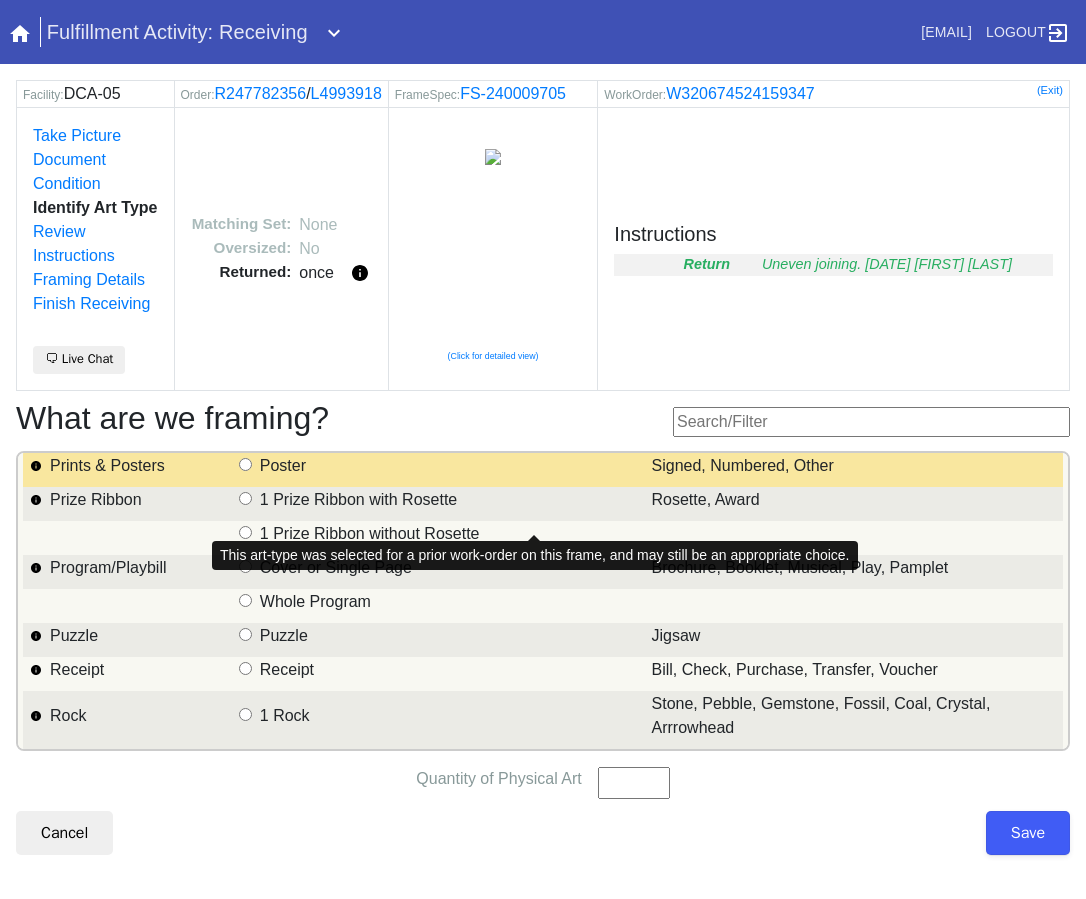 click on "Poster" at bounding box center (283, 466) 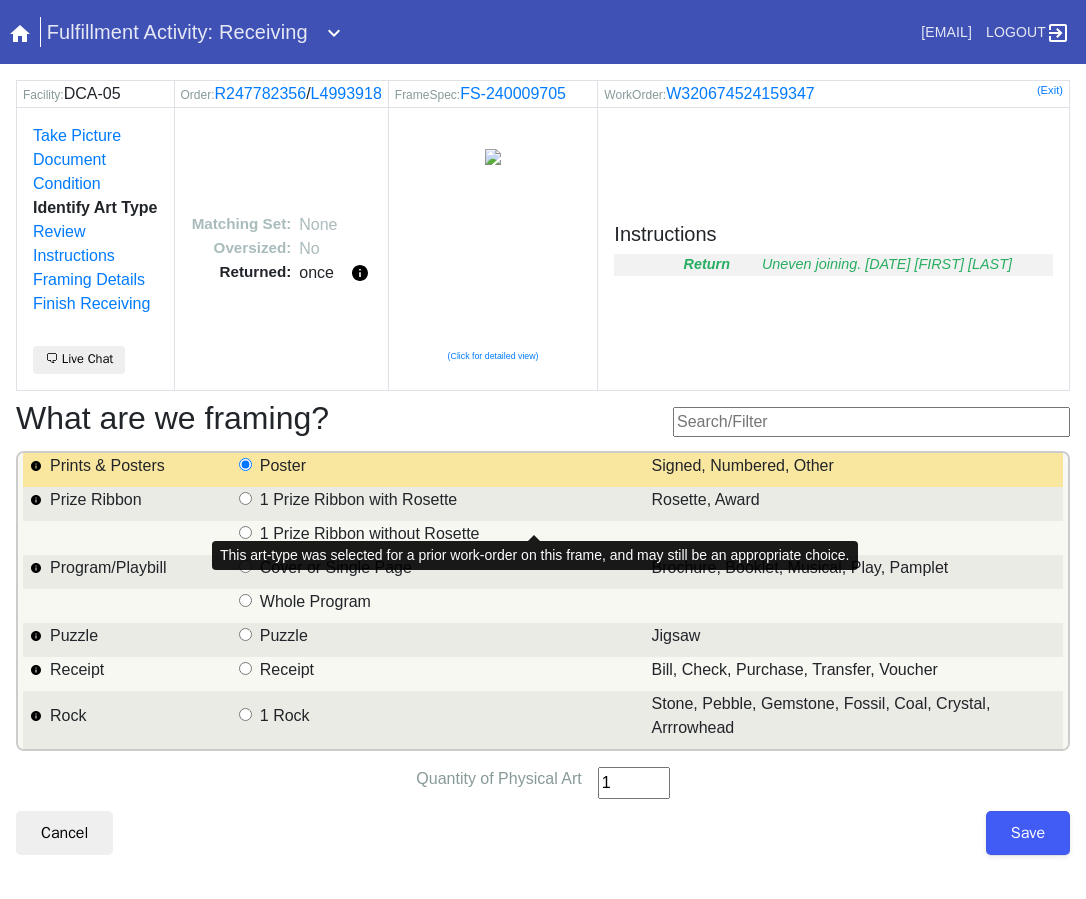 type on "1" 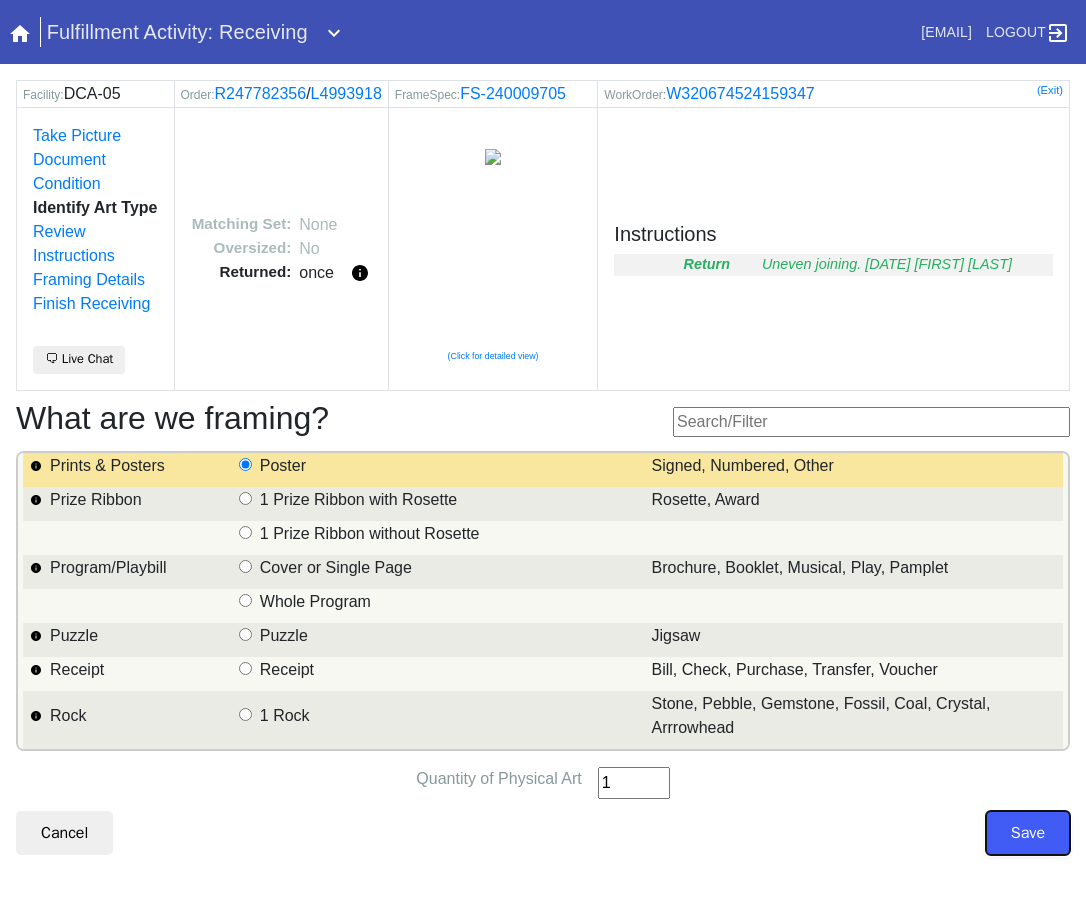 click on "Save" at bounding box center (1028, 833) 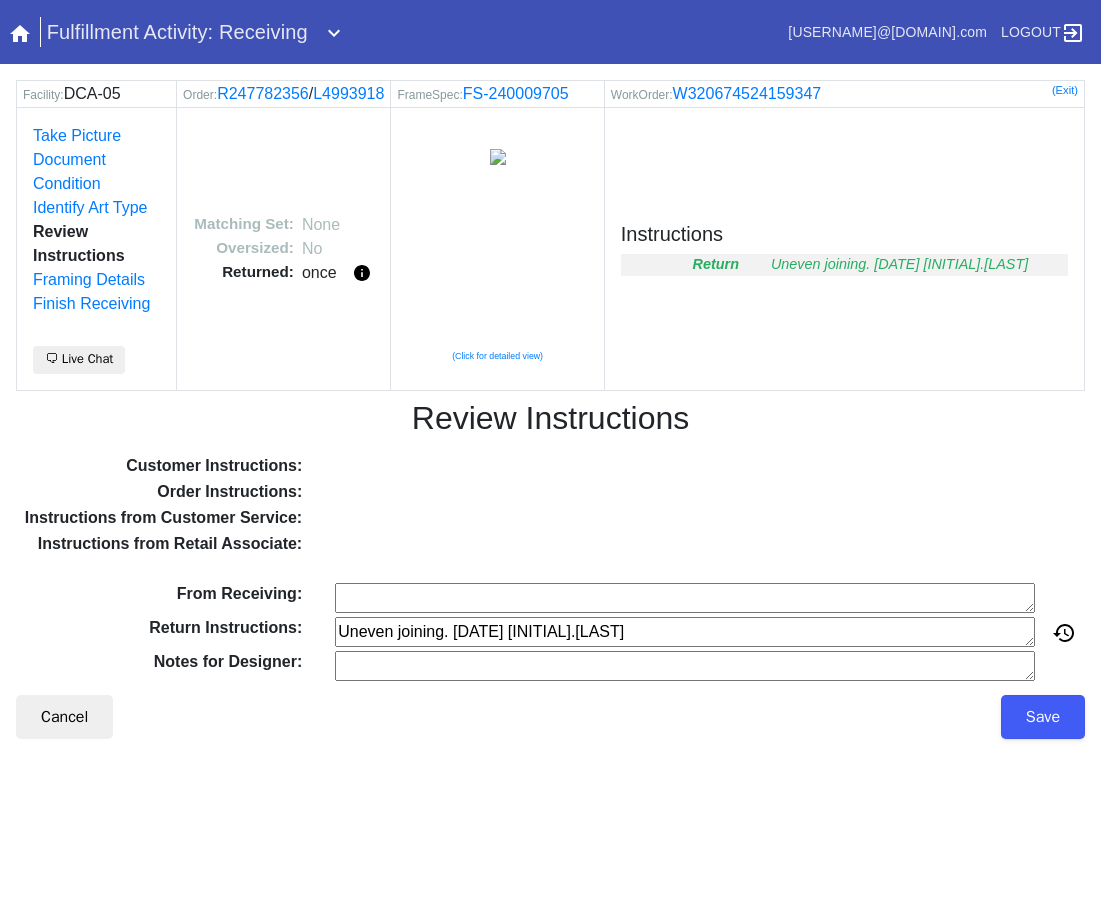 scroll, scrollTop: 0, scrollLeft: 0, axis: both 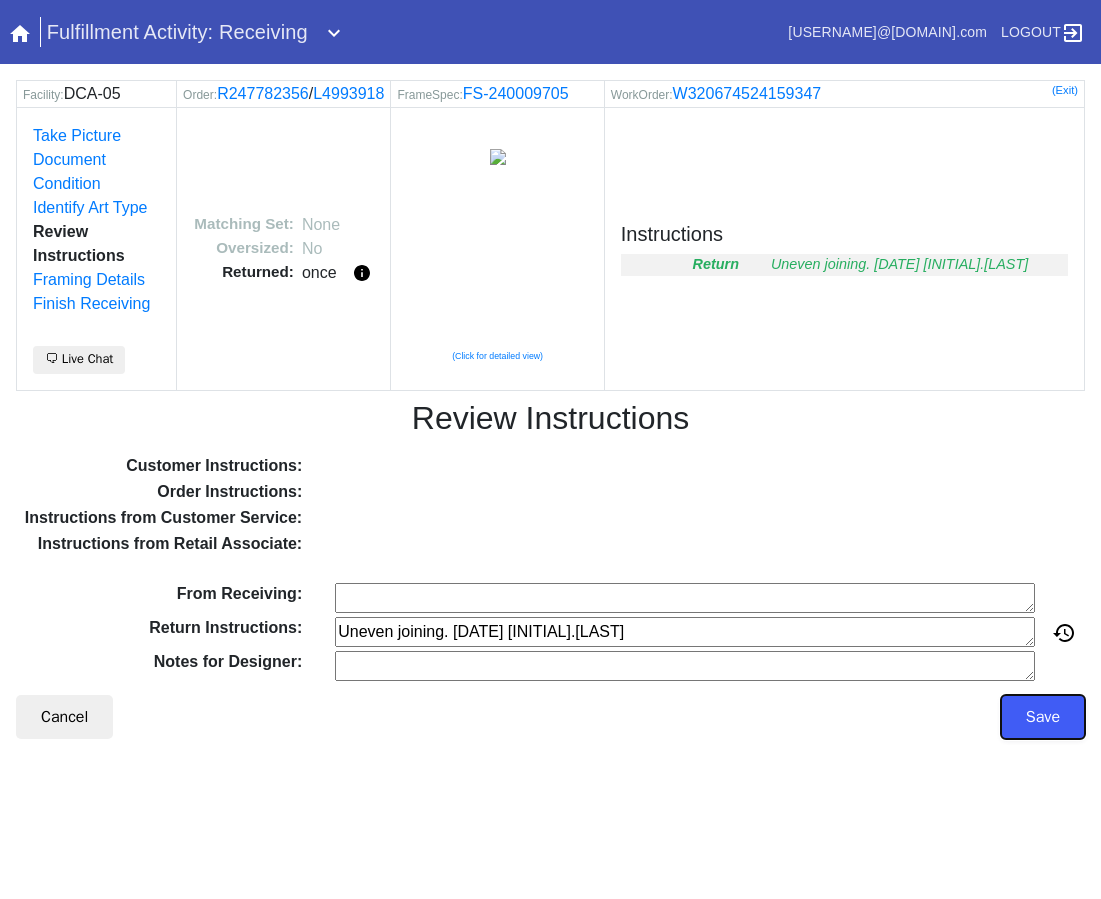 click on "Save" at bounding box center (1043, 717) 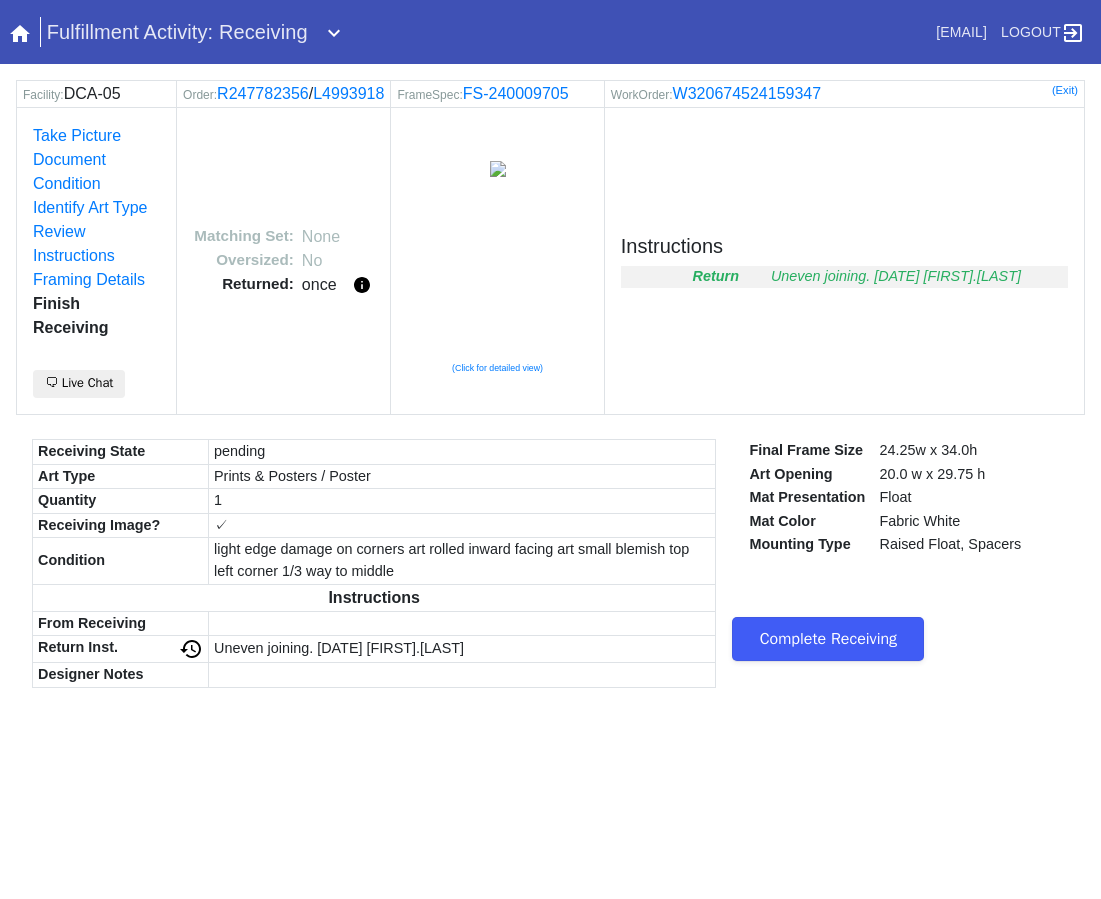 scroll, scrollTop: 0, scrollLeft: 0, axis: both 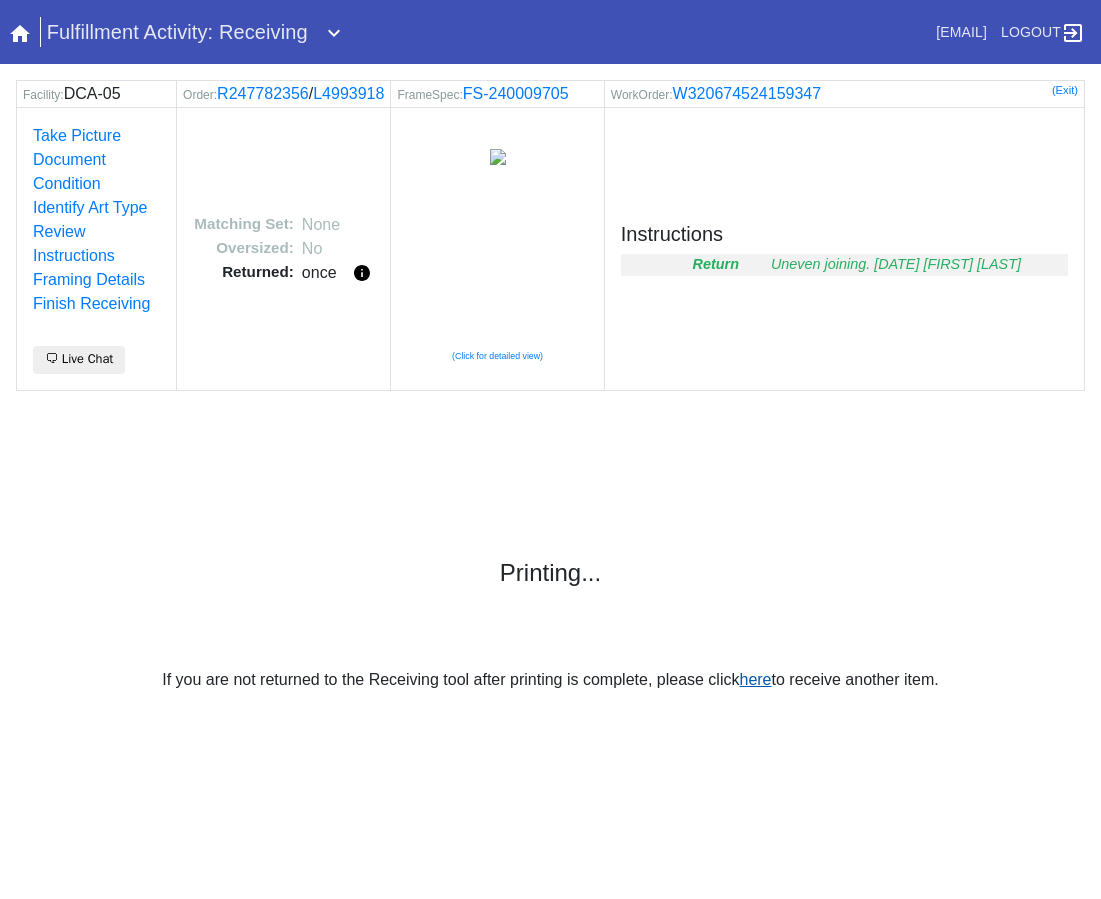 click on "here" at bounding box center (755, 679) 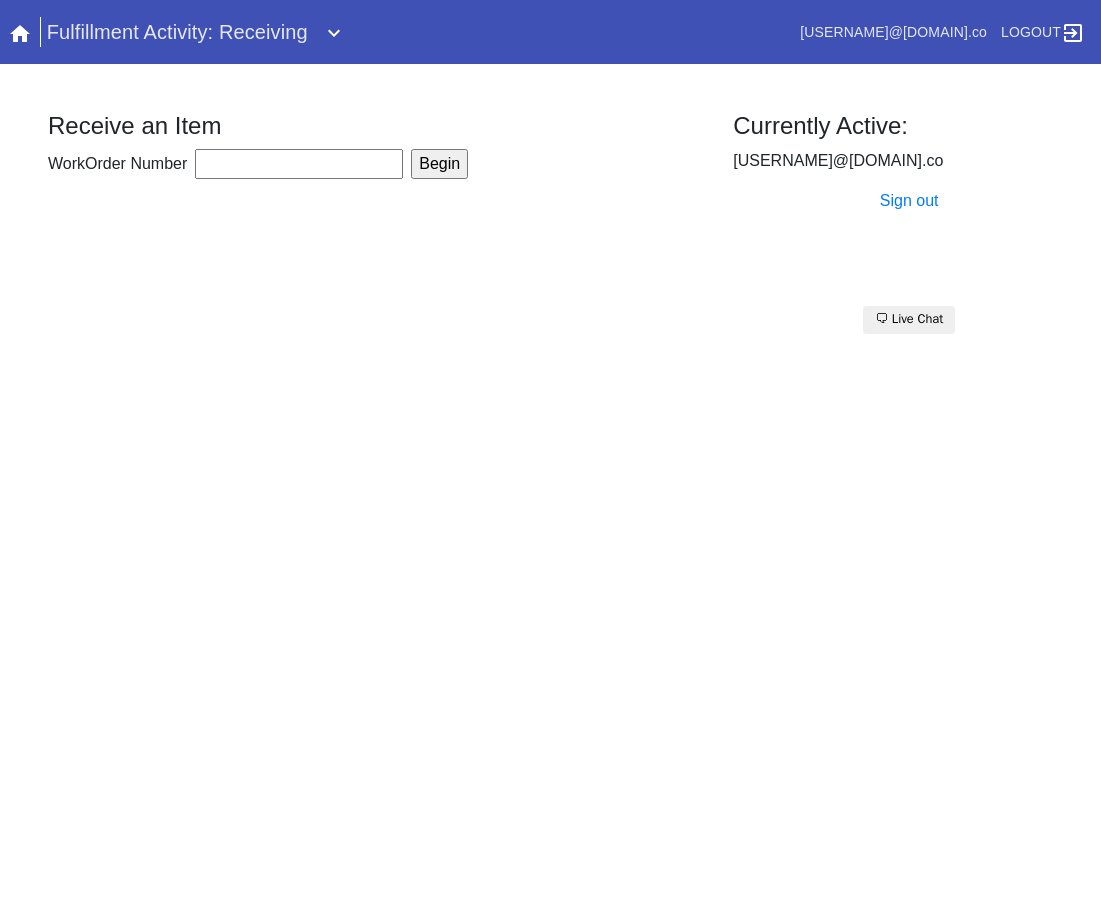 scroll, scrollTop: 0, scrollLeft: 0, axis: both 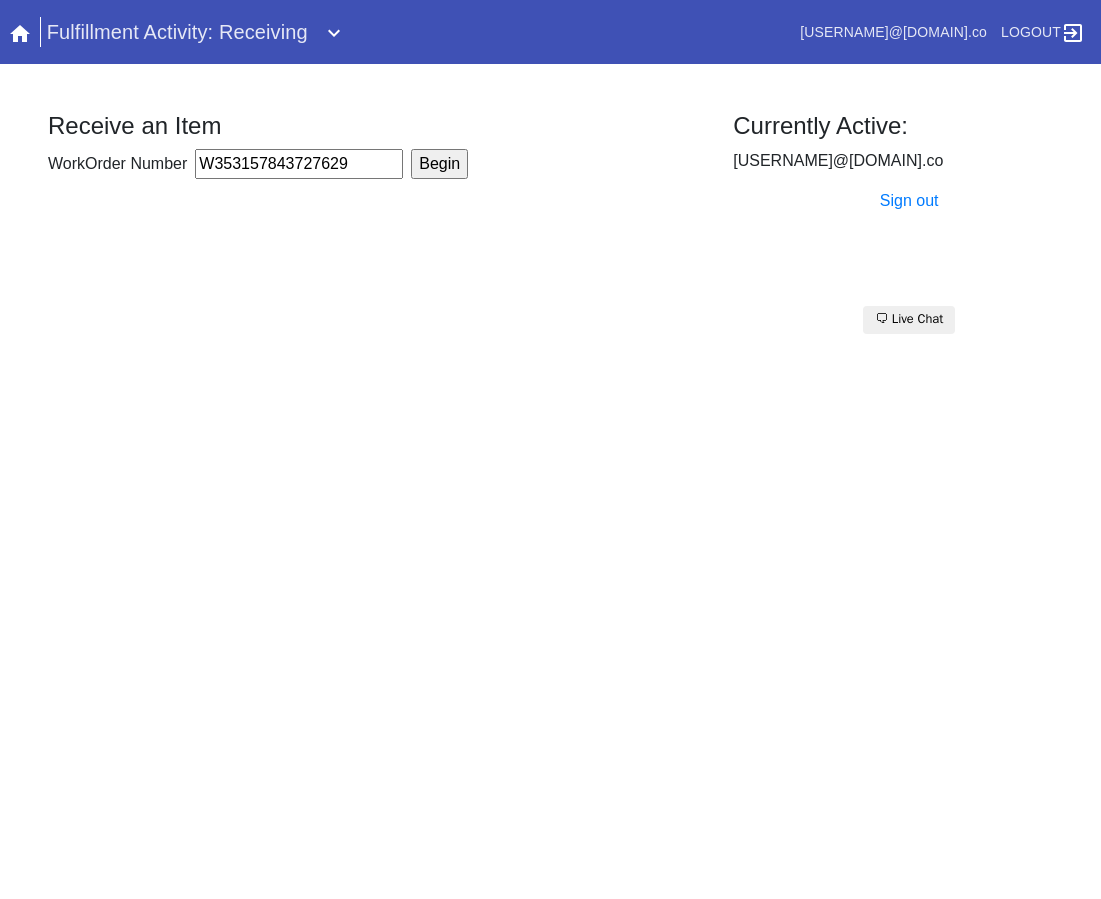 type on "W353157843727629" 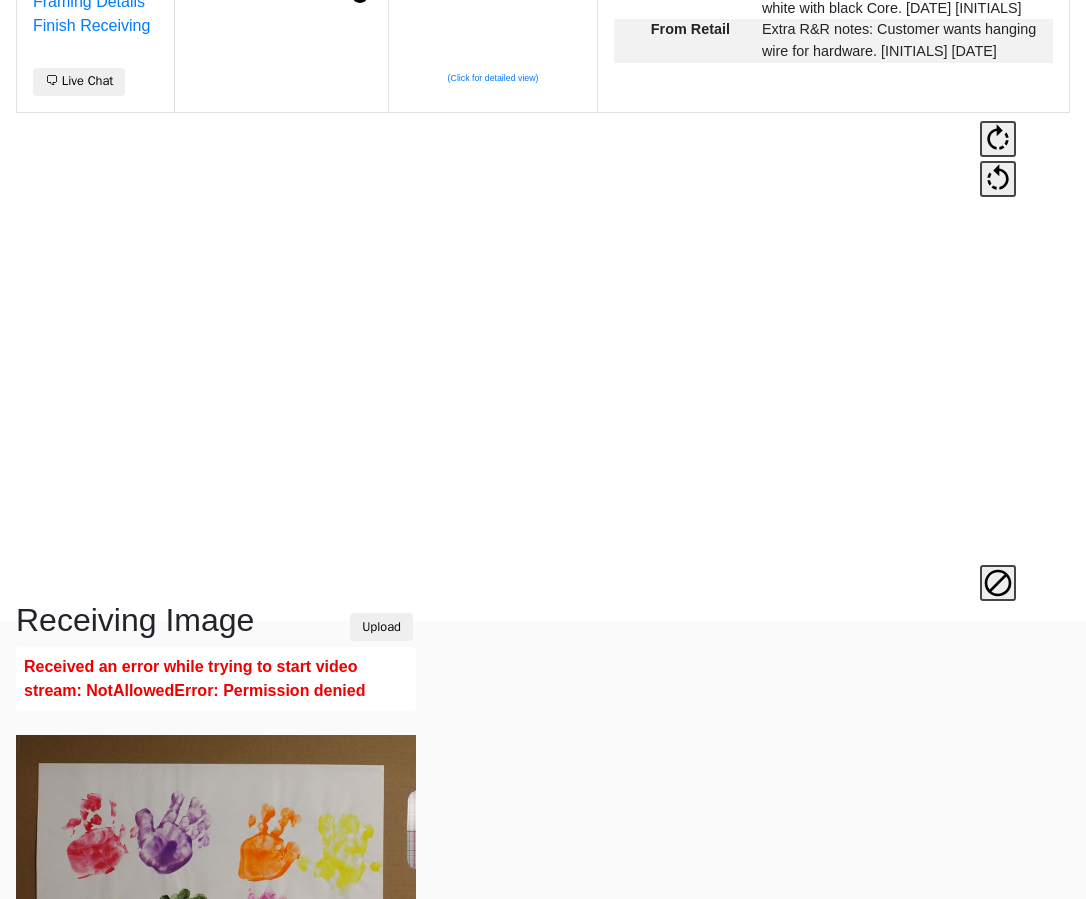 scroll, scrollTop: 492, scrollLeft: 0, axis: vertical 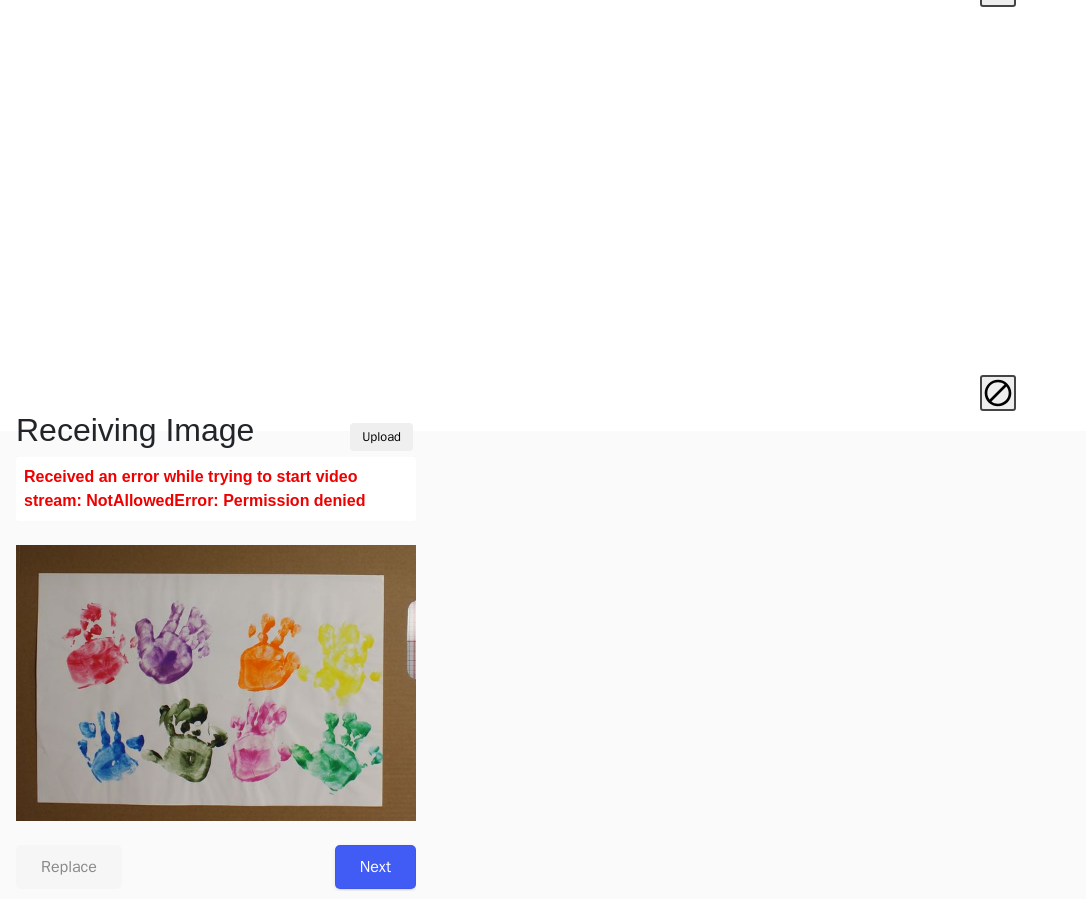 click on "Next" at bounding box center [375, 867] 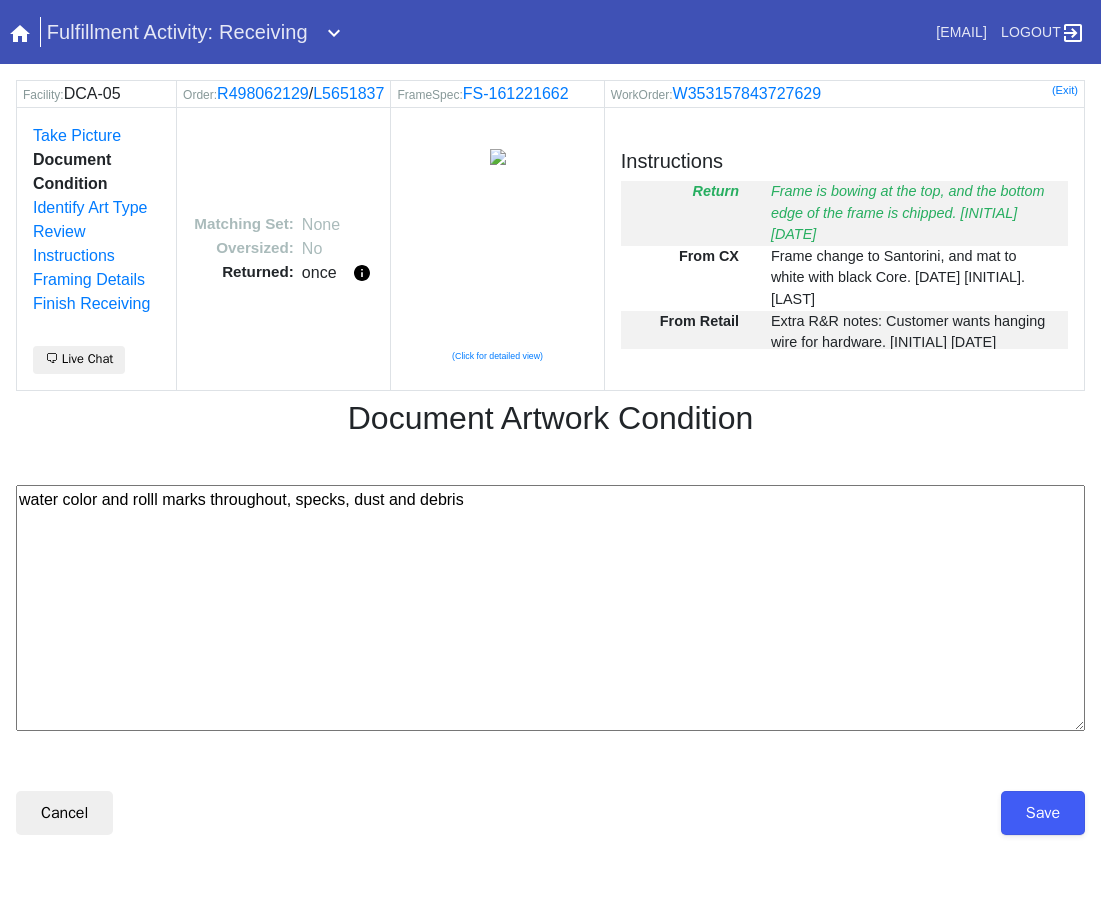 scroll, scrollTop: 0, scrollLeft: 0, axis: both 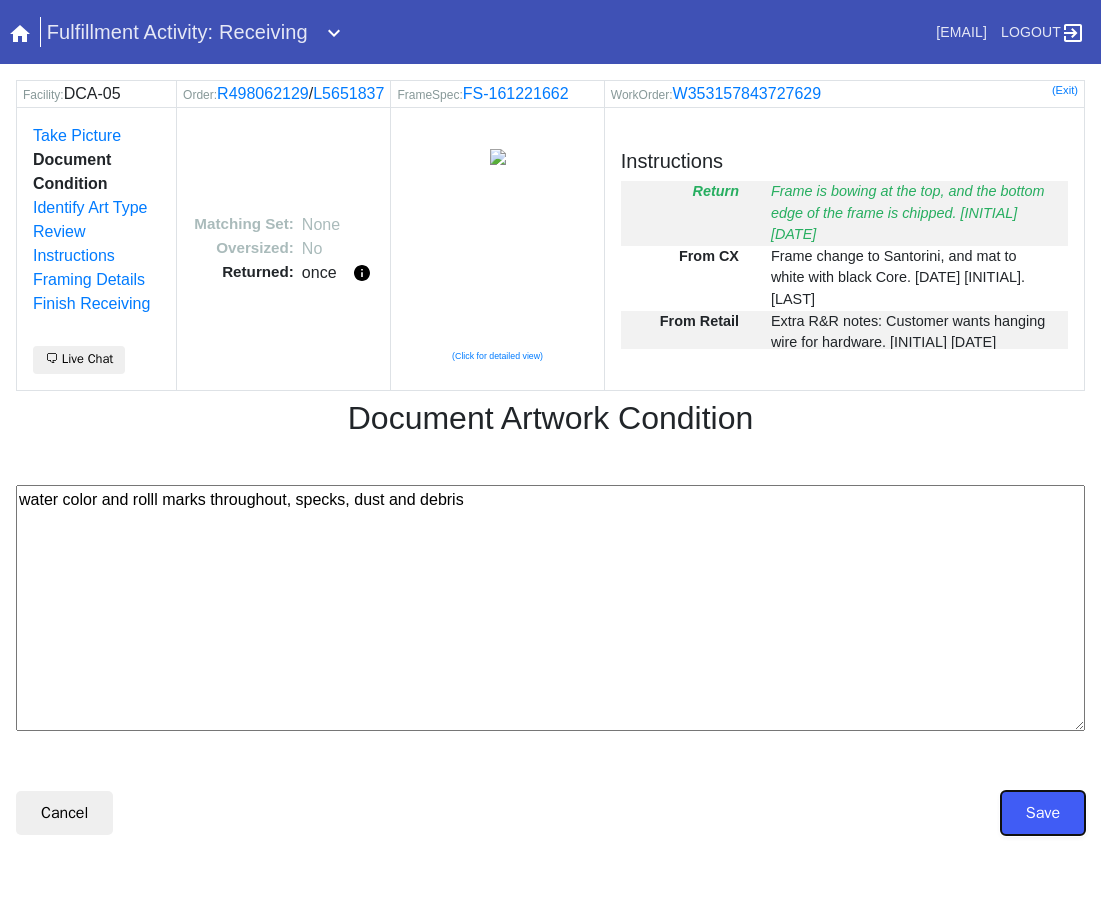 click on "Save" at bounding box center [1043, 813] 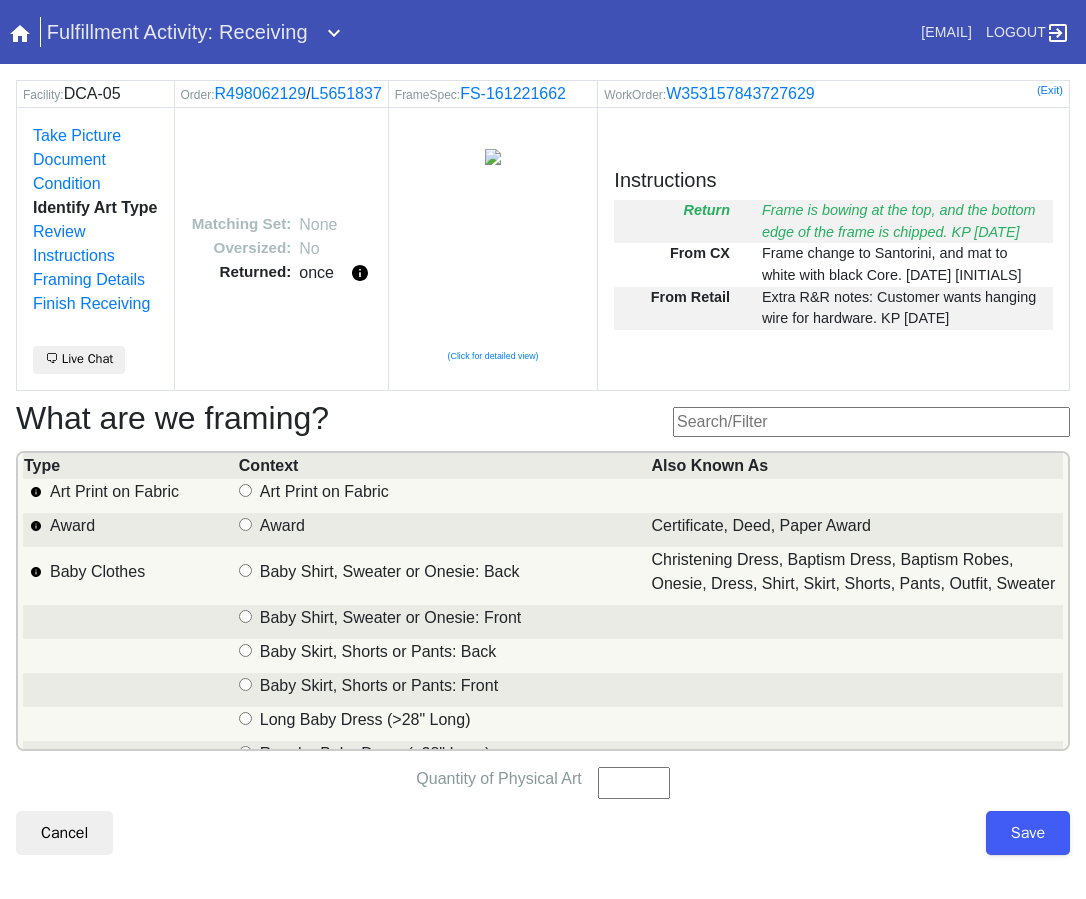 scroll, scrollTop: 12, scrollLeft: 0, axis: vertical 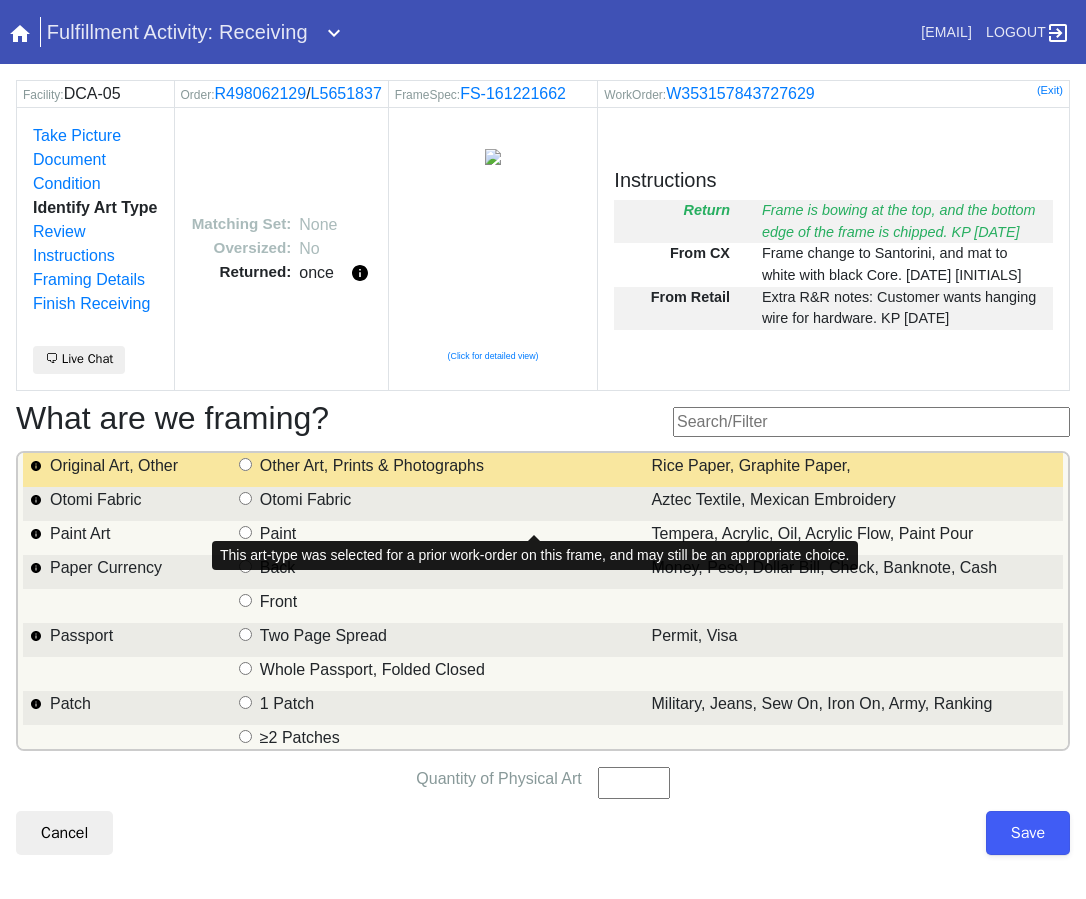 click on "Other Art, Prints & Photographs" at bounding box center [372, 466] 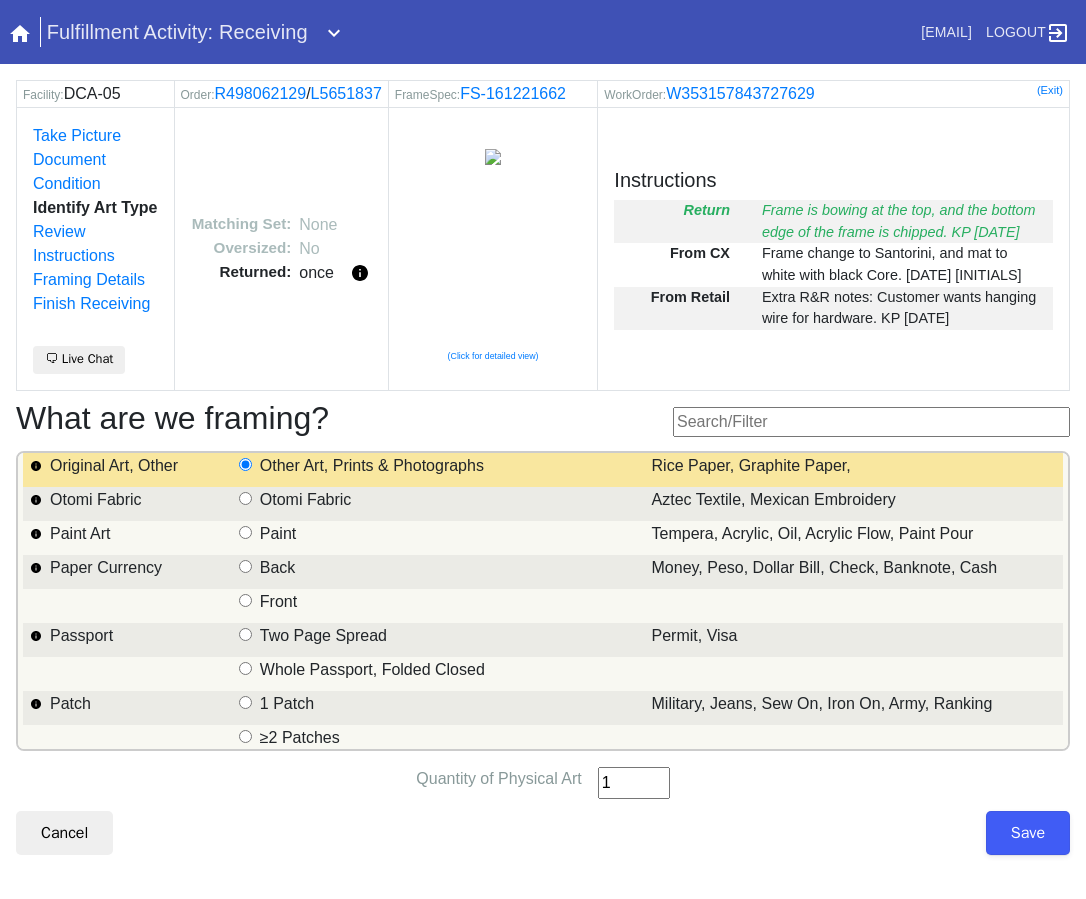 type on "1" 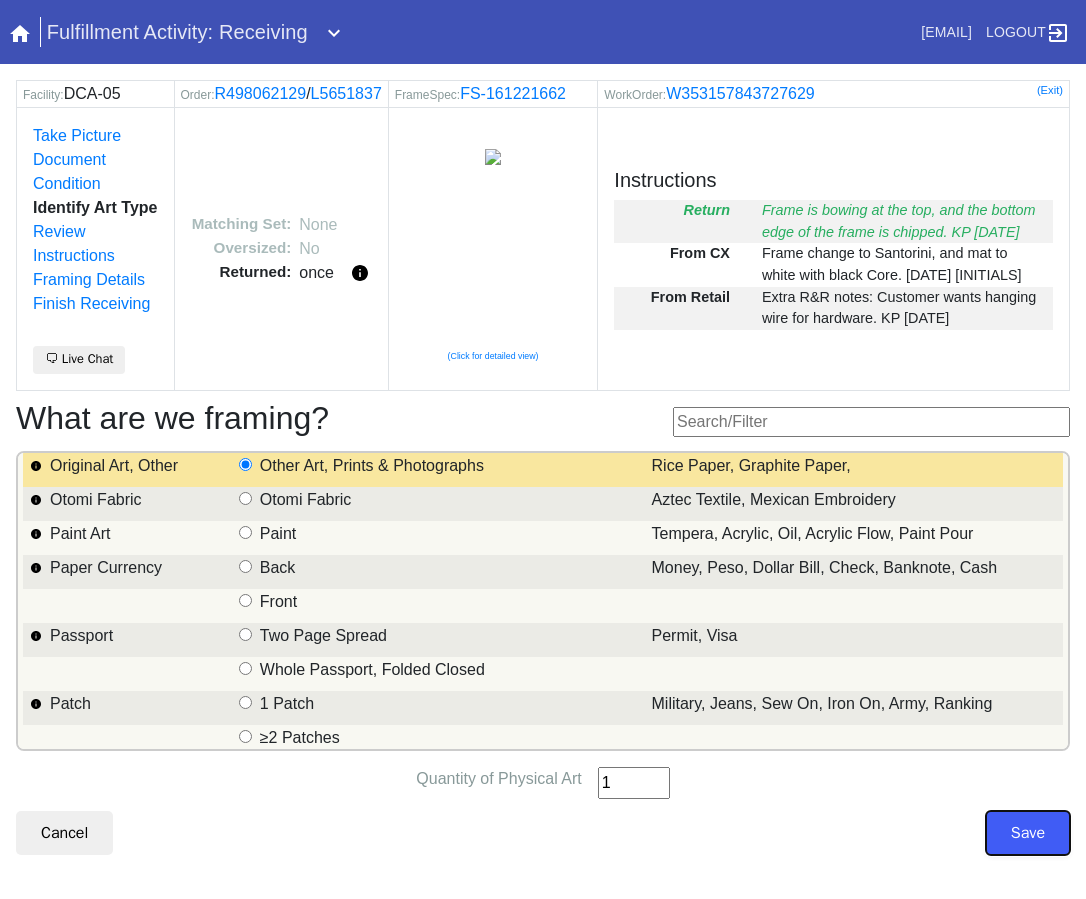click on "Save" at bounding box center (1028, 833) 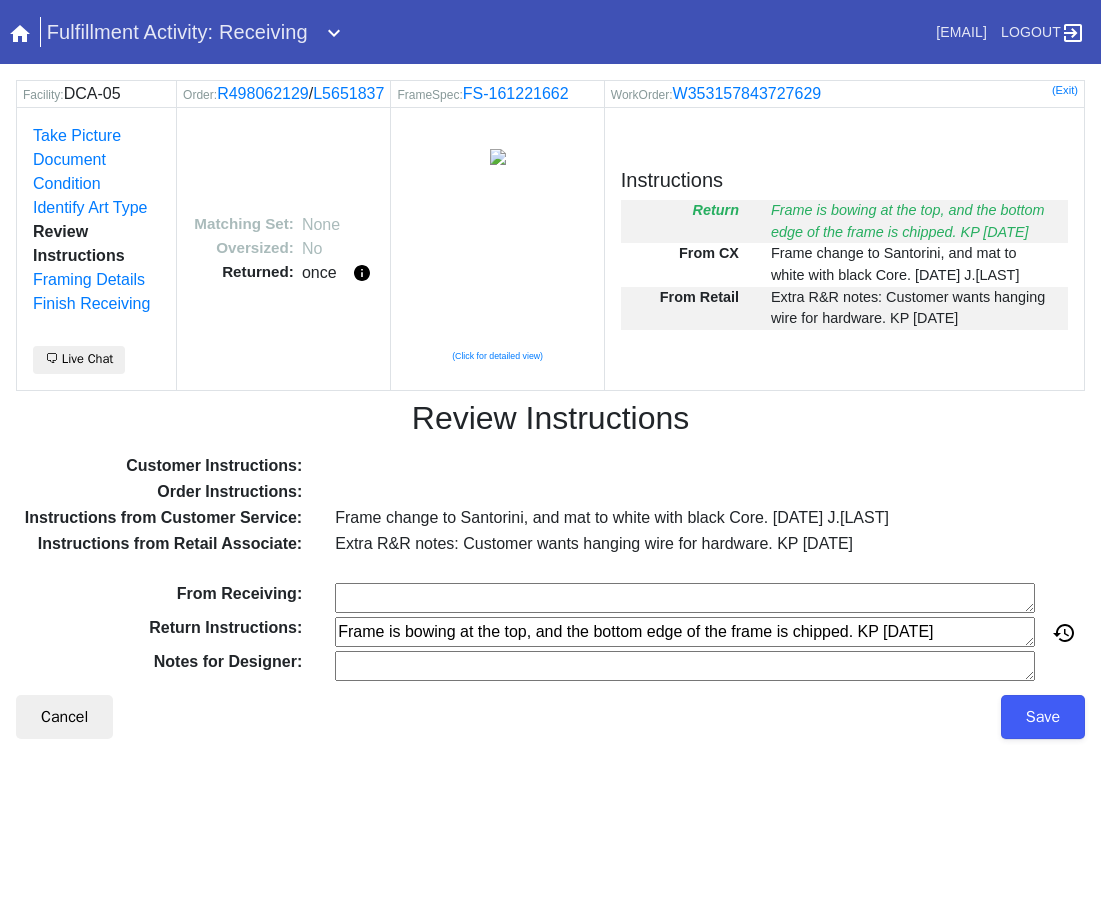 scroll, scrollTop: 0, scrollLeft: 0, axis: both 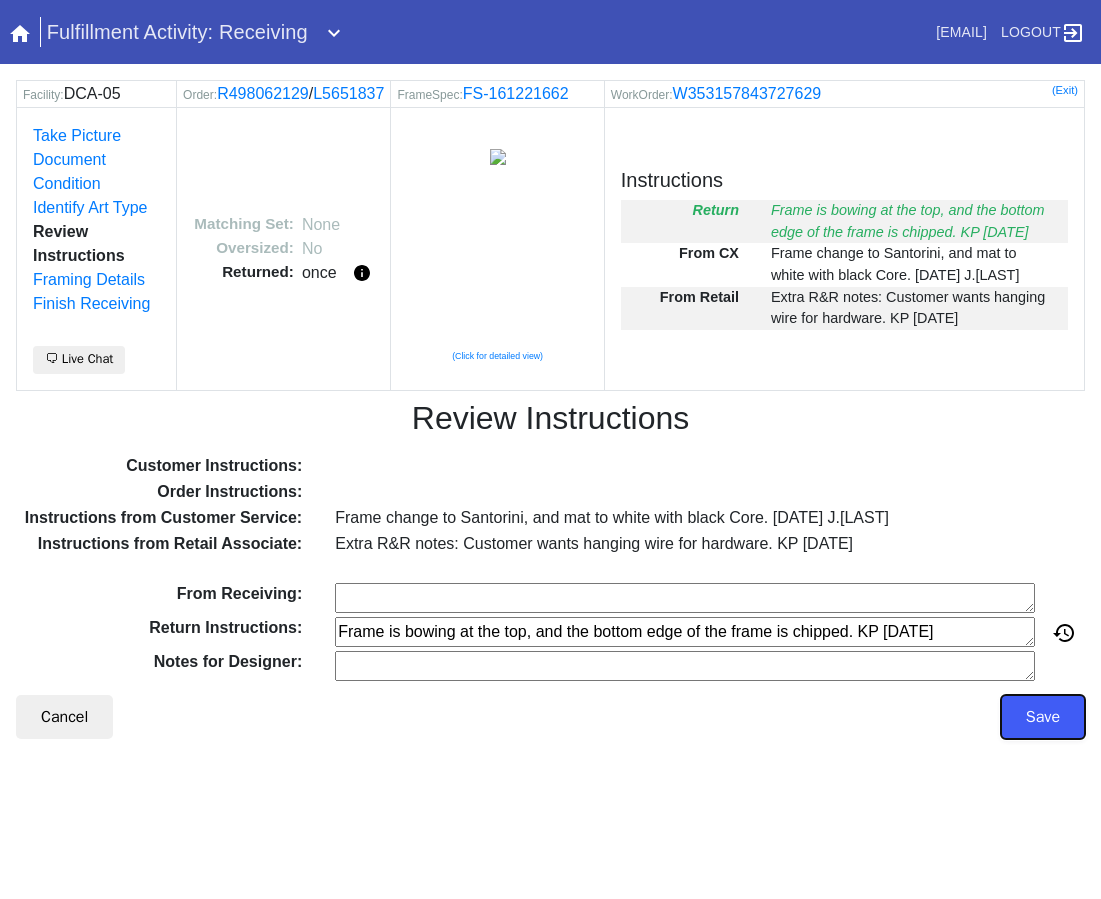 click on "Save" at bounding box center [1043, 717] 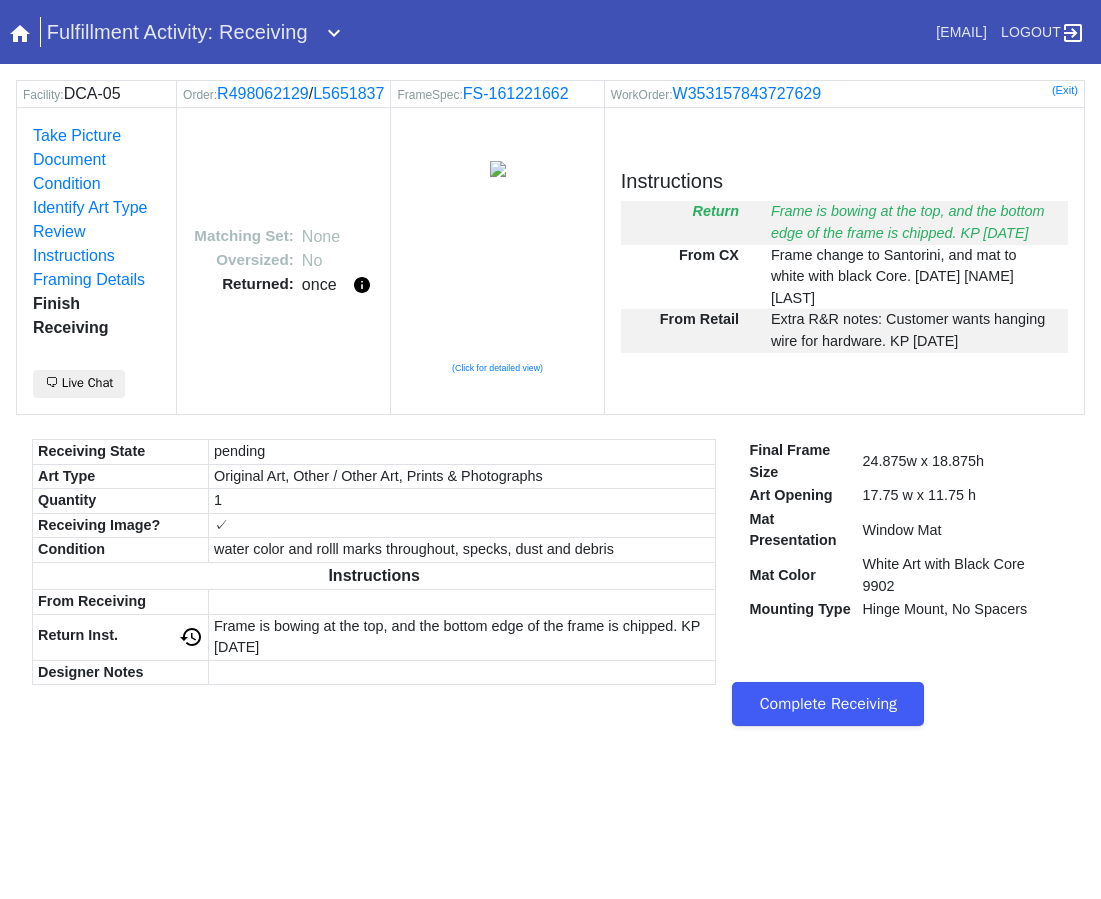 scroll, scrollTop: 0, scrollLeft: 0, axis: both 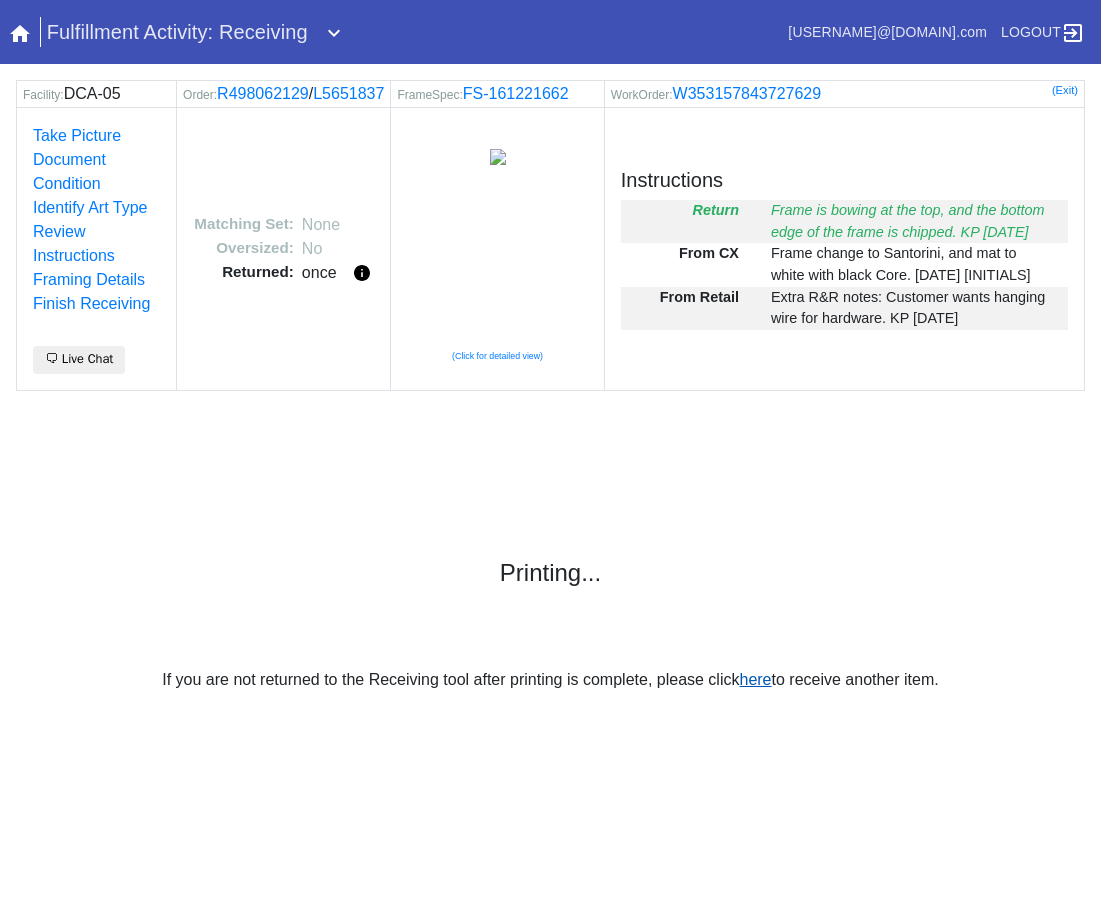 click on "here" at bounding box center (755, 679) 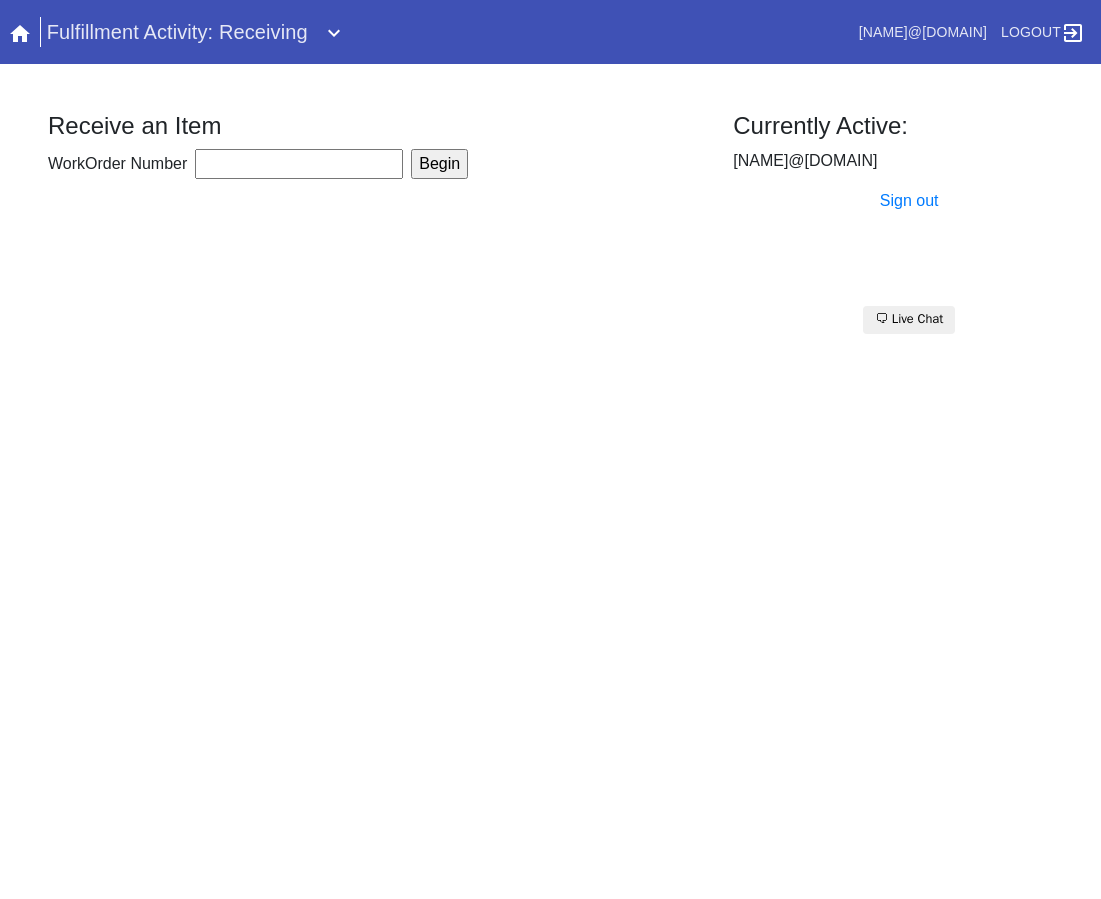 scroll, scrollTop: 0, scrollLeft: 0, axis: both 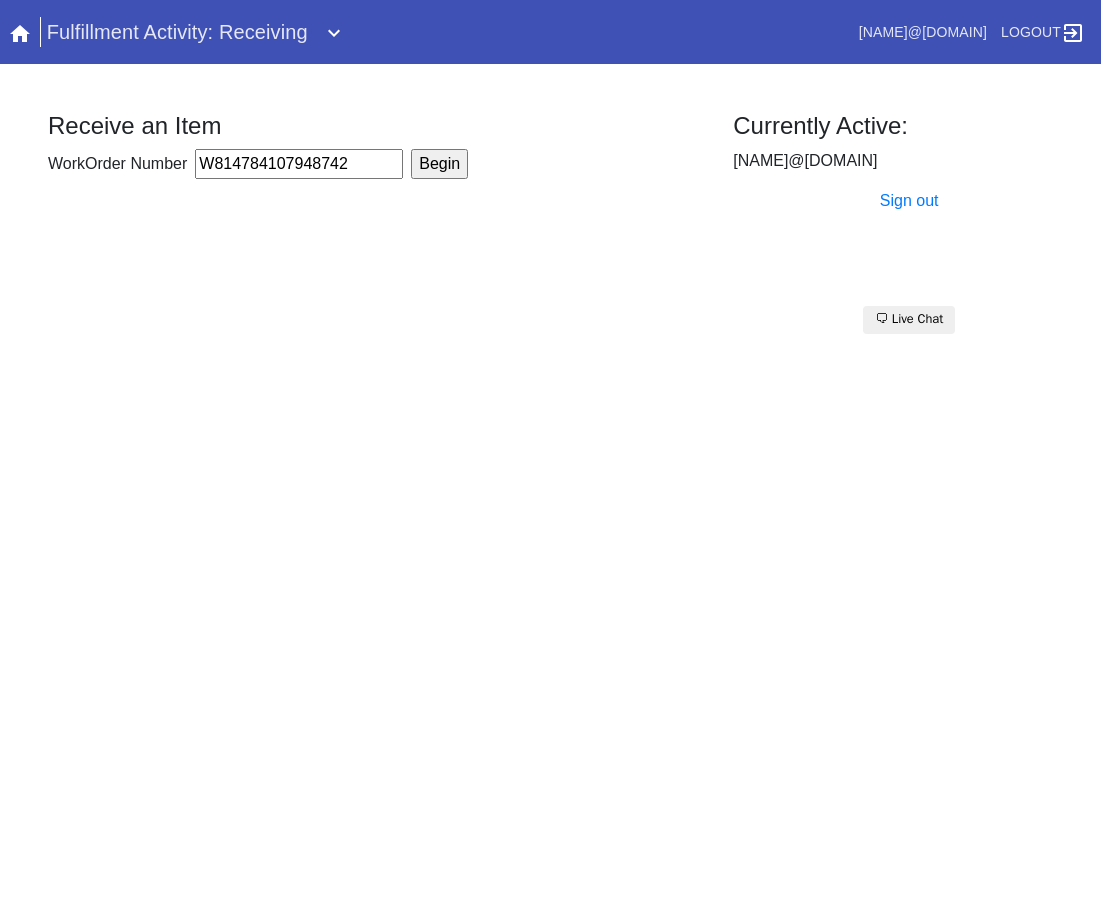 type on "W814784107948742" 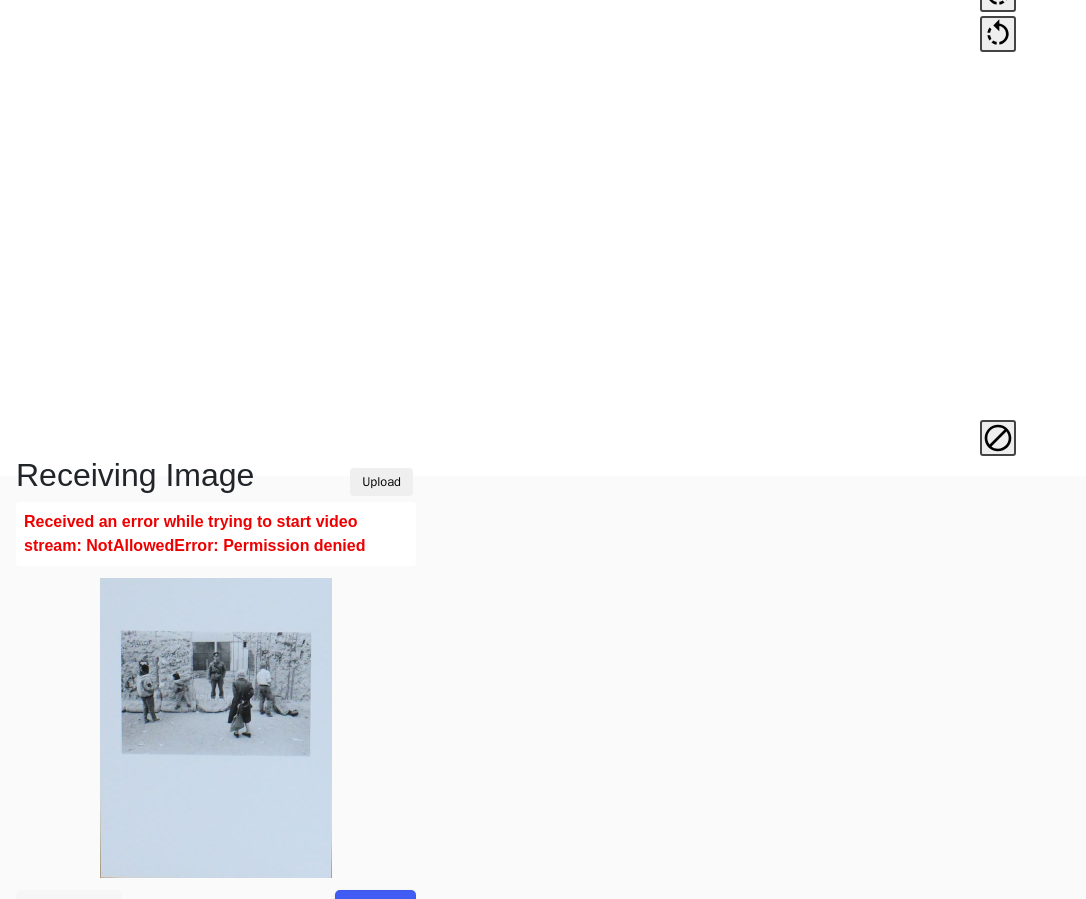 scroll, scrollTop: 492, scrollLeft: 0, axis: vertical 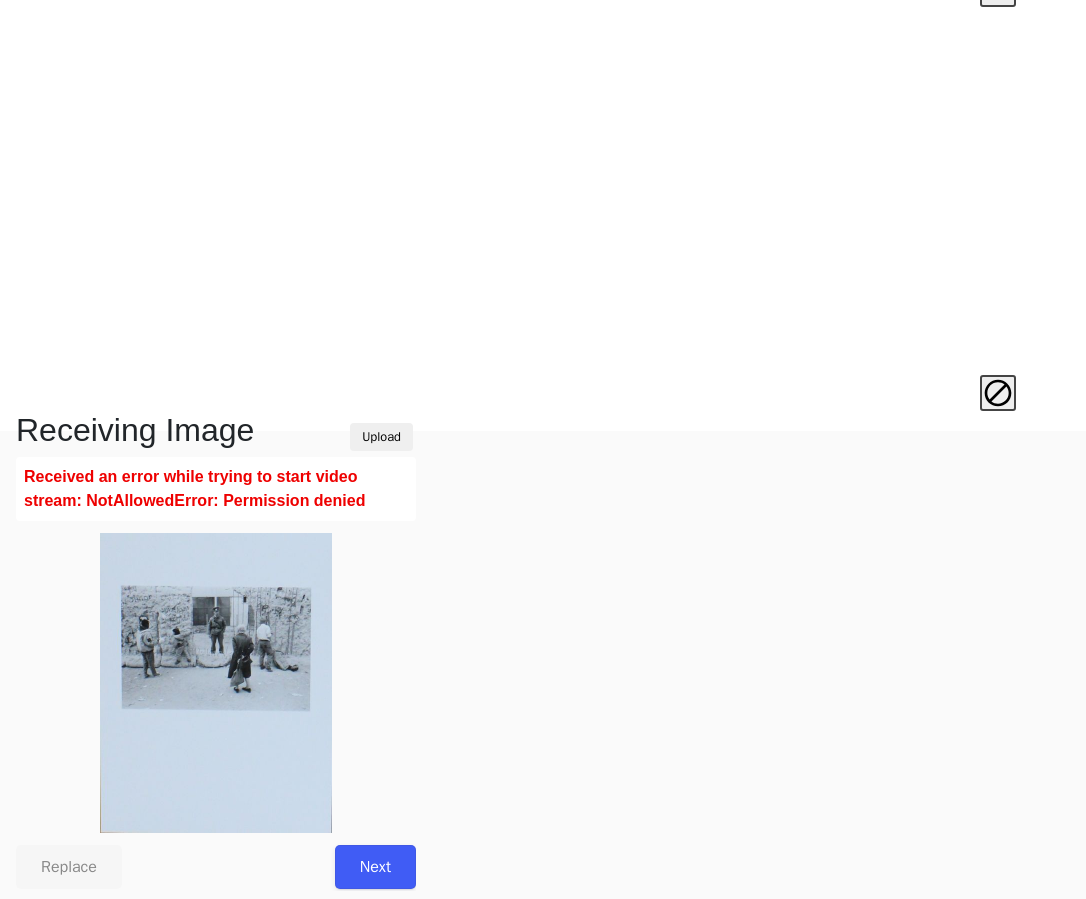 click on "Next" at bounding box center [375, 867] 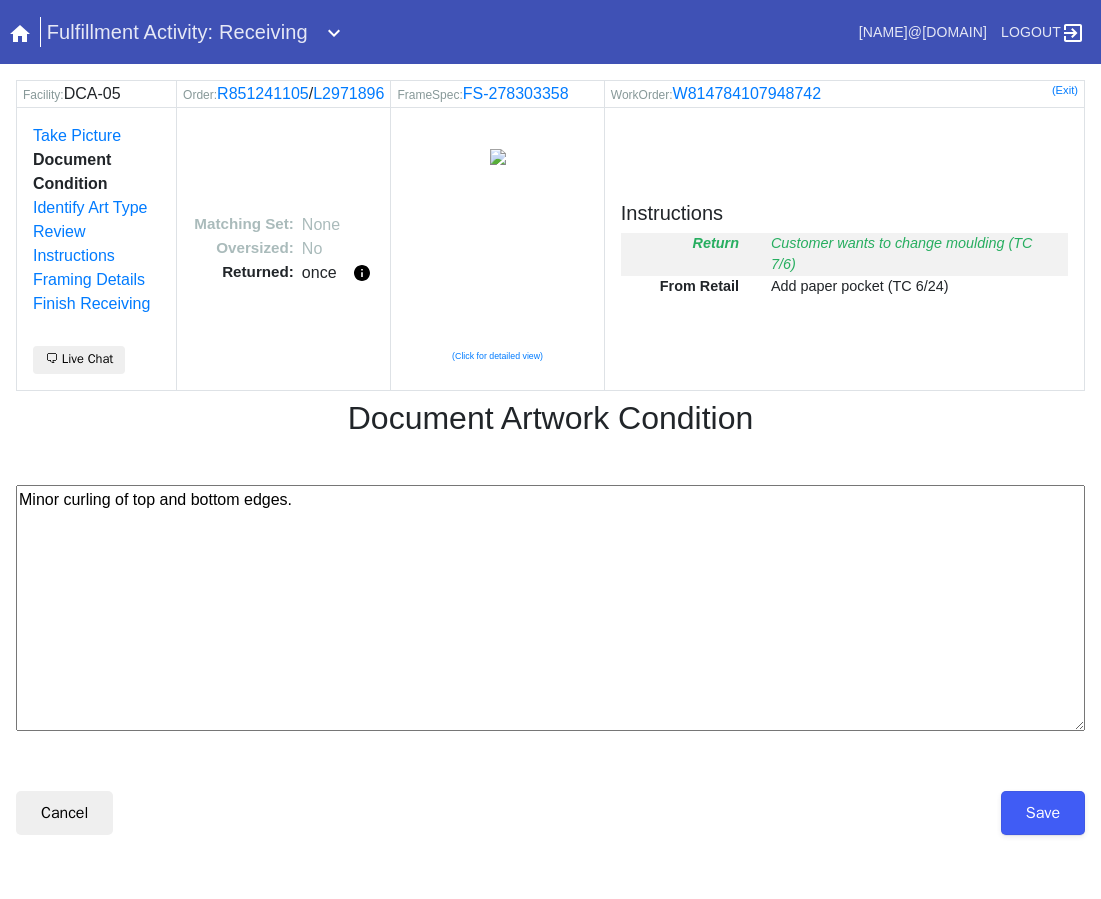 scroll, scrollTop: 0, scrollLeft: 0, axis: both 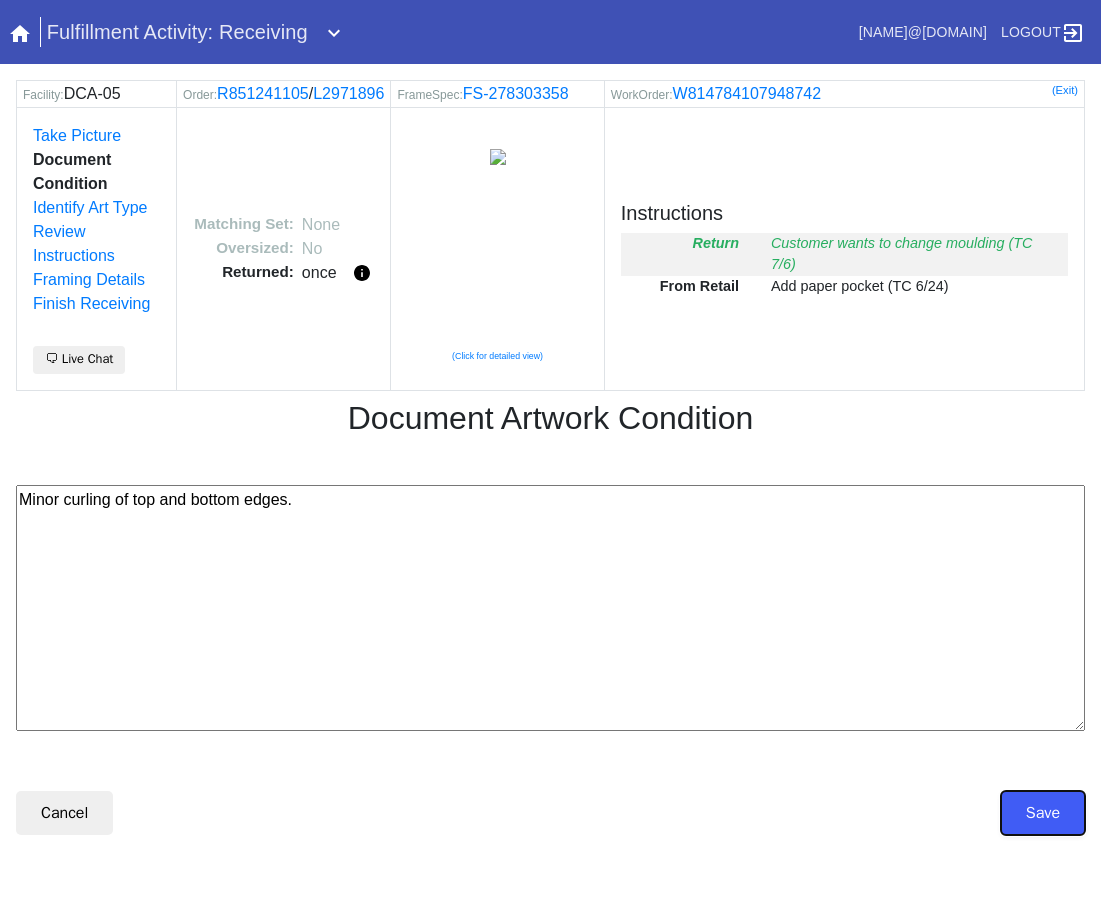 click on "Save" at bounding box center (1043, 813) 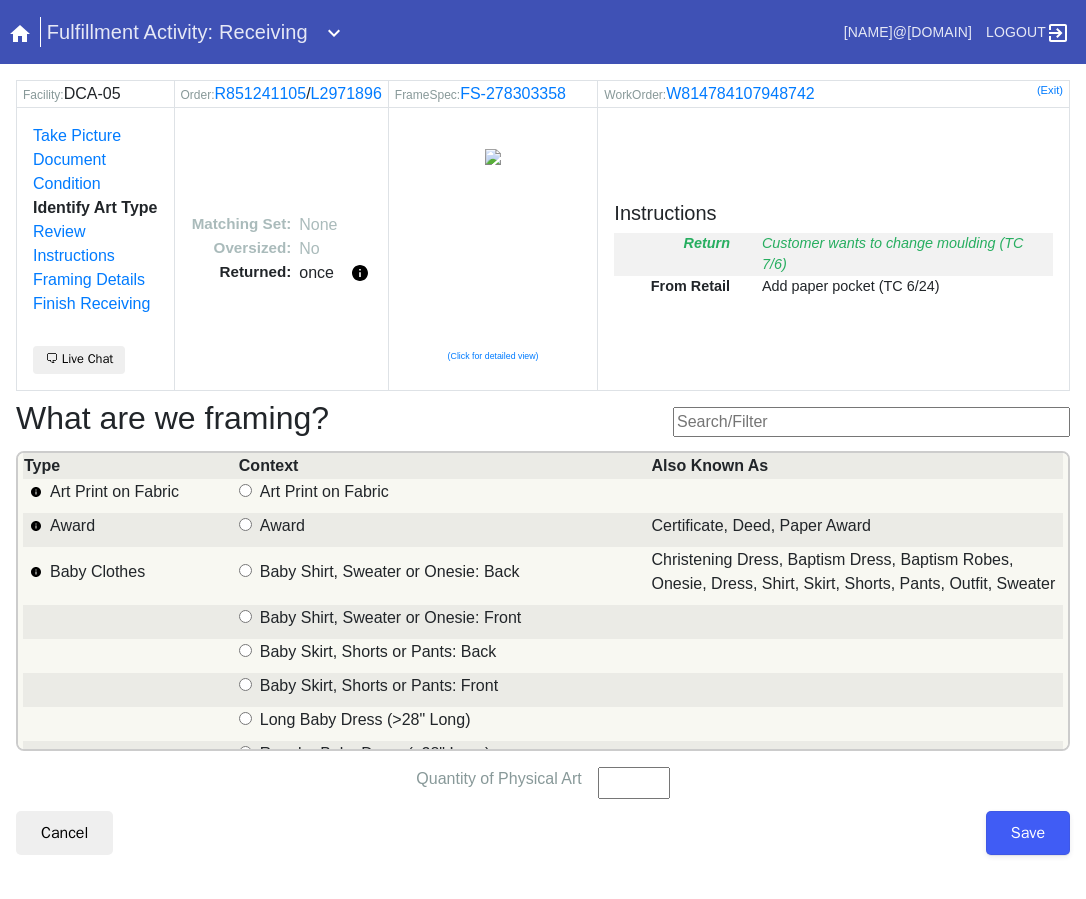 scroll, scrollTop: 12, scrollLeft: 0, axis: vertical 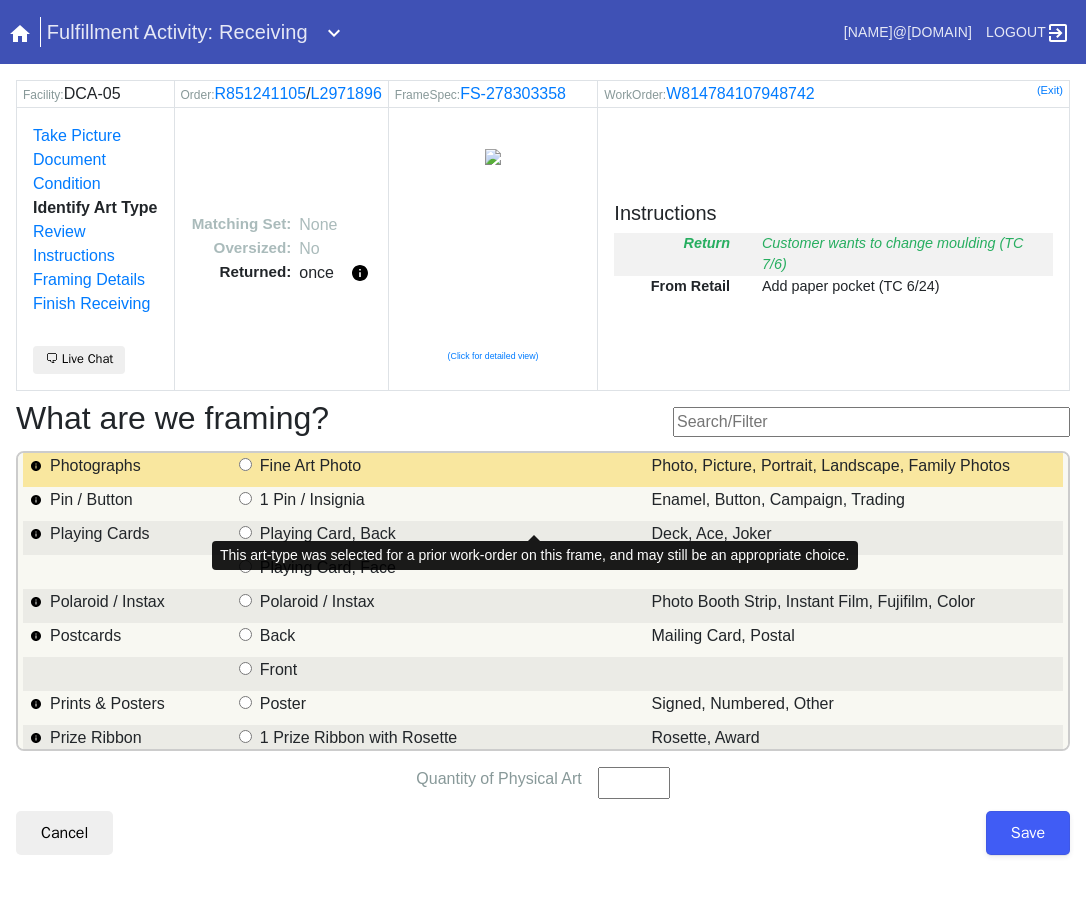 click on "Fine Art Photo" at bounding box center [310, 466] 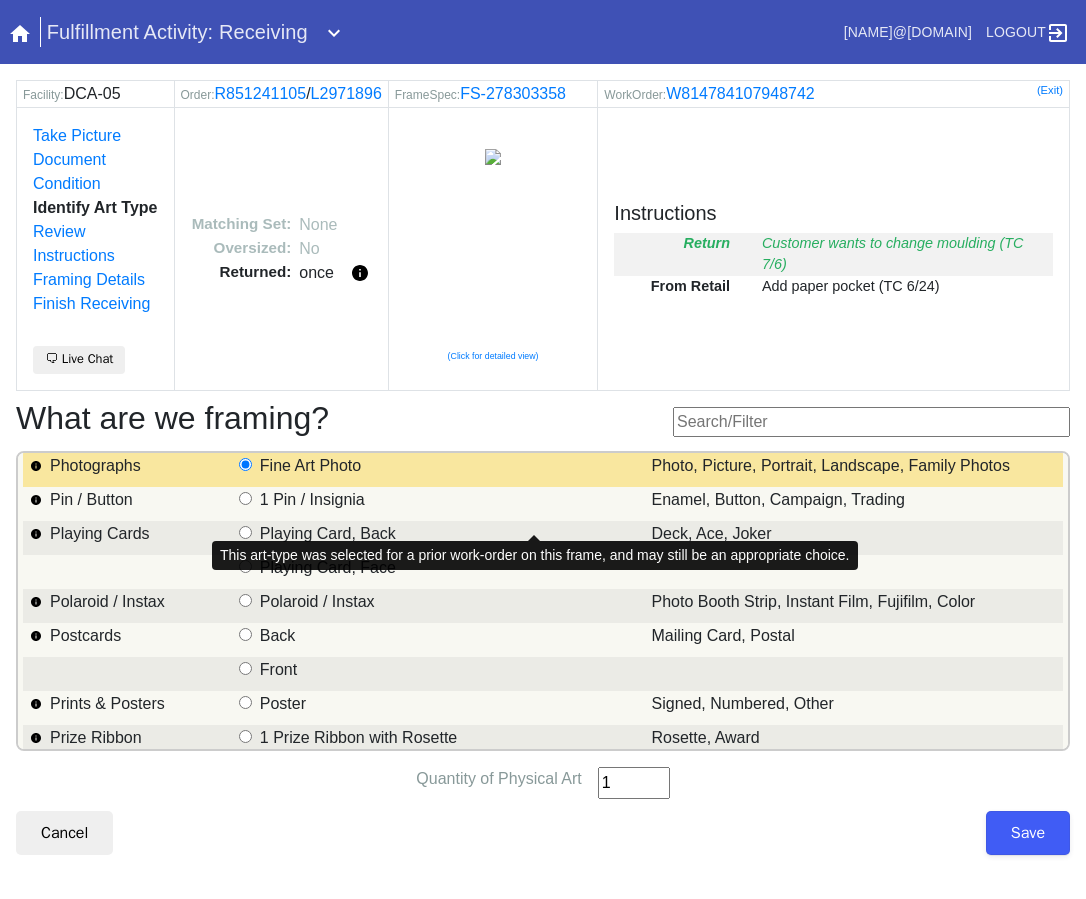 type on "1" 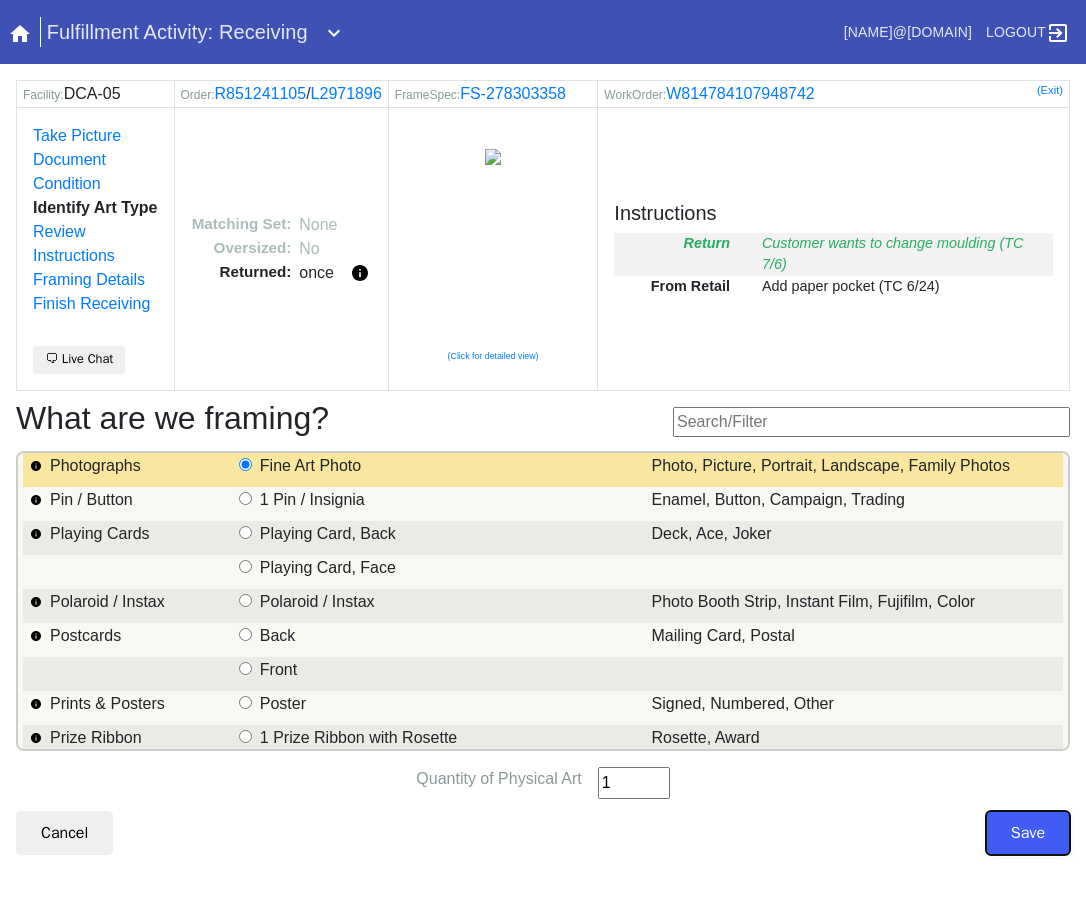click on "Save" at bounding box center [1028, 833] 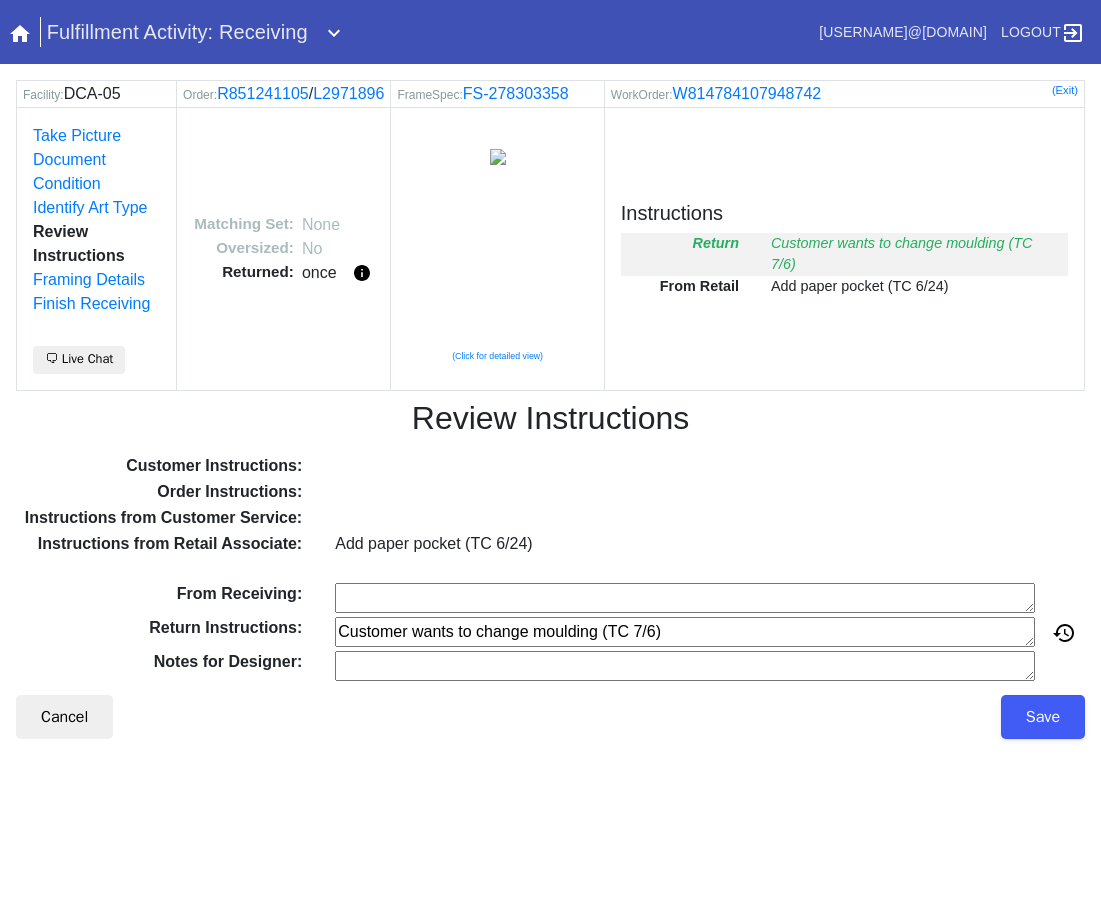 scroll, scrollTop: 0, scrollLeft: 0, axis: both 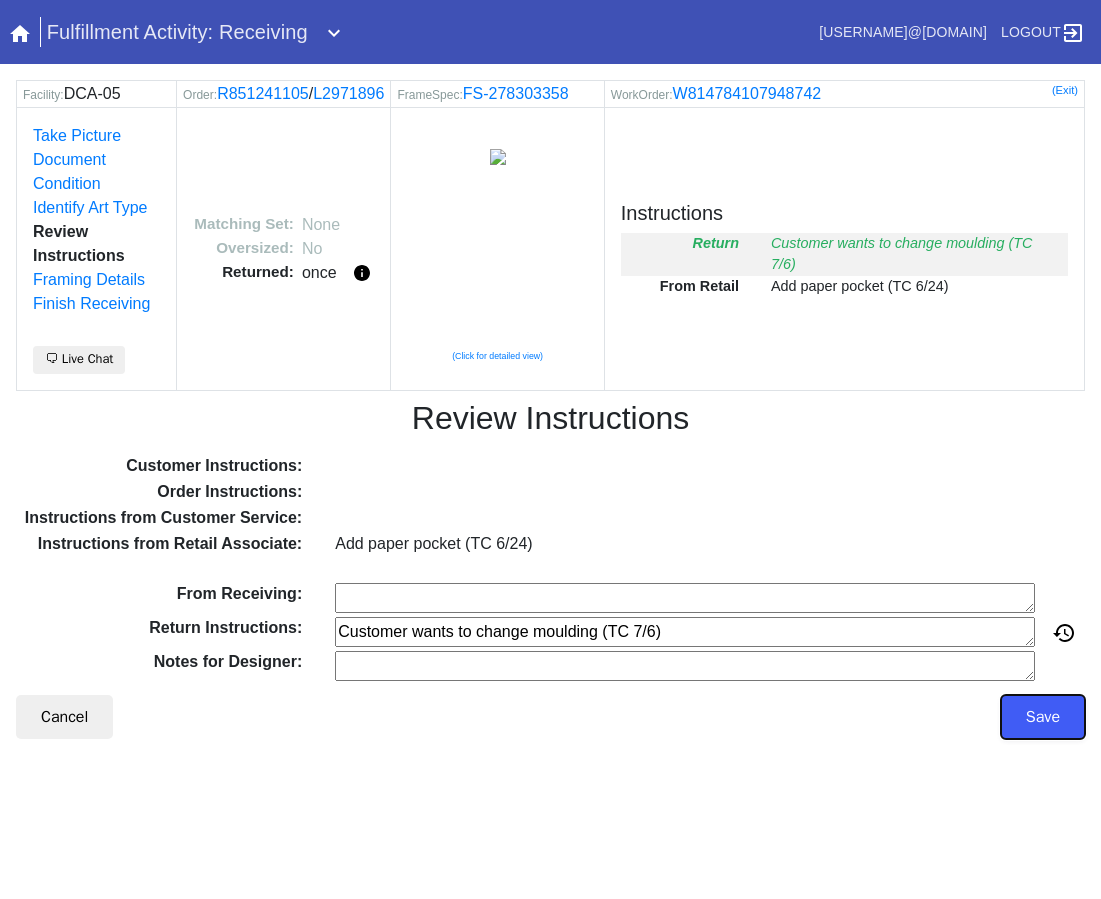 click on "Save" at bounding box center [1043, 717] 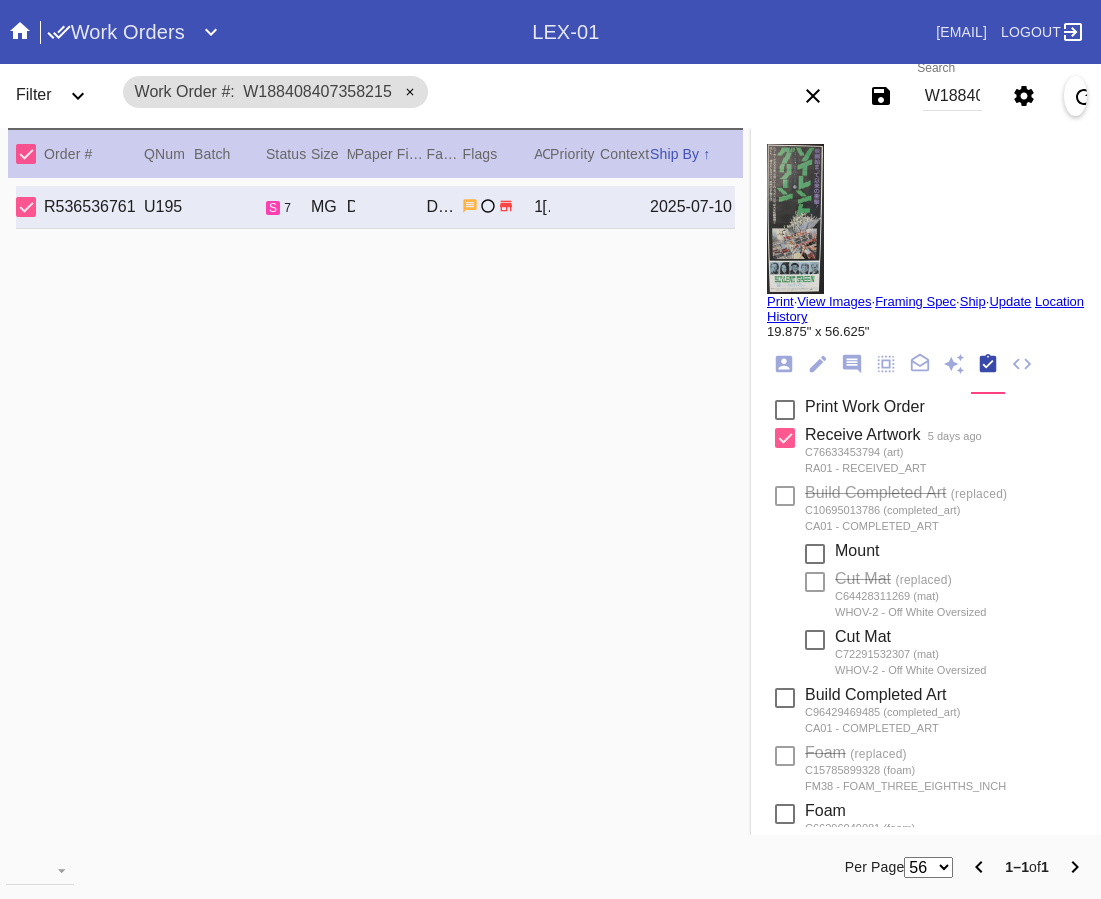 scroll, scrollTop: 0, scrollLeft: 0, axis: both 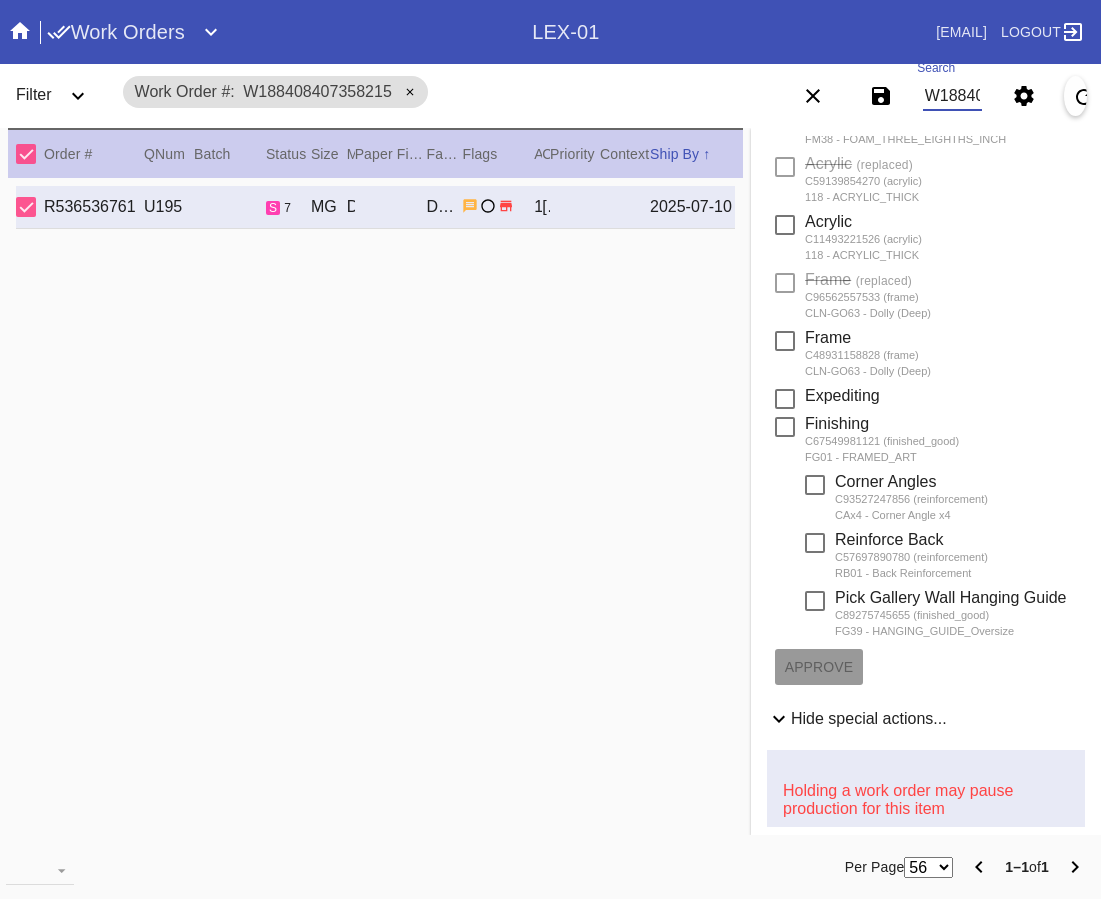 click on "W188408407358215" at bounding box center (952, 96) 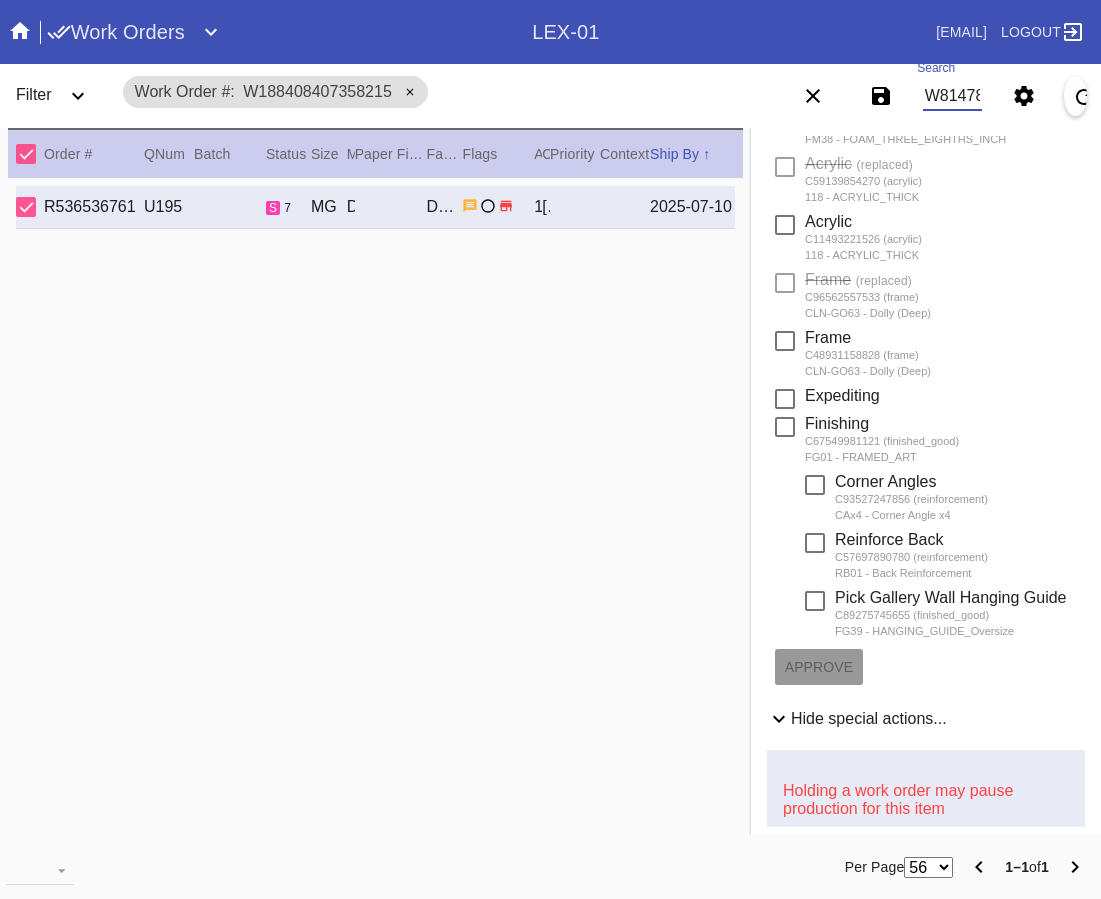 scroll, scrollTop: 0, scrollLeft: 93, axis: horizontal 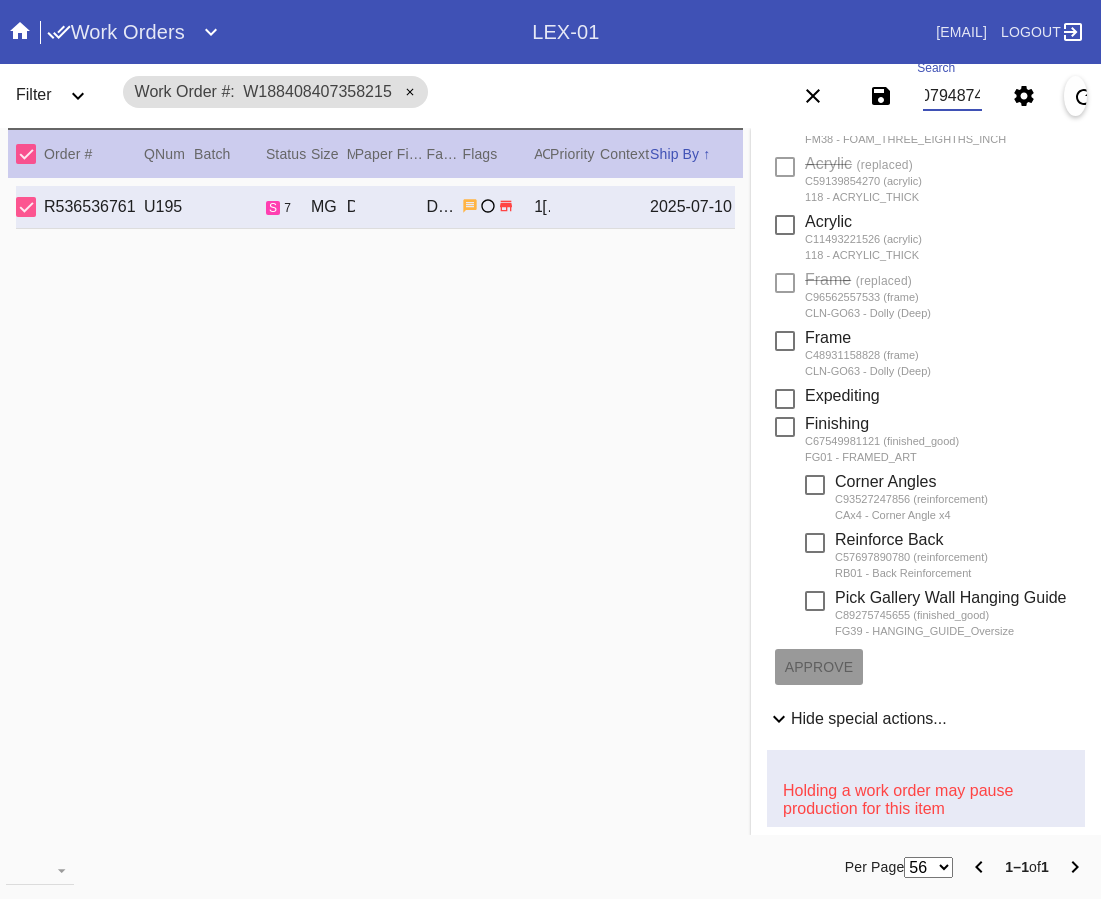 type on "W814784107948742" 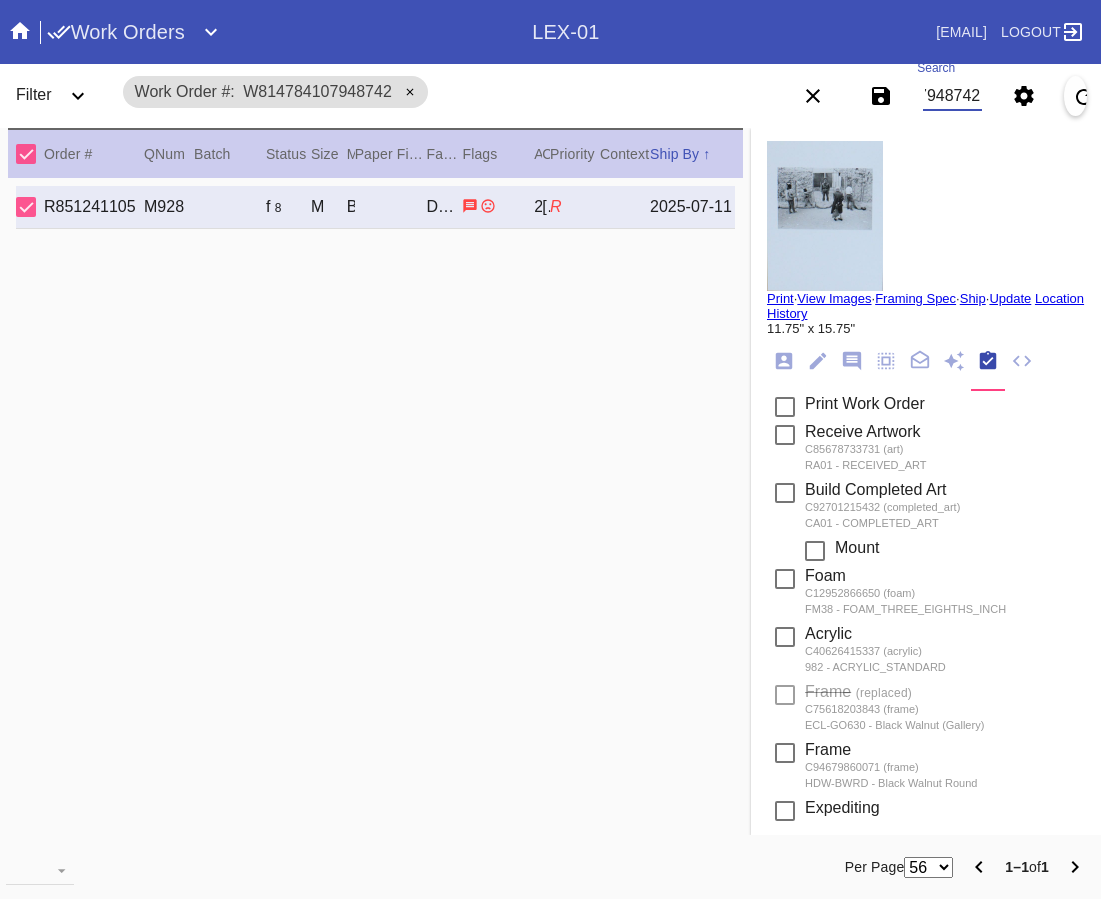scroll, scrollTop: 0, scrollLeft: 0, axis: both 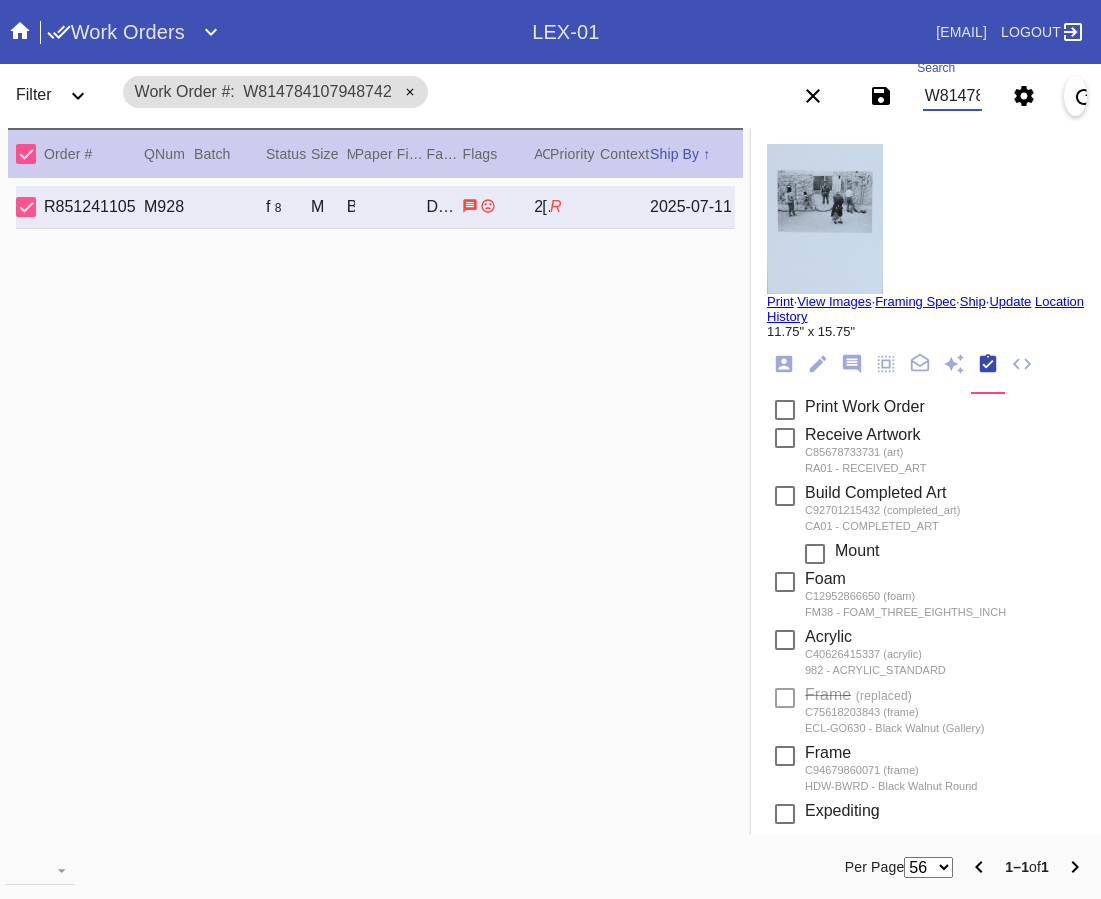 click on "Framing Spec" at bounding box center (915, 301) 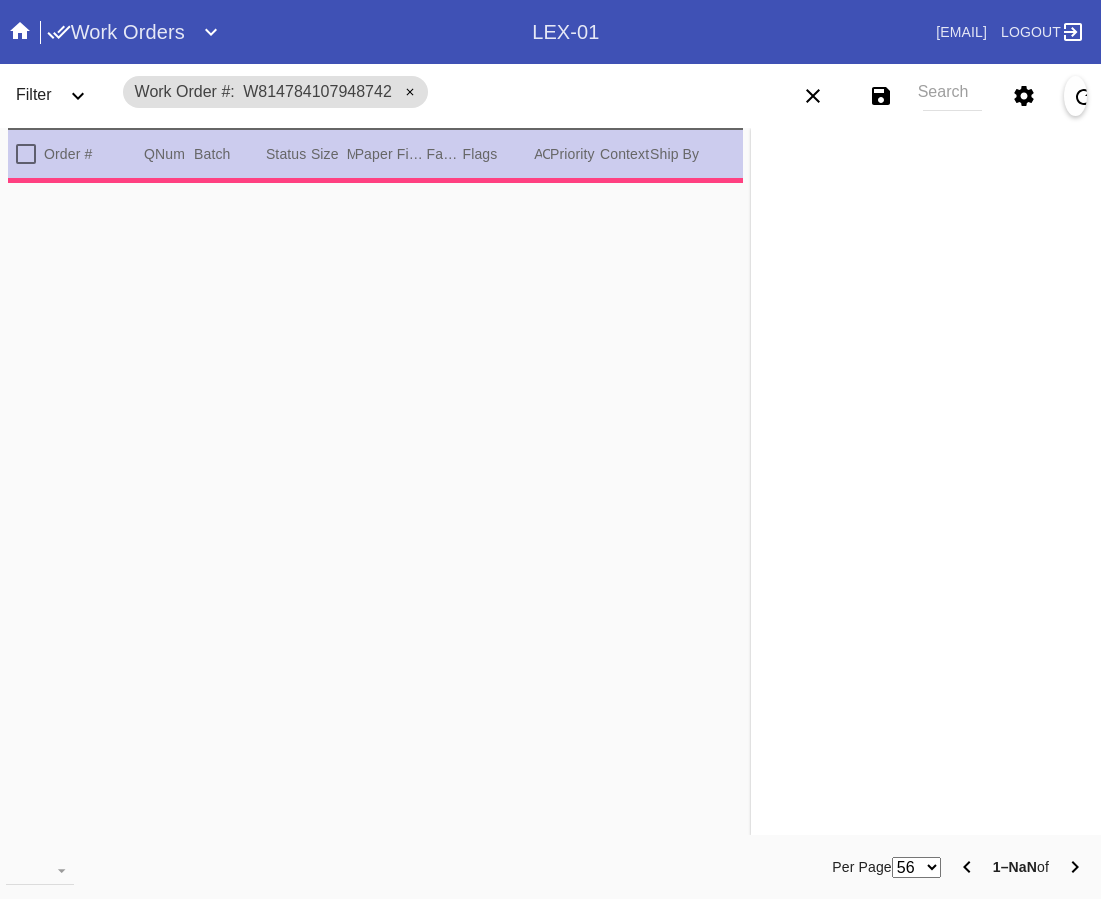 scroll, scrollTop: 0, scrollLeft: 0, axis: both 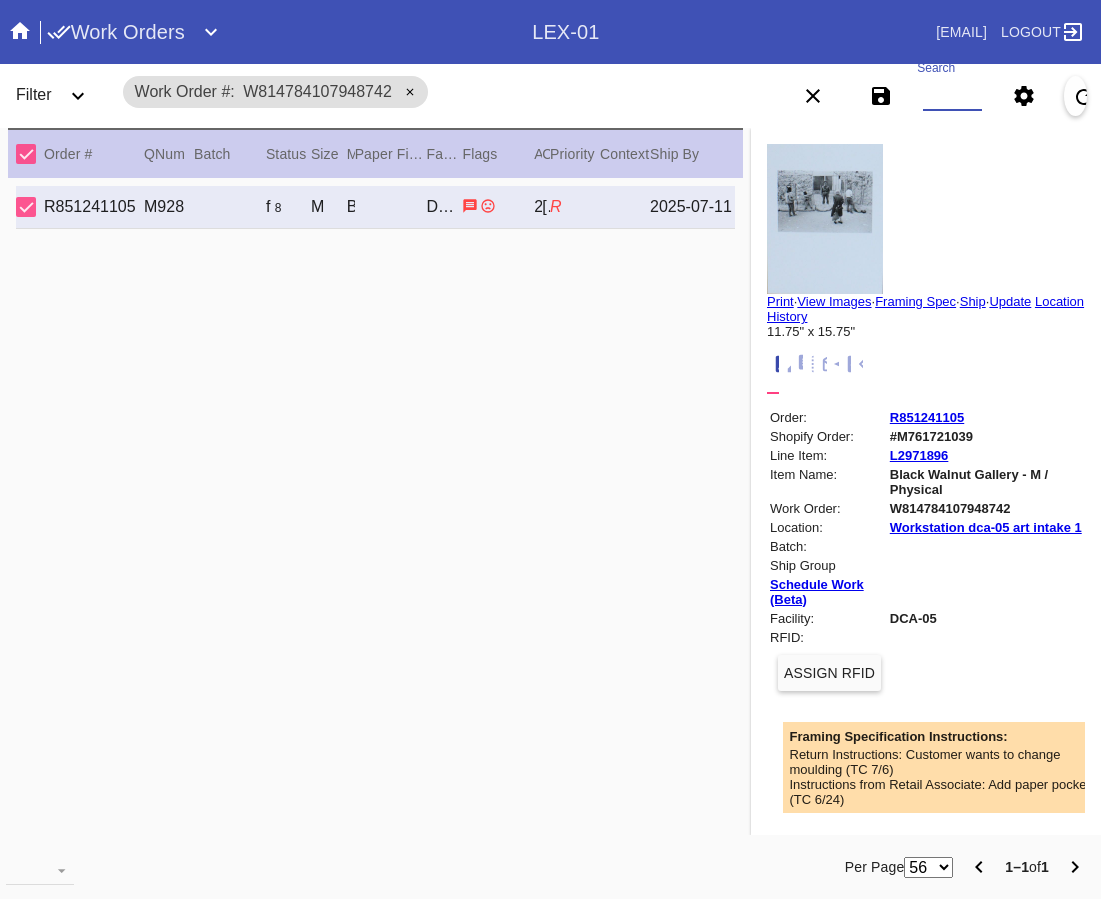 click on "Search" at bounding box center (952, 96) 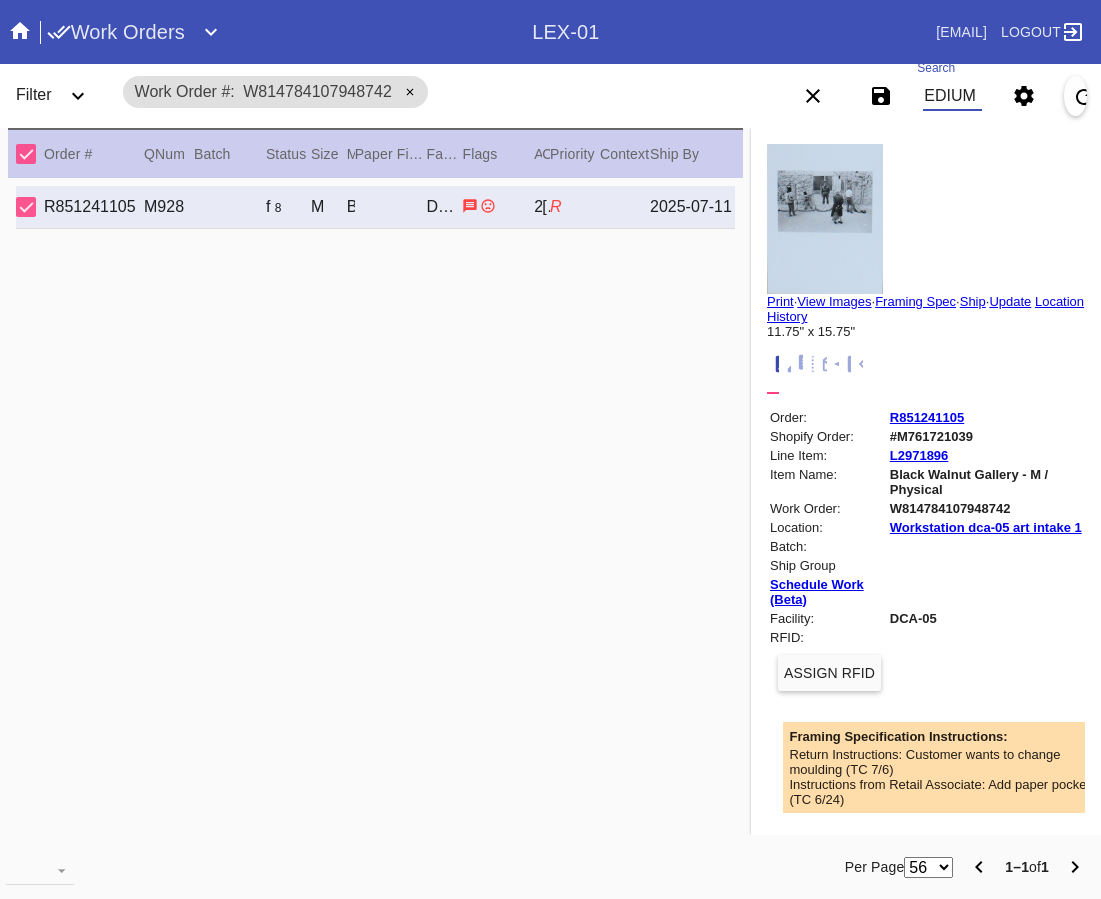 scroll, scrollTop: 0, scrollLeft: 122, axis: horizontal 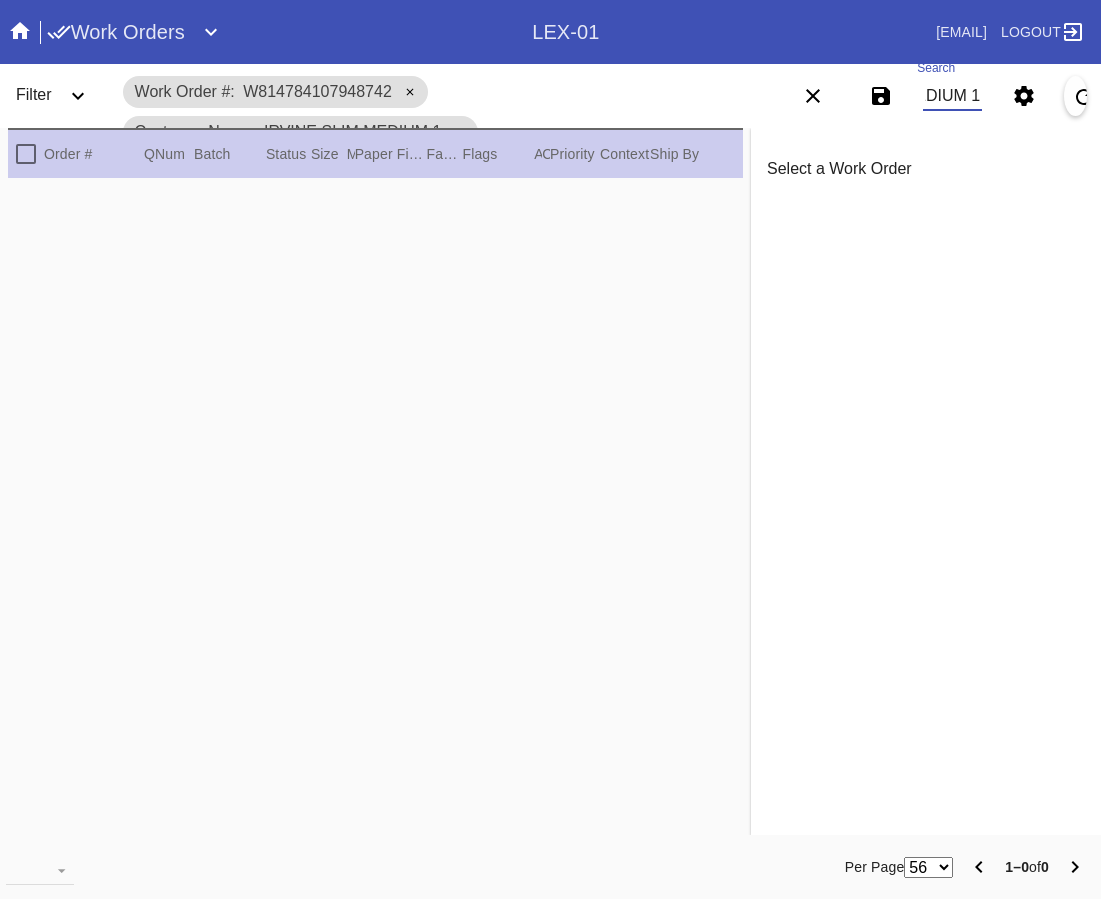 click on "IRVINE SLIM MEDIUM 1" at bounding box center (952, 96) 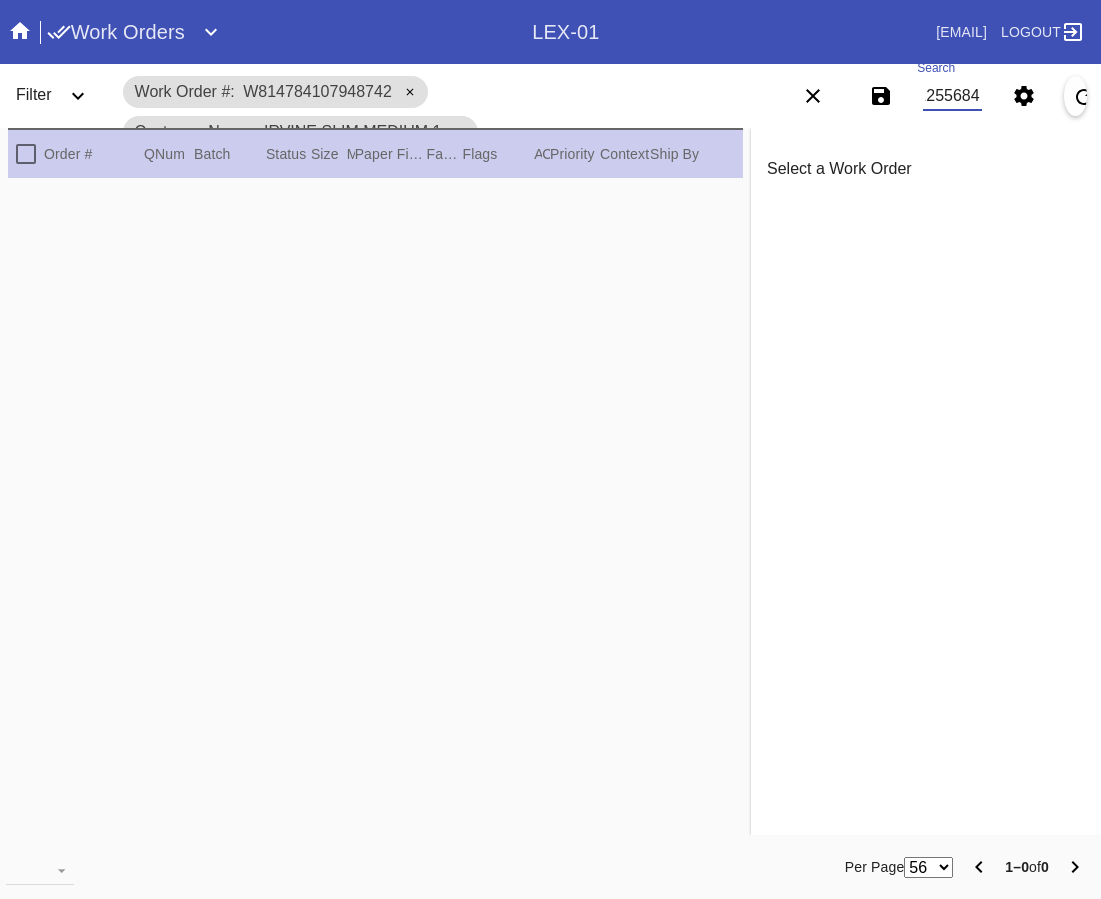 scroll, scrollTop: 0, scrollLeft: 193, axis: horizontal 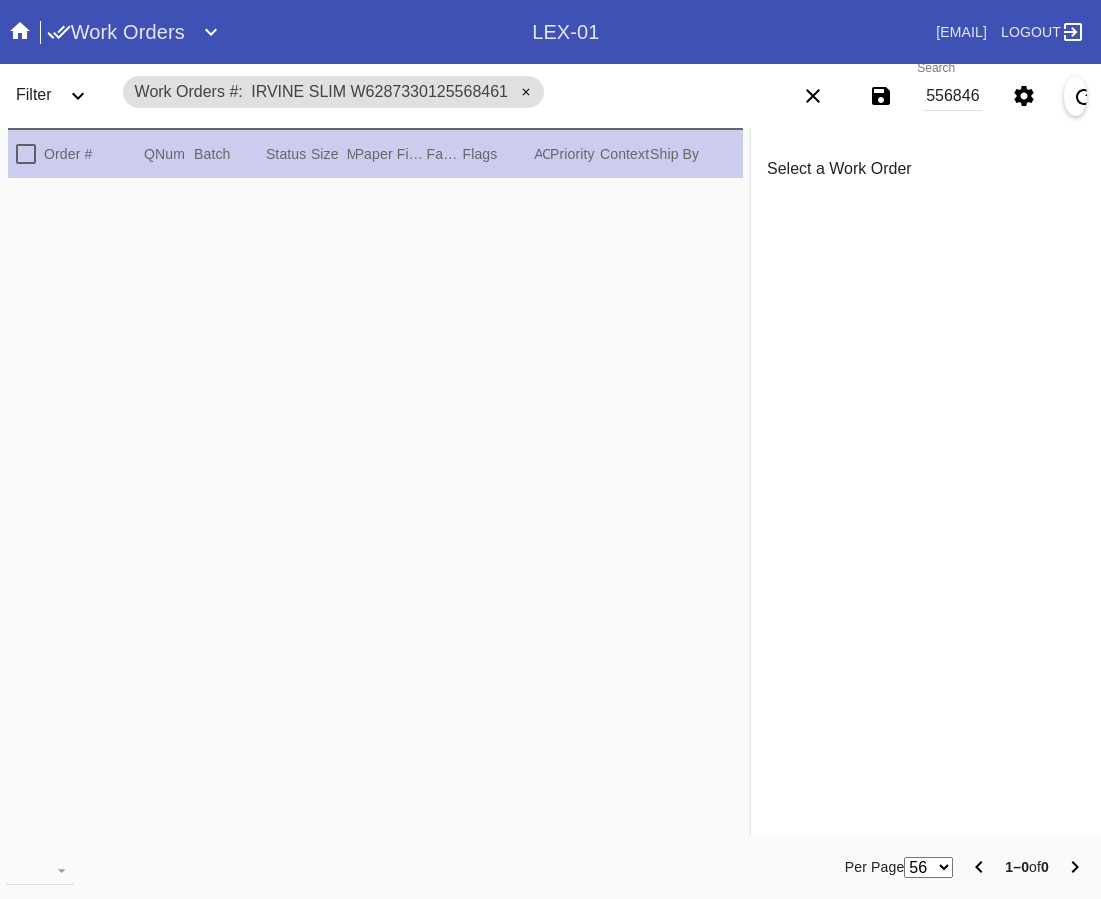 click on "Filter Controls    Easy Mode Advanced Mode         Location   Any Location LEX-02 (inactive) LEX-02_ART (inactive) DCA-01 (inactive) CLT-RTL-MYP BOS-RTL-WEL DCA-RTL-MCL PHL-RLT-SBRN DCA-05 LAS-01 LAX-RTL-SMON SFO-RTL-PALO LEX-01 ATL-RTL-ALP (inactive) LGA-RTL-WPT AUS-RTL-SAUS BNA-RTL-NASH ELP-01 ORD-RTL-WINN LEX-03 ATL-RTL-WEST DCA-RTL-UNMA DCA-RTL-BETH LGA-RTL-SUM DCA-RTL-MOSA BOS-RTL-SEA AUS-RTL-CAUS ATL-RTL-BUCK PHL-01 (inactive) DCA-RTL-CLAR LGA-RTL-HOBO CLT-RTL-SOE PHL-RTL-PHI DCA-RTL-OLDT DFW-RTL-IVIL BOS-RTL-DRBY (inactive) LGA-RTL-MHIL (inactive) LGA-RTL-NCA LGA-RTL-76TH LGA-RTL-COBL DCA-STR-BETH DCA-RTL-GEO LGA-RTL-PSLO LGA-RTL-WILL ORD-RTL-SOUT LGA-RTL-82ND ORD-RTL-WLOO LGA-RTL-BRNX DCA-RTL-14TH LGA-RTL-VILL ORD-RTL-RNOR MSY-RTL-ORL DCA-04            Columns
Order #
QNum
Batch
Status
Size
Moulding / Mat
Paper Finish
Facility
Flags
Attempt
Customer
Priority
Context" at bounding box center (1024, 96) 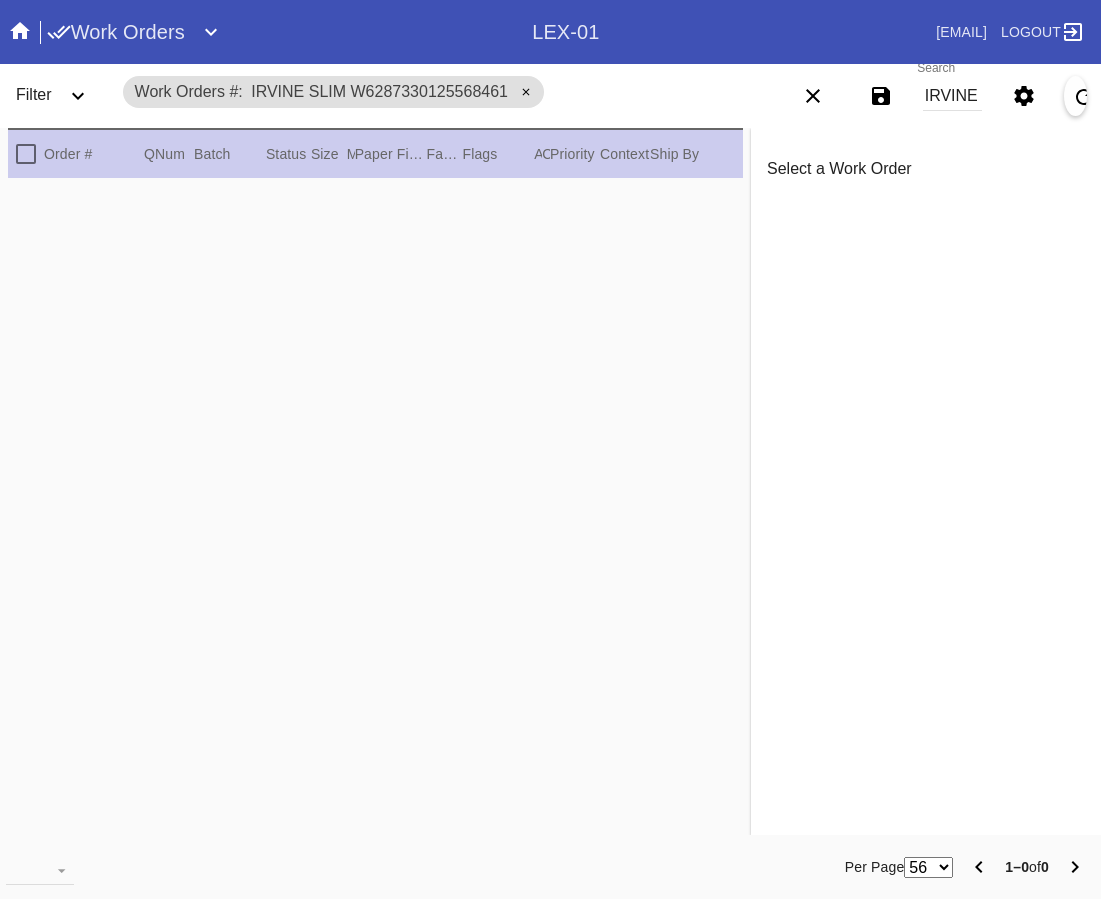 click on "IRVINE SLIM W6287330125568461" at bounding box center [952, 96] 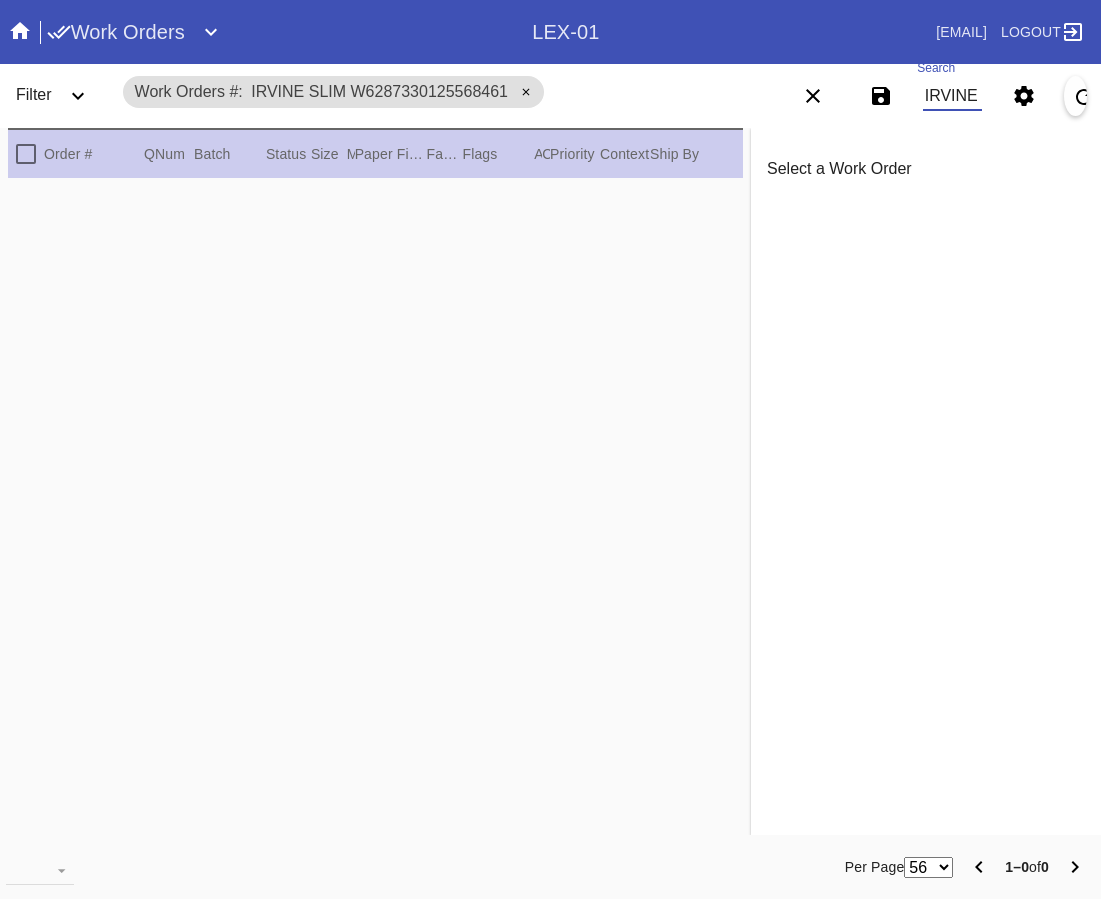 click on "IRVINE SLIM W6287330125568461" at bounding box center [952, 96] 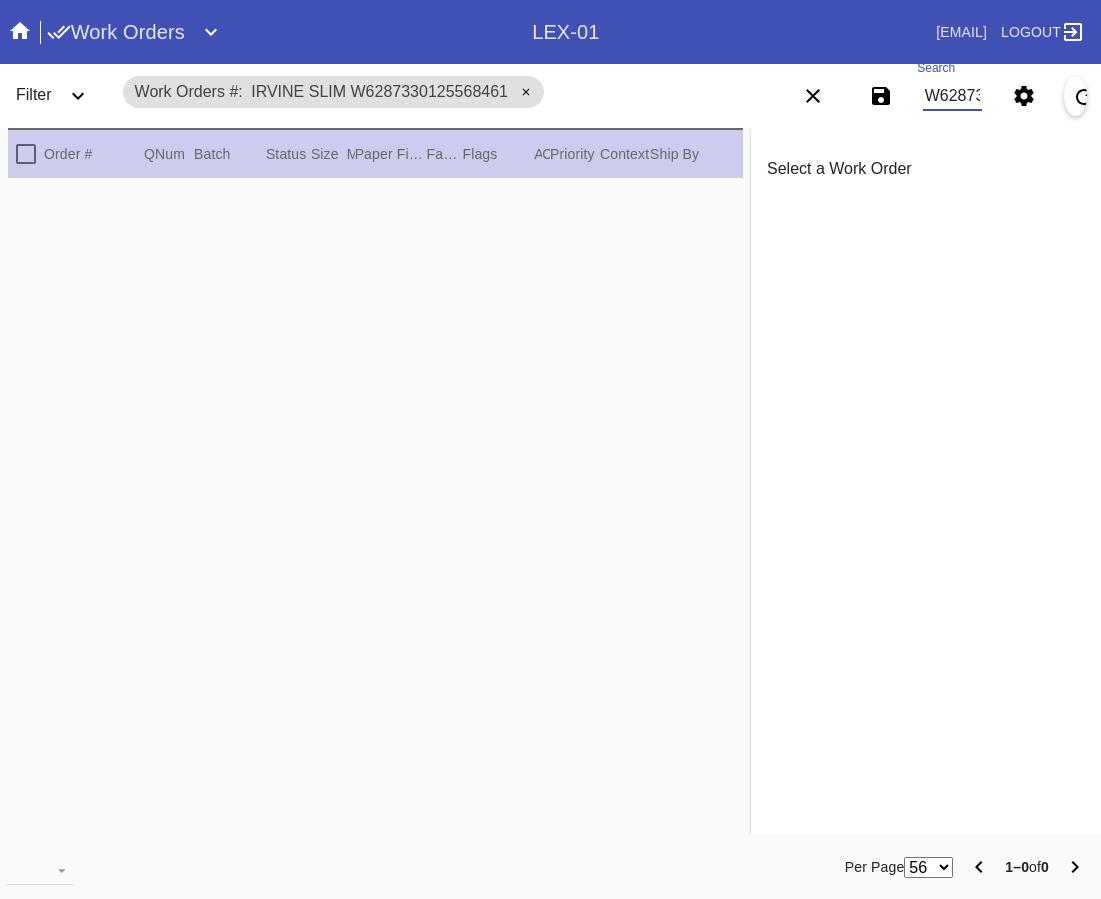 scroll, scrollTop: 0, scrollLeft: 93, axis: horizontal 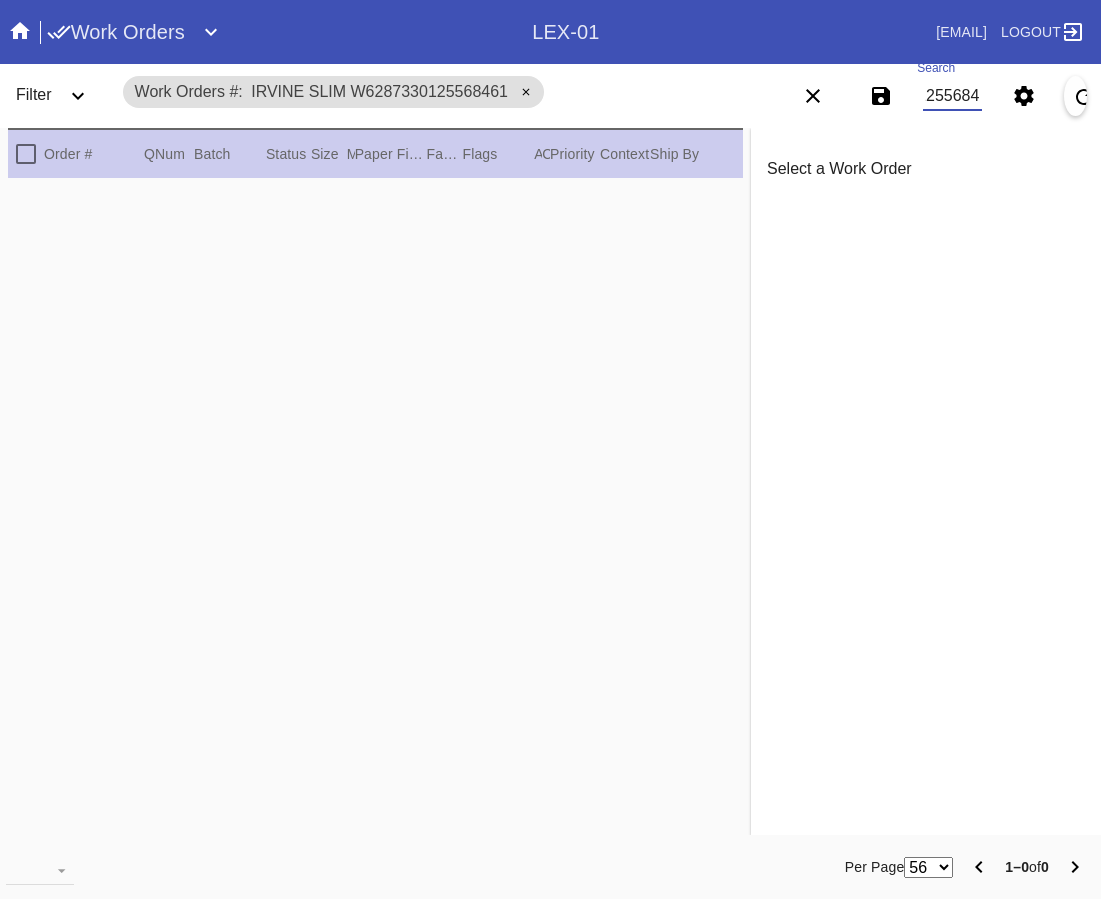 type on "W628733012556846" 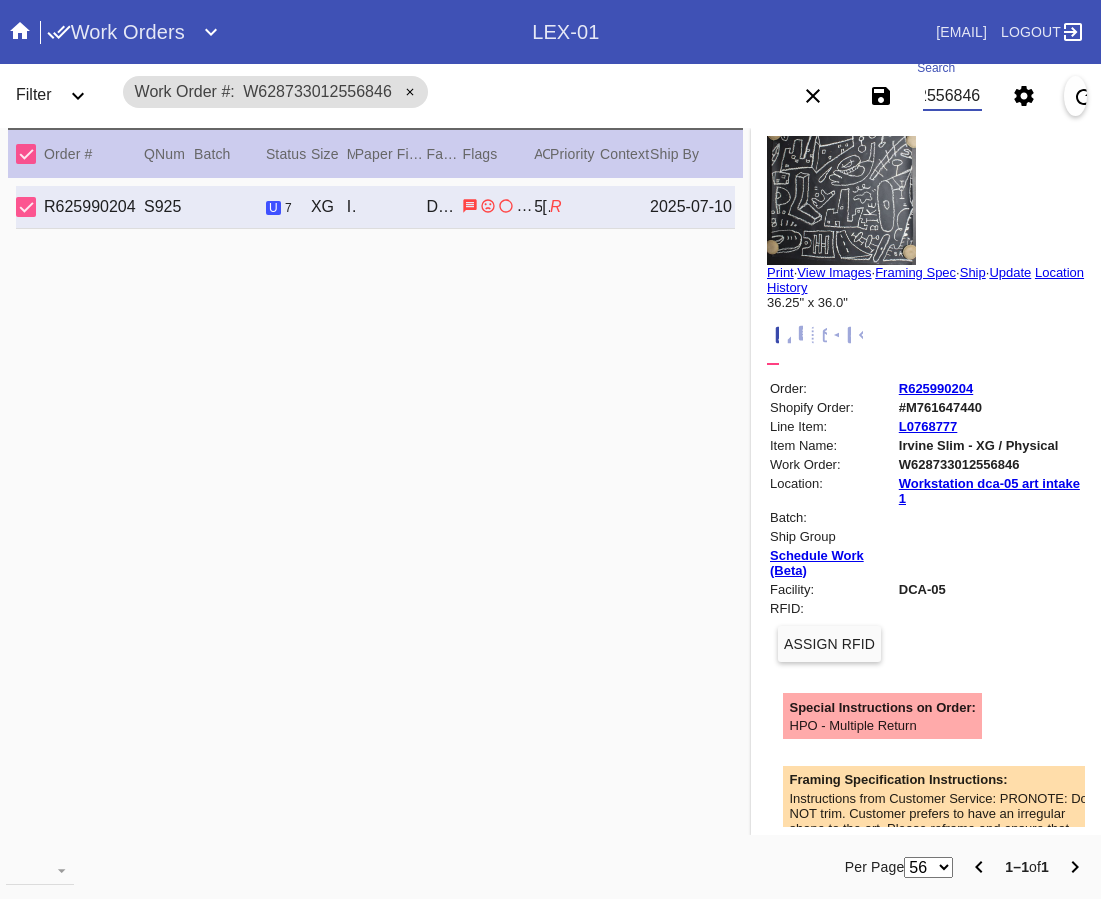 scroll, scrollTop: 0, scrollLeft: 0, axis: both 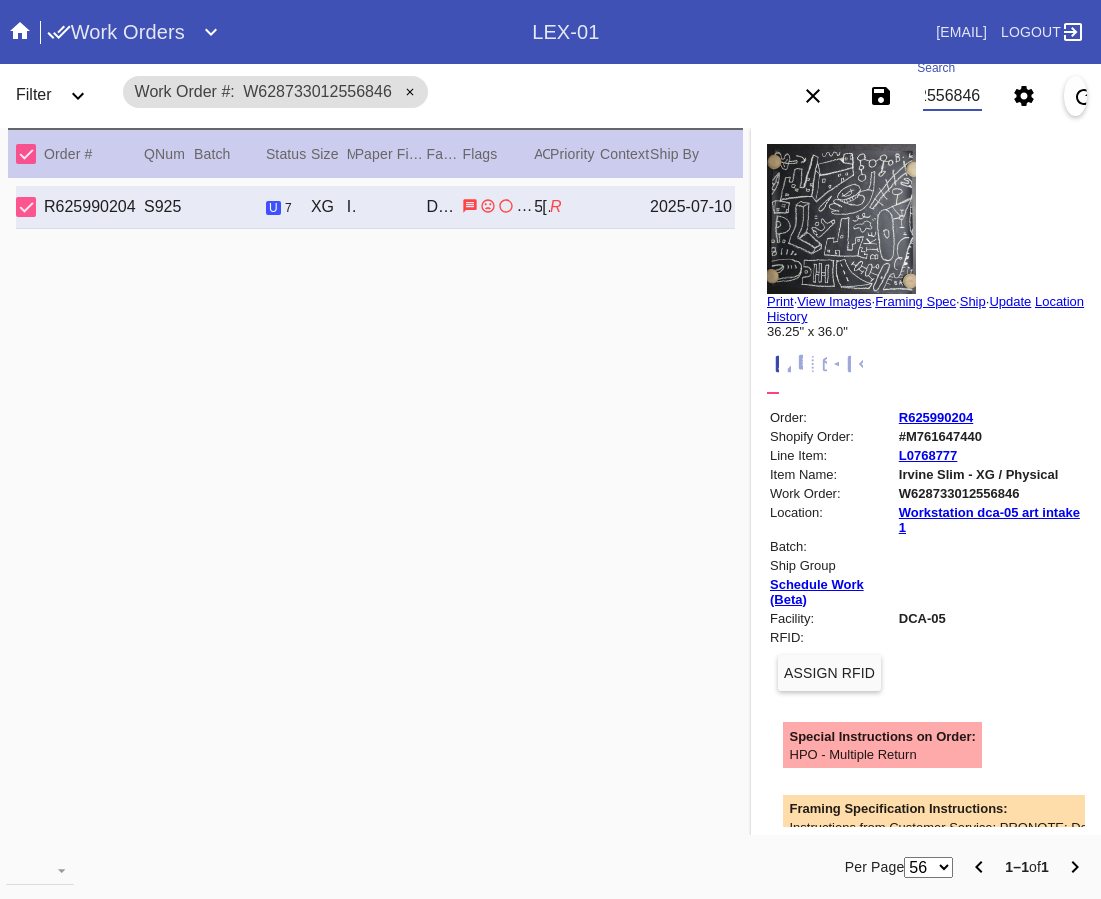 click on "Location History" at bounding box center (925, 309) 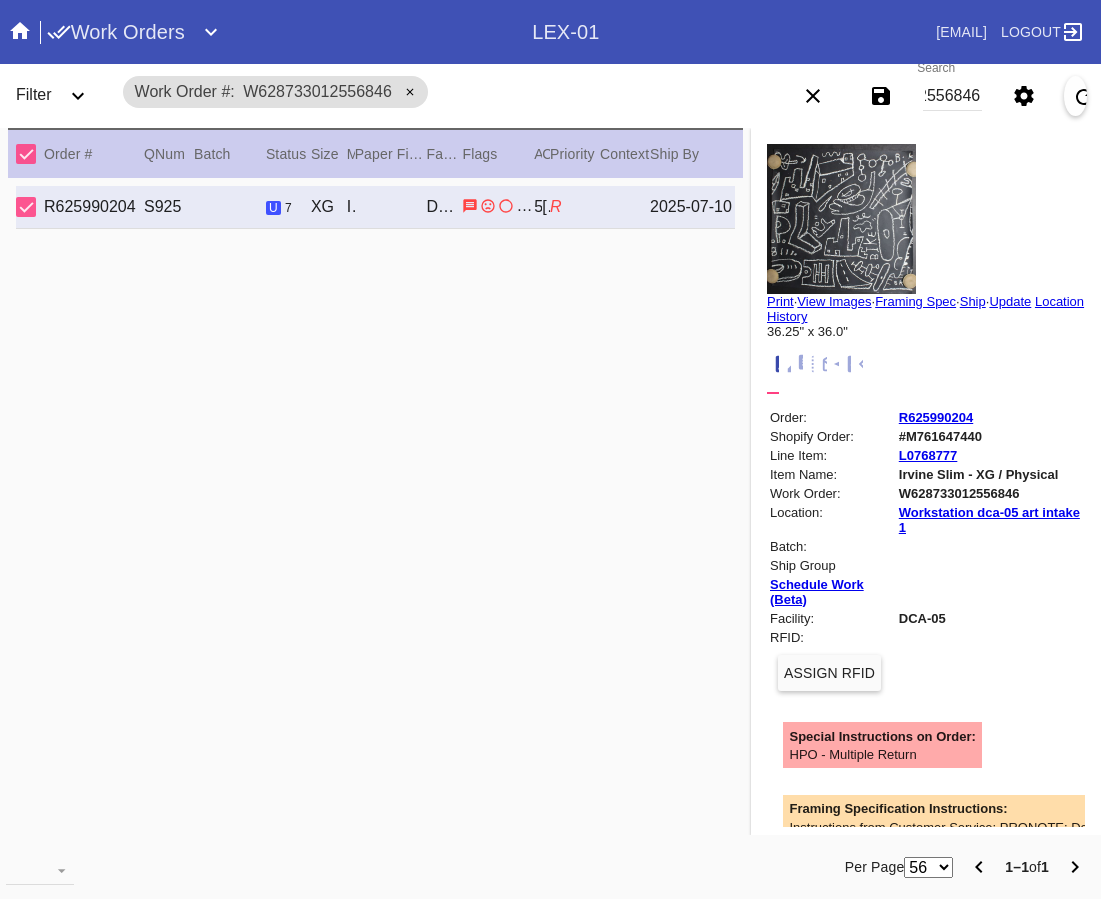 scroll, scrollTop: 0, scrollLeft: 0, axis: both 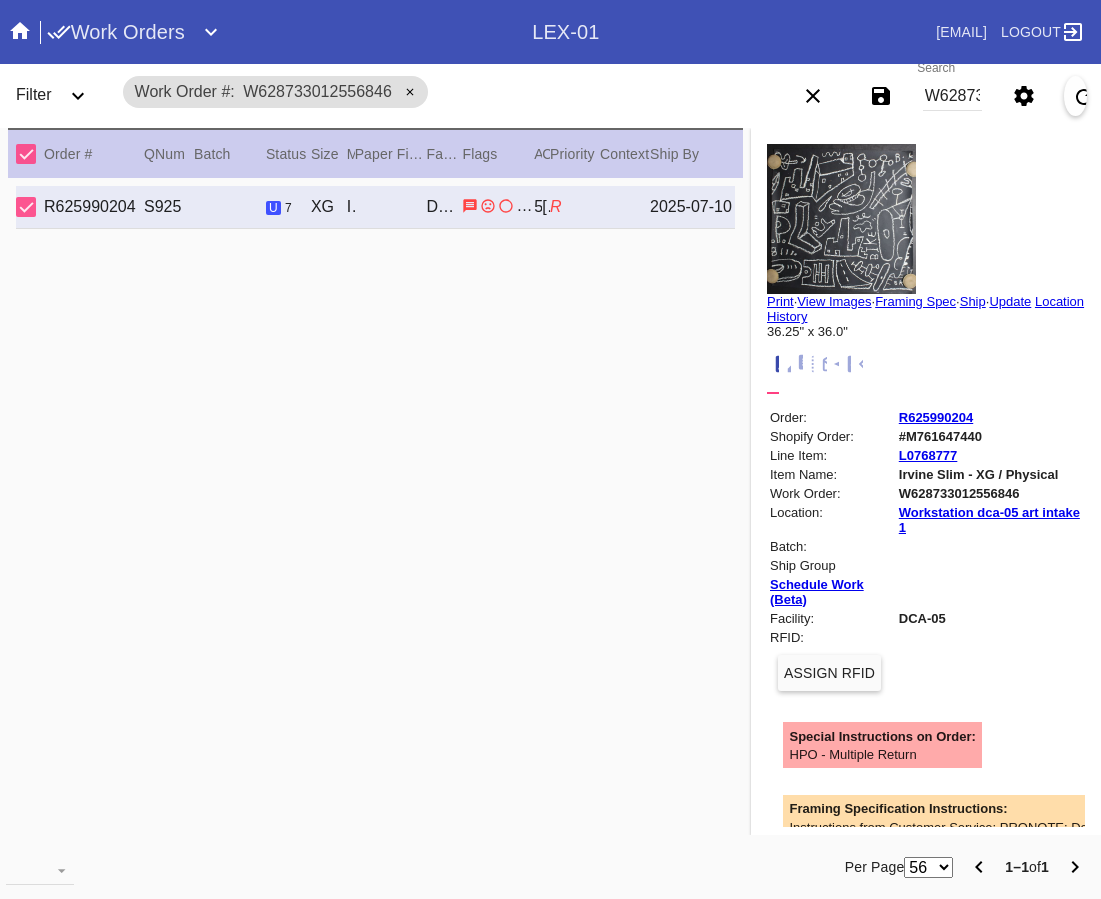 drag, startPoint x: 1015, startPoint y: 274, endPoint x: 798, endPoint y: 368, distance: 236.48466 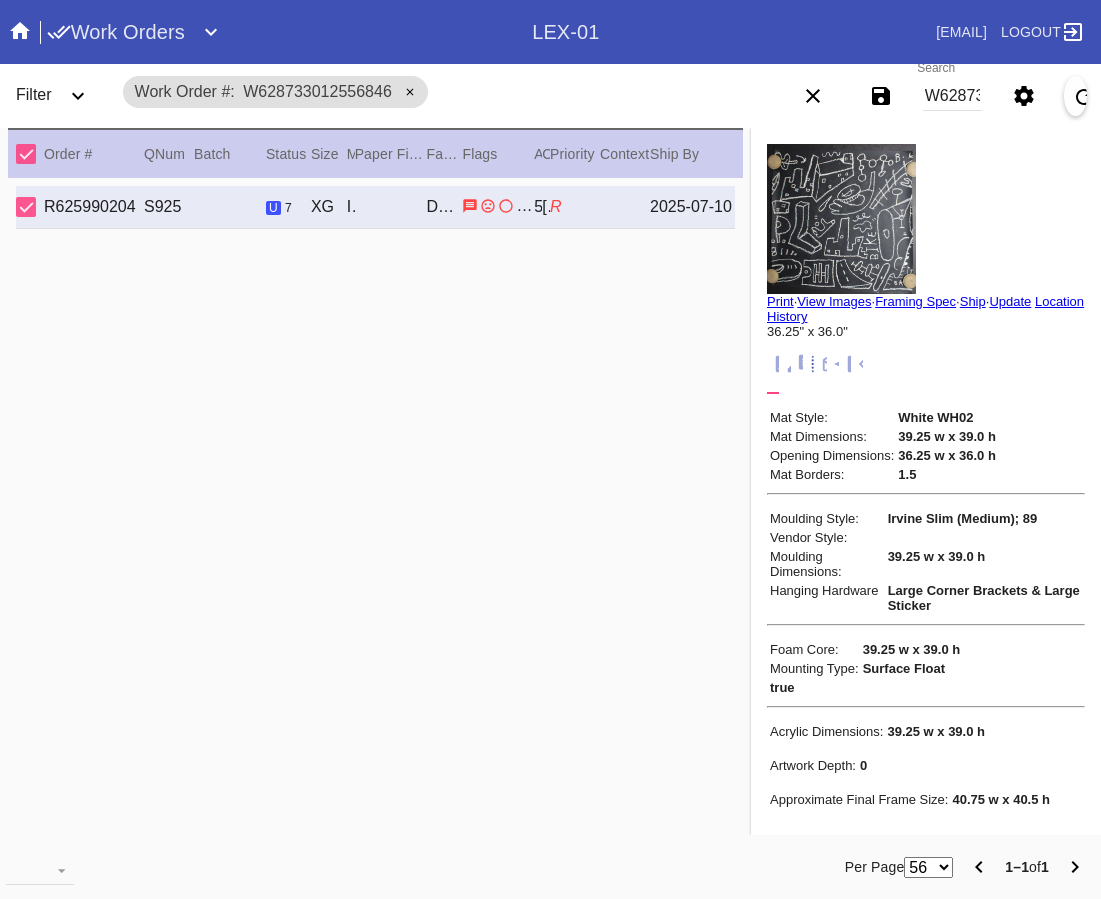 scroll, scrollTop: 172, scrollLeft: 0, axis: vertical 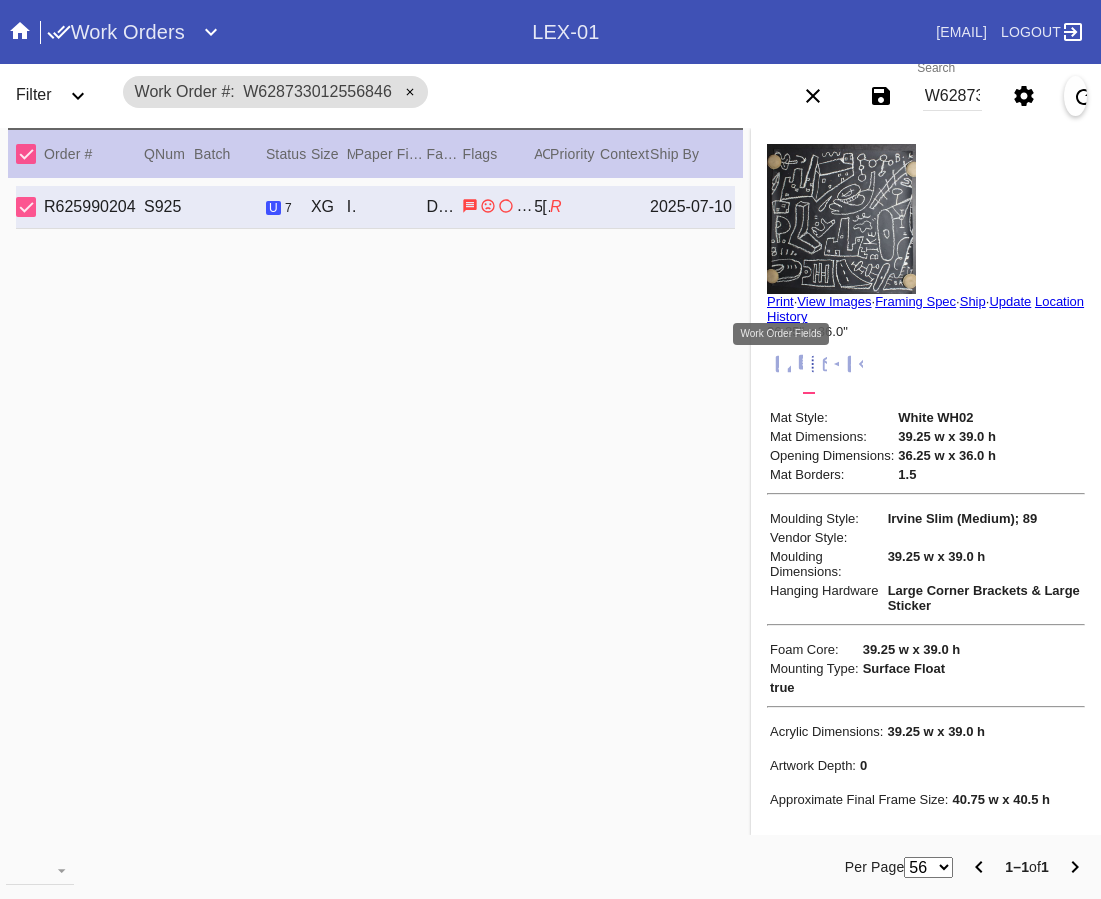 click at bounding box center [796, 364] 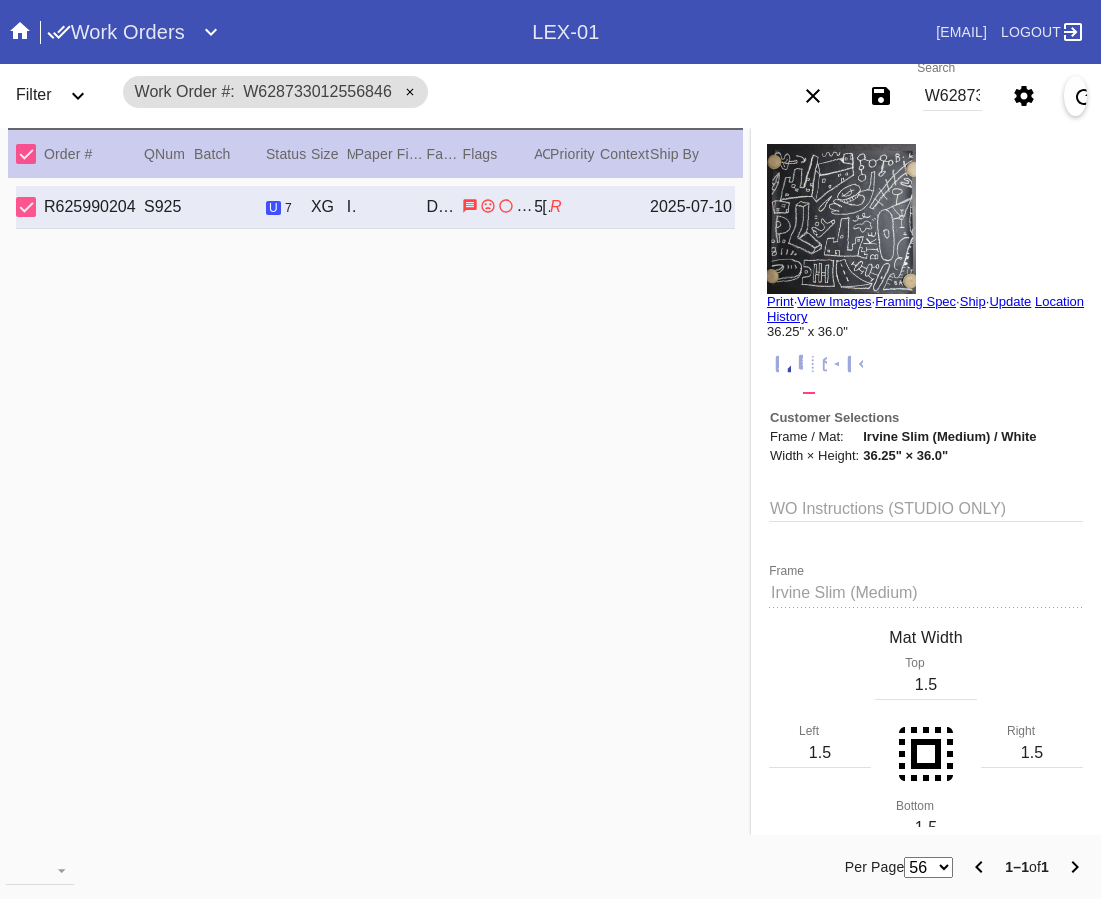 scroll, scrollTop: 74, scrollLeft: 0, axis: vertical 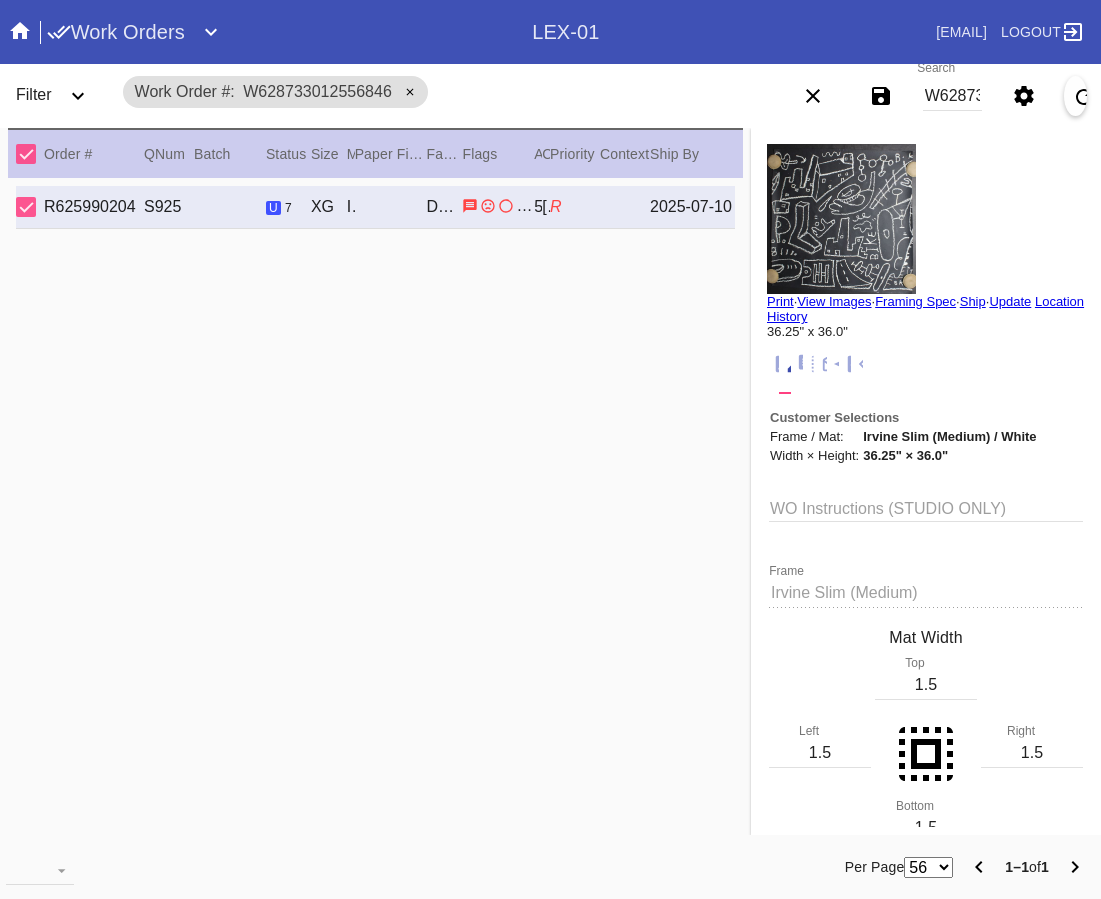 click at bounding box center (809, 364) 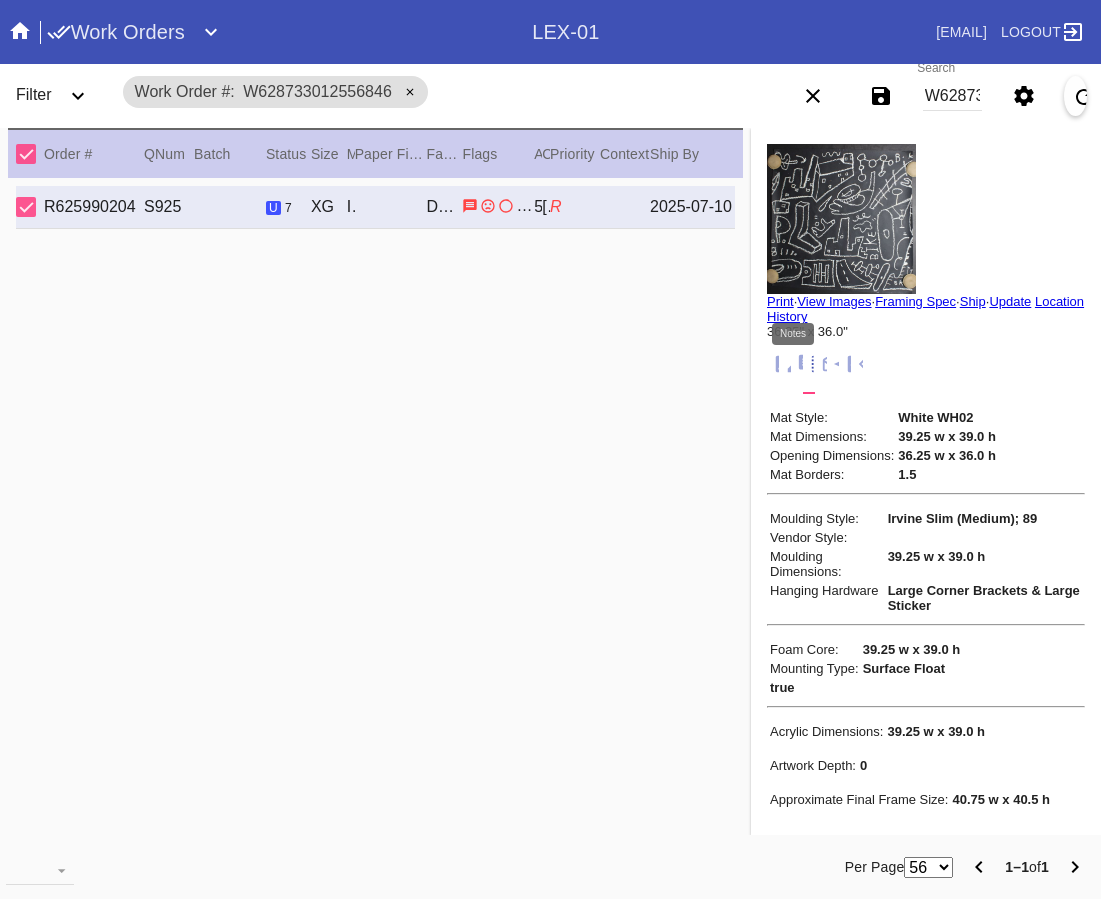 click at bounding box center (808, 364) 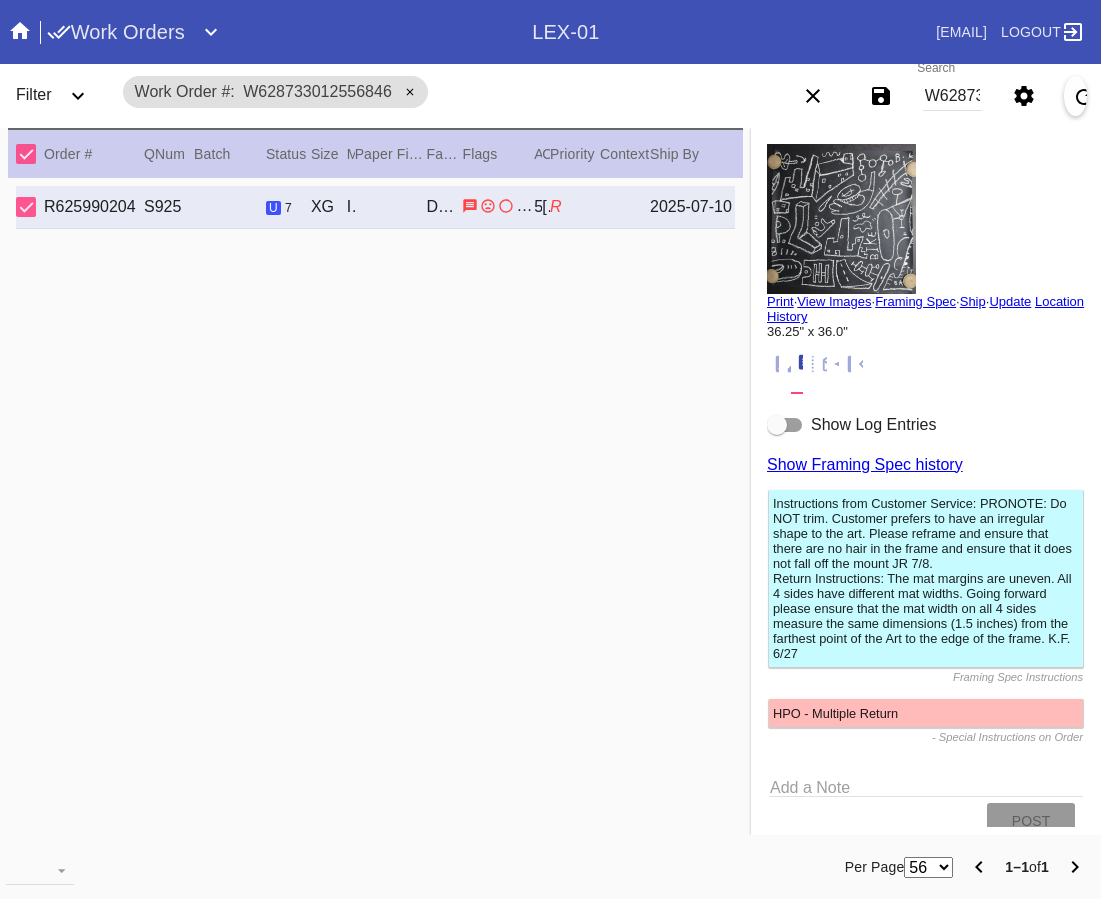 click on "Show Log Entries
Show Framing Spec history
Instructions from Customer Service: PRONOTE: Do NOT trim. Customer prefers to have an irregular shape to the art. Please reframe and ensure that there are no hair in the frame and ensure that it does not fall off the mount JR 7/8.
Return Instructions: The mat margins are uneven. All 4 sides have different mat widths. Going forward please ensure that the mat width on all 4 sides measure the same dimensions (1.5 inches) from the farthest point of the Art to the edge of the frame. K.F. 6/27
Framing Spec Instructions
HPO - Multiple Return - Special Instructions on Order
Add a Note
Post" at bounding box center [926, 628] 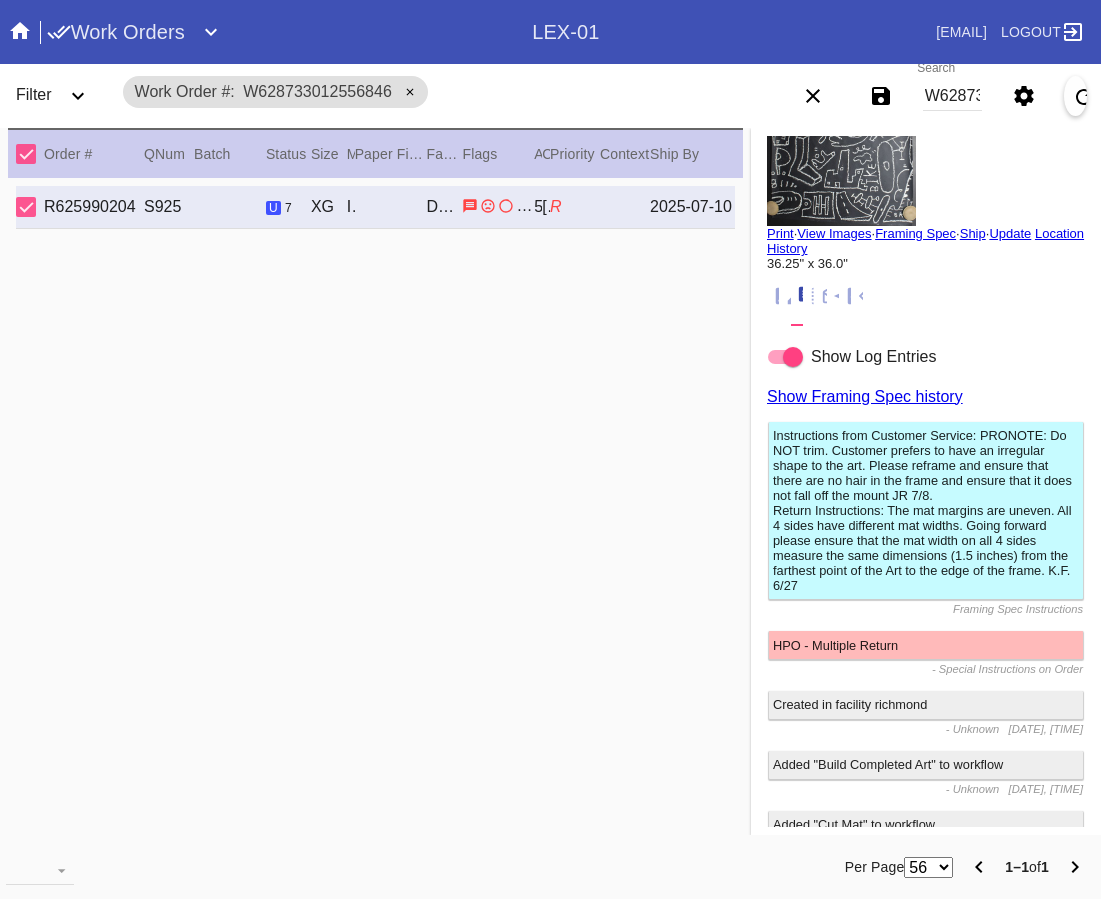 scroll, scrollTop: 0, scrollLeft: 0, axis: both 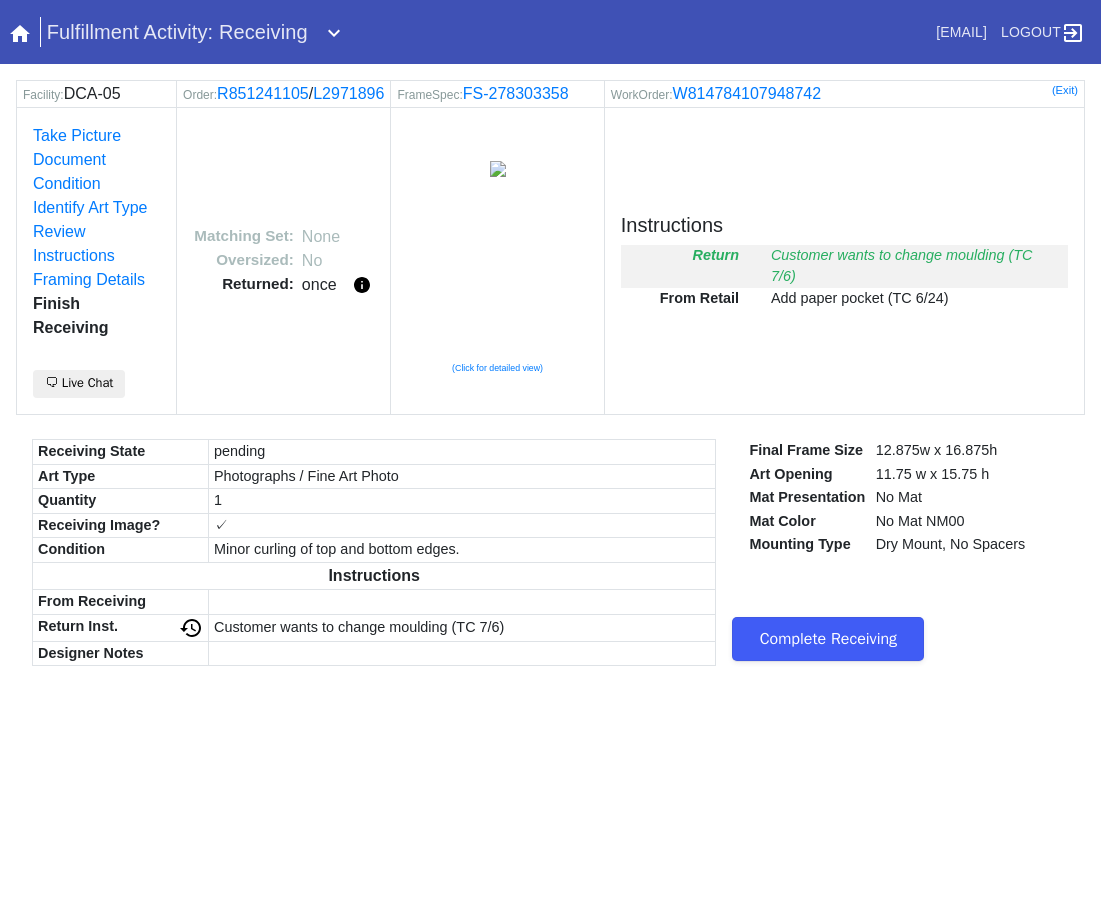 click on "Complete Receiving" at bounding box center [828, 639] 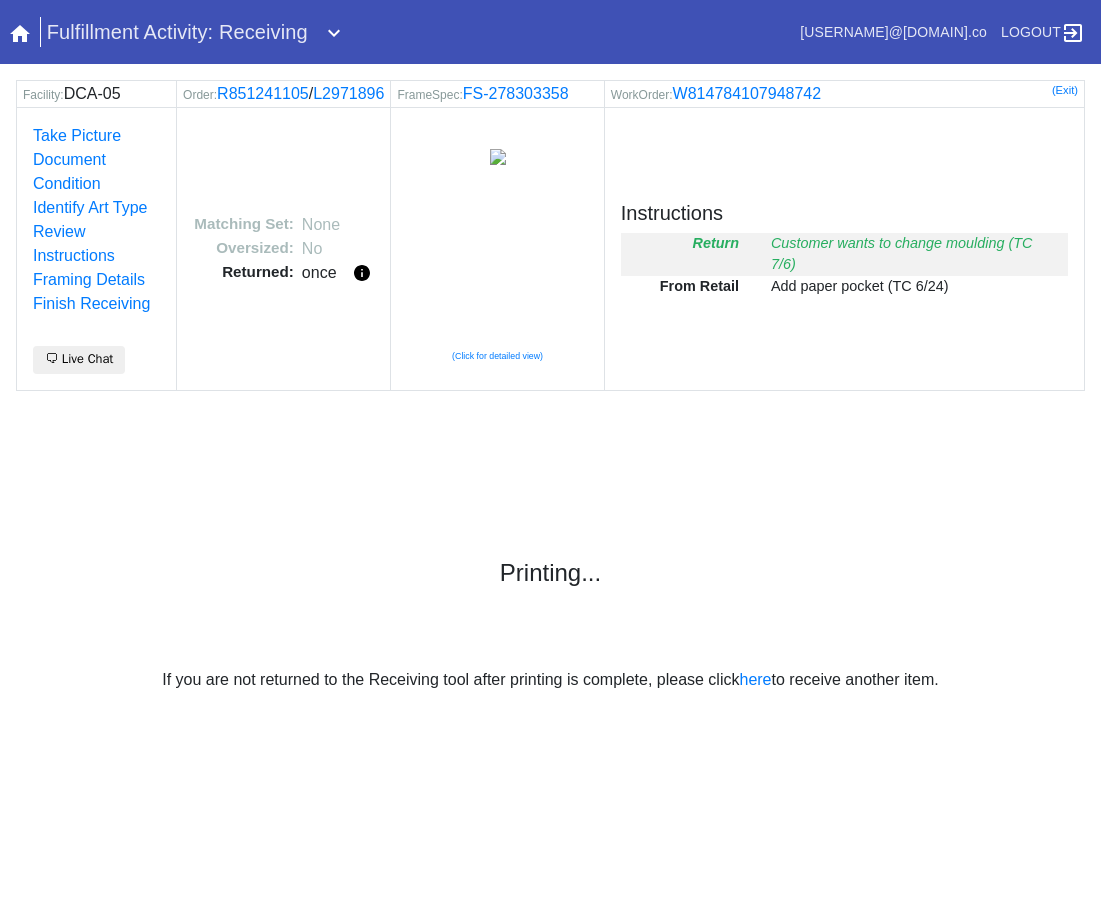 scroll, scrollTop: 0, scrollLeft: 0, axis: both 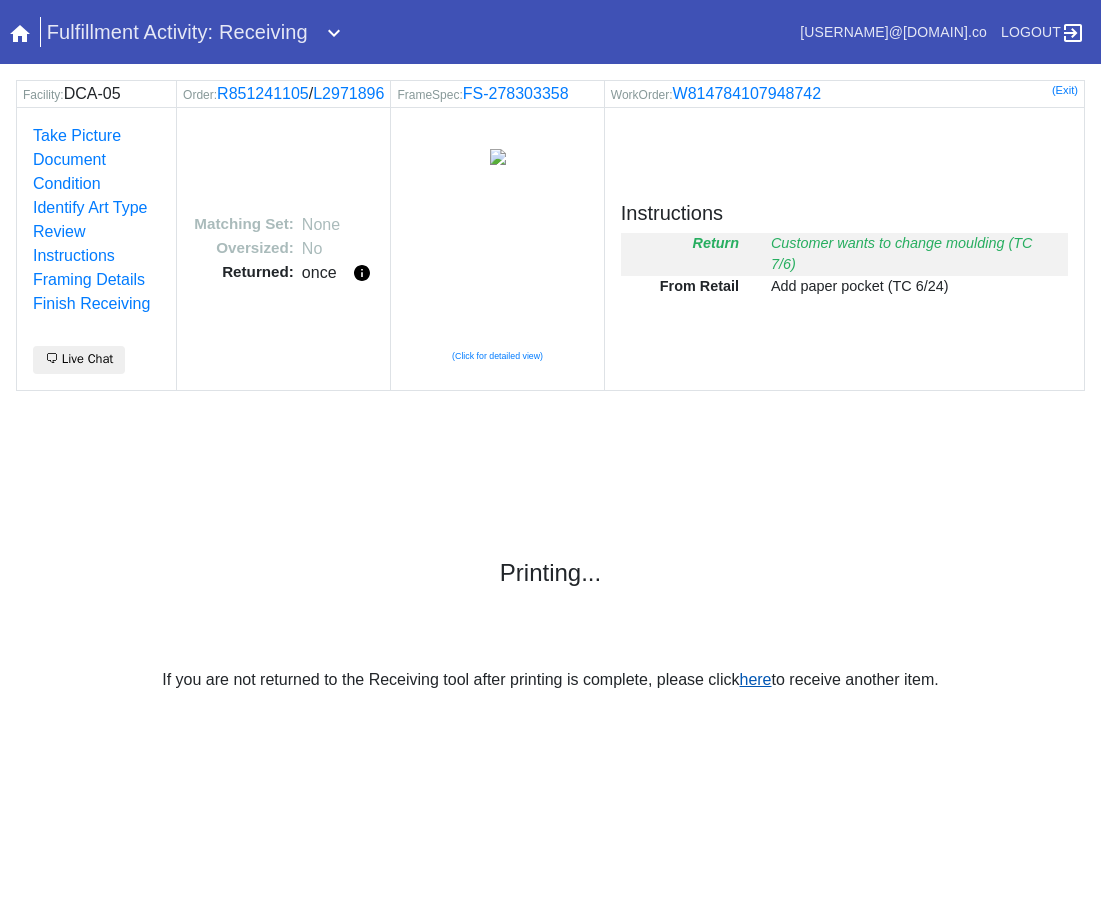 click on "here" at bounding box center (755, 679) 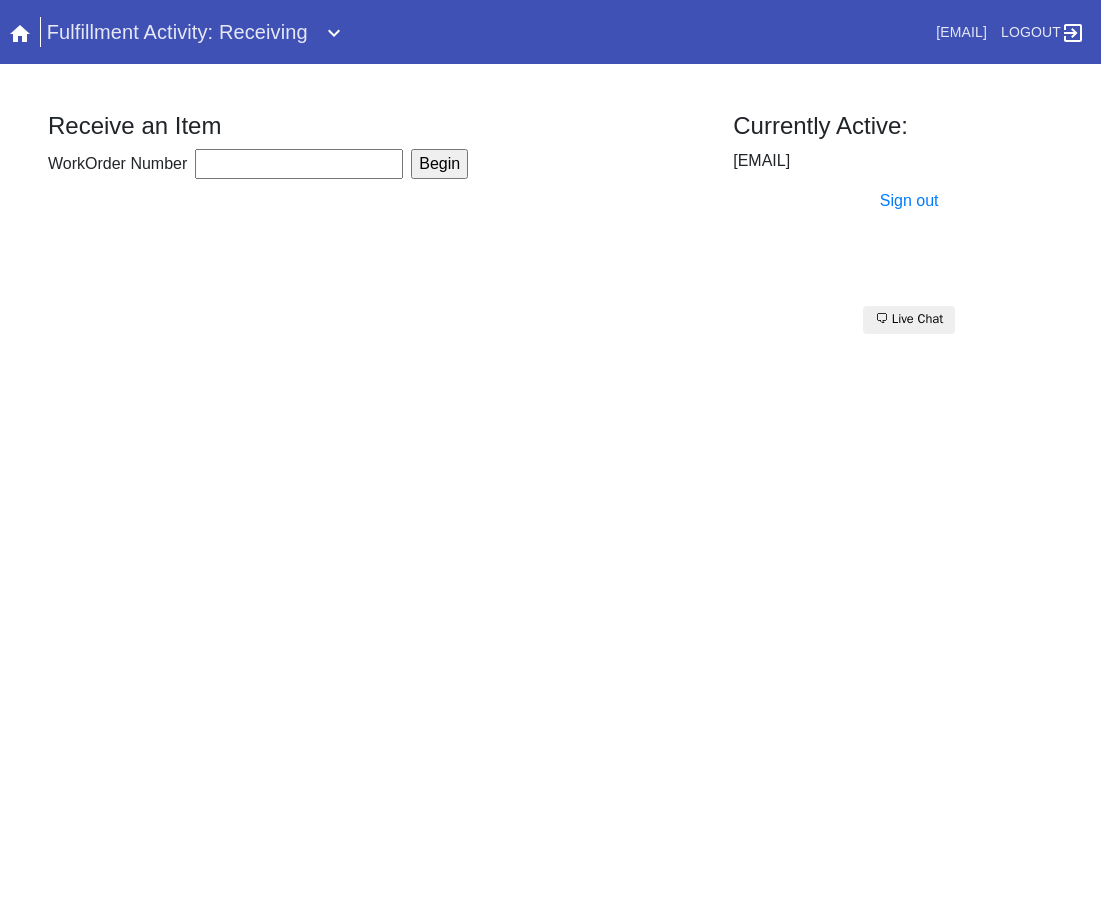 scroll, scrollTop: 0, scrollLeft: 0, axis: both 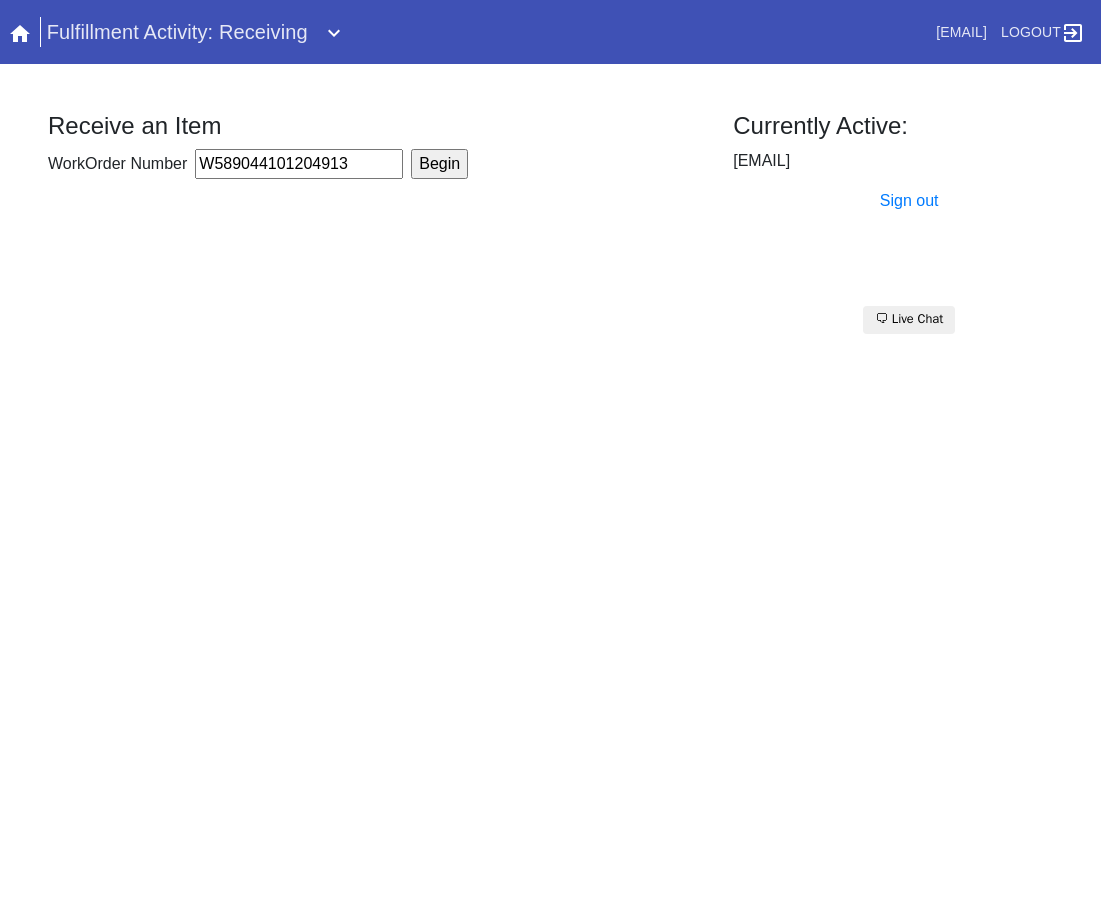 type on "W589044101204913" 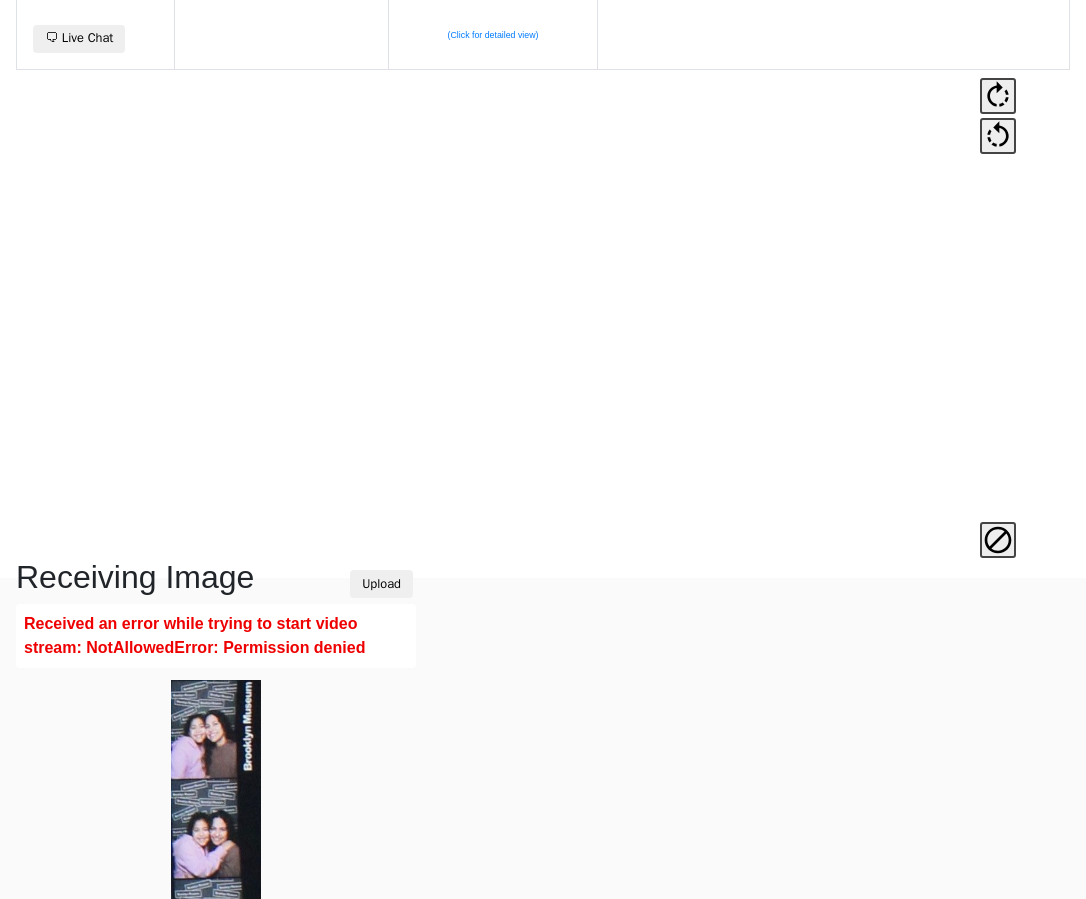 scroll, scrollTop: 492, scrollLeft: 0, axis: vertical 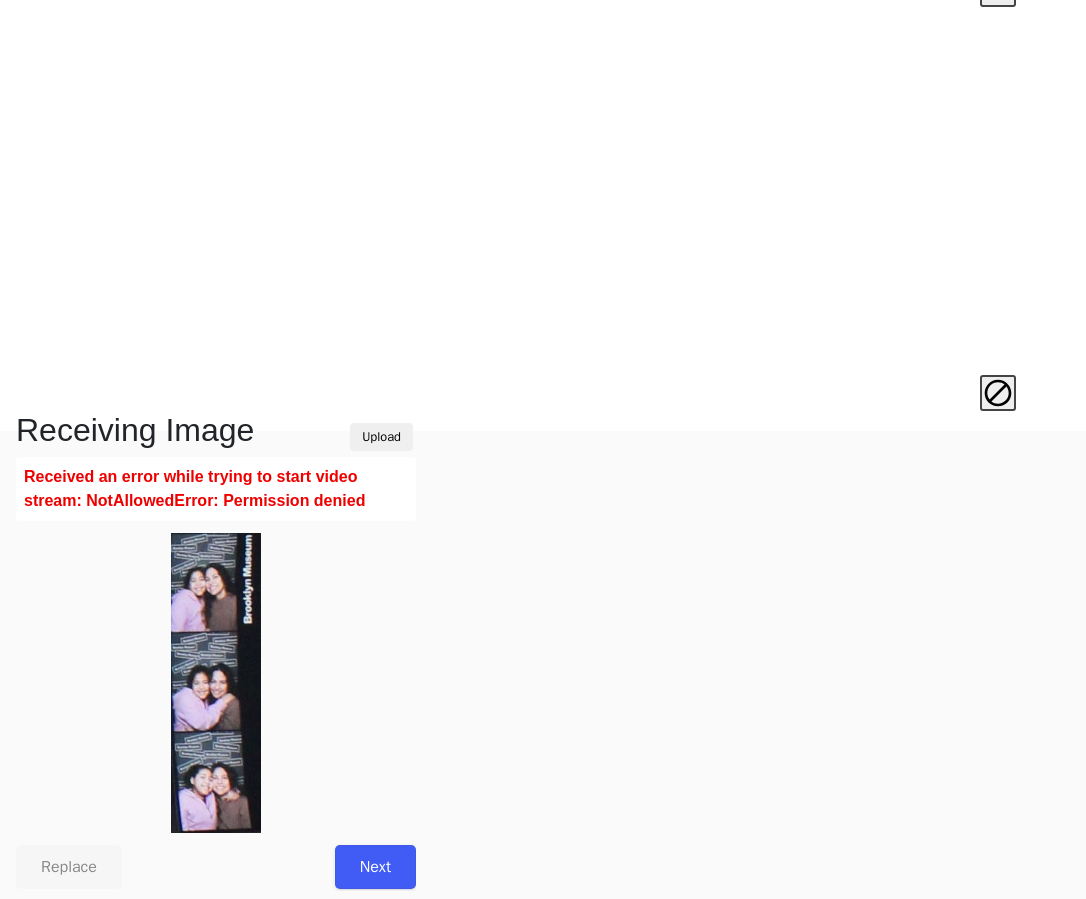 click on "Next" at bounding box center [375, 867] 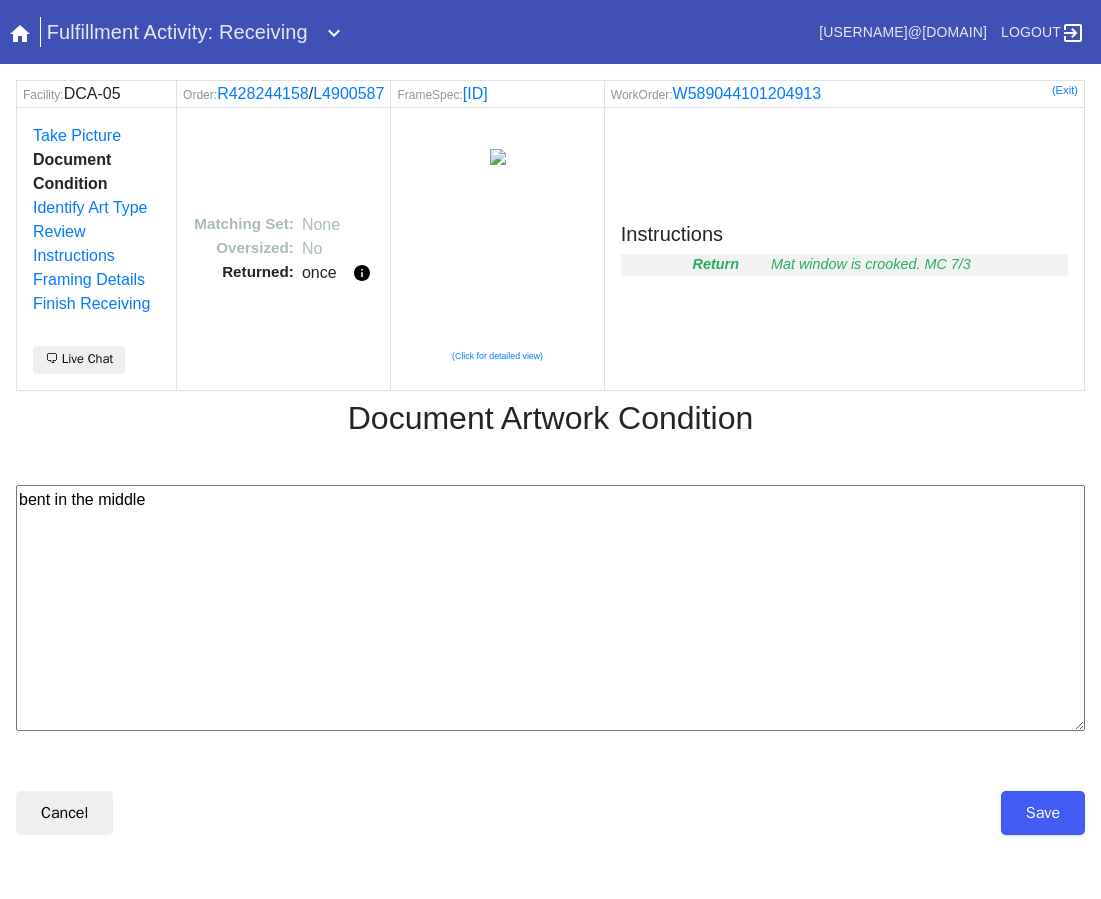 scroll, scrollTop: 0, scrollLeft: 0, axis: both 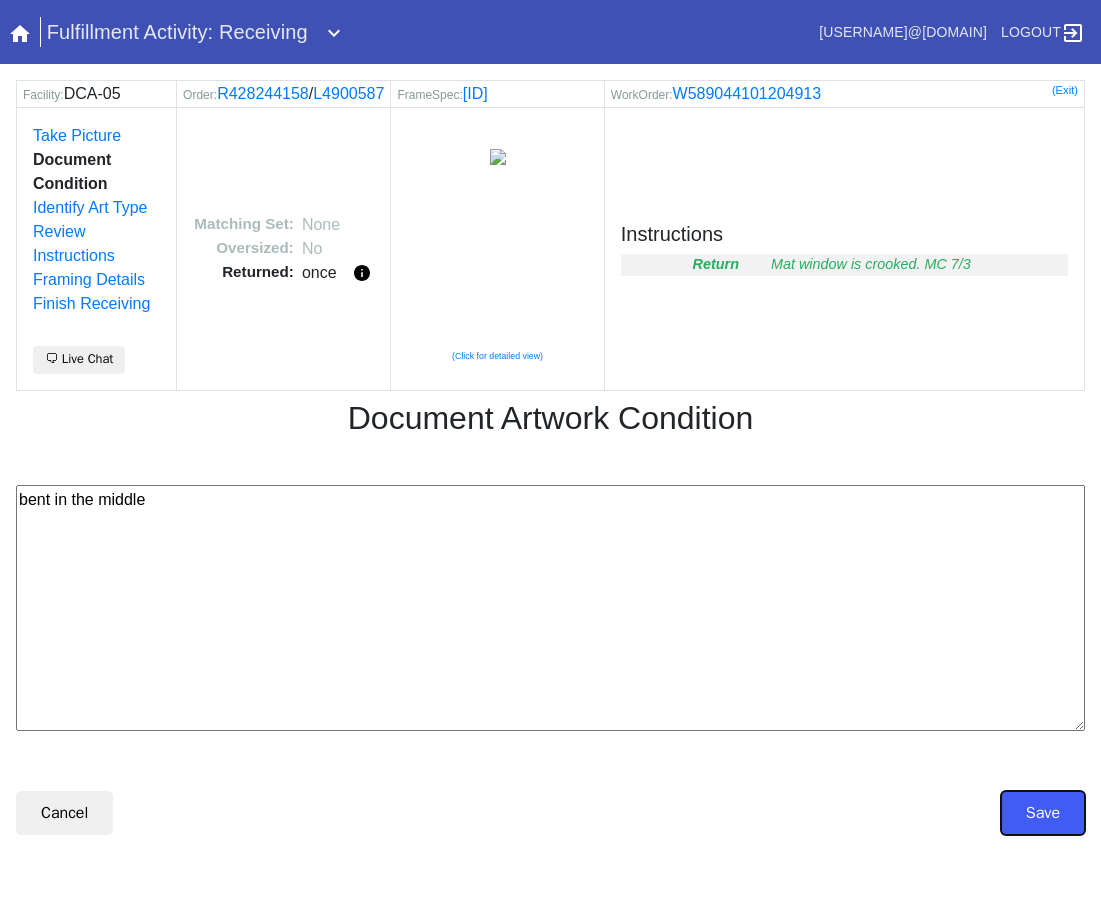 click on "Save" at bounding box center (1043, 813) 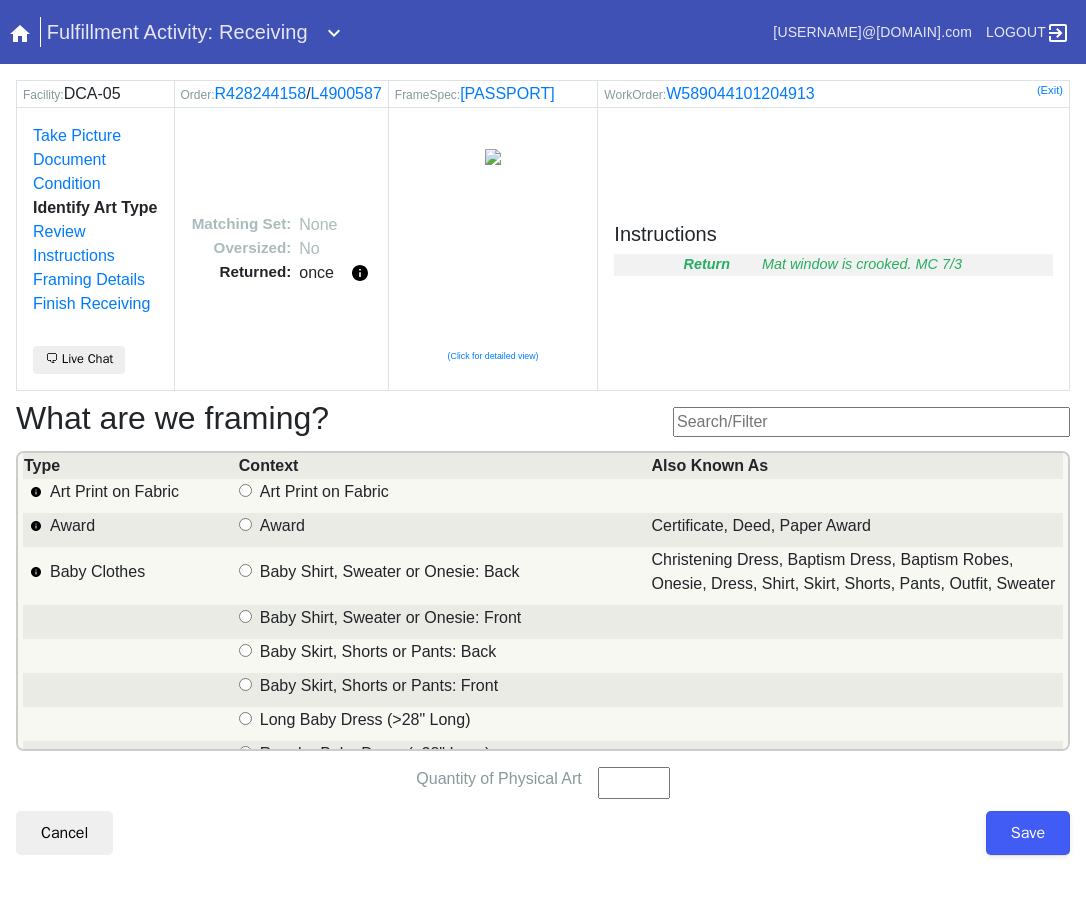 scroll, scrollTop: 12, scrollLeft: 0, axis: vertical 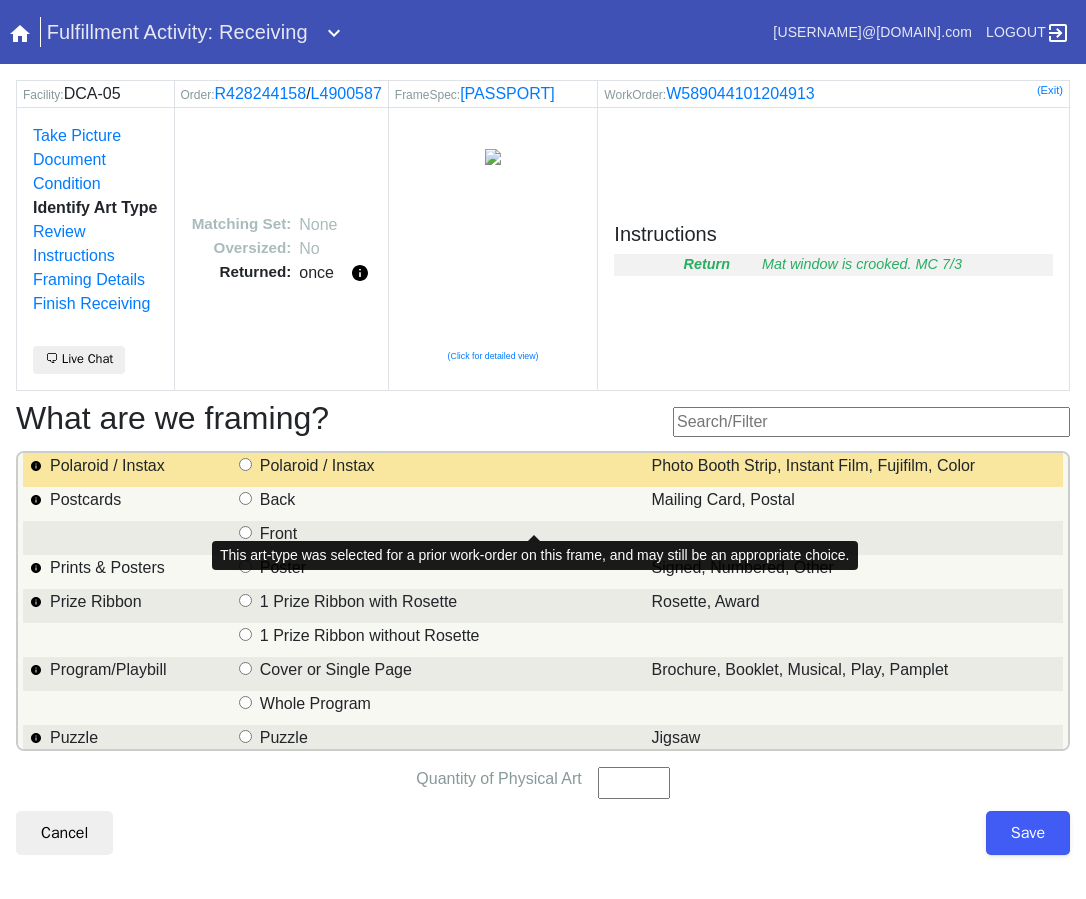 click on "Polaroid / Instax" at bounding box center [444, 470] 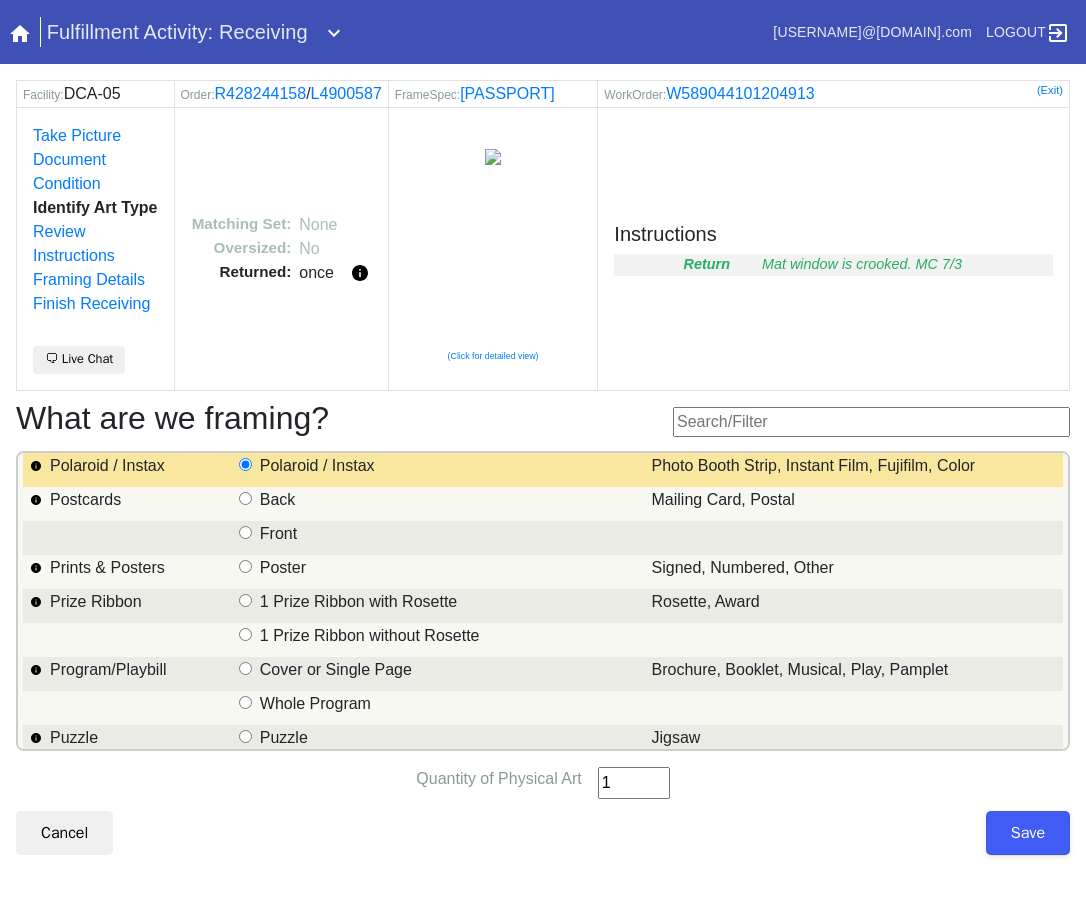 type on "1" 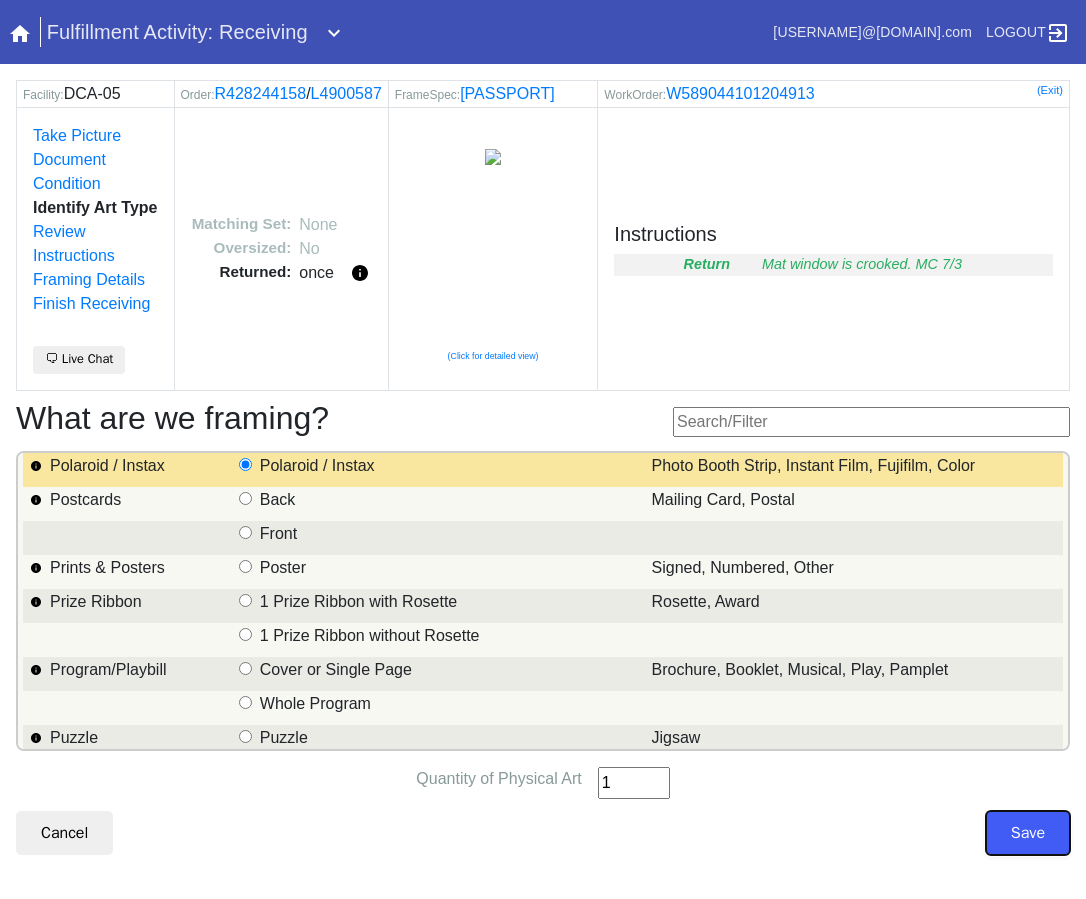 click on "Save" at bounding box center [1028, 833] 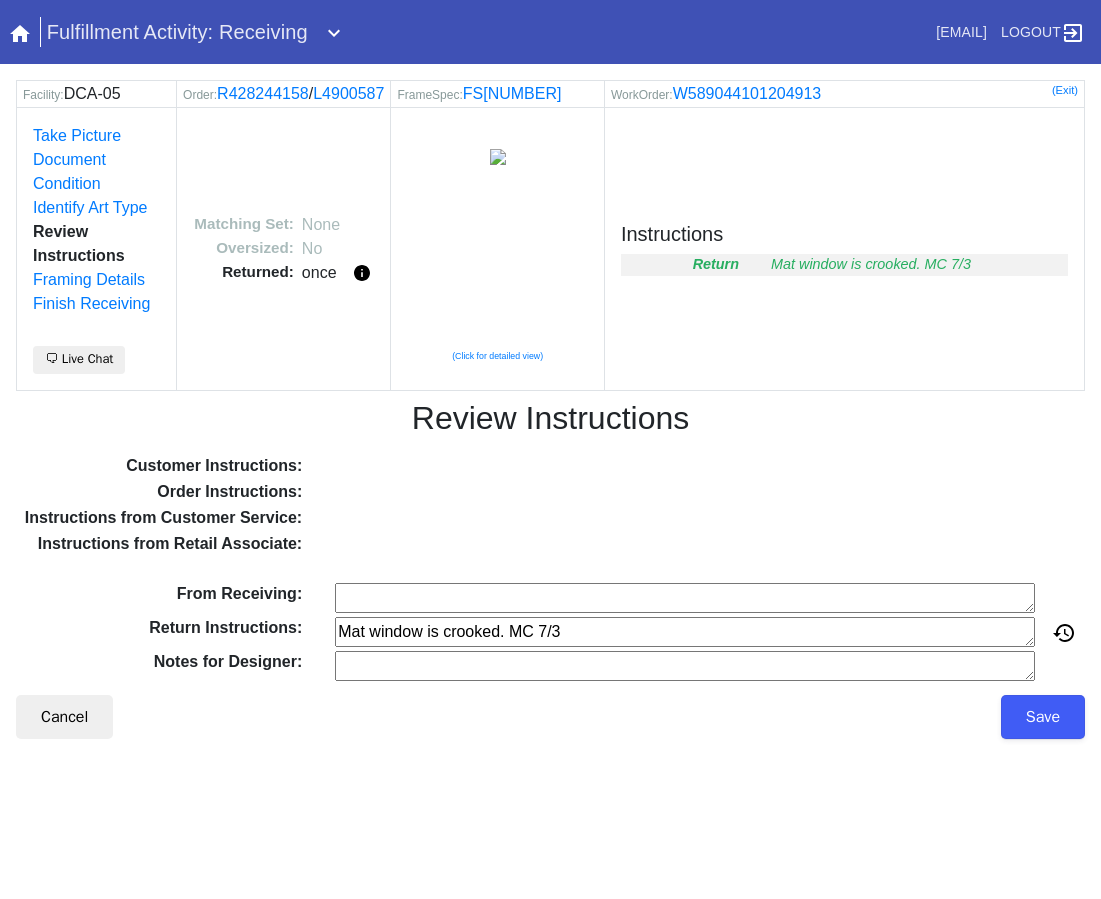 scroll, scrollTop: 0, scrollLeft: 0, axis: both 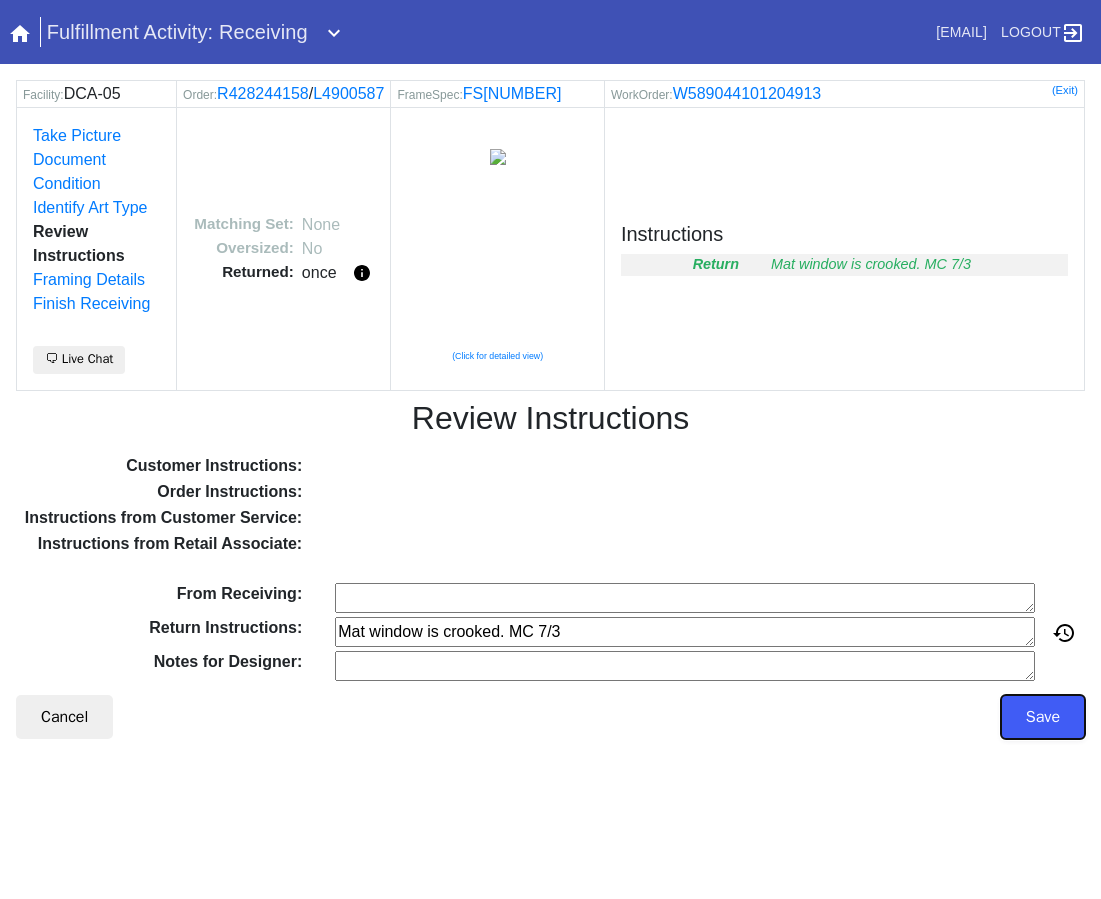 click on "Save" at bounding box center (1043, 717) 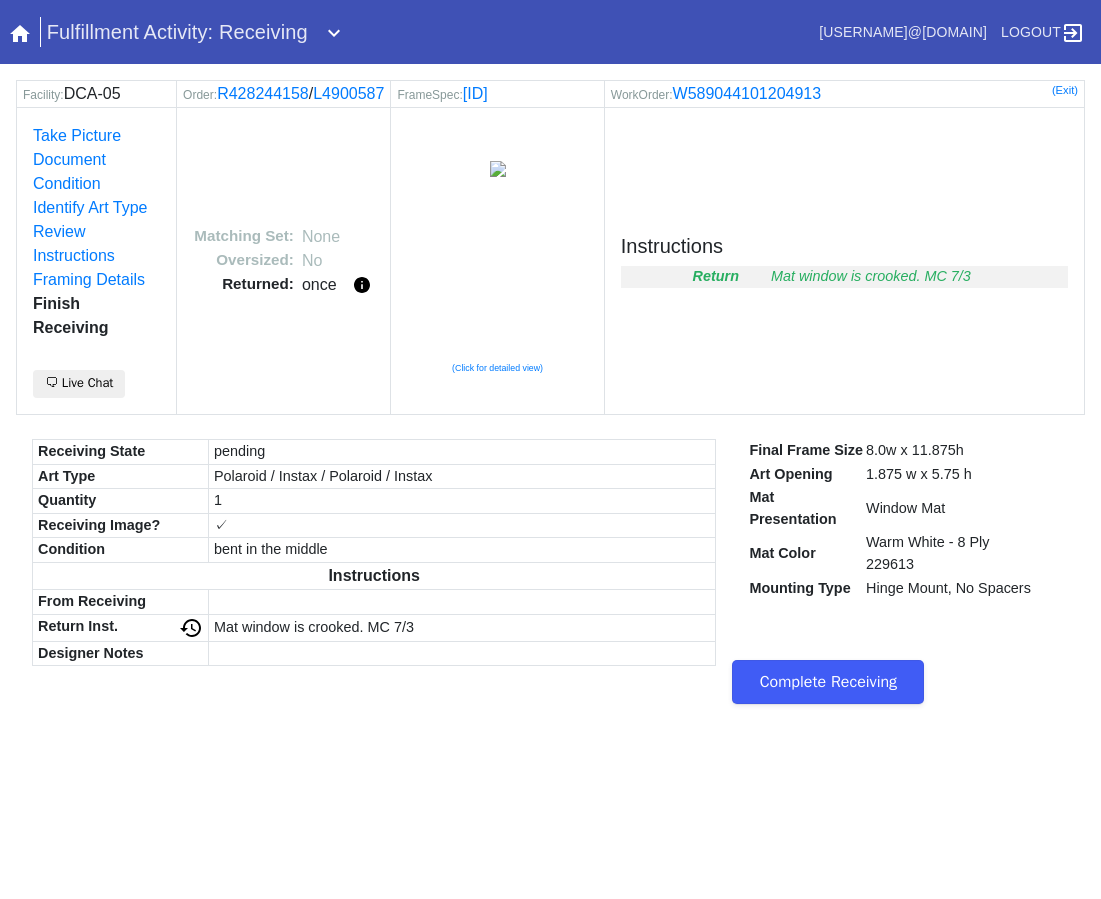 scroll, scrollTop: 0, scrollLeft: 0, axis: both 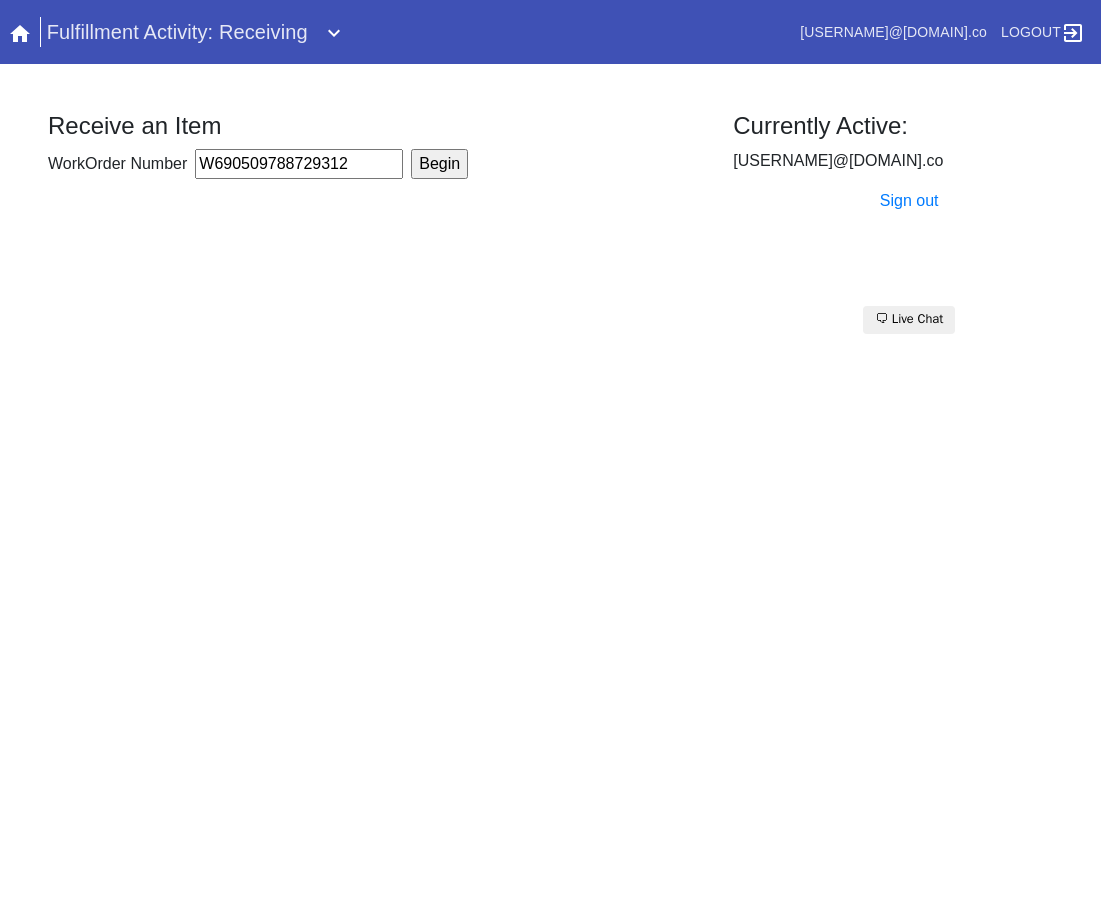 type on "W690509788729312" 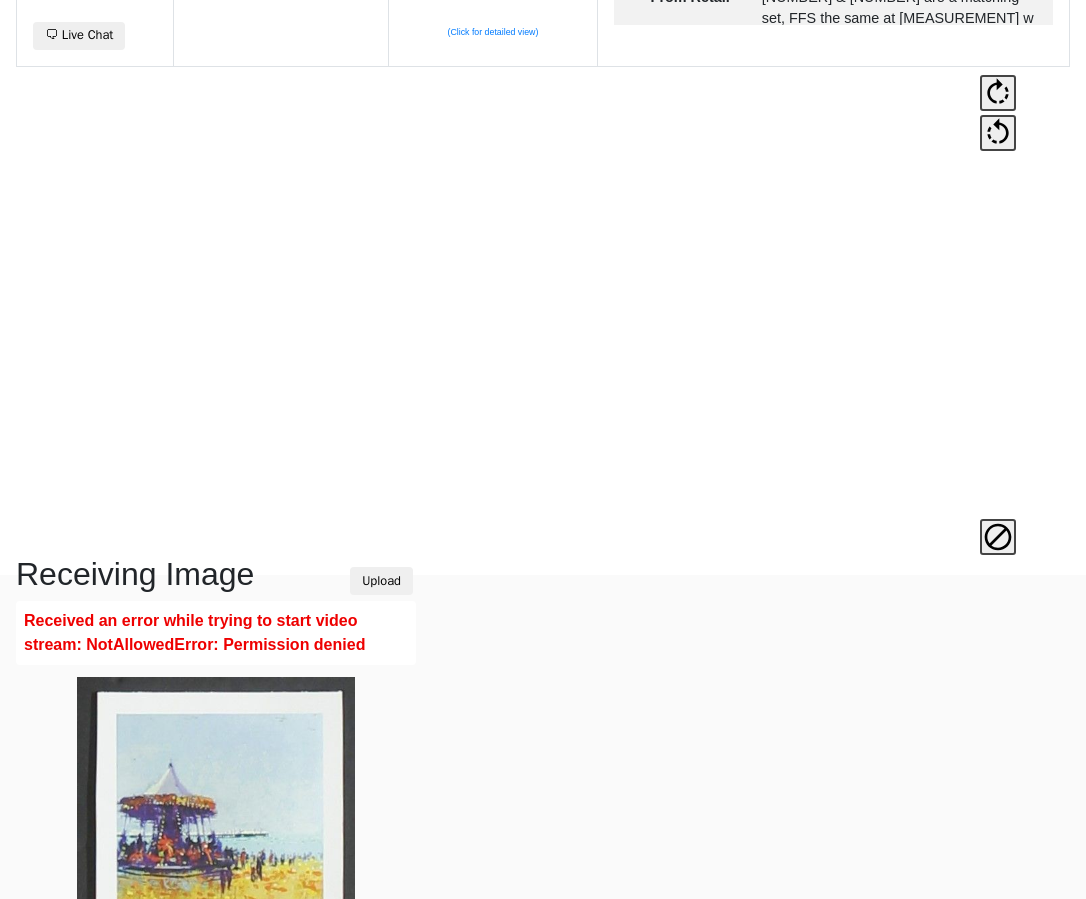 scroll, scrollTop: 492, scrollLeft: 0, axis: vertical 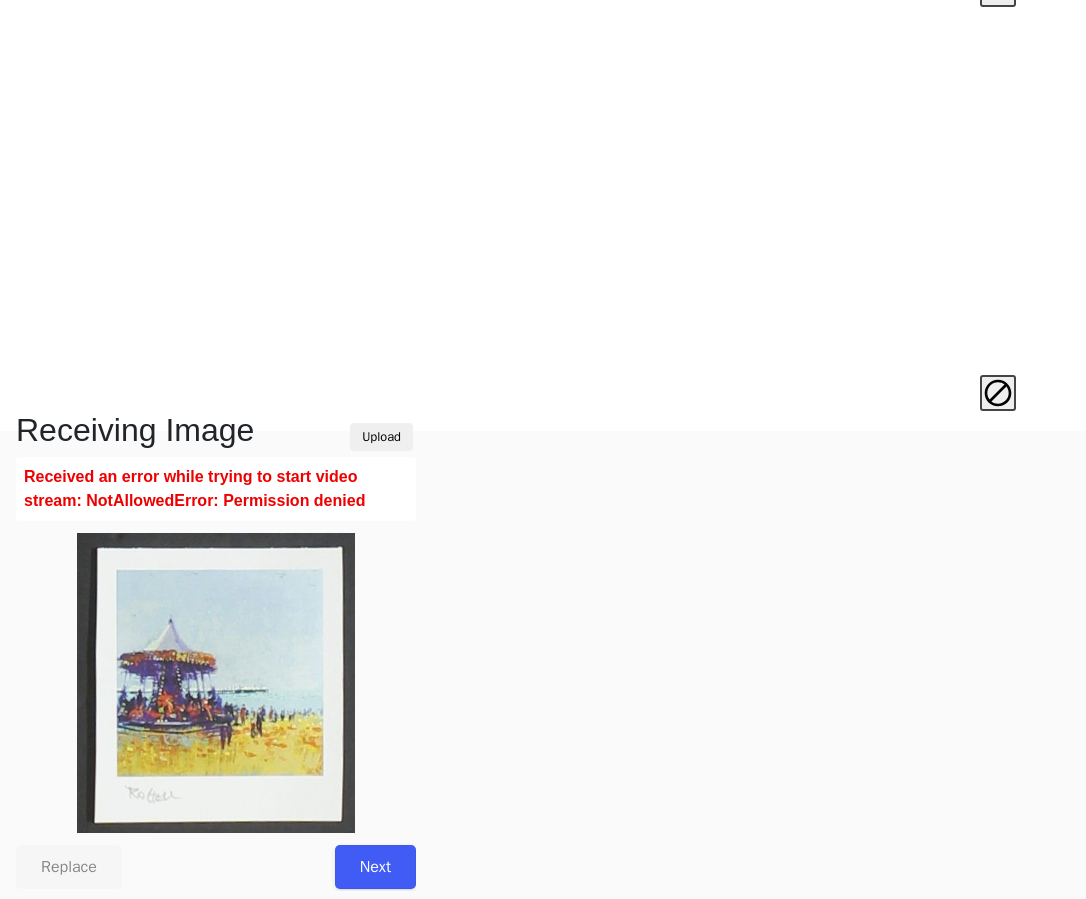 click on "Next" at bounding box center (375, 867) 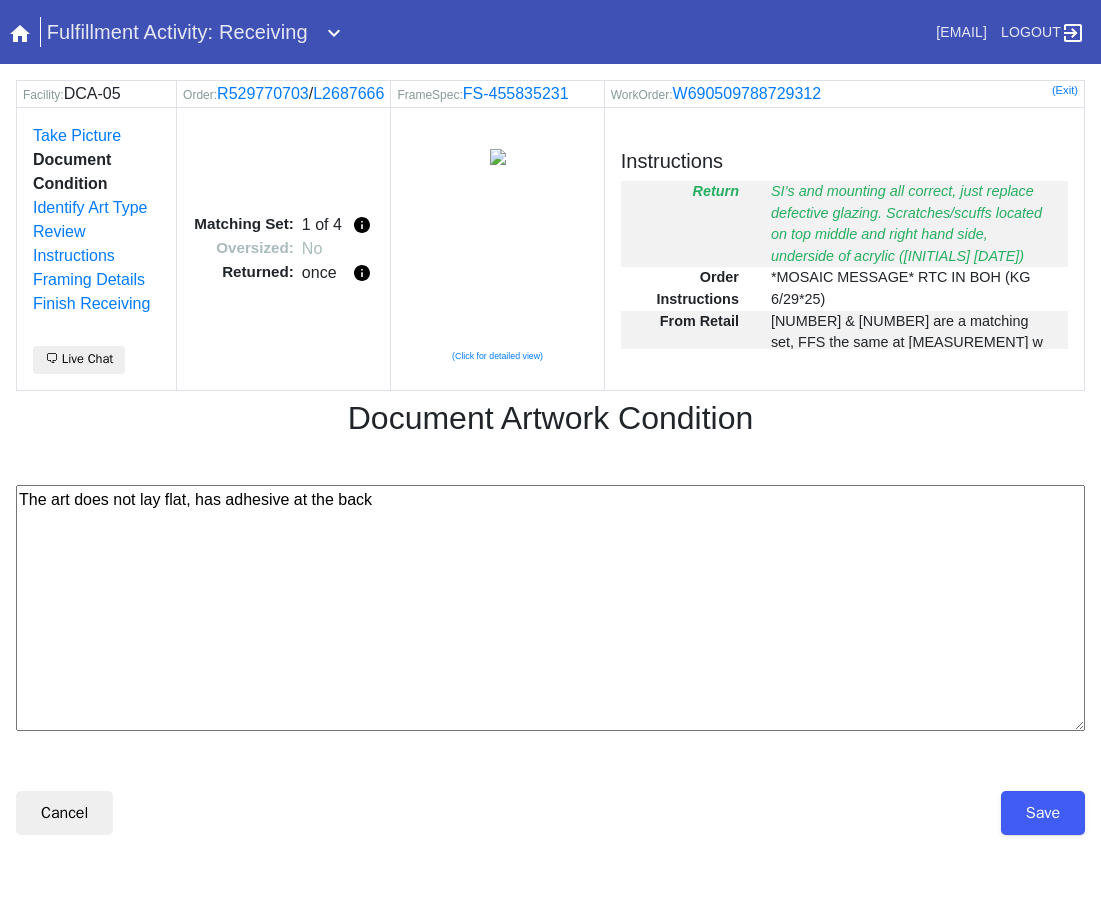 scroll, scrollTop: 0, scrollLeft: 0, axis: both 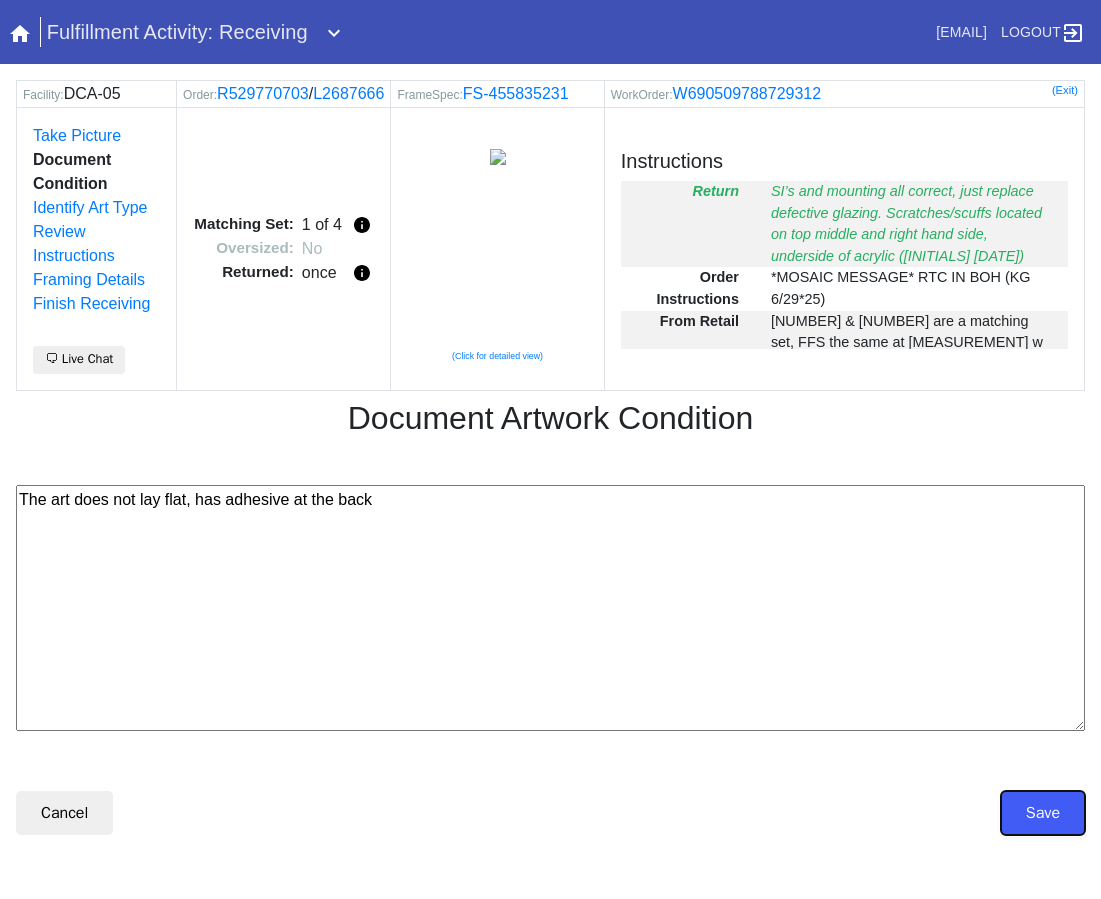 click on "Save" at bounding box center (1043, 813) 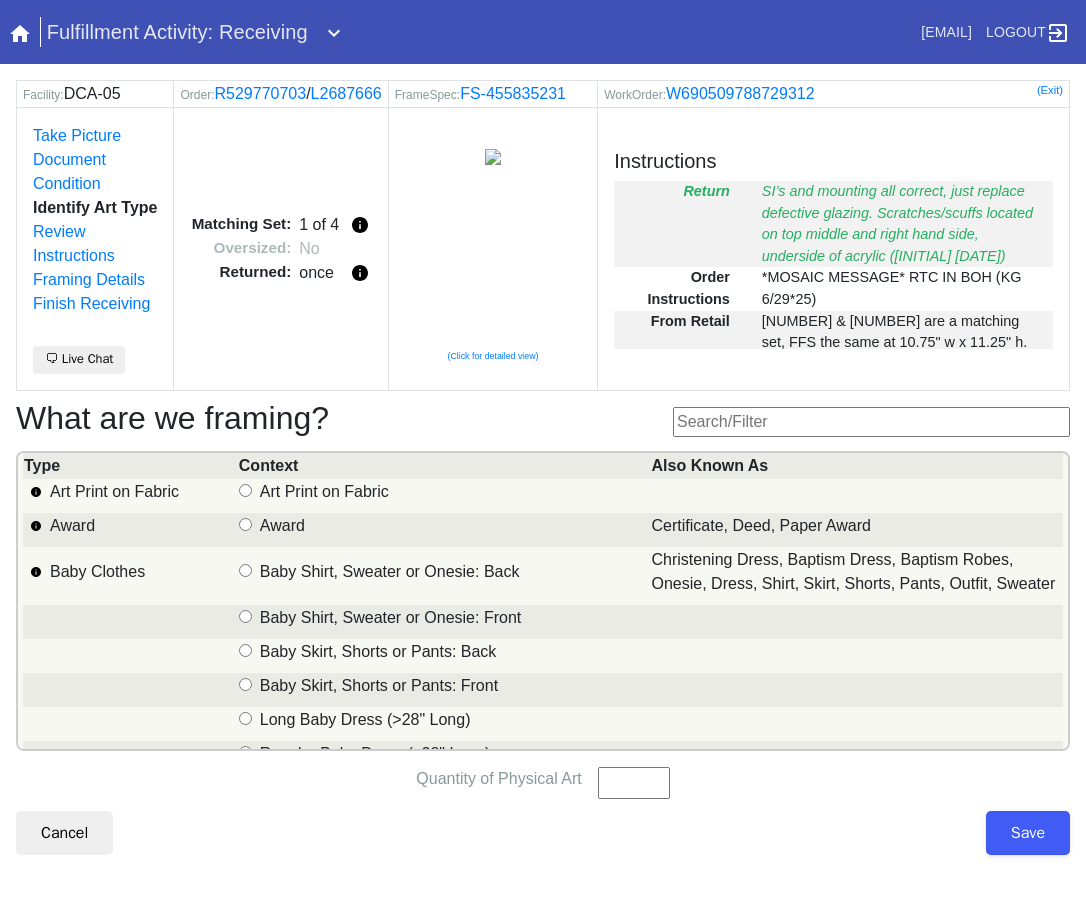 scroll, scrollTop: 12, scrollLeft: 0, axis: vertical 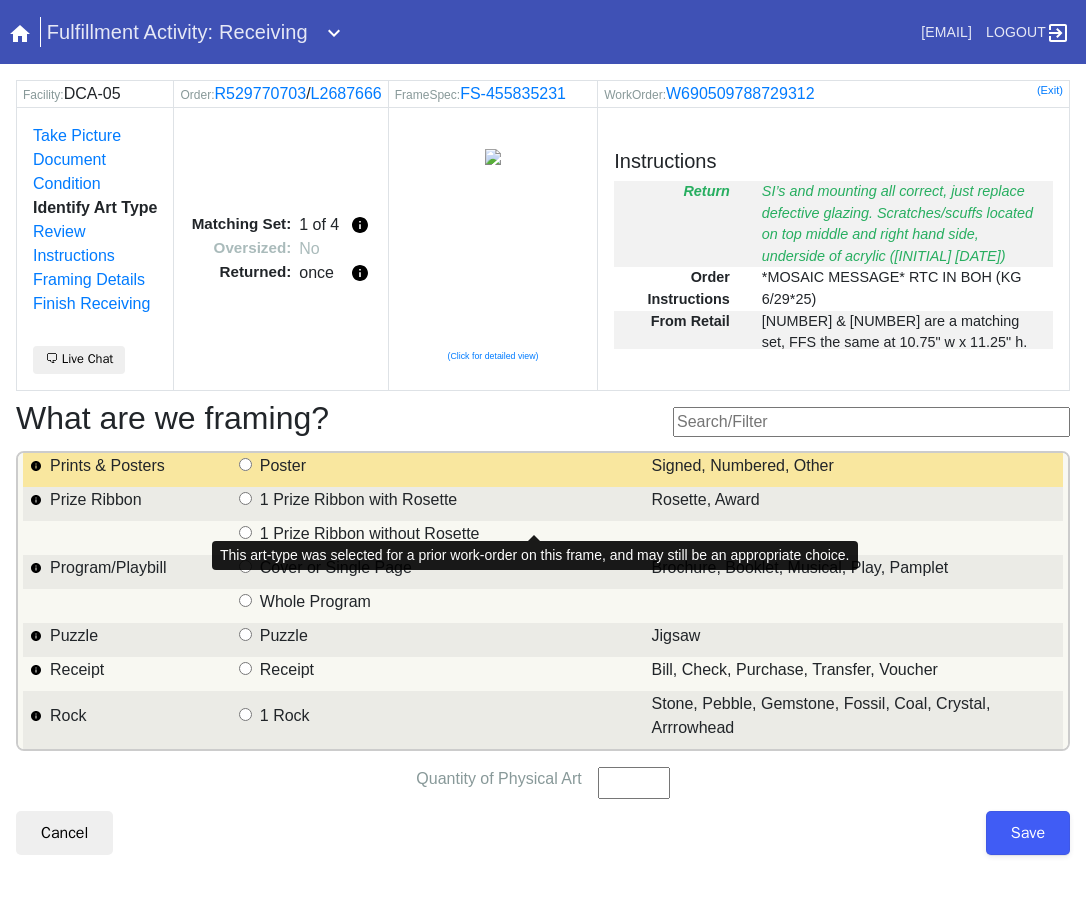 click on "Poster" at bounding box center [444, 470] 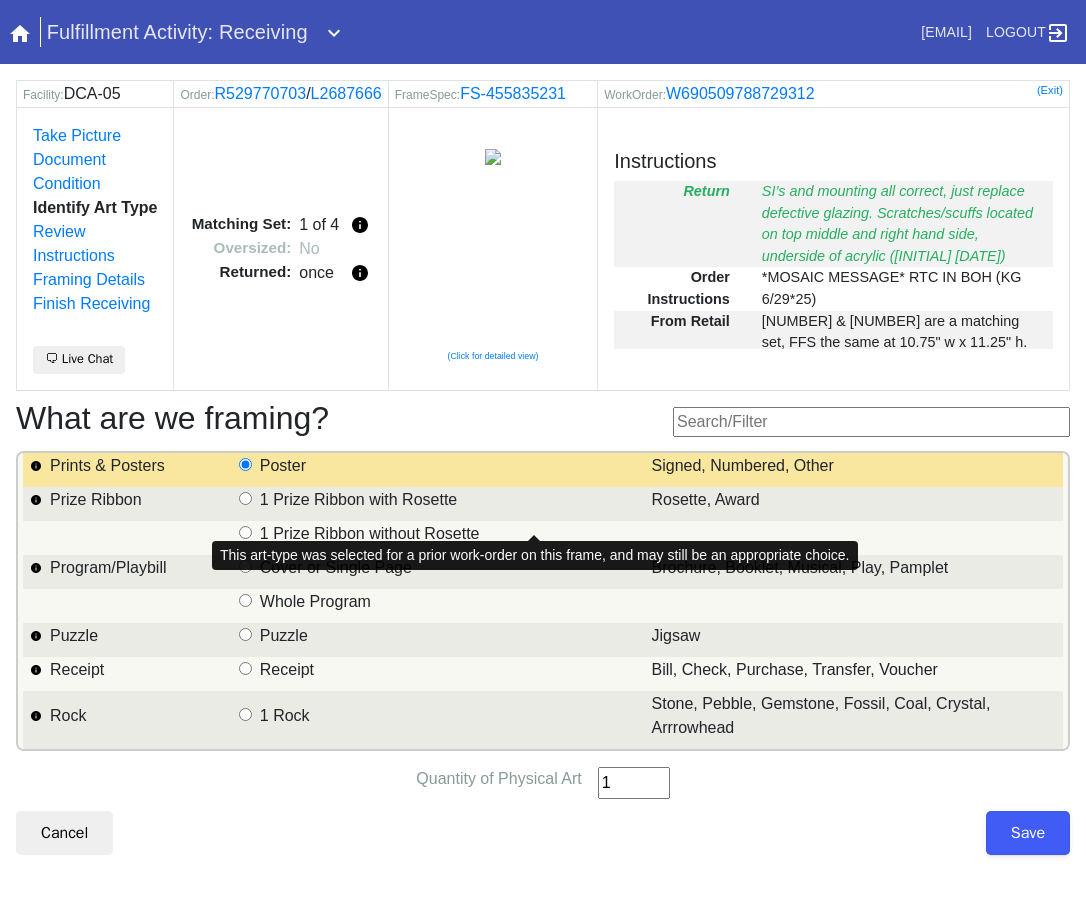 type on "1" 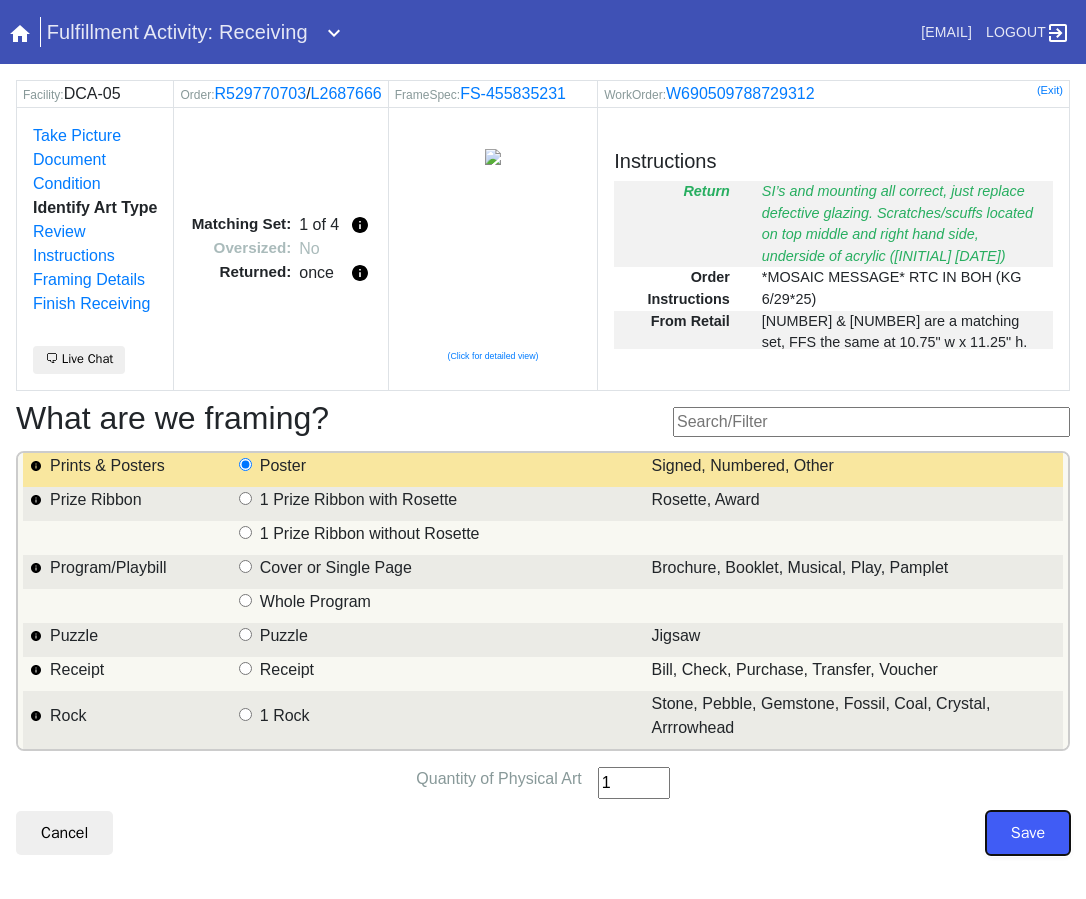 click on "Save" at bounding box center [1028, 833] 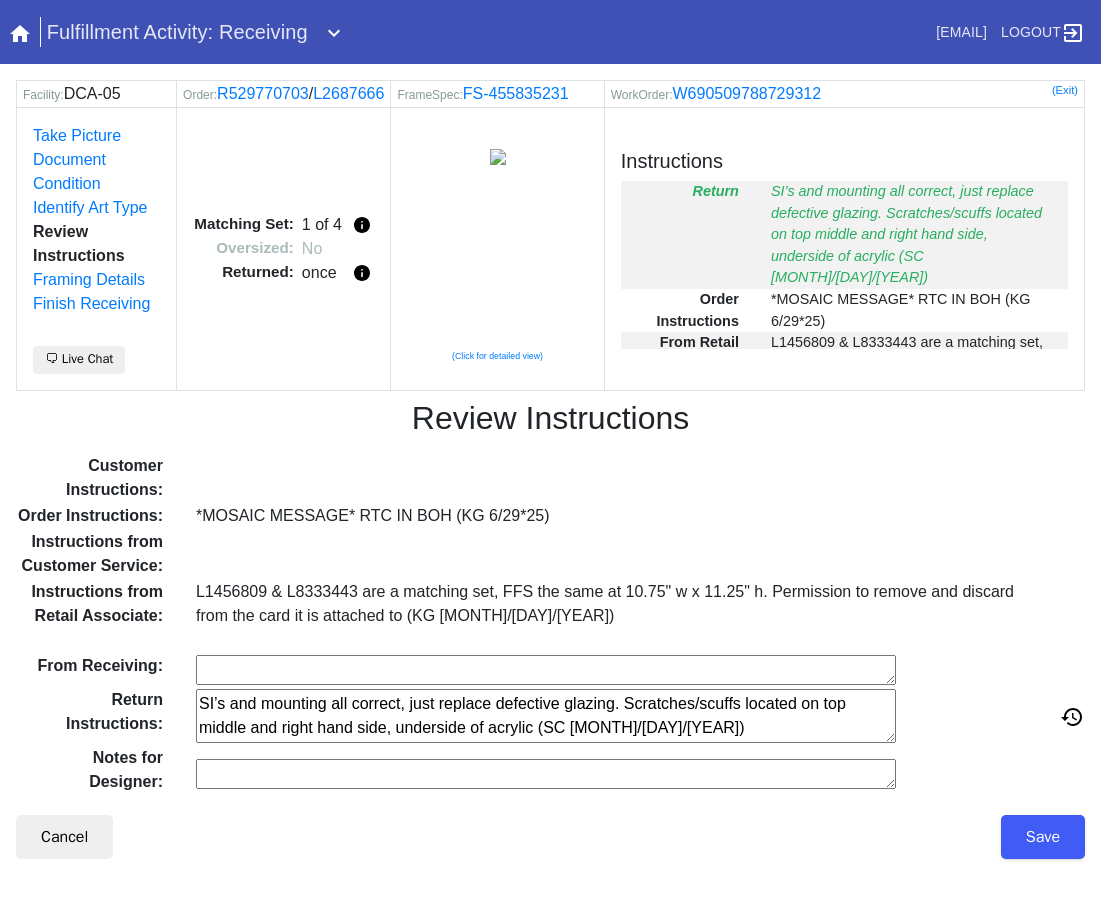 scroll, scrollTop: 0, scrollLeft: 0, axis: both 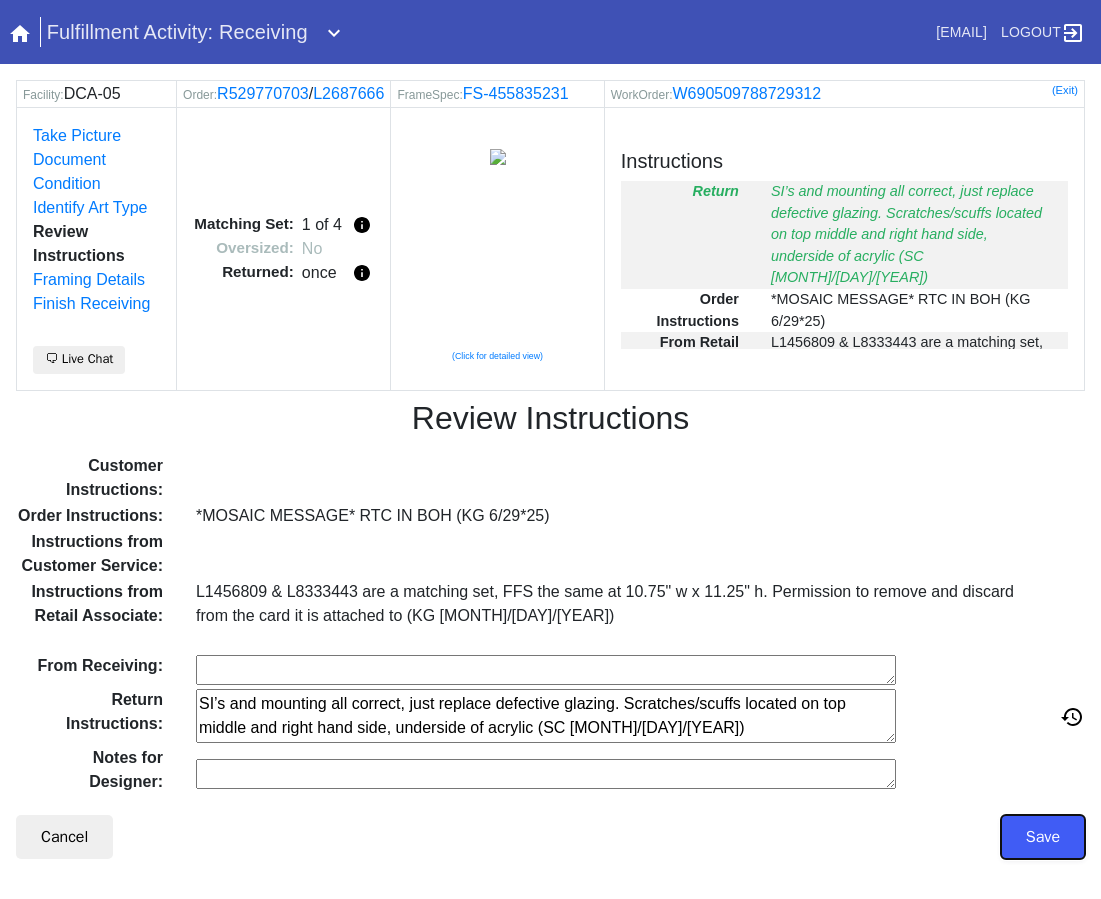 click on "Save" at bounding box center (1043, 837) 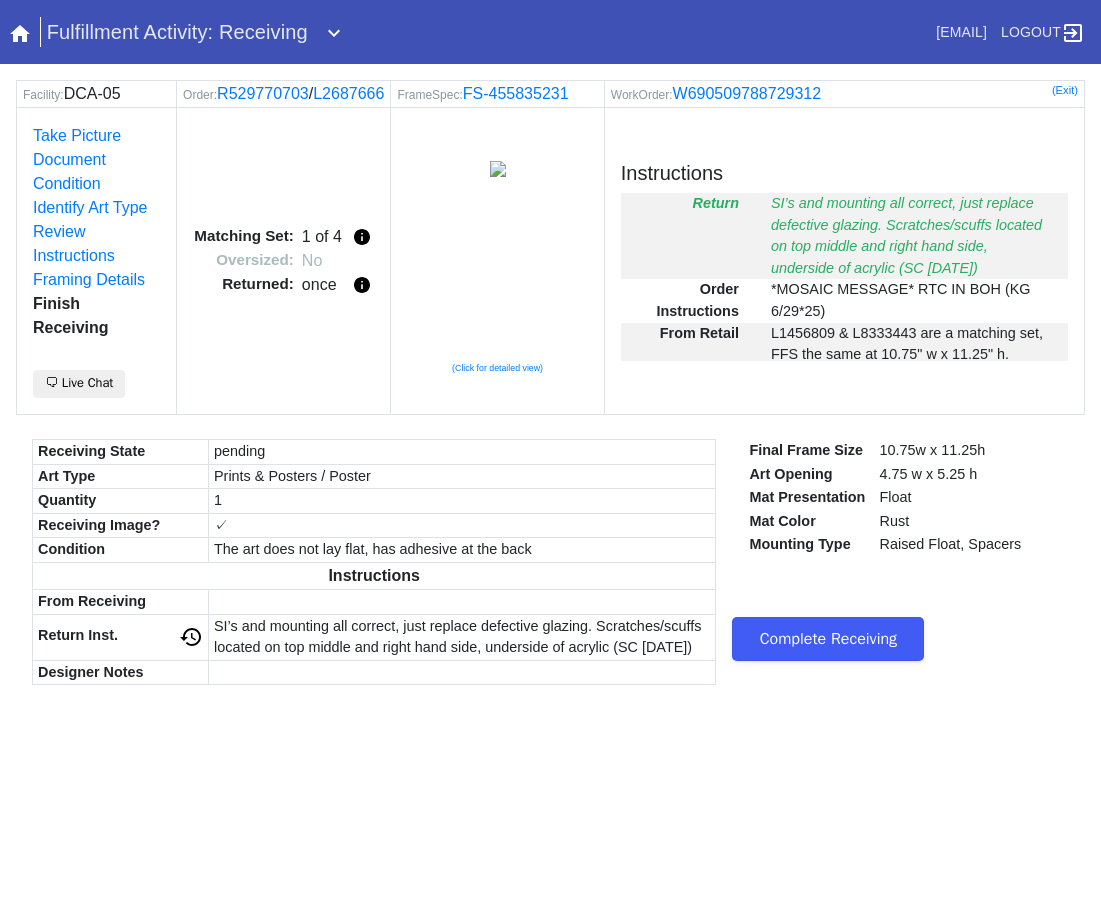 scroll, scrollTop: 0, scrollLeft: 0, axis: both 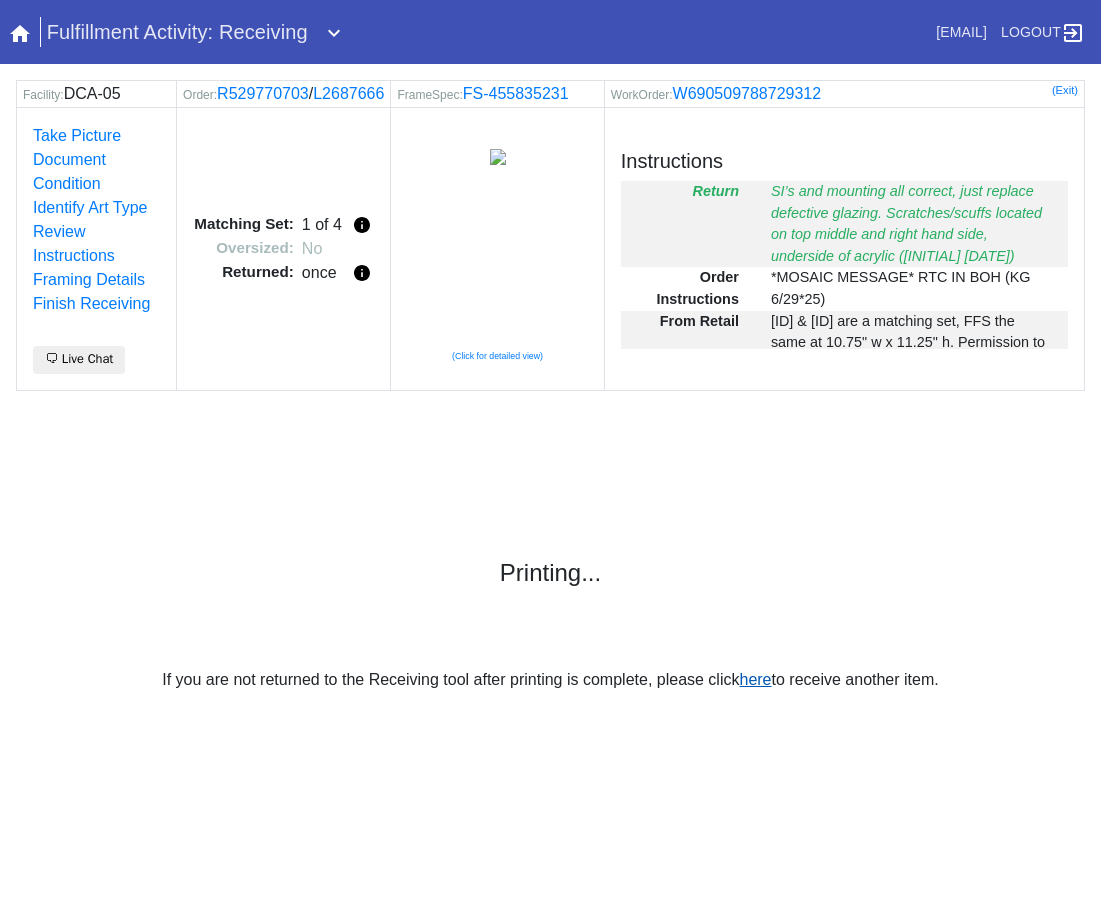 click on "here" at bounding box center [755, 679] 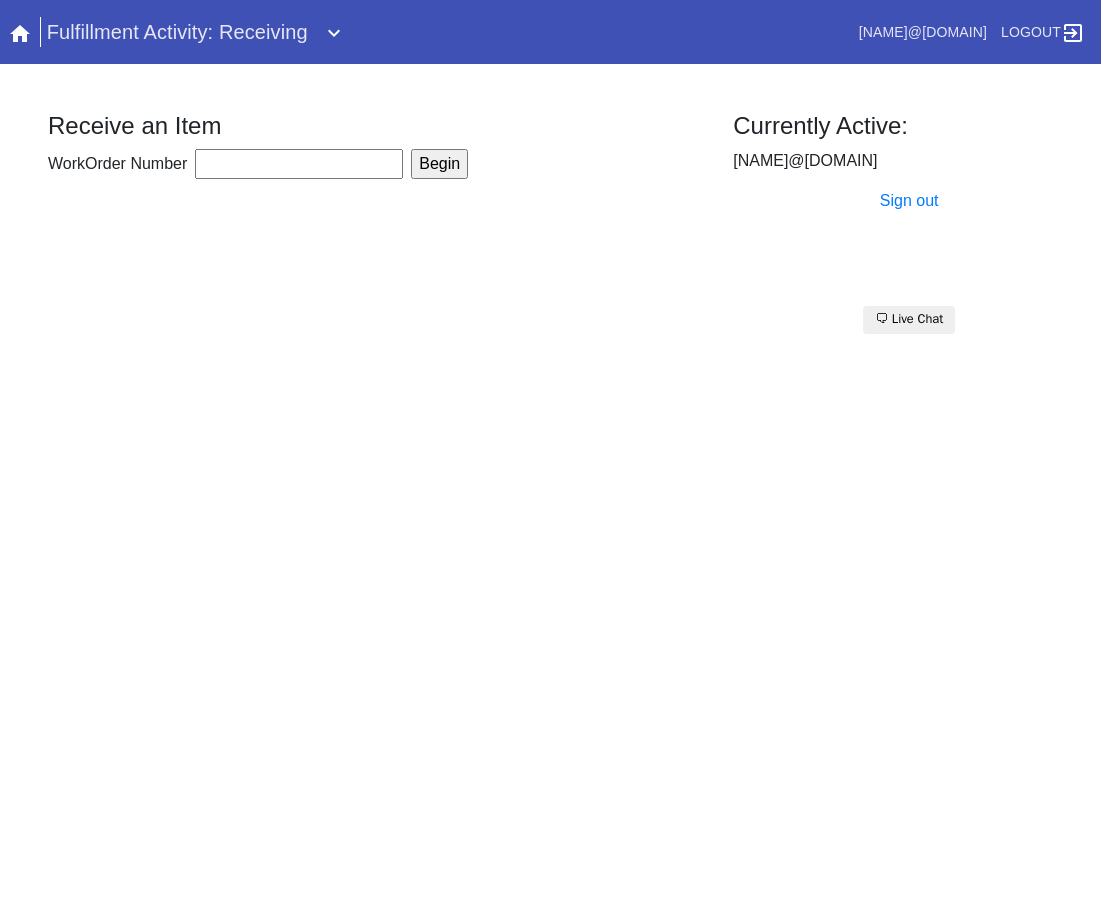 scroll, scrollTop: 0, scrollLeft: 0, axis: both 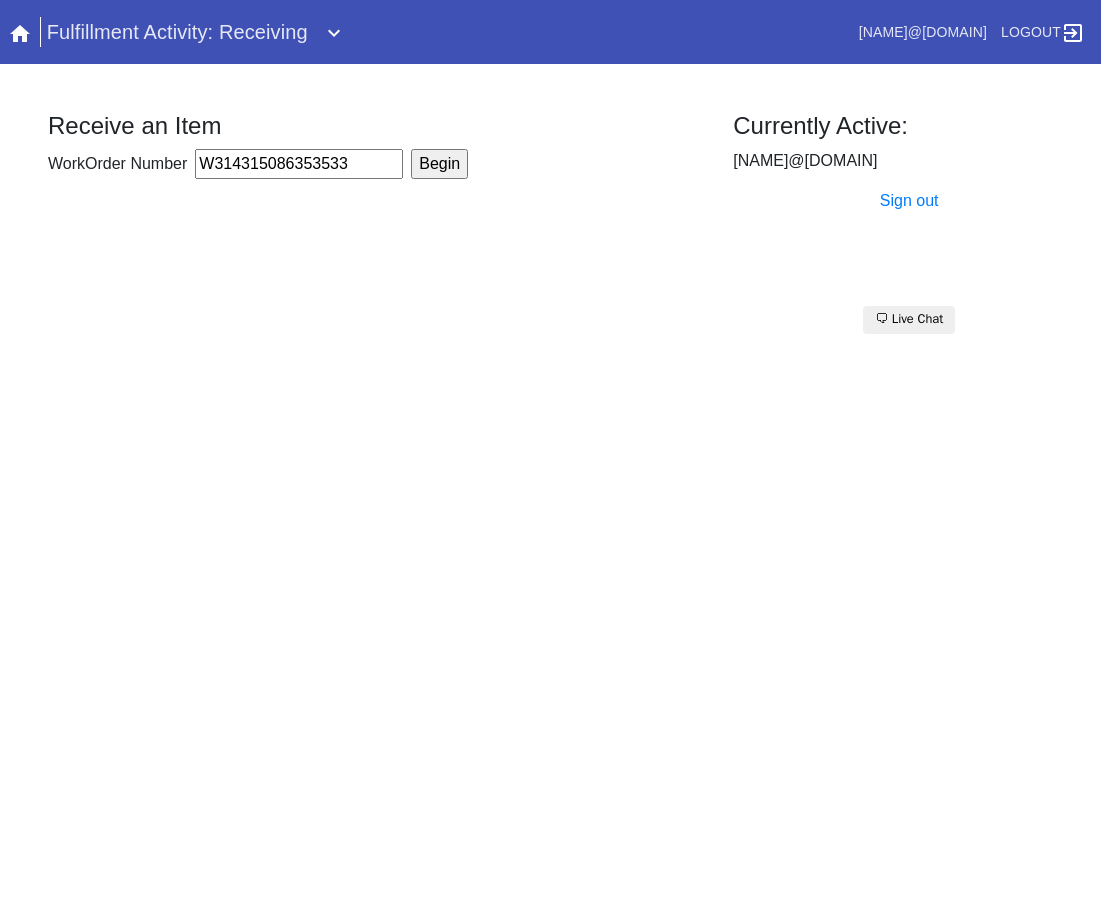 type on "W314315086353533" 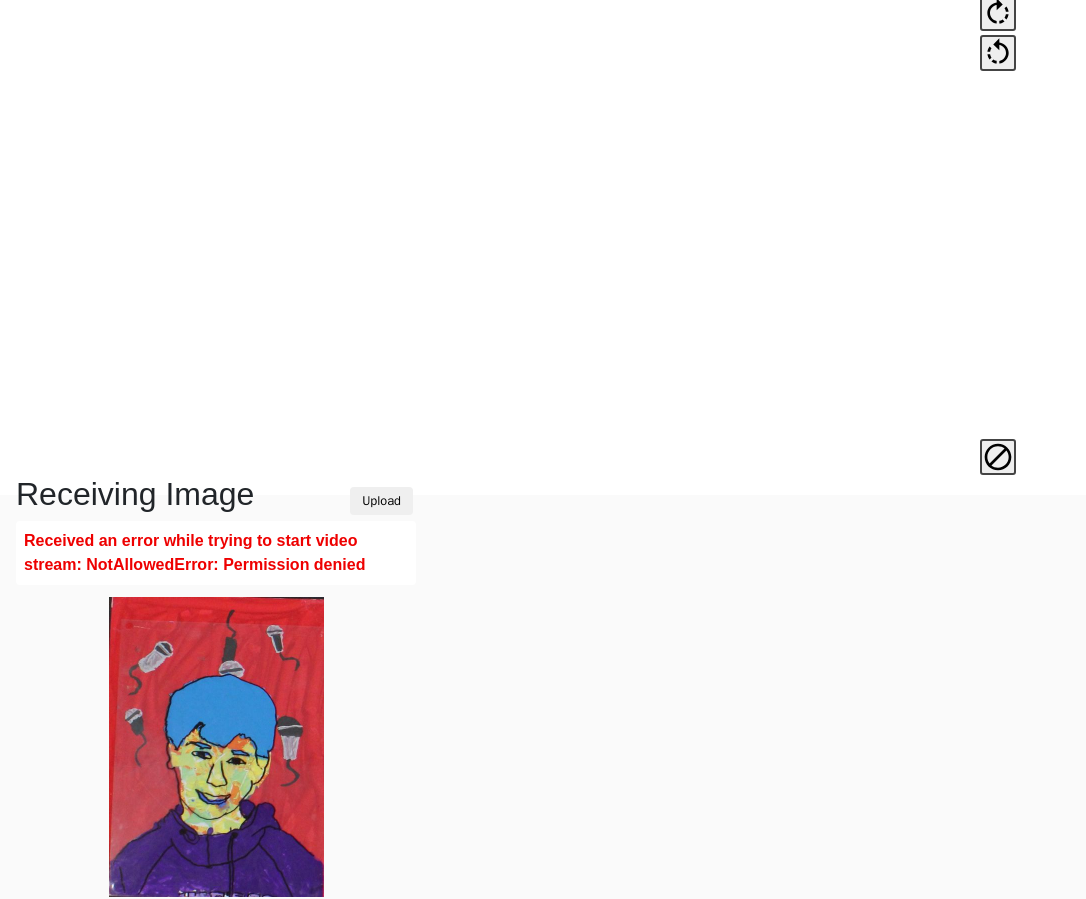 scroll, scrollTop: 492, scrollLeft: 0, axis: vertical 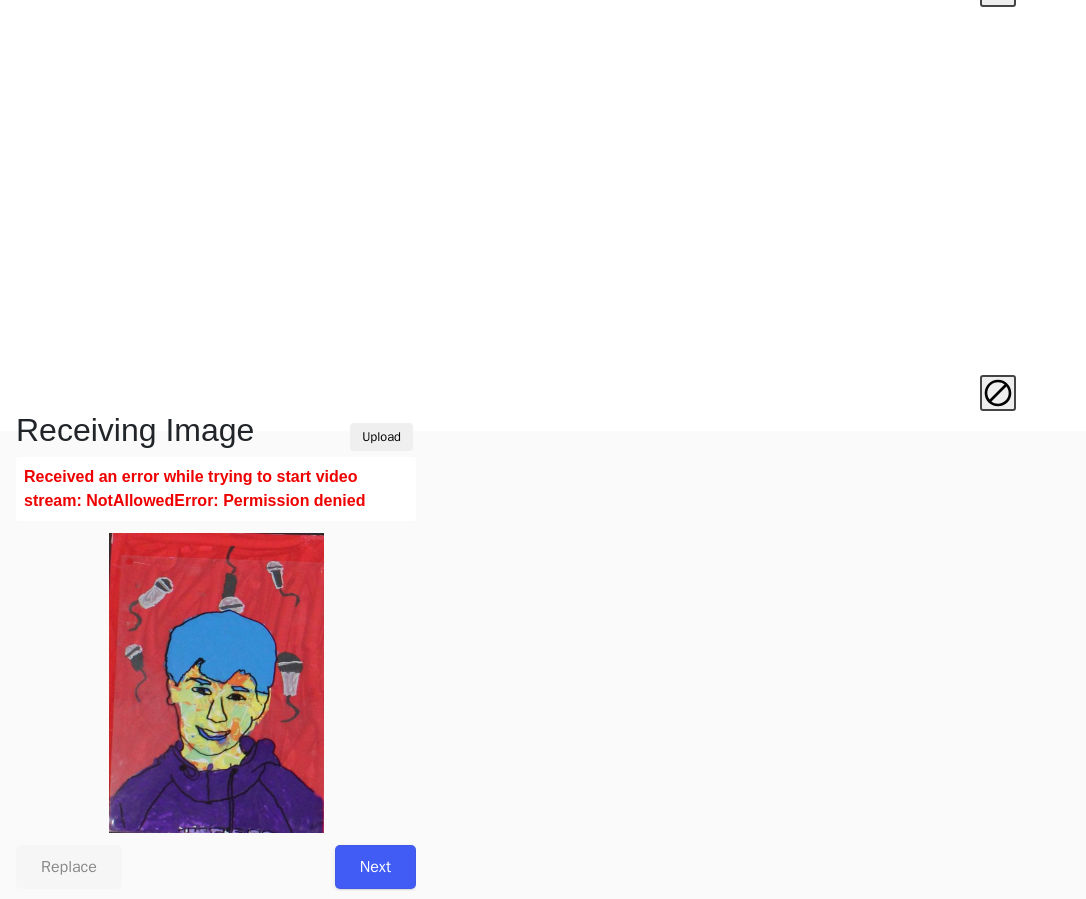 click on "Next" at bounding box center [375, 867] 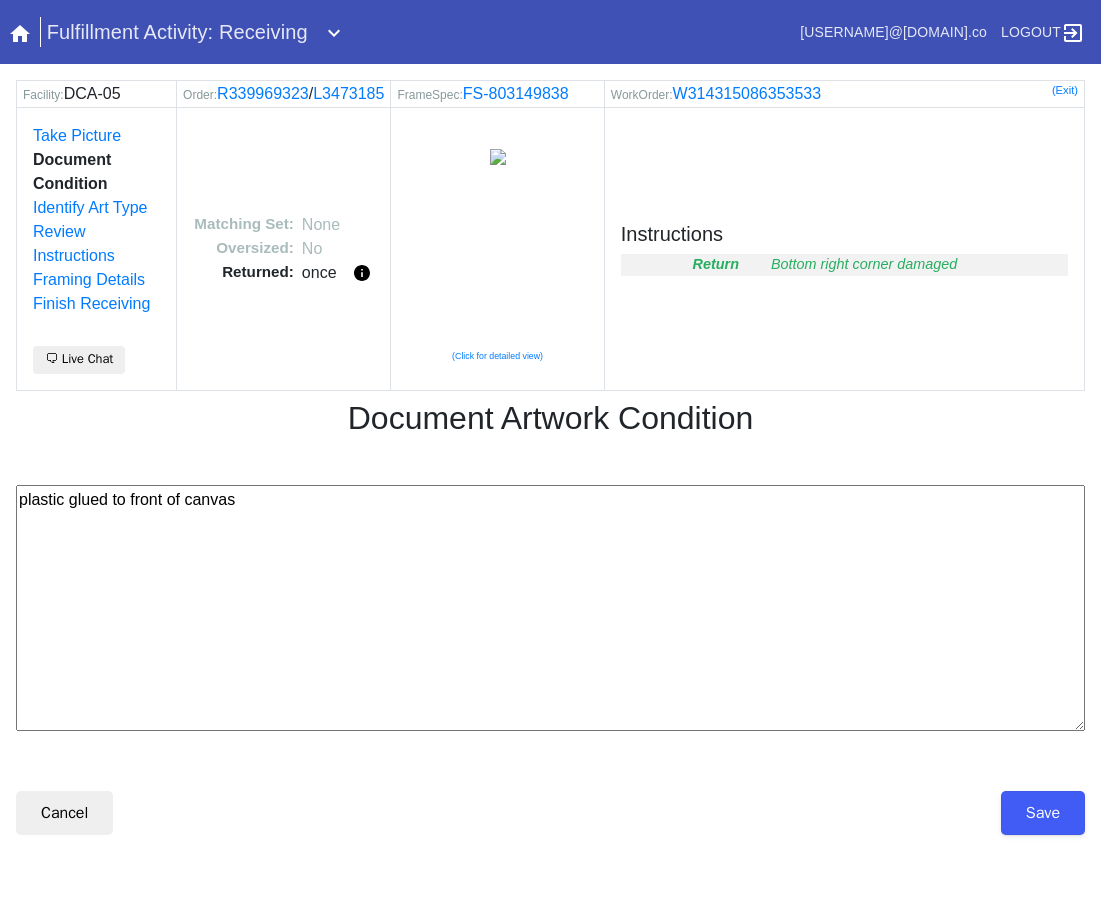 scroll, scrollTop: 0, scrollLeft: 0, axis: both 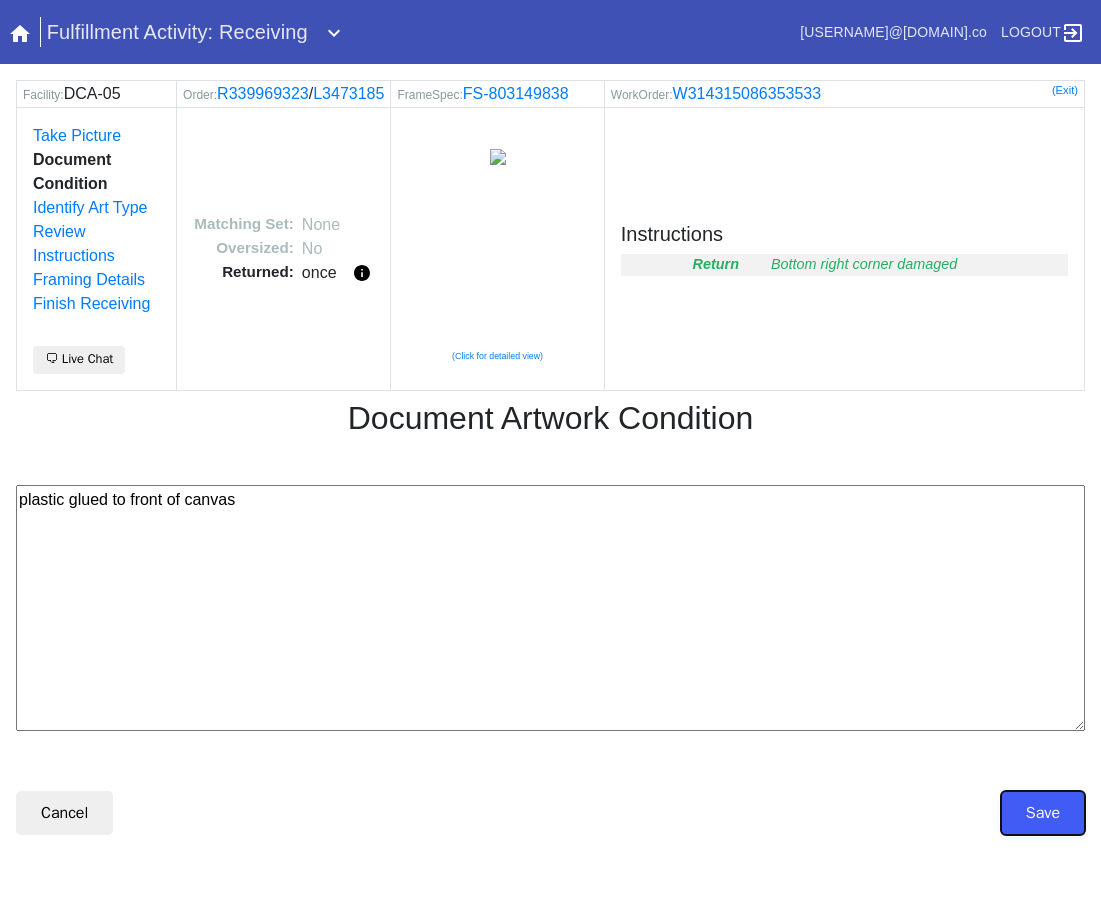 click on "Save" at bounding box center (1043, 813) 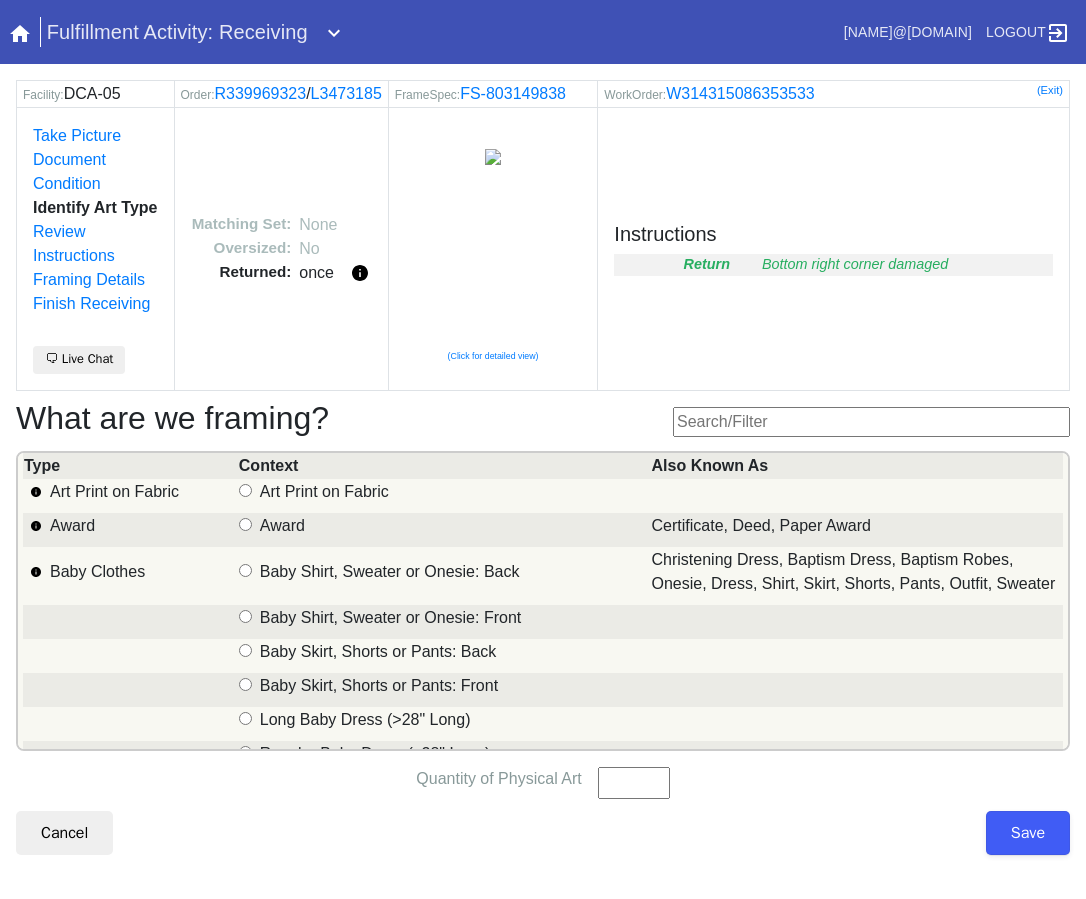 scroll, scrollTop: 12, scrollLeft: 0, axis: vertical 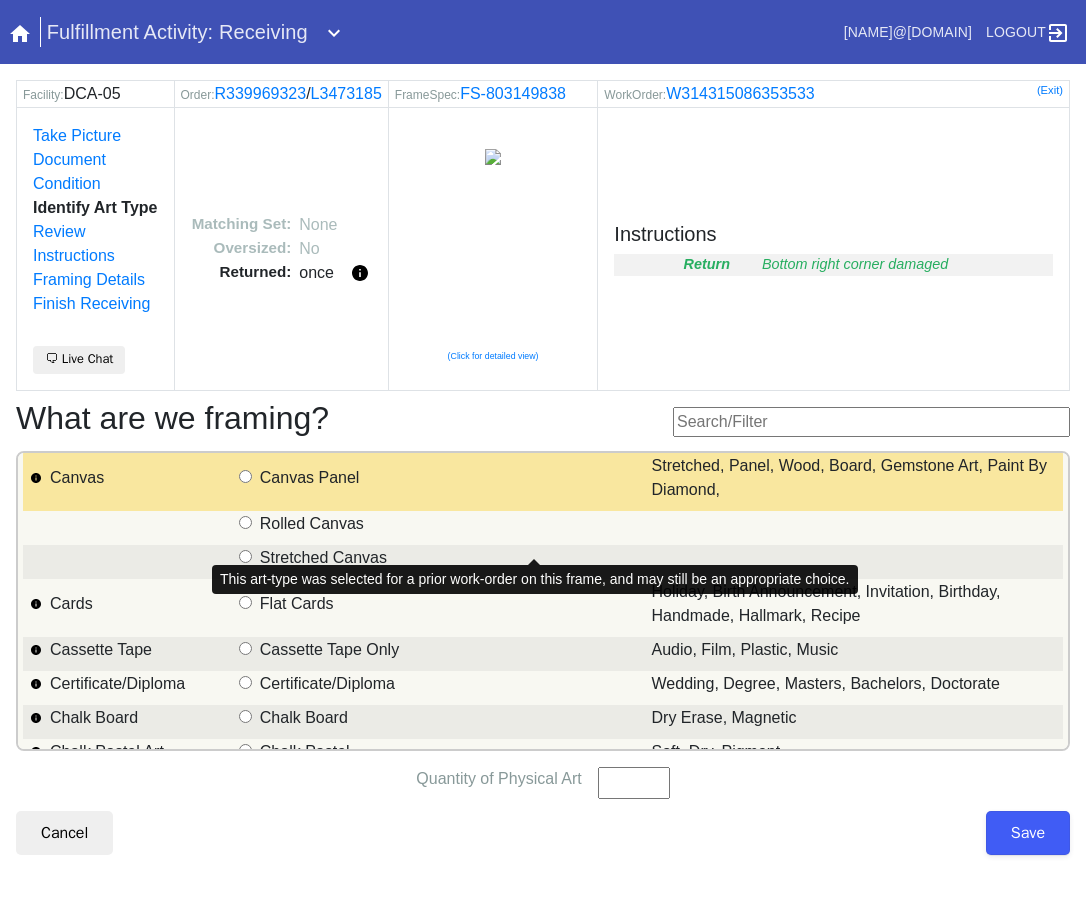 click on "Canvas Panel" at bounding box center (310, 478) 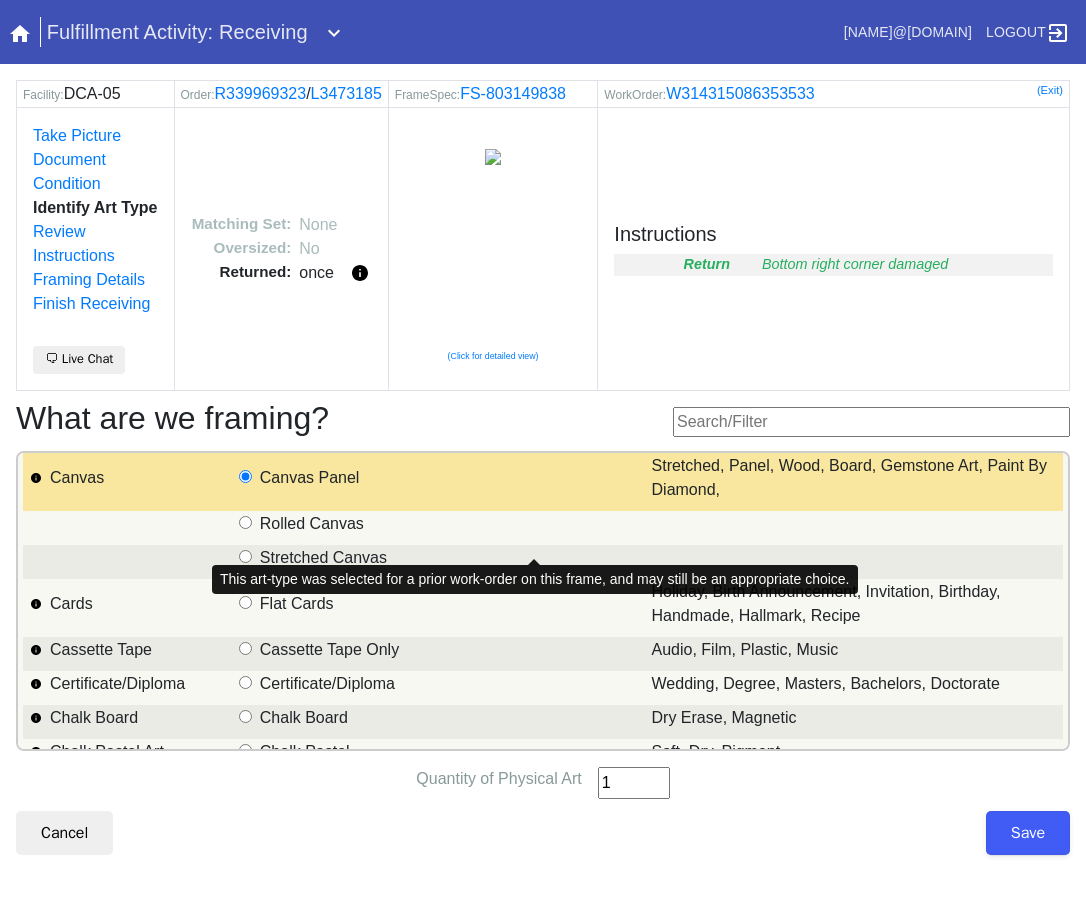 type on "1" 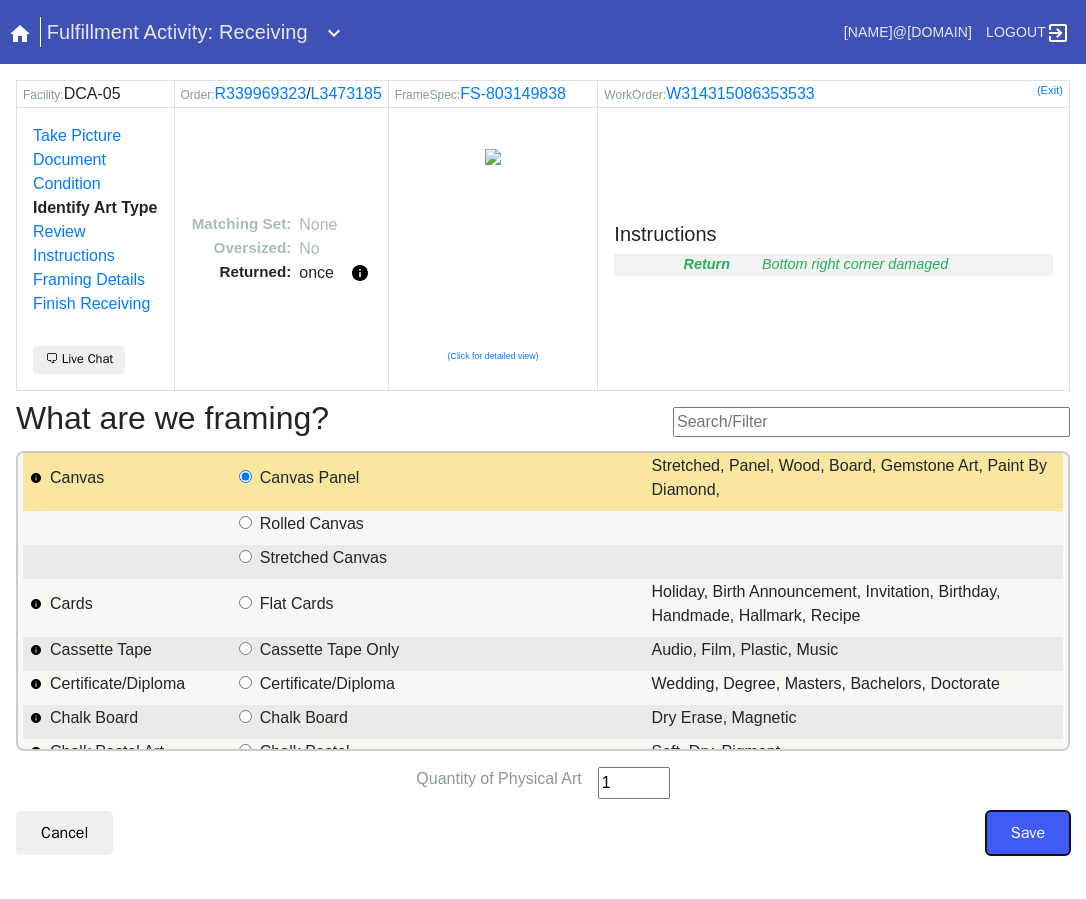 click on "Save" at bounding box center (1028, 833) 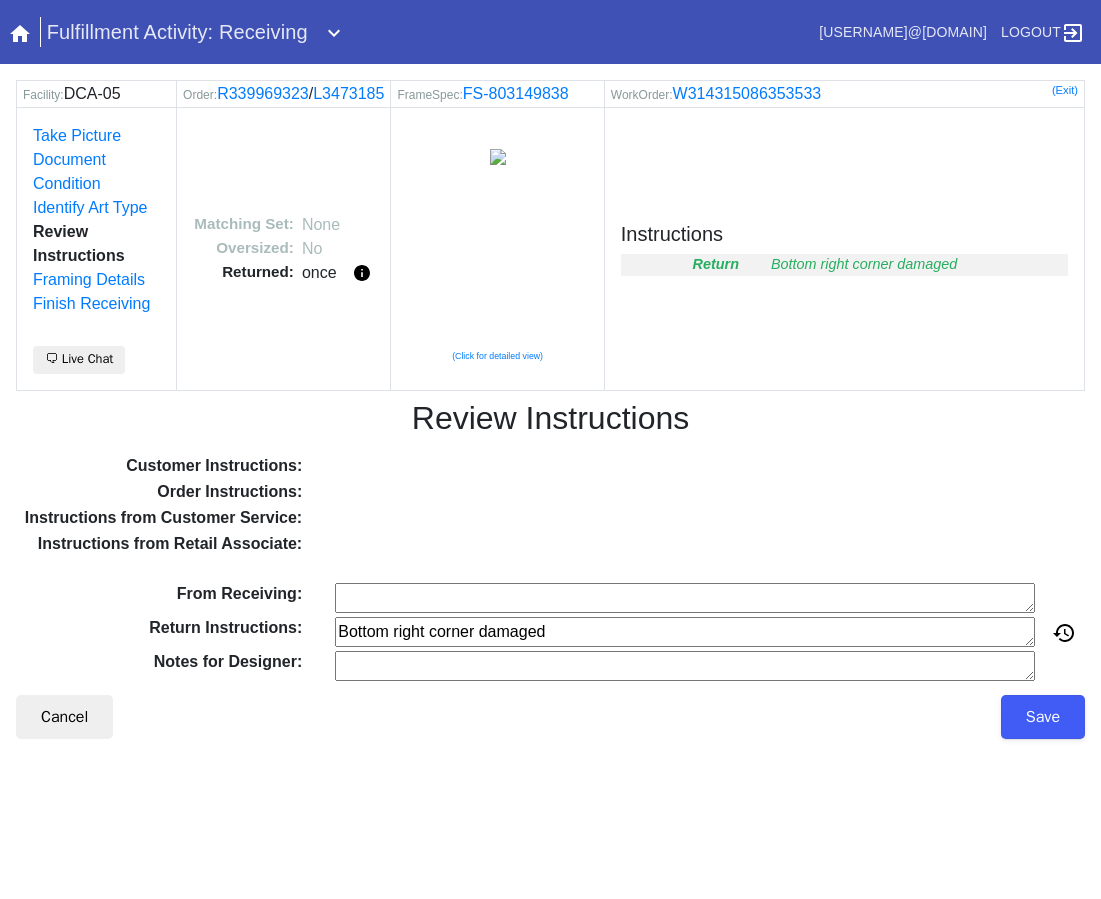 scroll, scrollTop: 0, scrollLeft: 0, axis: both 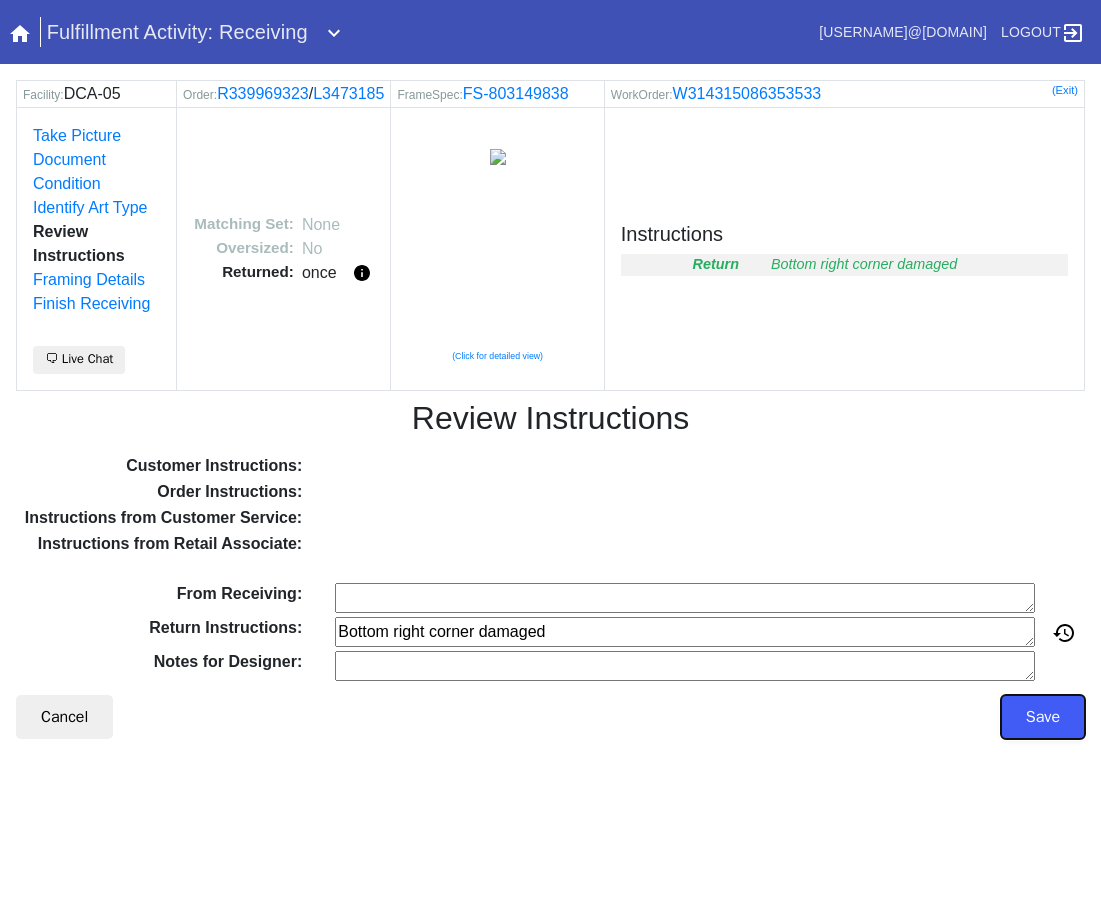 click on "Save" at bounding box center (1043, 717) 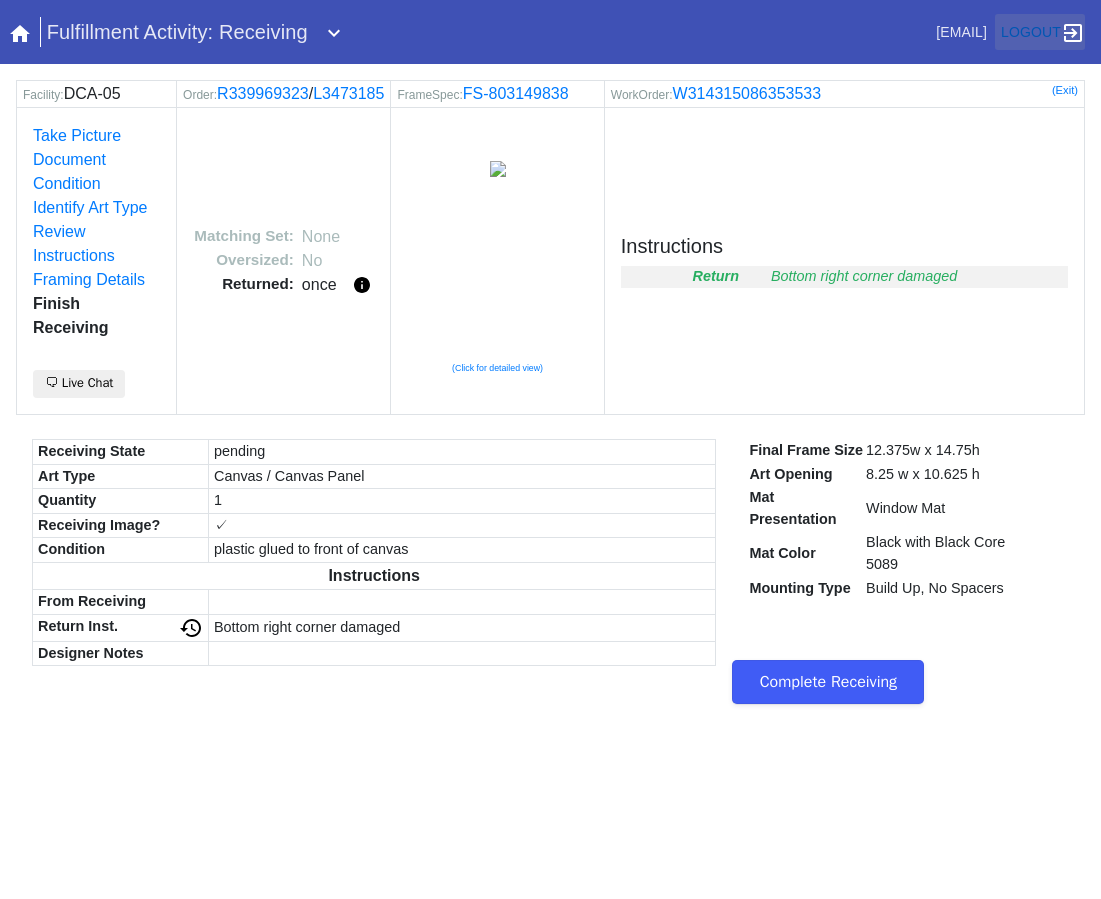 scroll, scrollTop: 0, scrollLeft: 0, axis: both 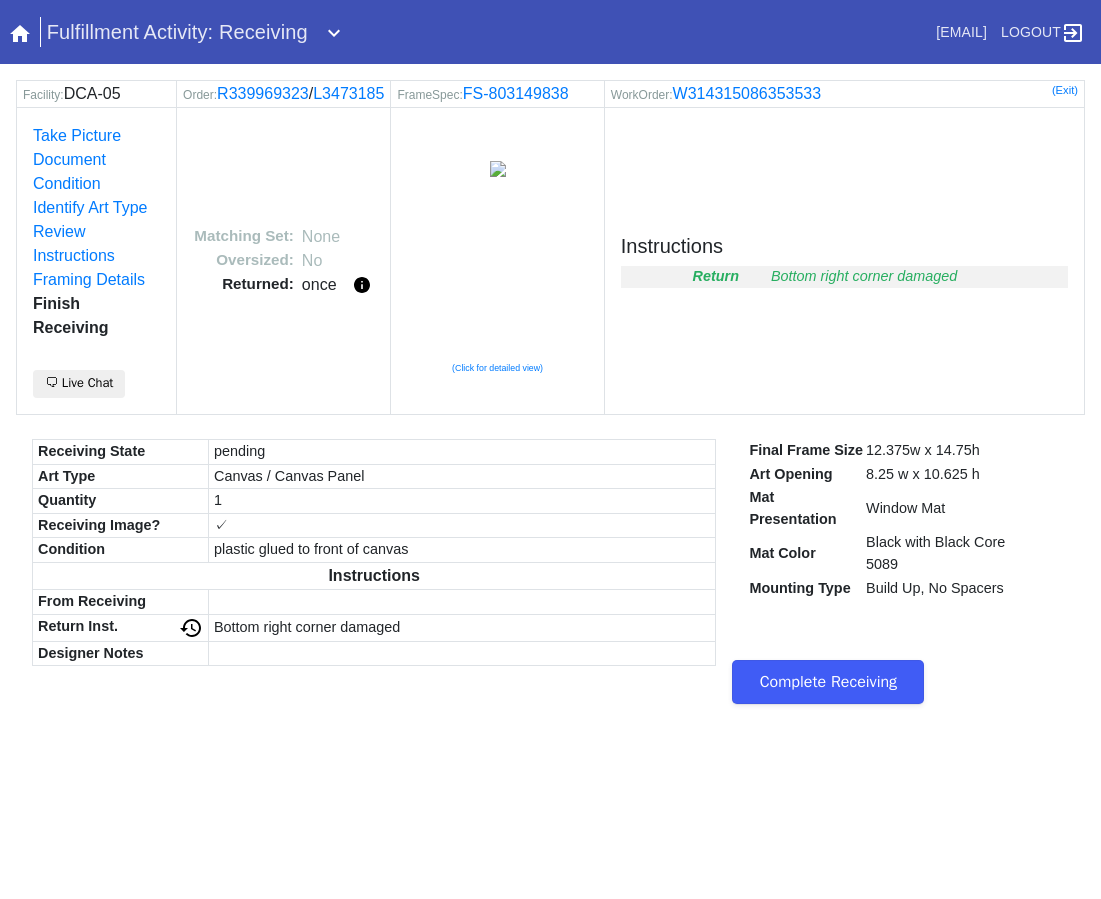 click on "Complete Receiving" at bounding box center (828, 682) 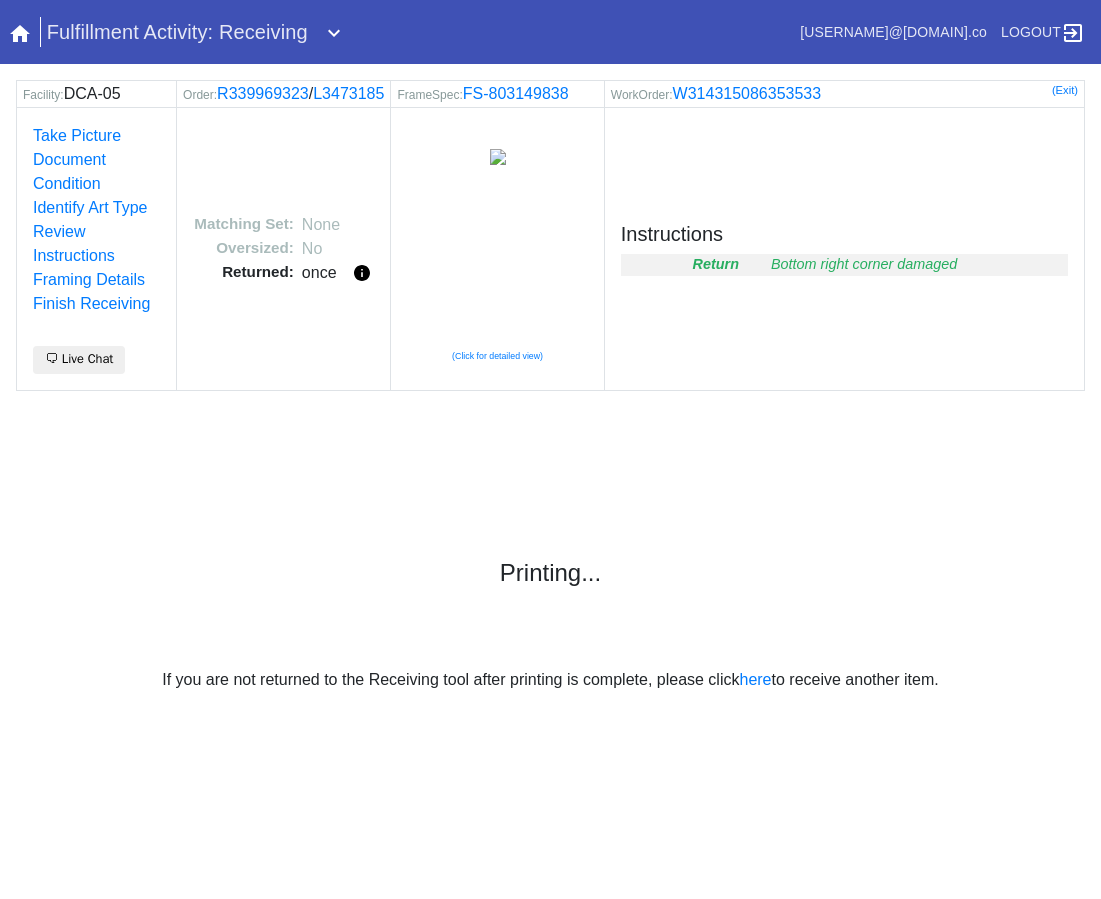scroll, scrollTop: 0, scrollLeft: 0, axis: both 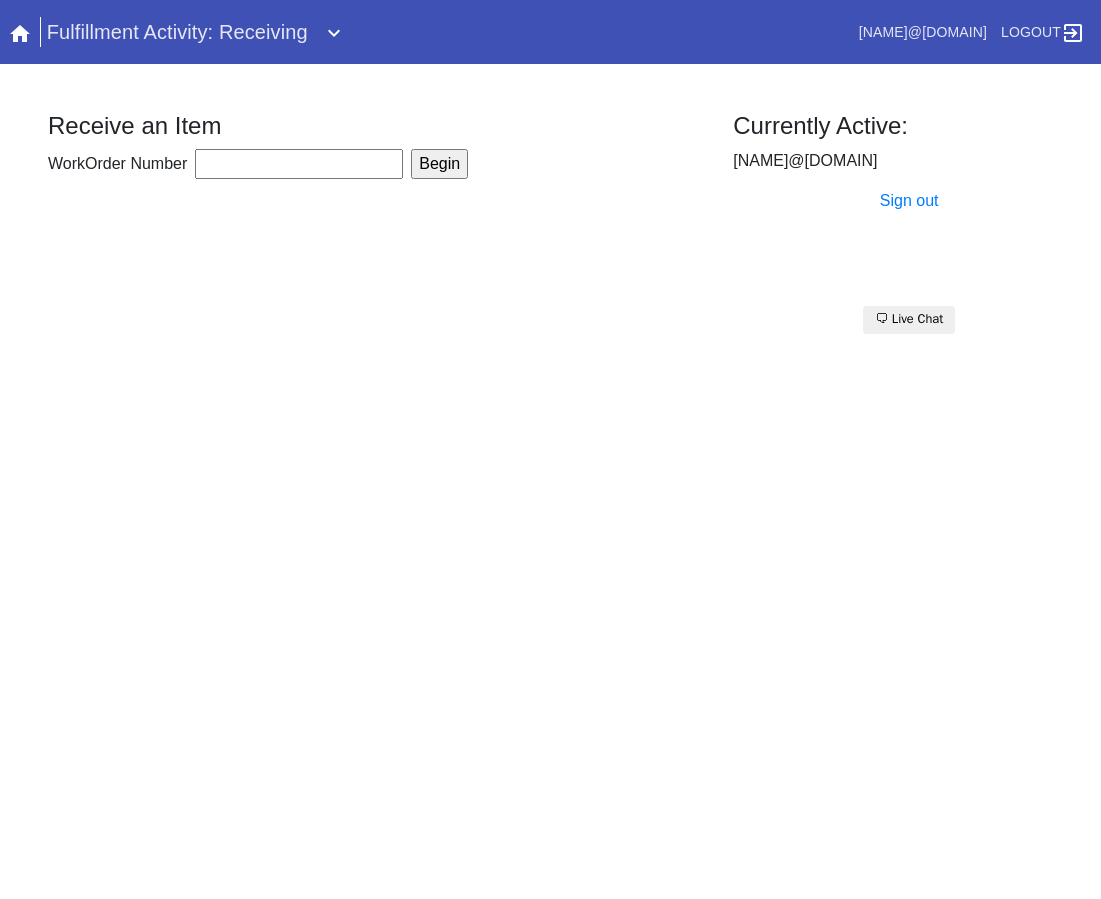 click on "Fulfillment Activity: Receiving" at bounding box center (177, 32) 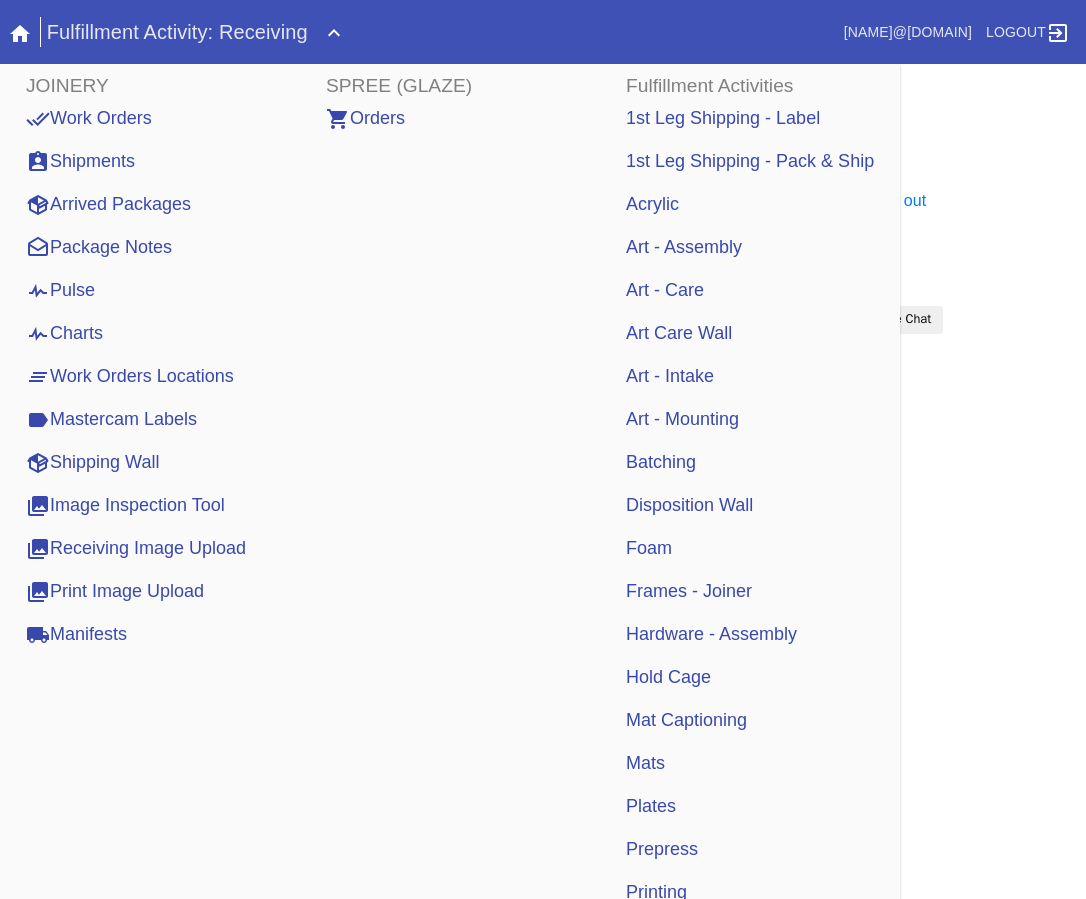 click on "Work Orders" at bounding box center (89, 118) 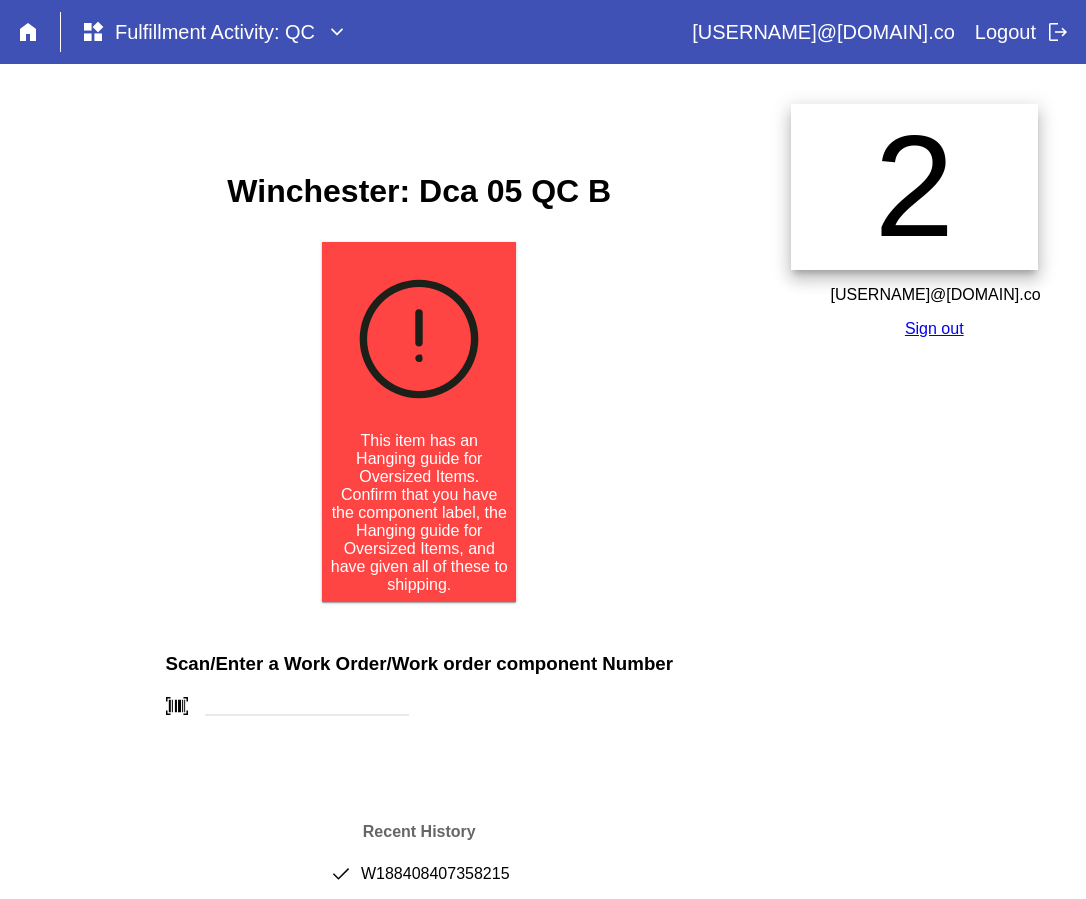 scroll, scrollTop: 0, scrollLeft: 0, axis: both 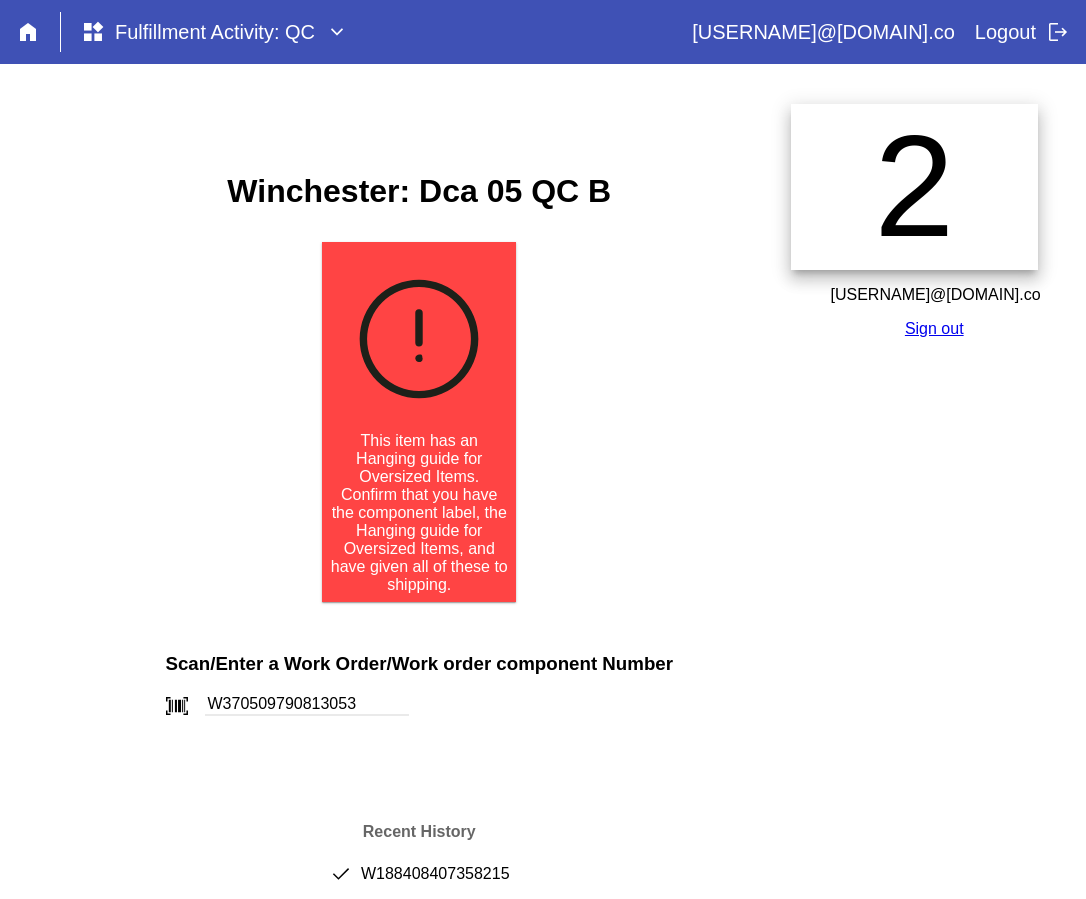 type on "W370509790813053" 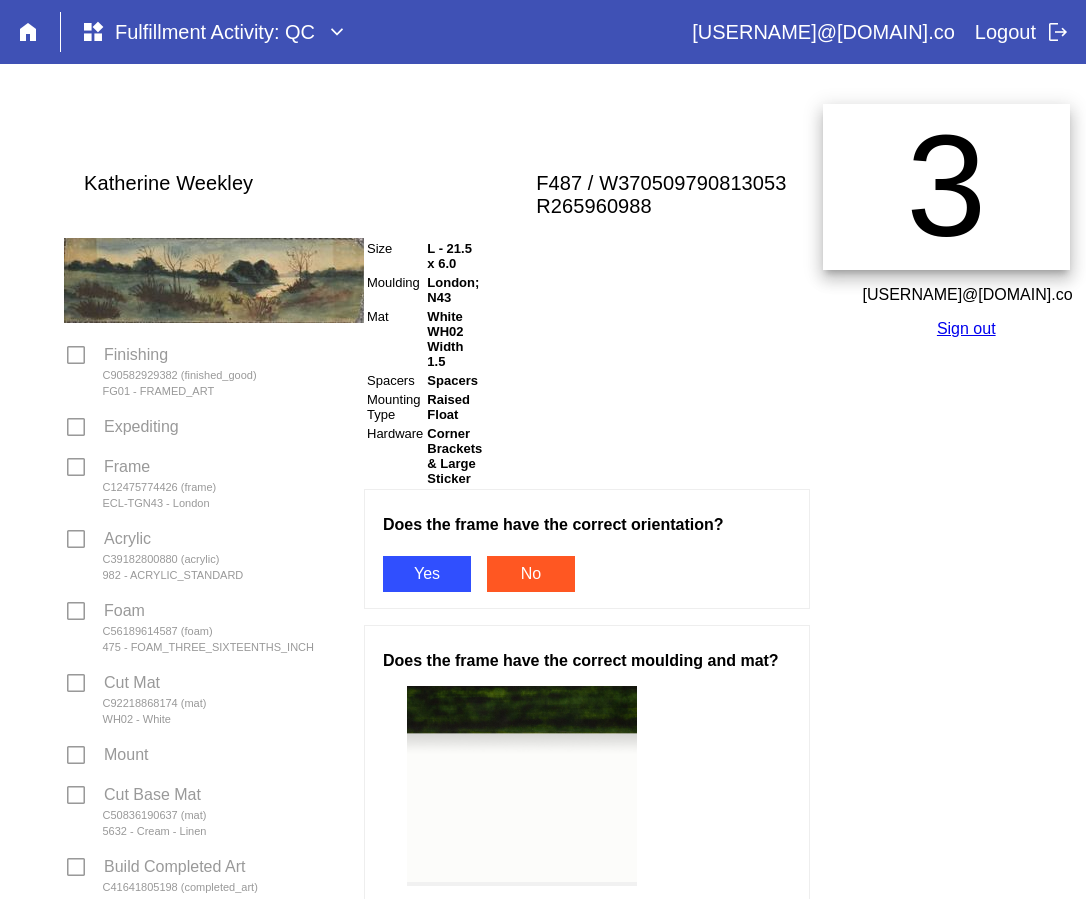 scroll, scrollTop: 0, scrollLeft: 0, axis: both 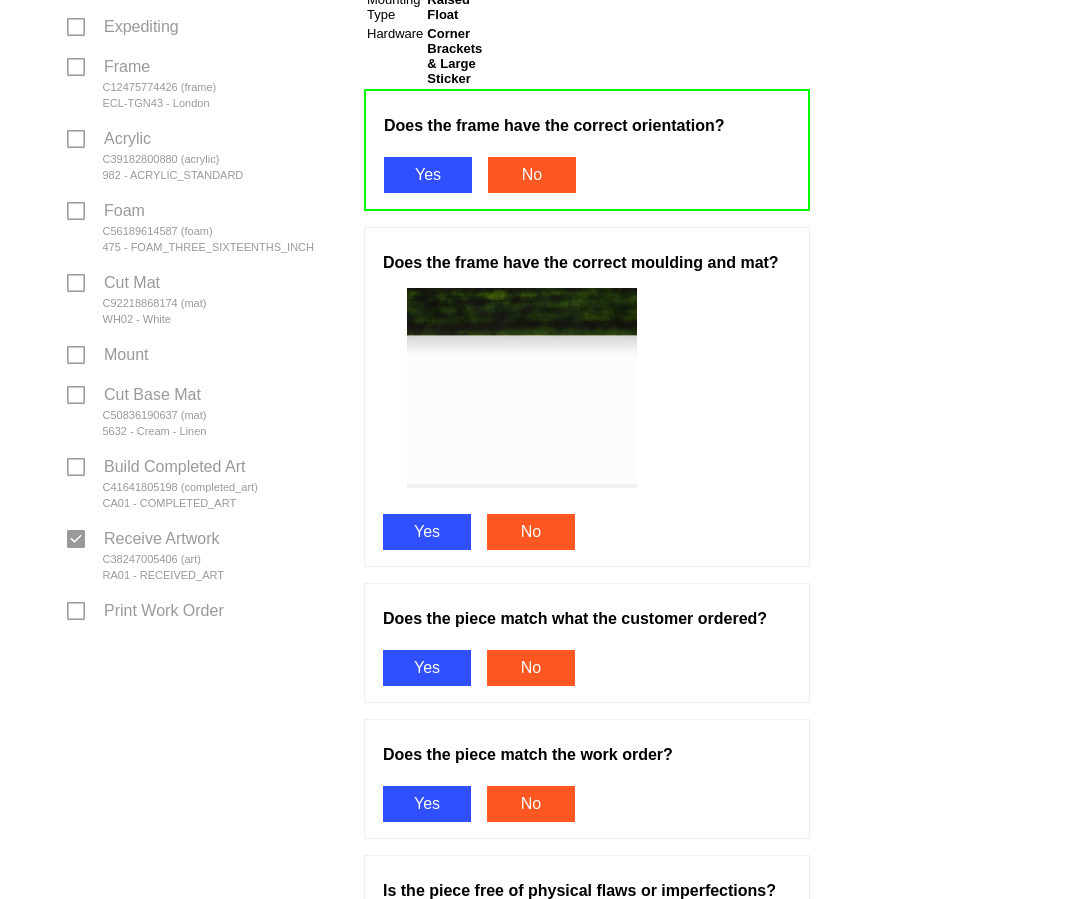 click on "Yes" at bounding box center (427, 532) 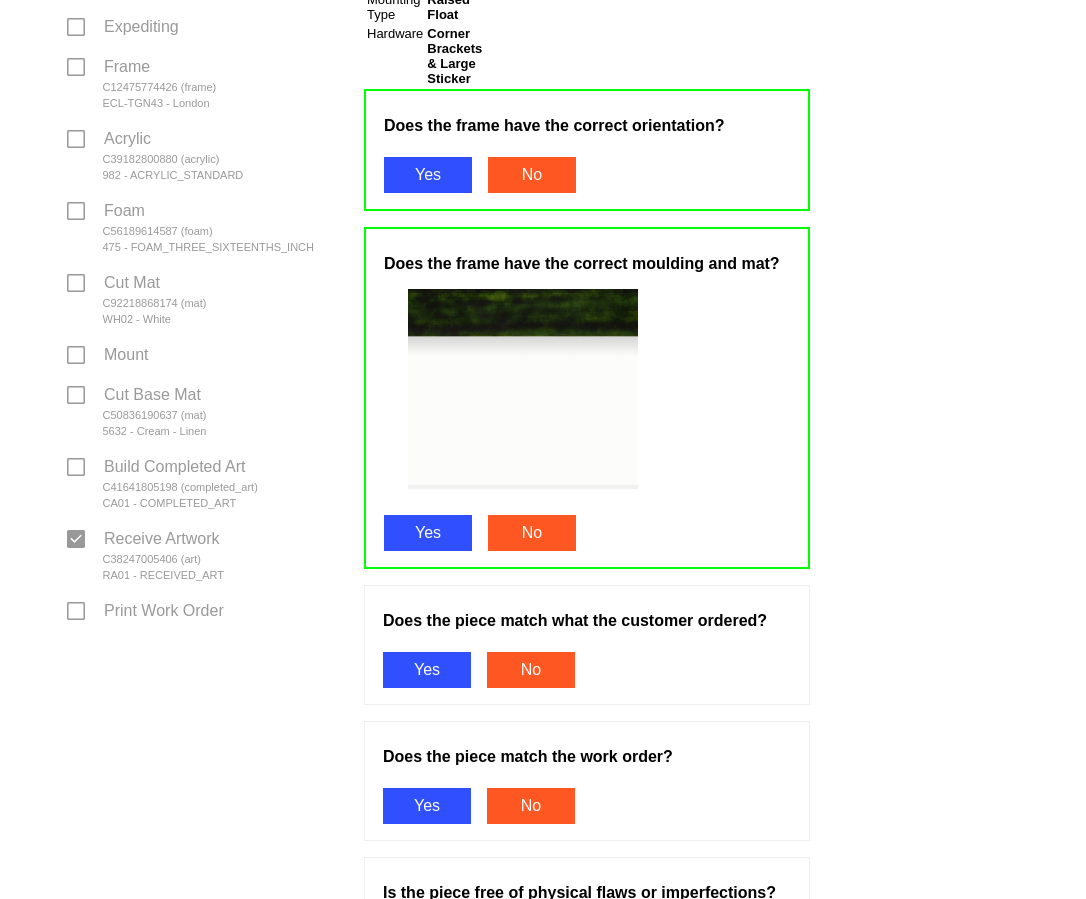 click on "Yes" at bounding box center (427, 670) 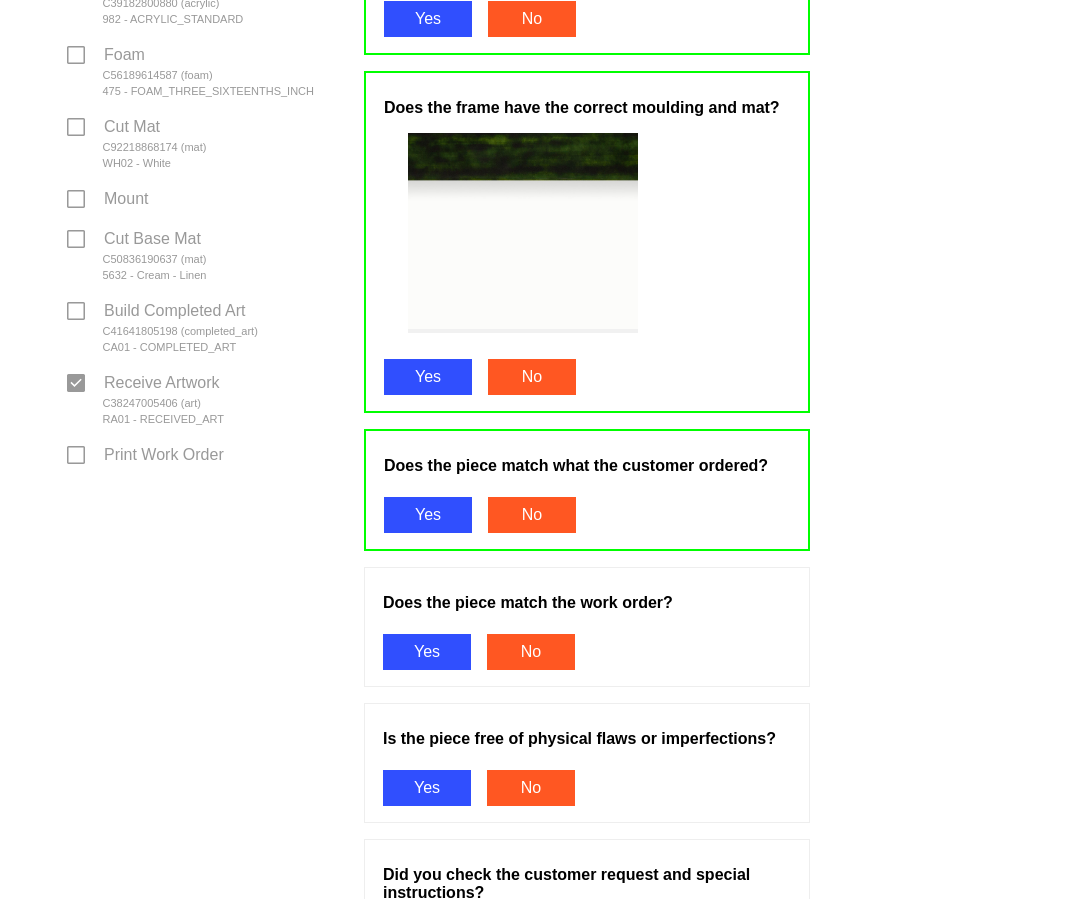 scroll, scrollTop: 900, scrollLeft: 0, axis: vertical 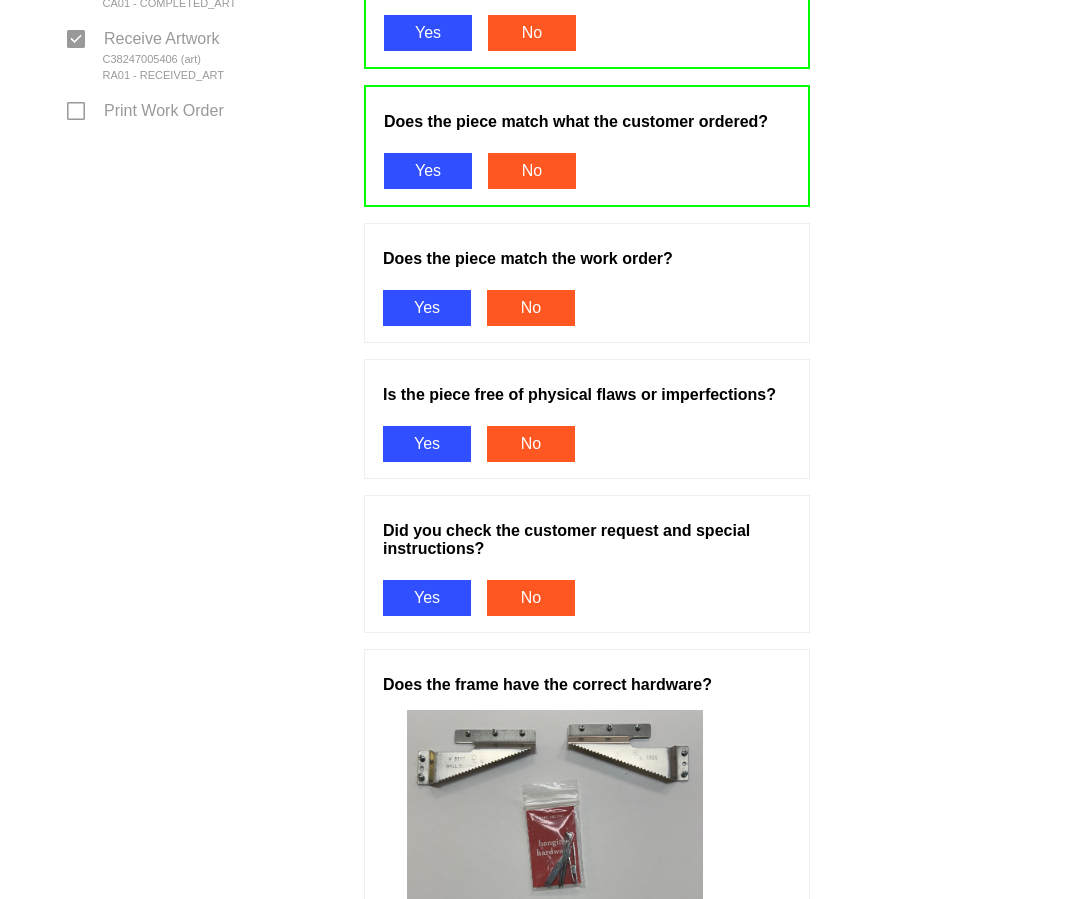 click on "Yes" at bounding box center [427, 308] 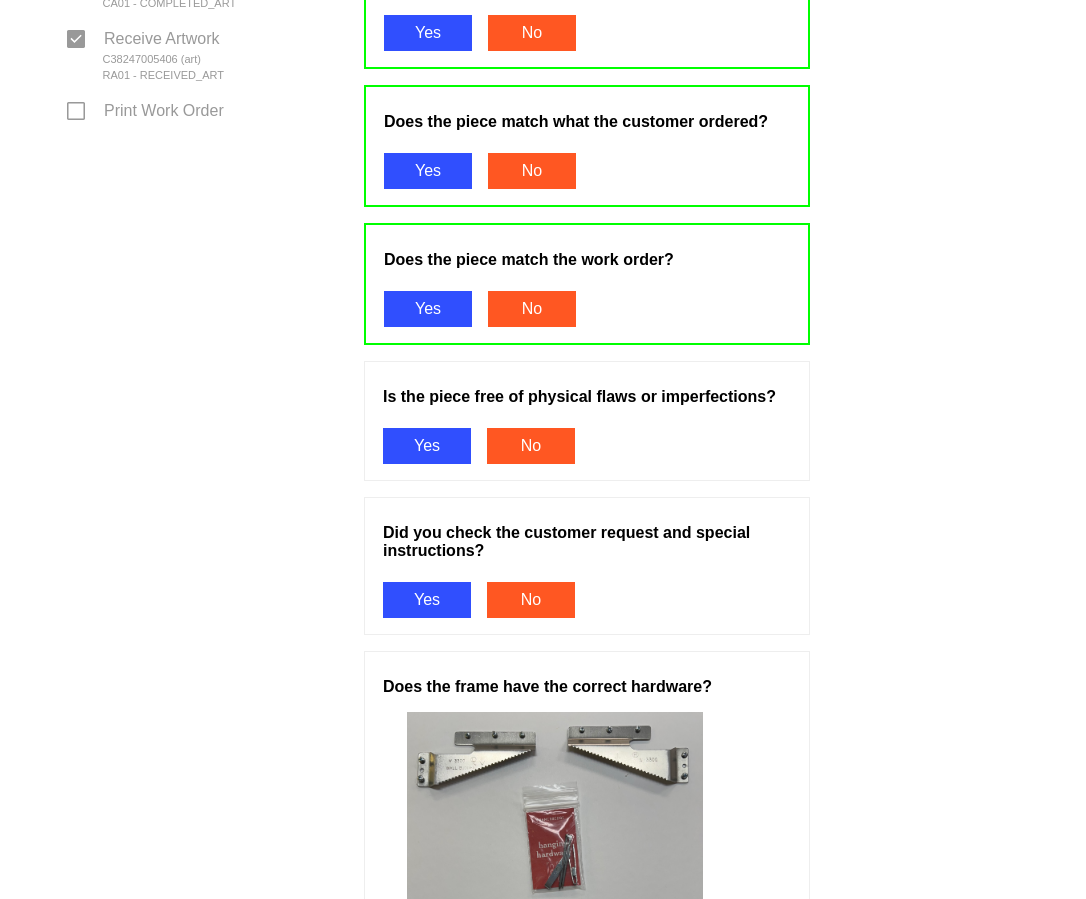 drag, startPoint x: 461, startPoint y: 447, endPoint x: 456, endPoint y: 589, distance: 142.088 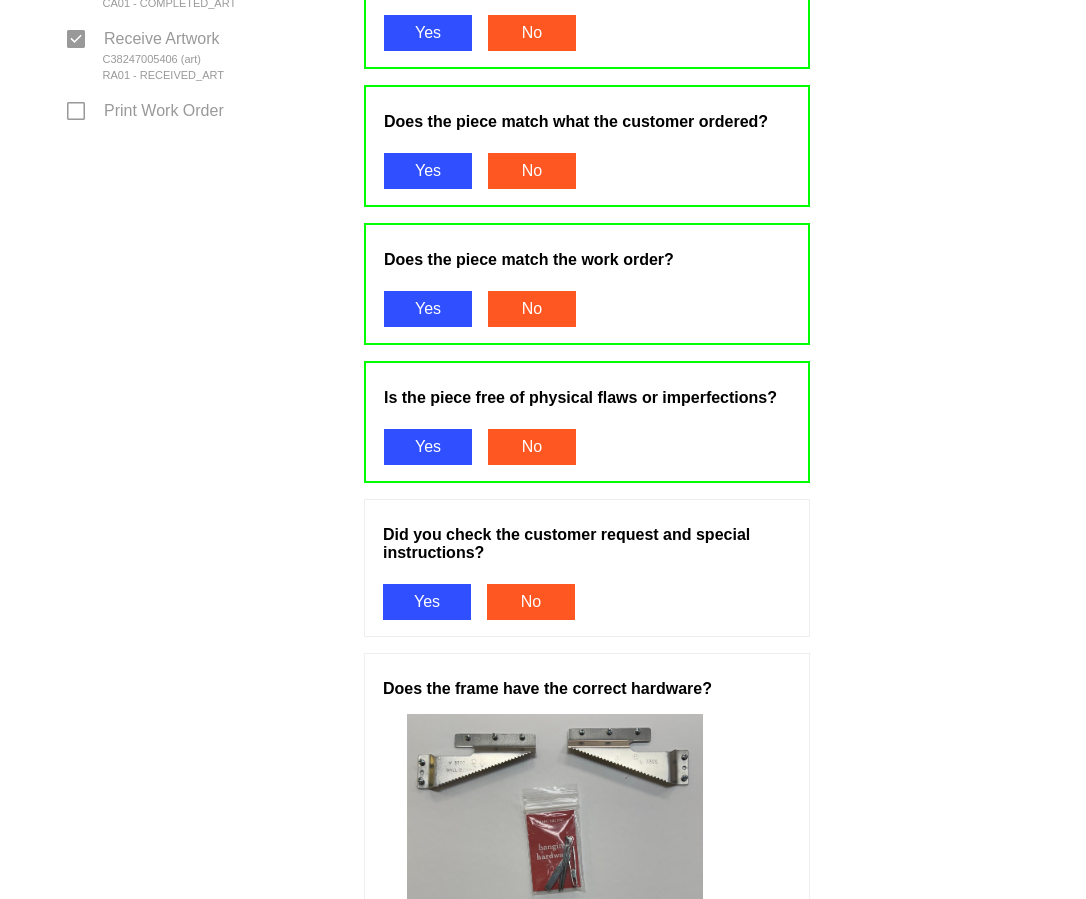 click on "Yes" at bounding box center [427, 602] 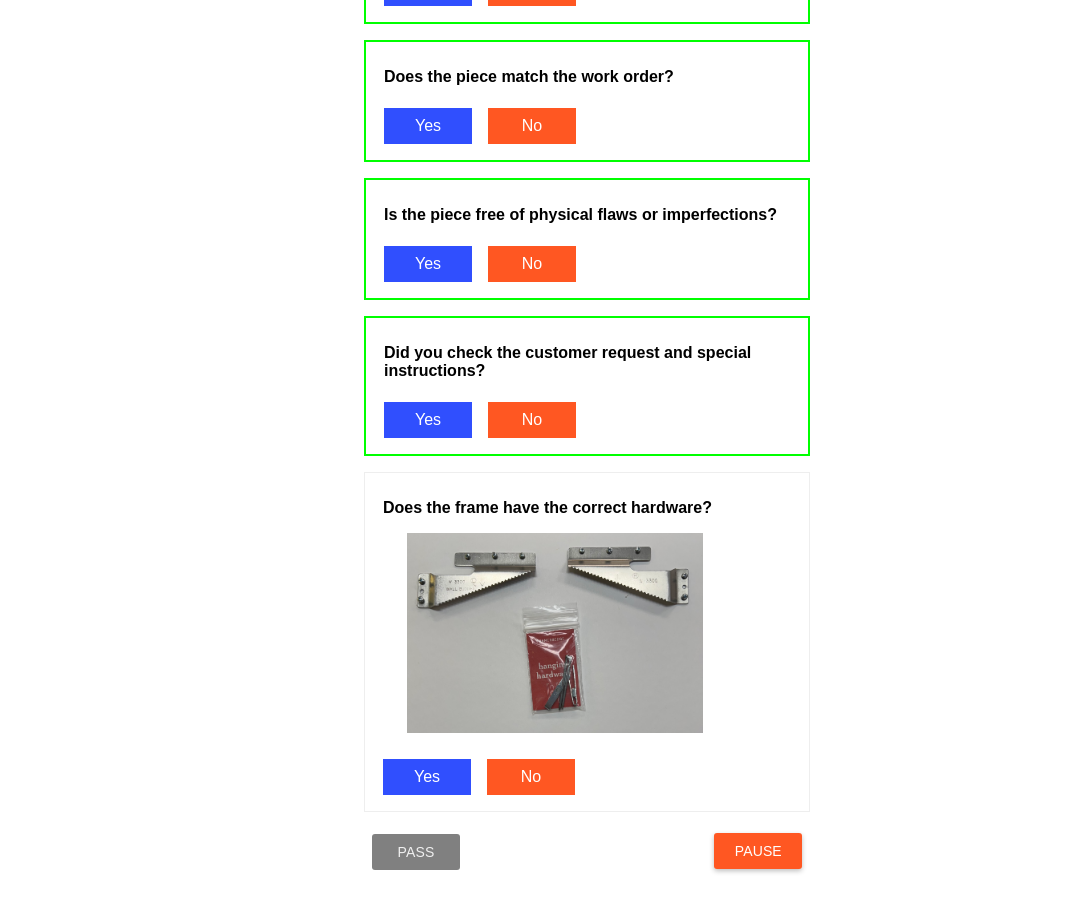 scroll, scrollTop: 1260, scrollLeft: 0, axis: vertical 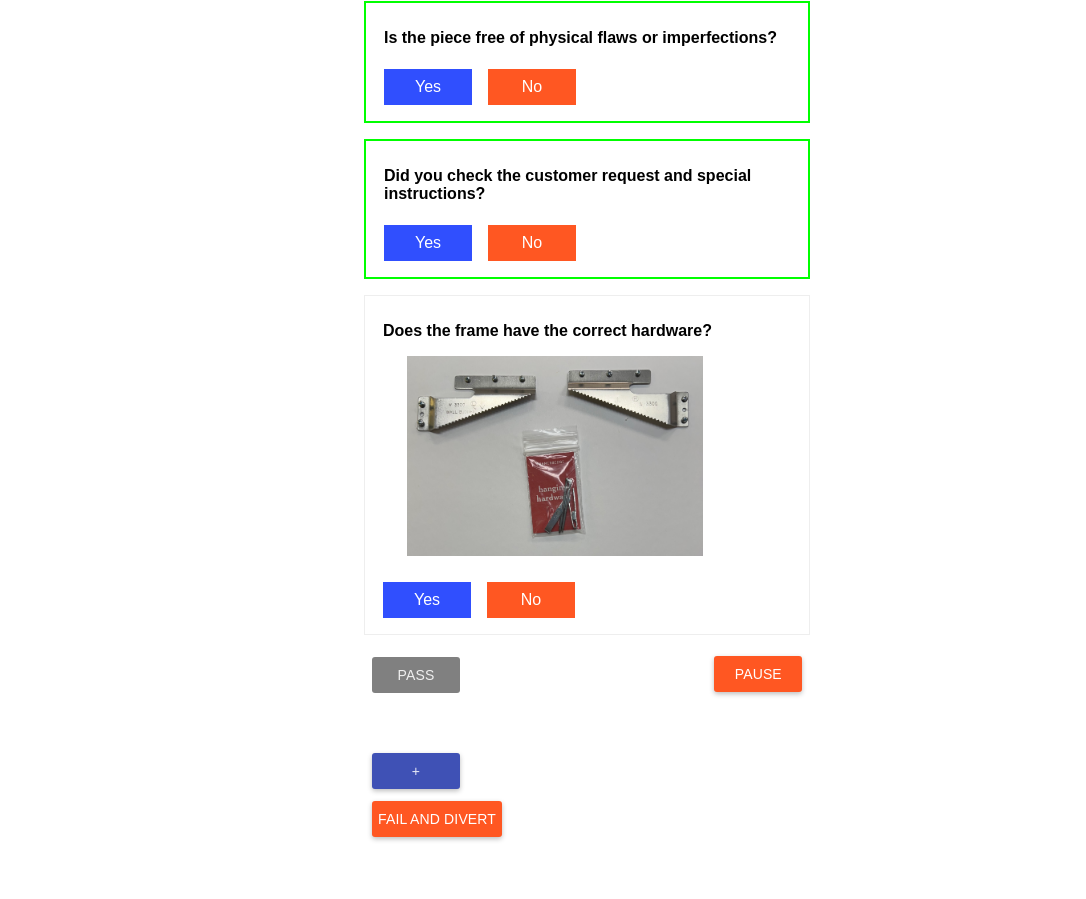 click on "Yes" at bounding box center [427, 600] 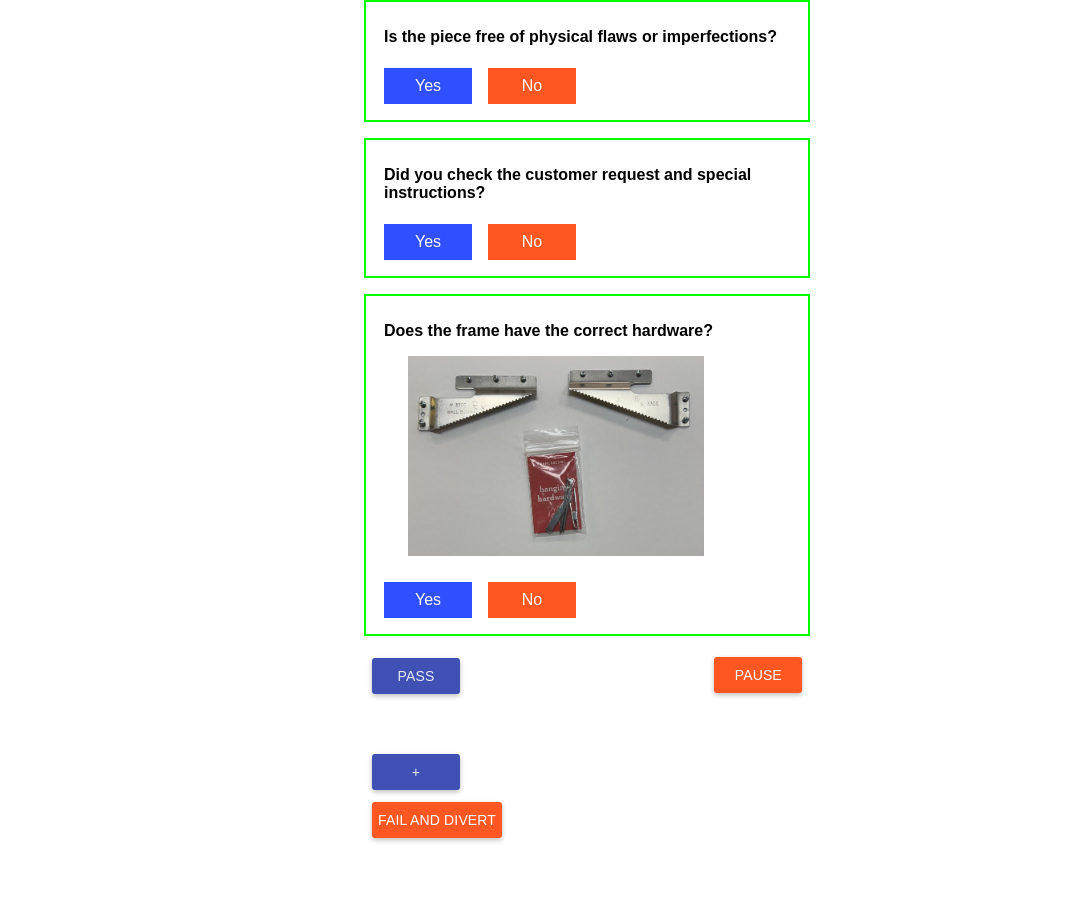 scroll, scrollTop: 1262, scrollLeft: 0, axis: vertical 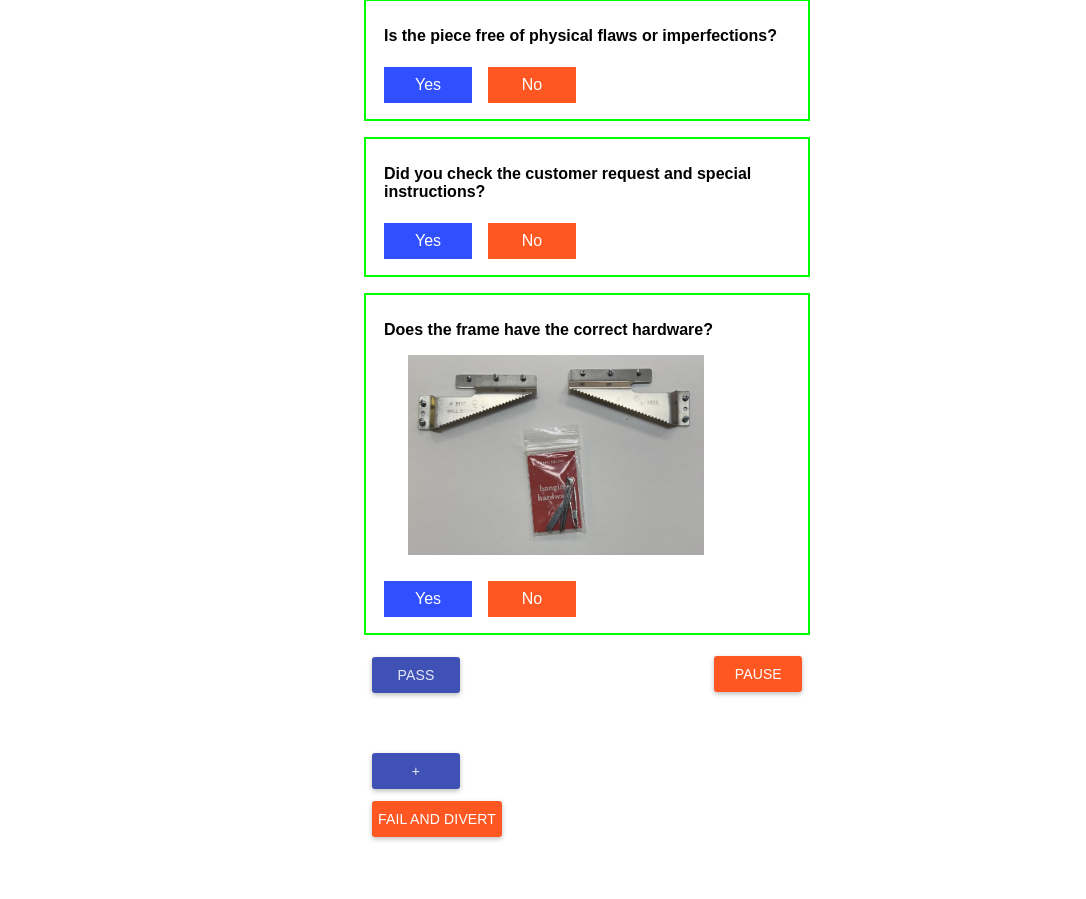 click on "Pass" at bounding box center [416, 675] 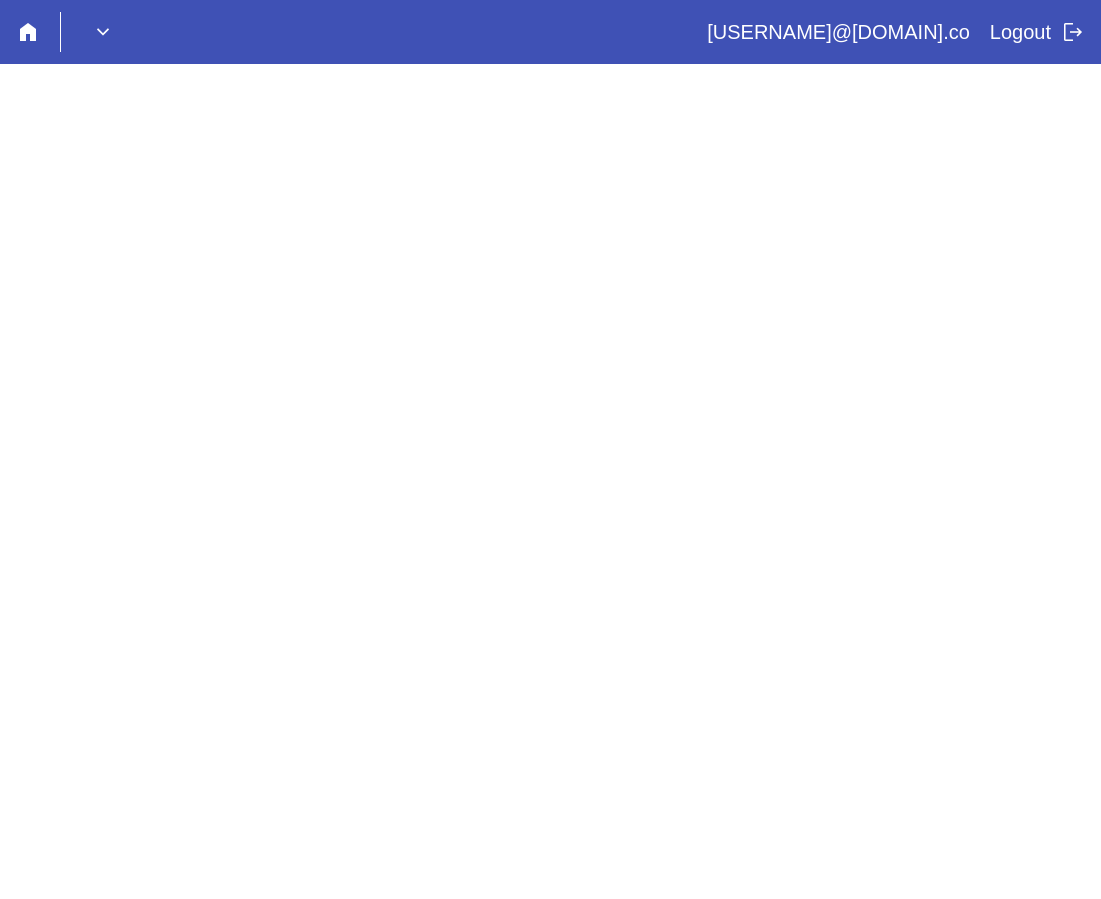 scroll, scrollTop: 0, scrollLeft: 0, axis: both 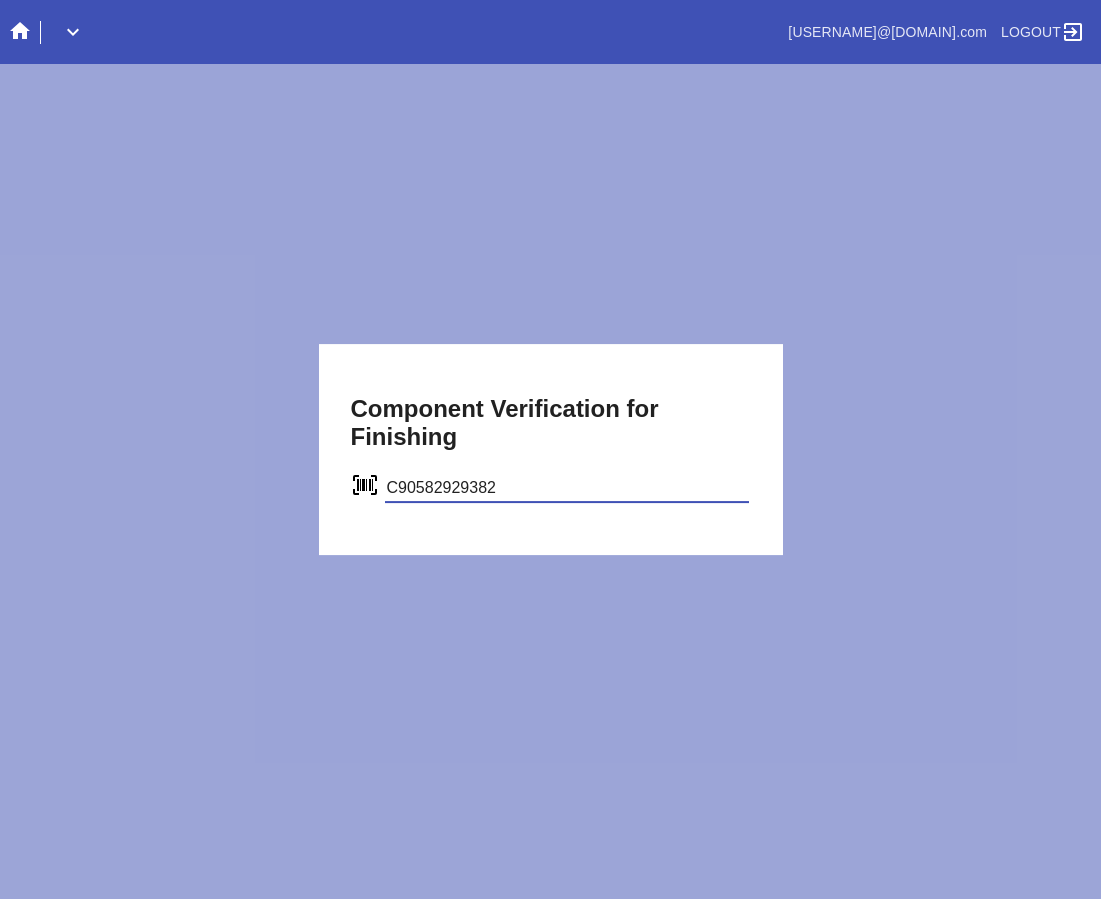 type on "C90582929382" 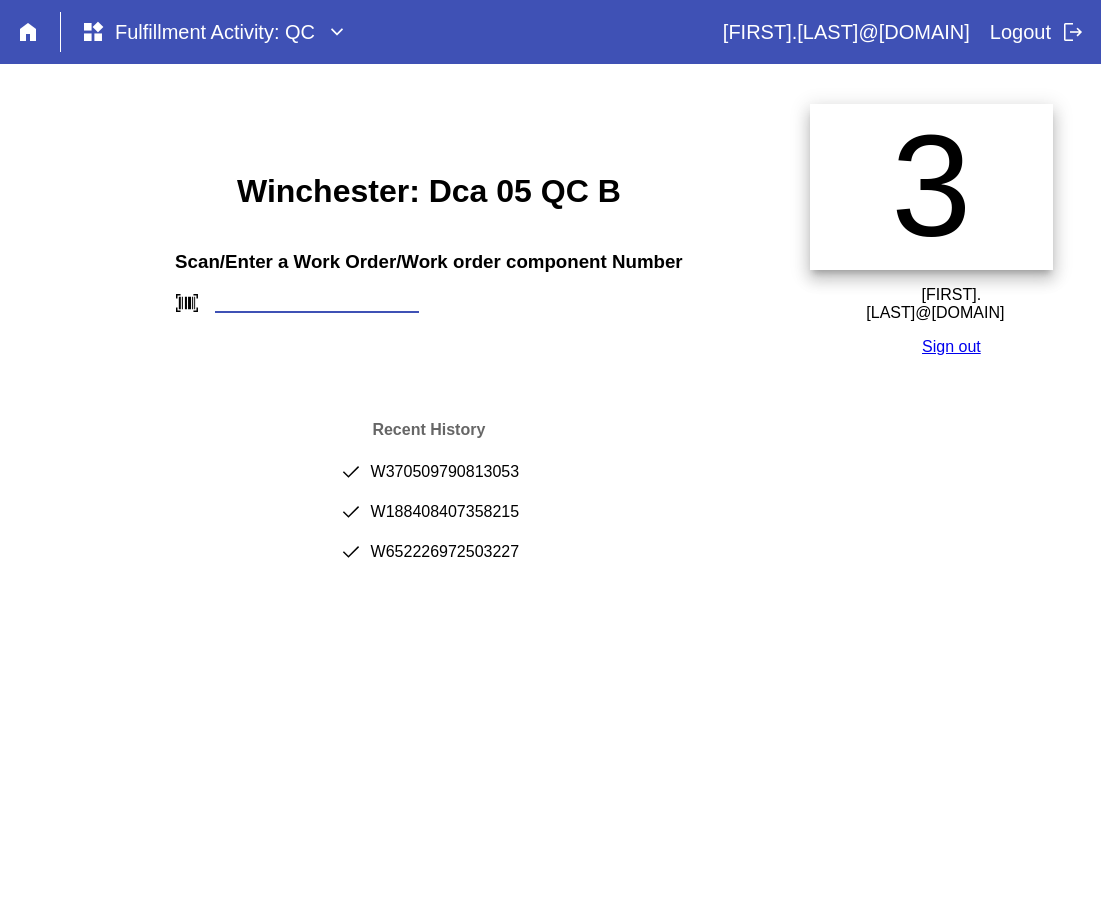scroll, scrollTop: 0, scrollLeft: 0, axis: both 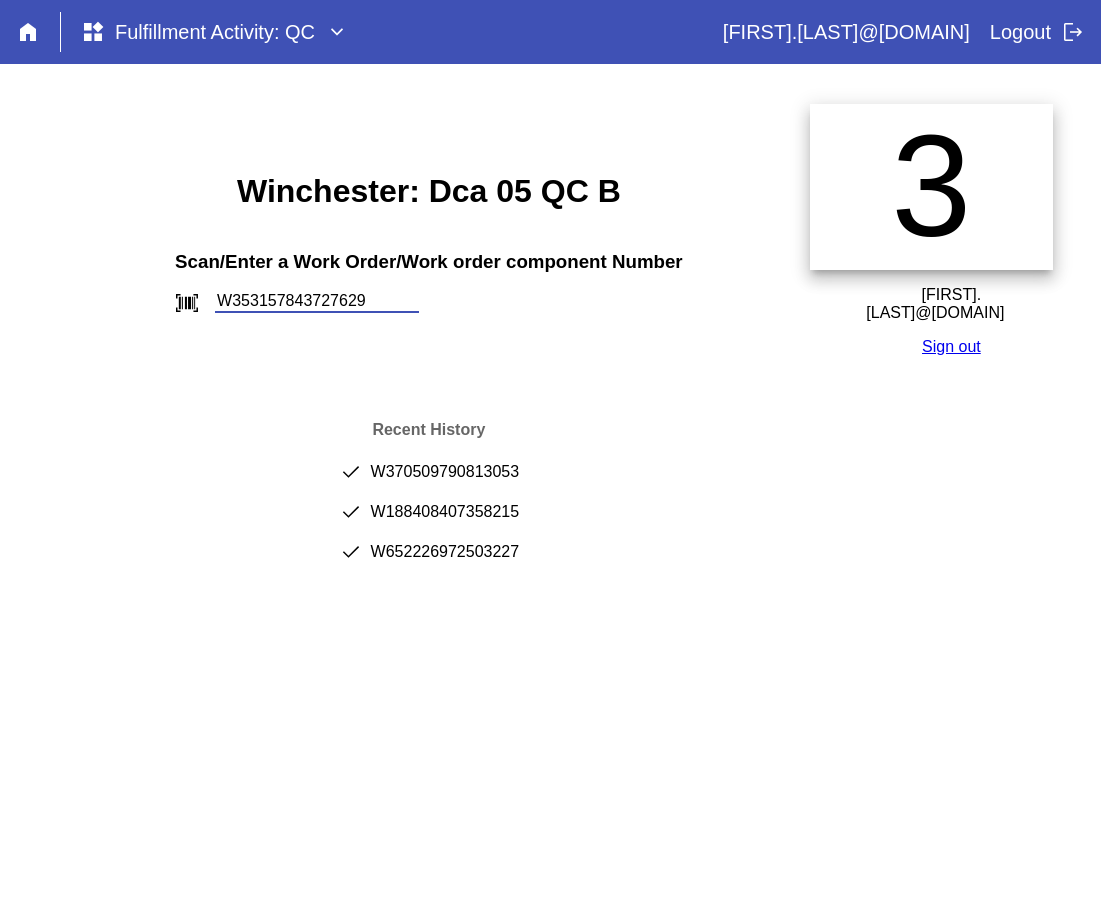 type on "W353157843727629" 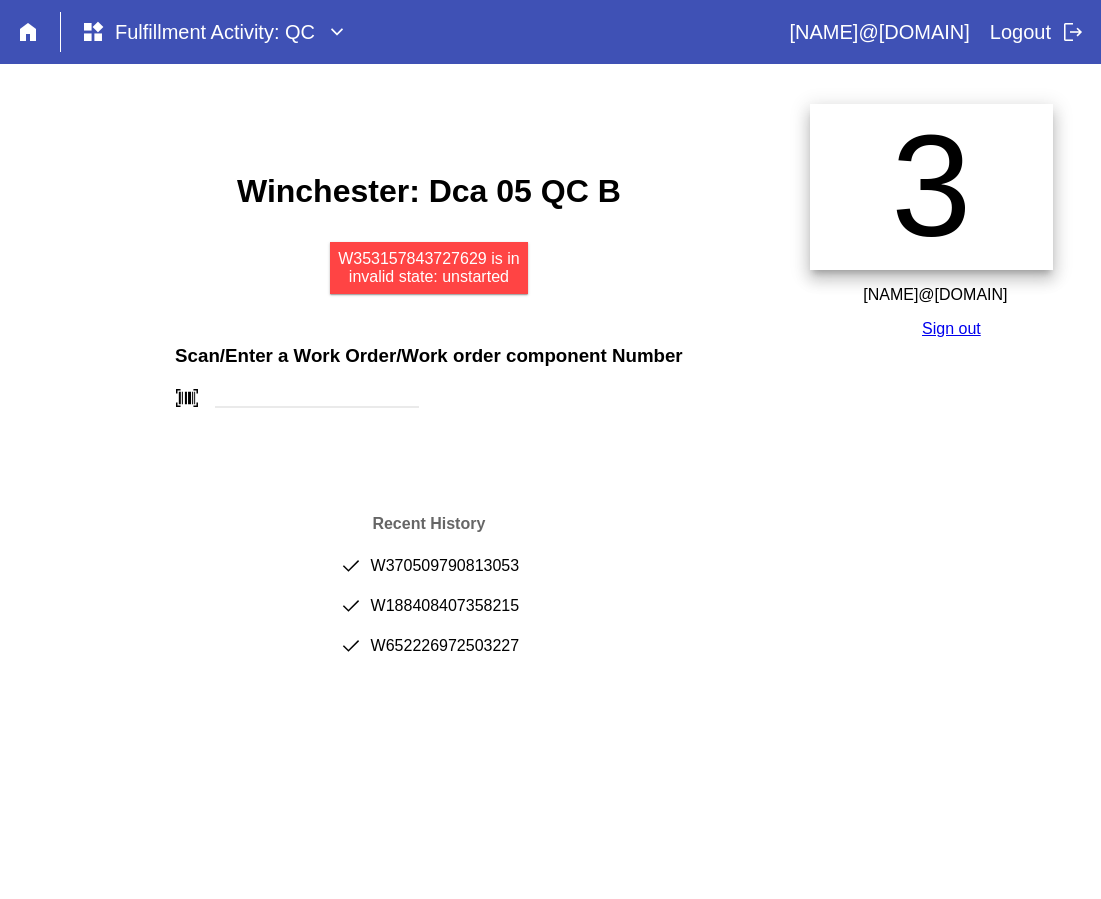 scroll, scrollTop: 0, scrollLeft: 0, axis: both 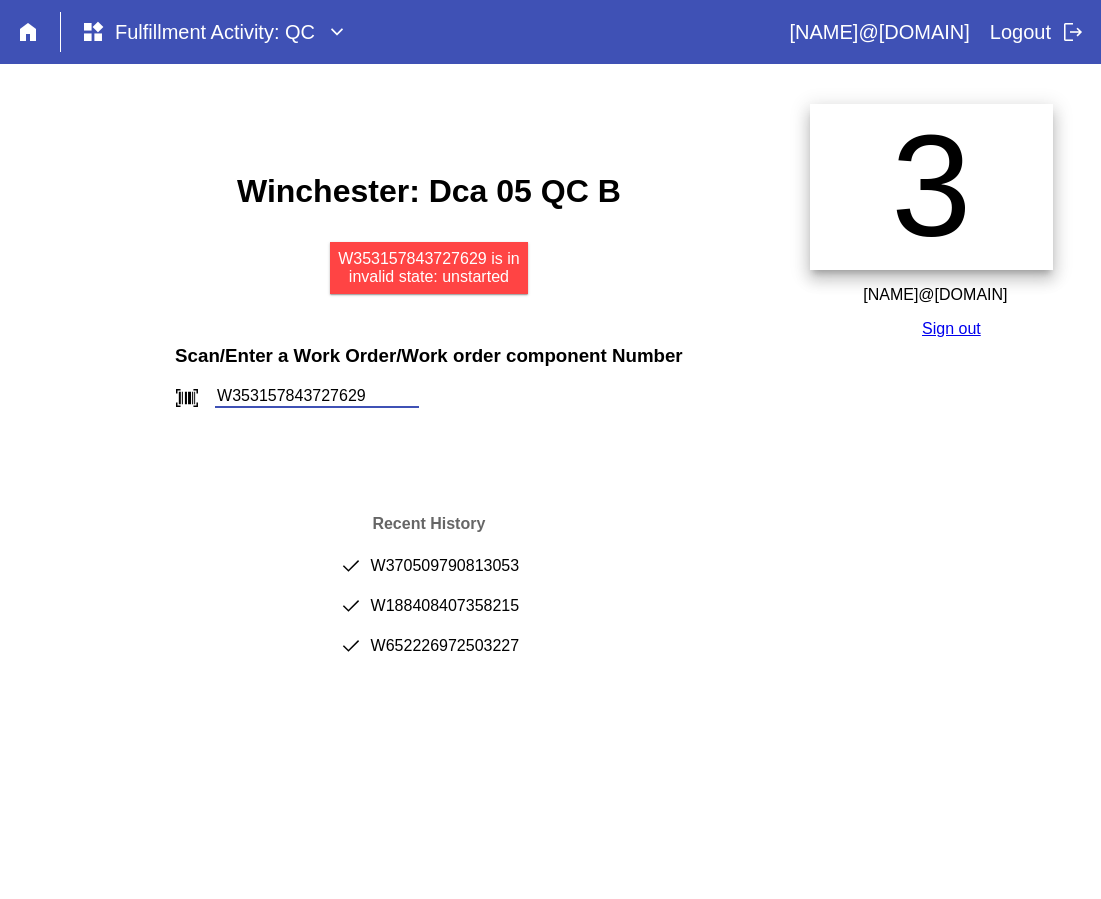 type on "W353157843727629" 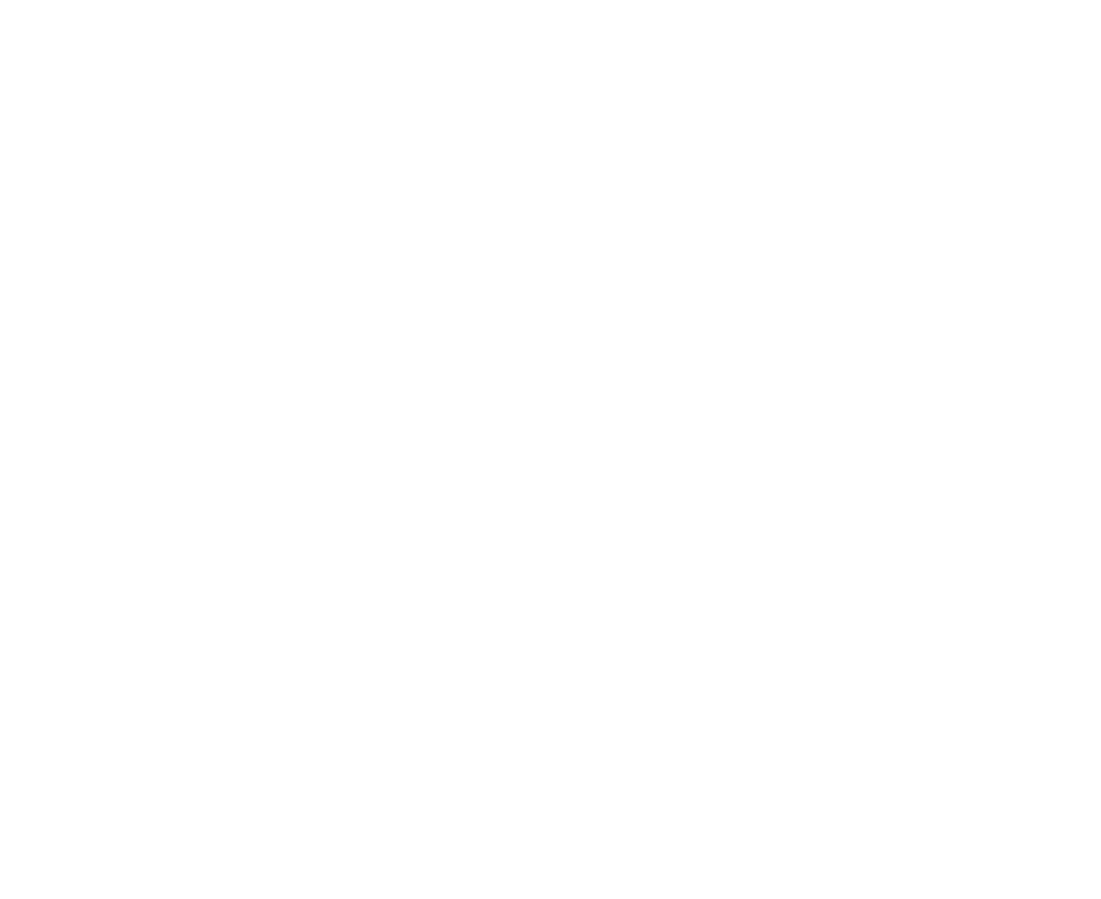 scroll, scrollTop: 0, scrollLeft: 0, axis: both 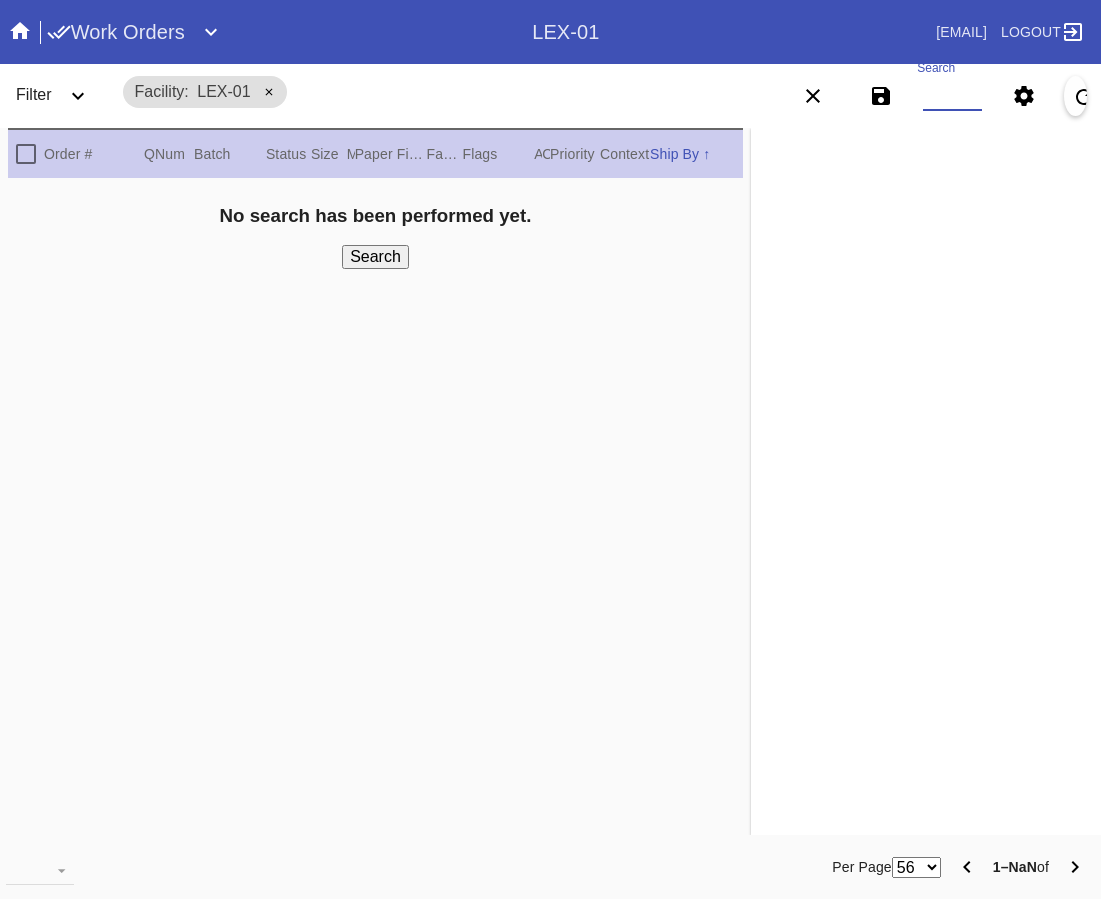 click on "Search" at bounding box center (952, 96) 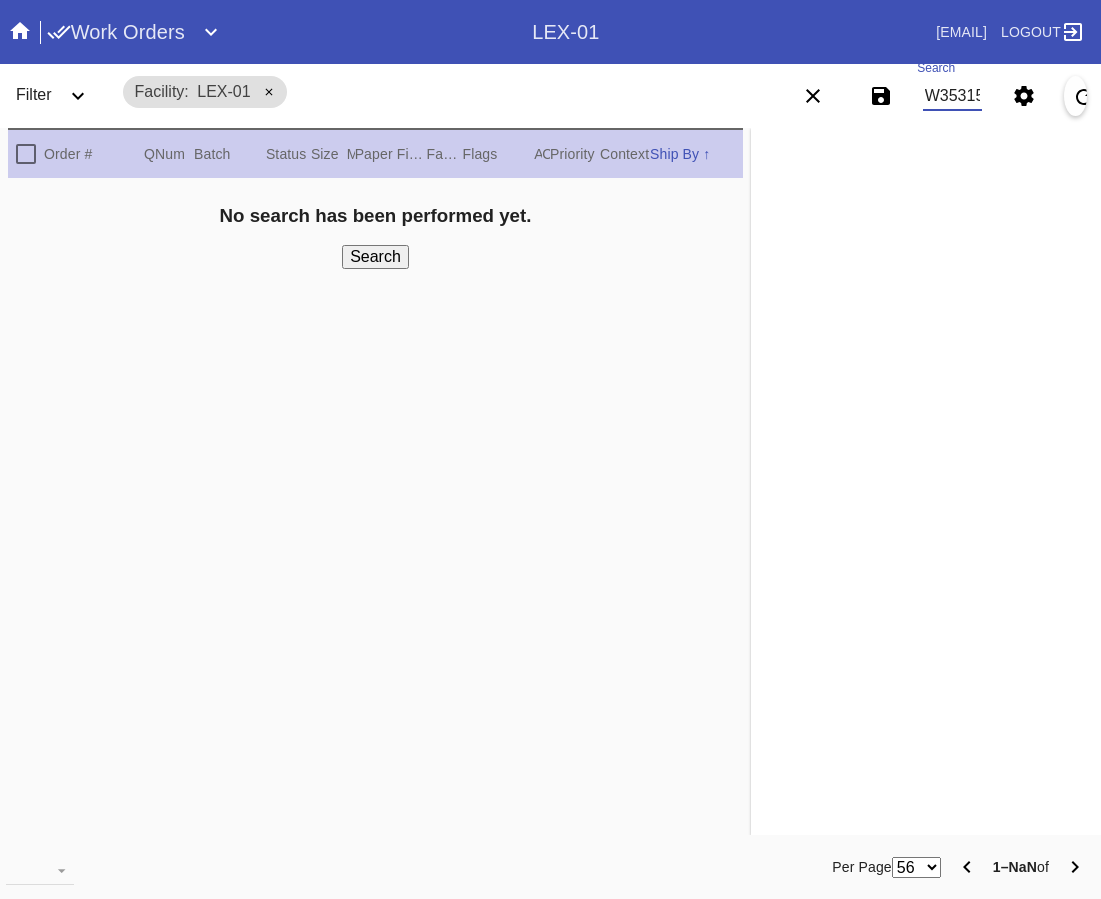 scroll, scrollTop: 0, scrollLeft: 93, axis: horizontal 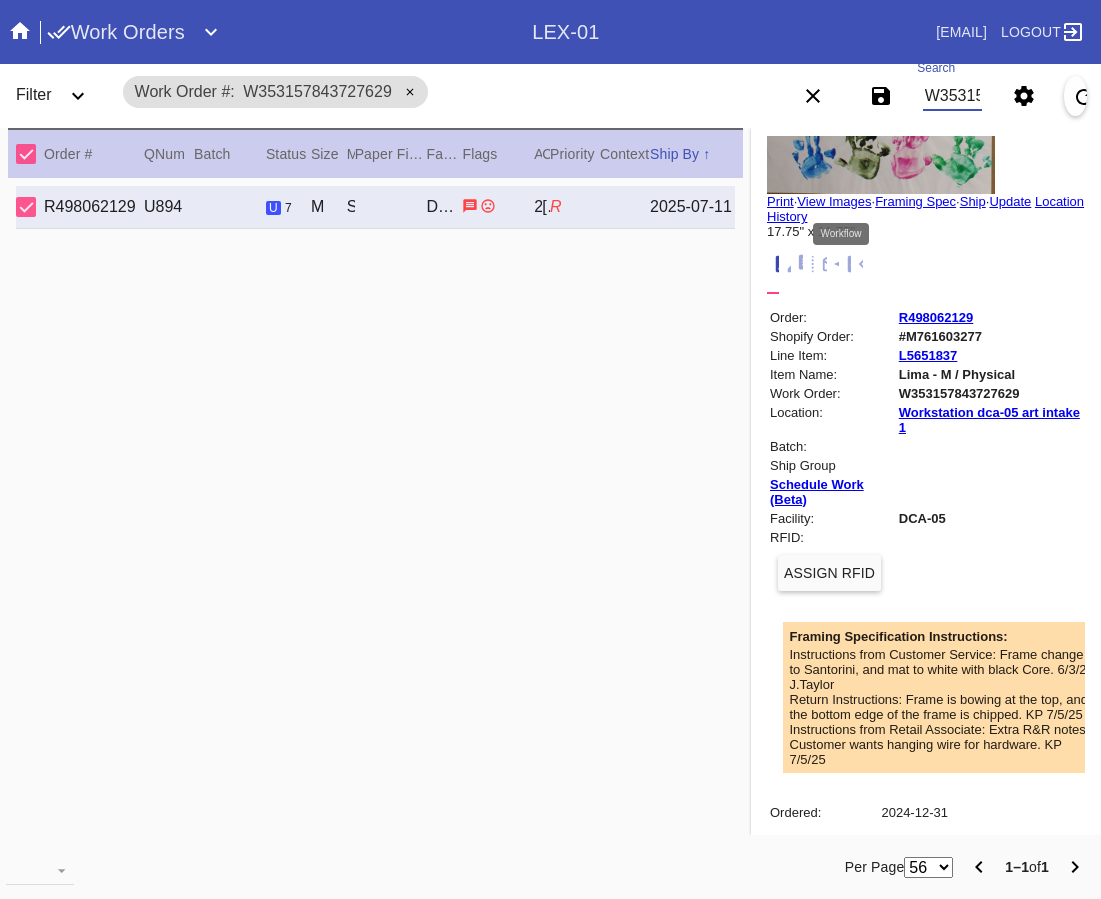 click at bounding box center (856, 263) 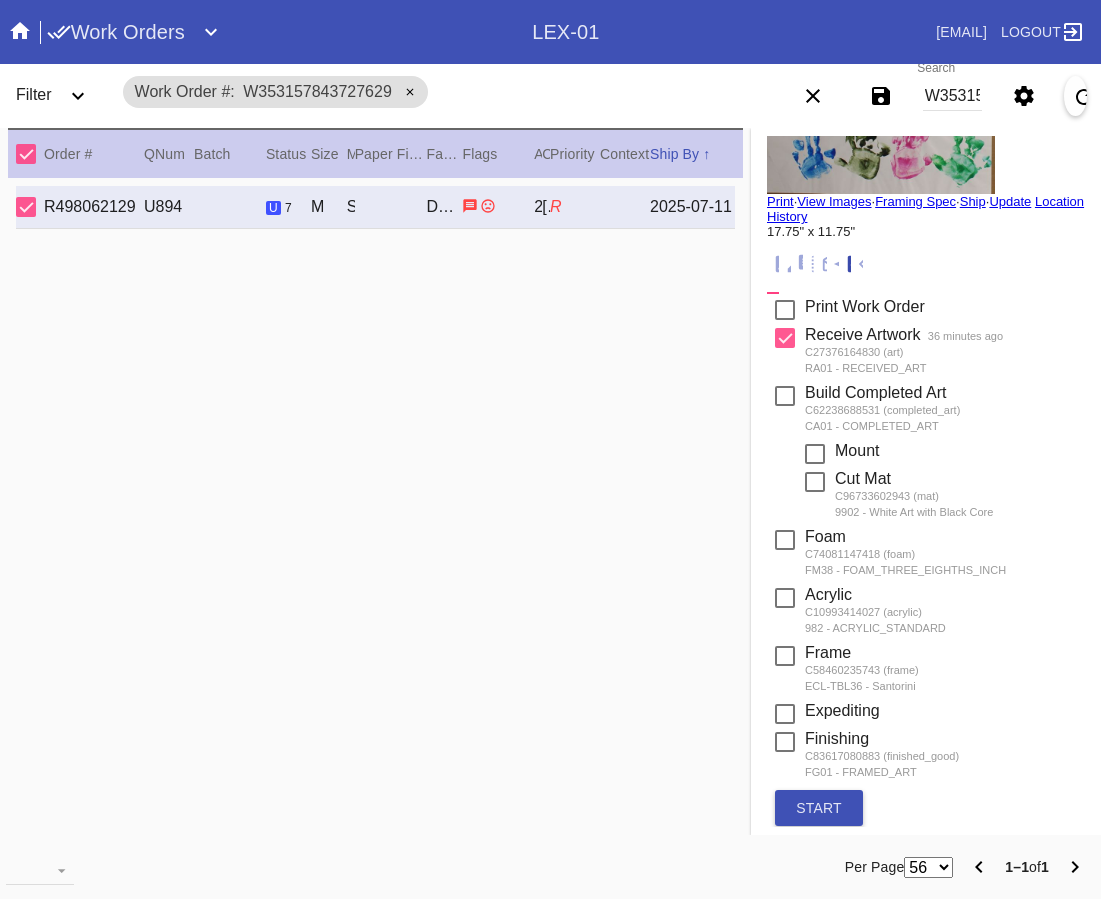 scroll, scrollTop: 320, scrollLeft: 0, axis: vertical 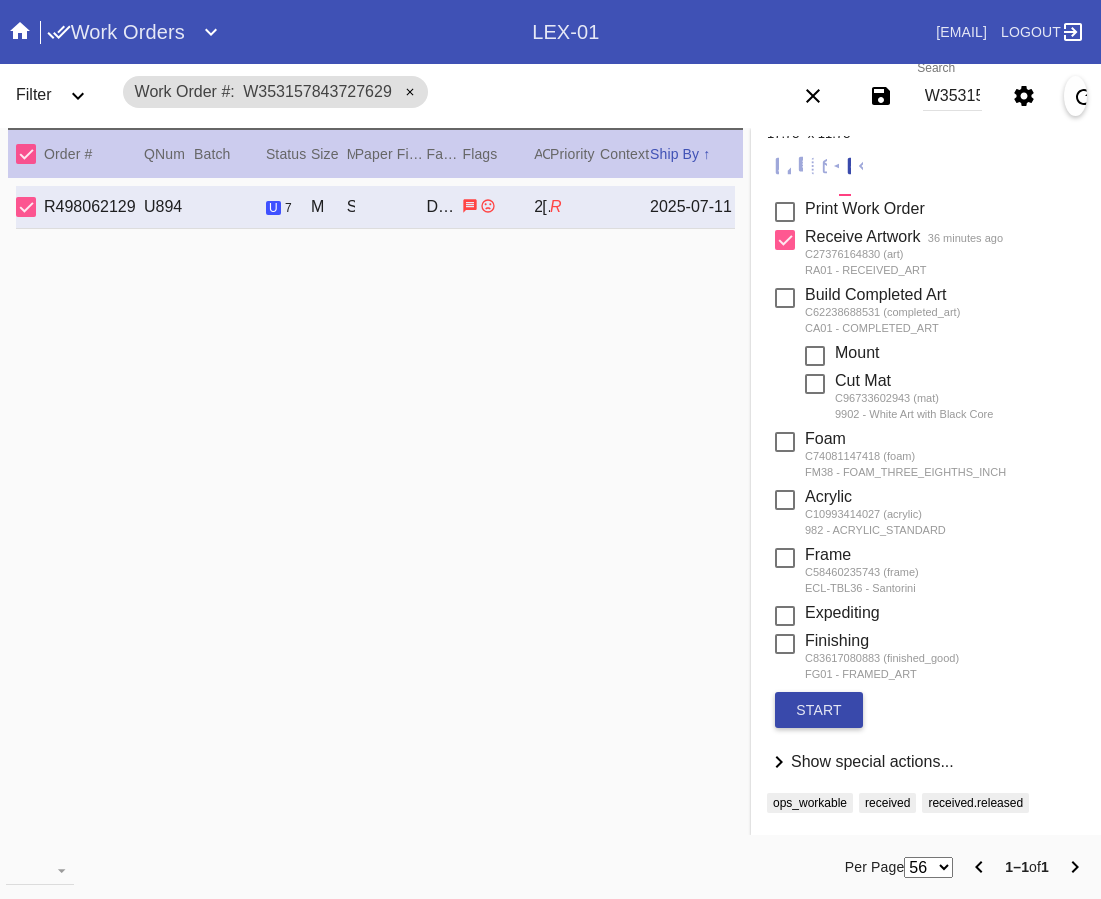 click on "start" at bounding box center (819, 710) 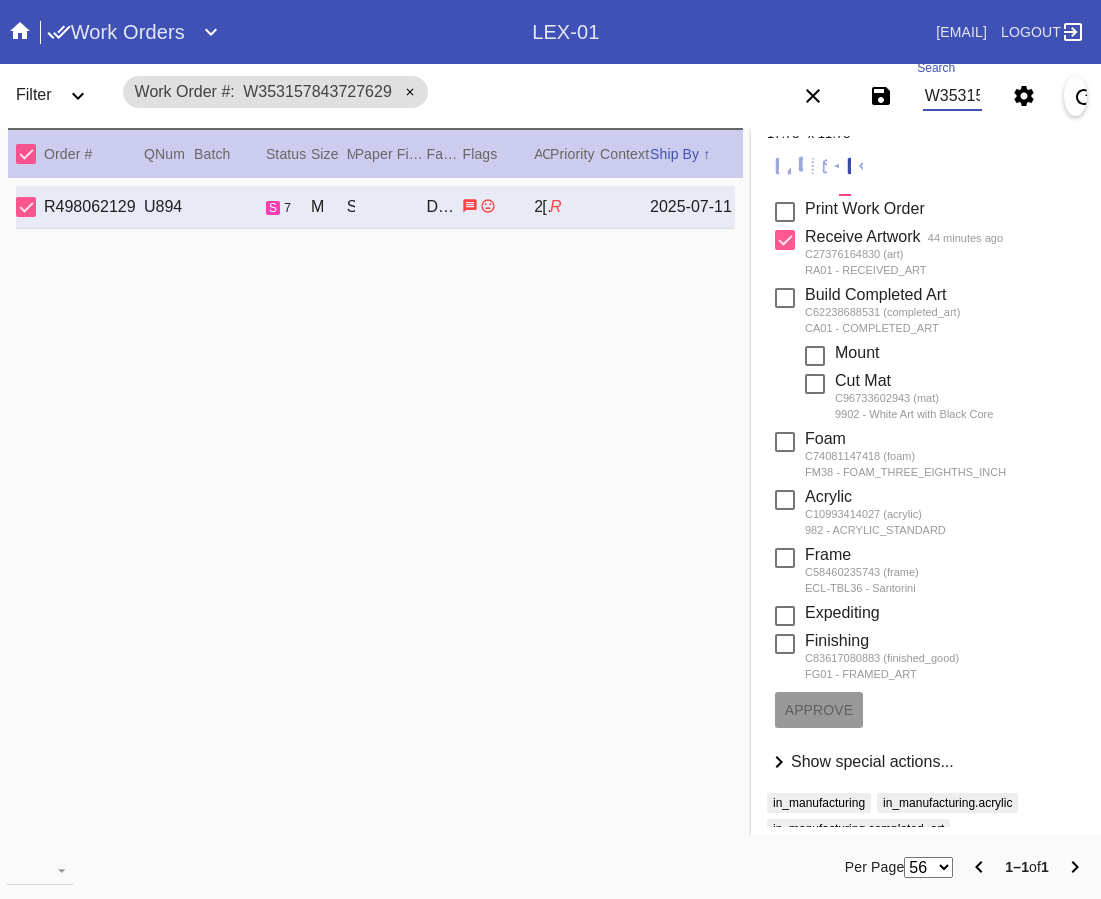 click on "W353157843727629" at bounding box center (952, 96) 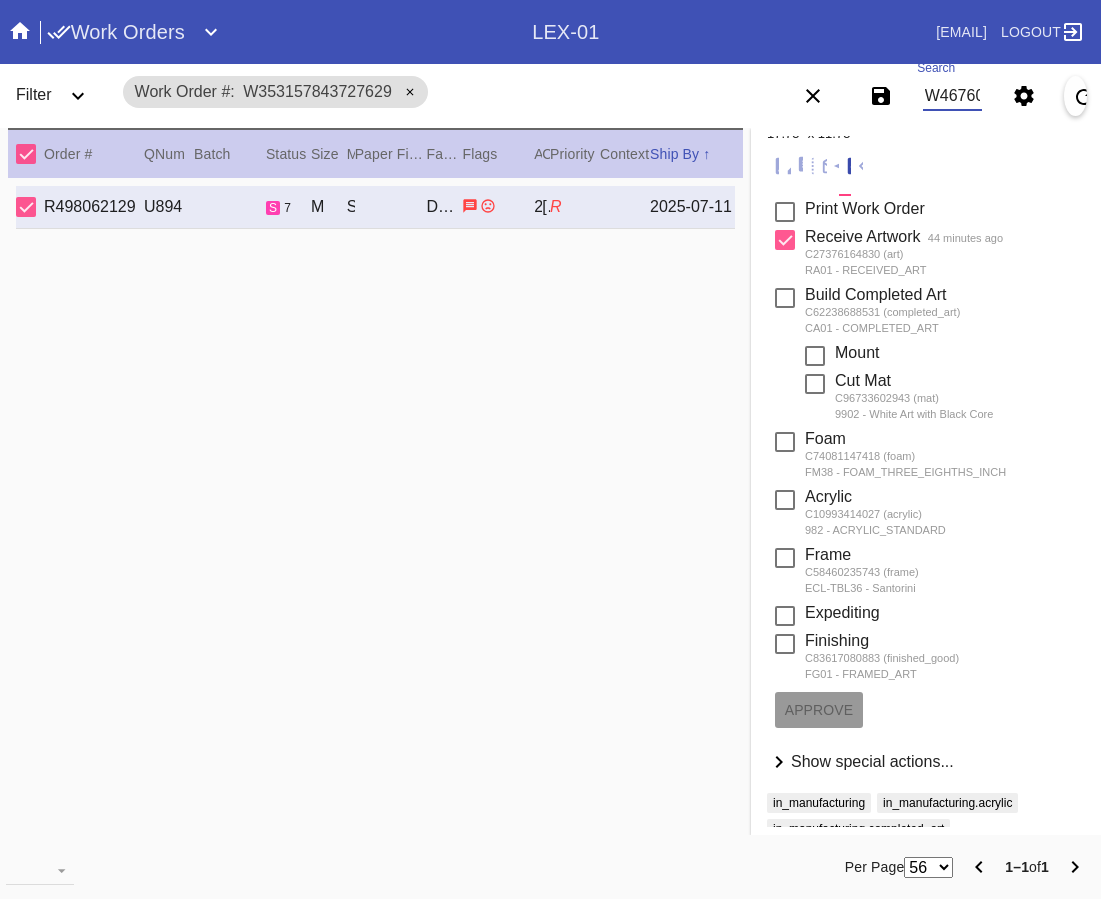 scroll, scrollTop: 0, scrollLeft: 93, axis: horizontal 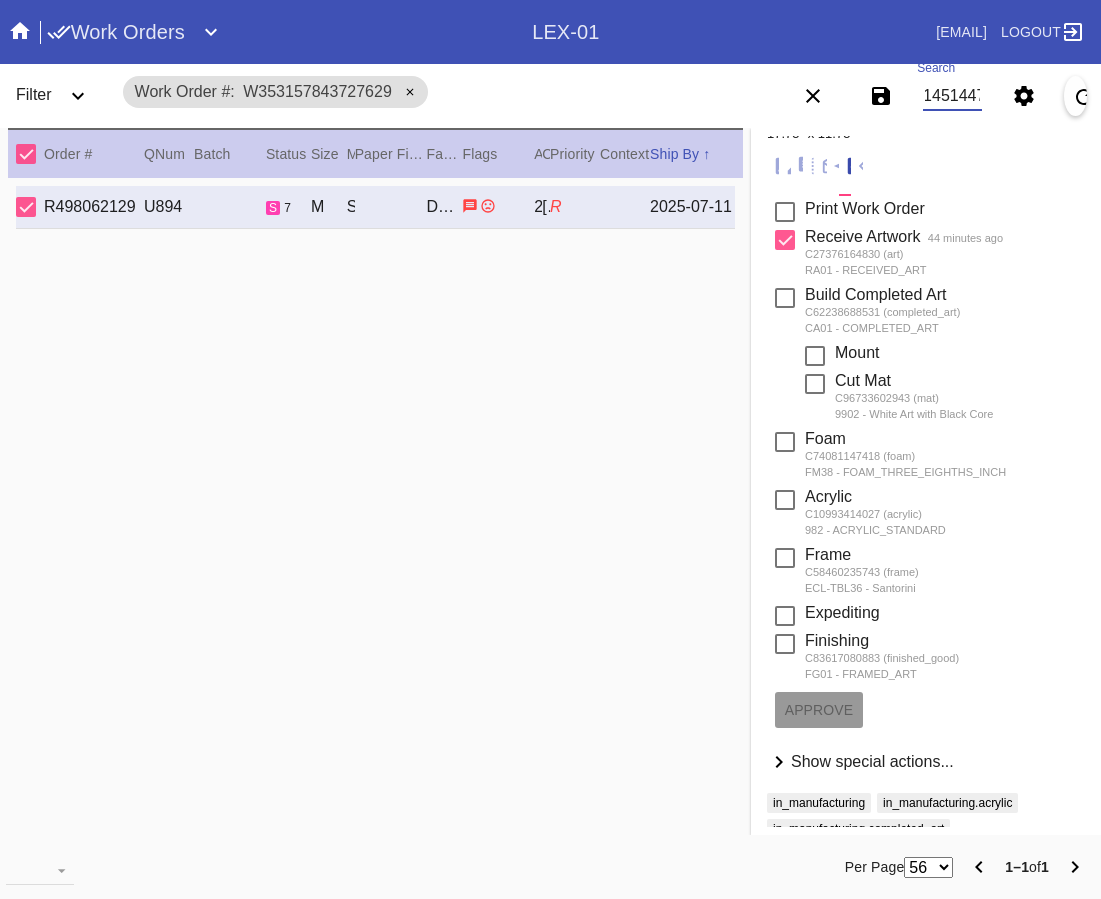 type on "W467602014514478" 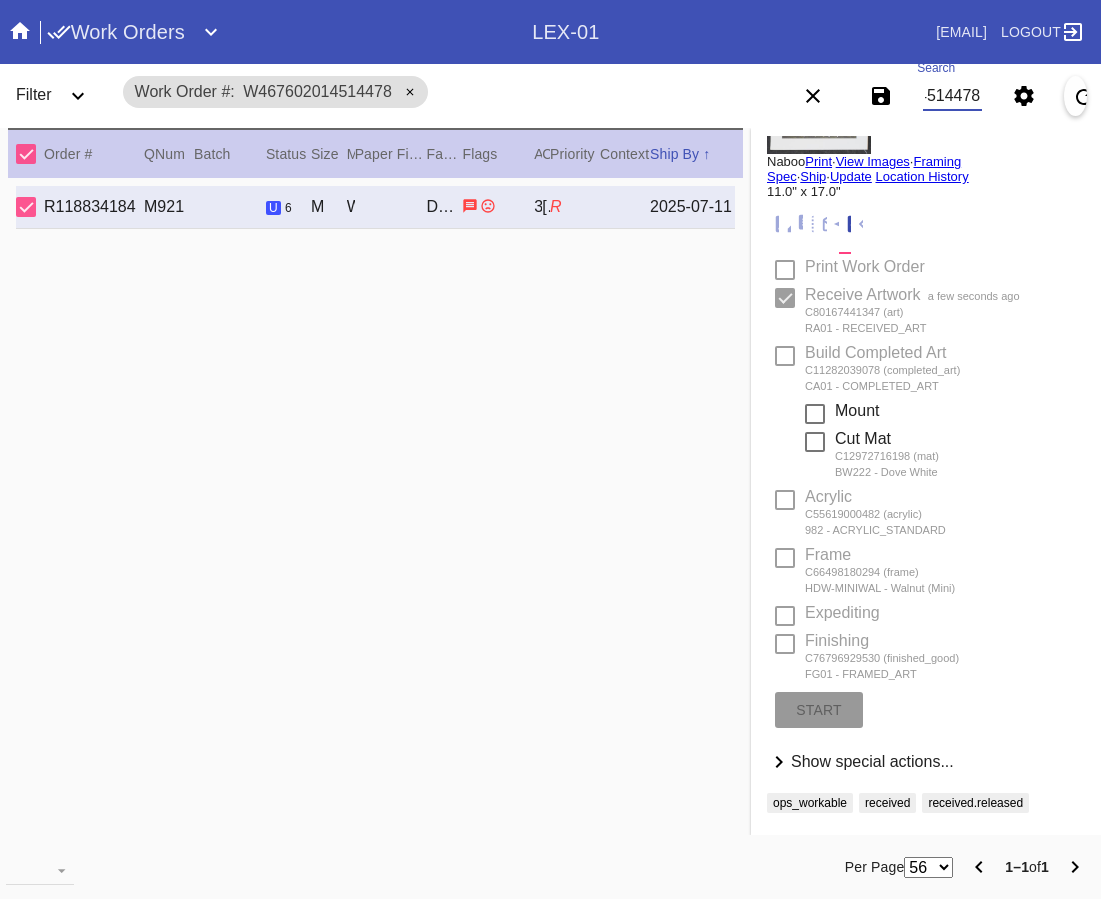 scroll, scrollTop: 140, scrollLeft: 0, axis: vertical 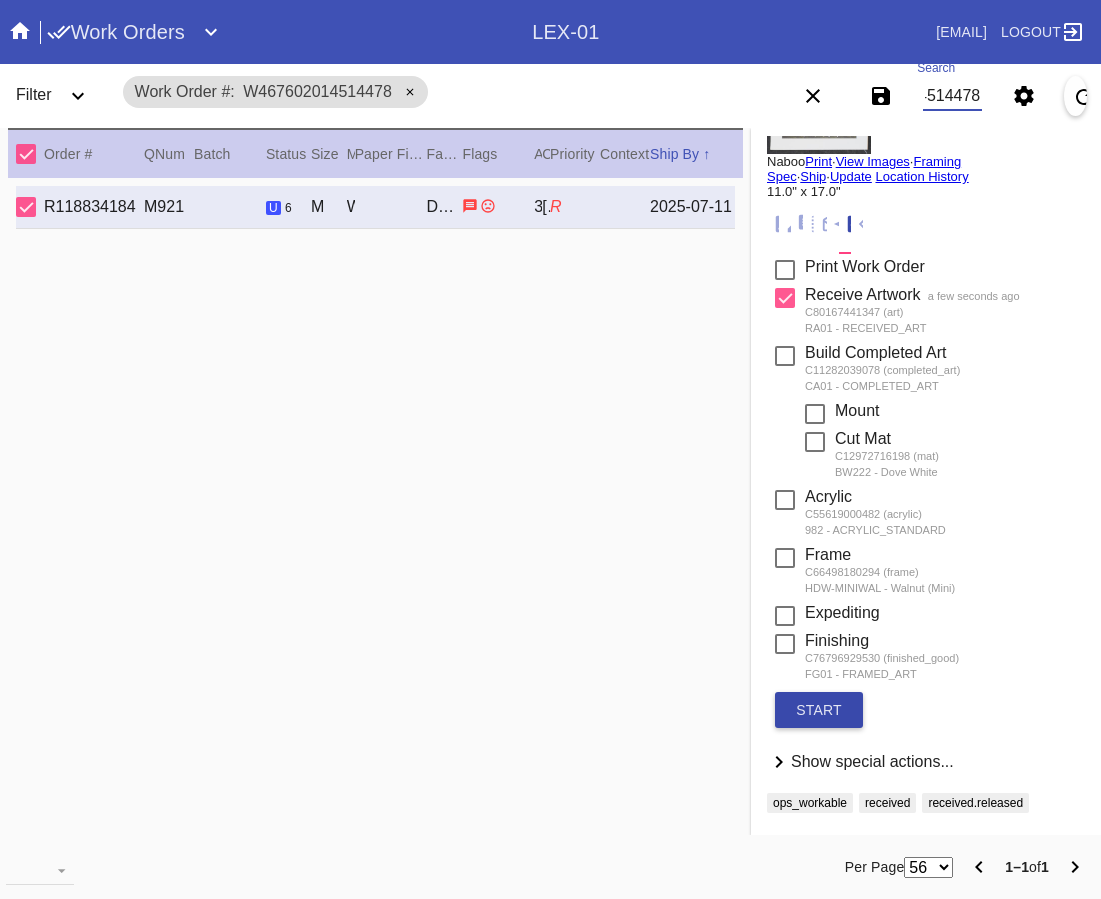 click on "start" at bounding box center [819, 710] 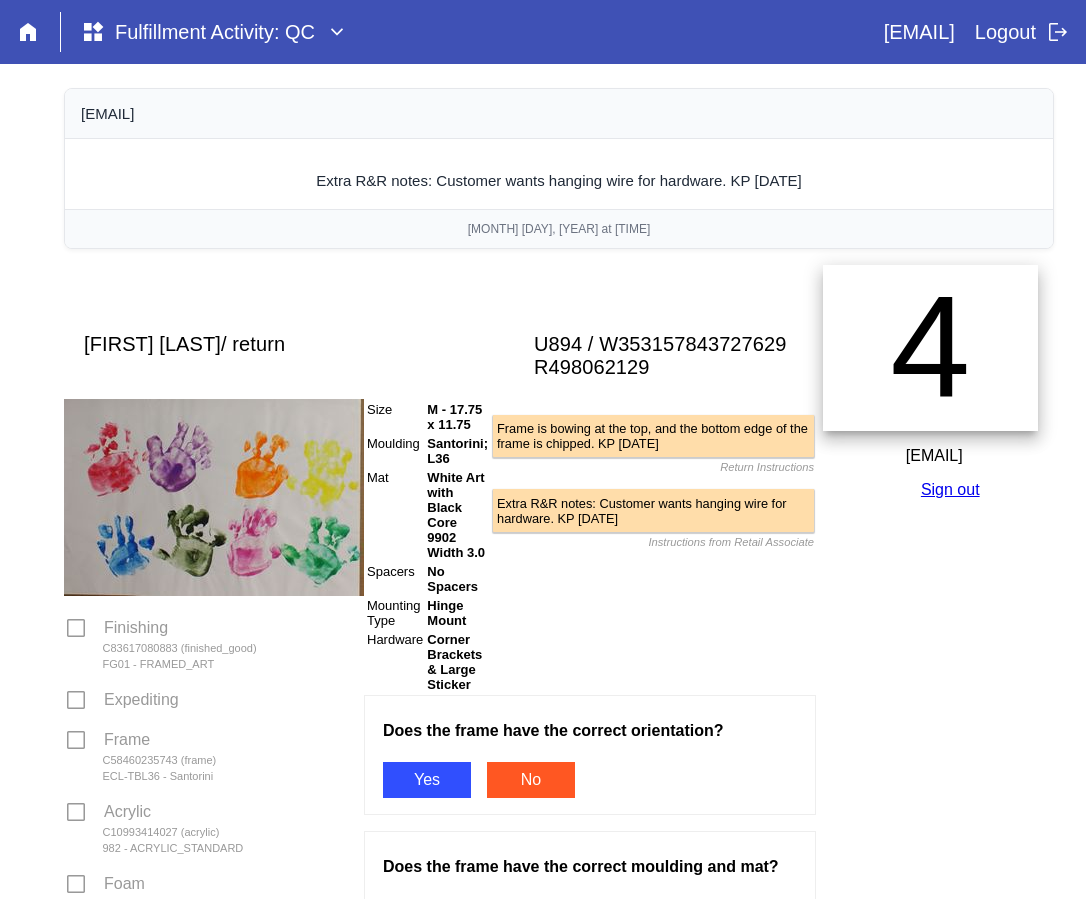 scroll, scrollTop: 0, scrollLeft: 0, axis: both 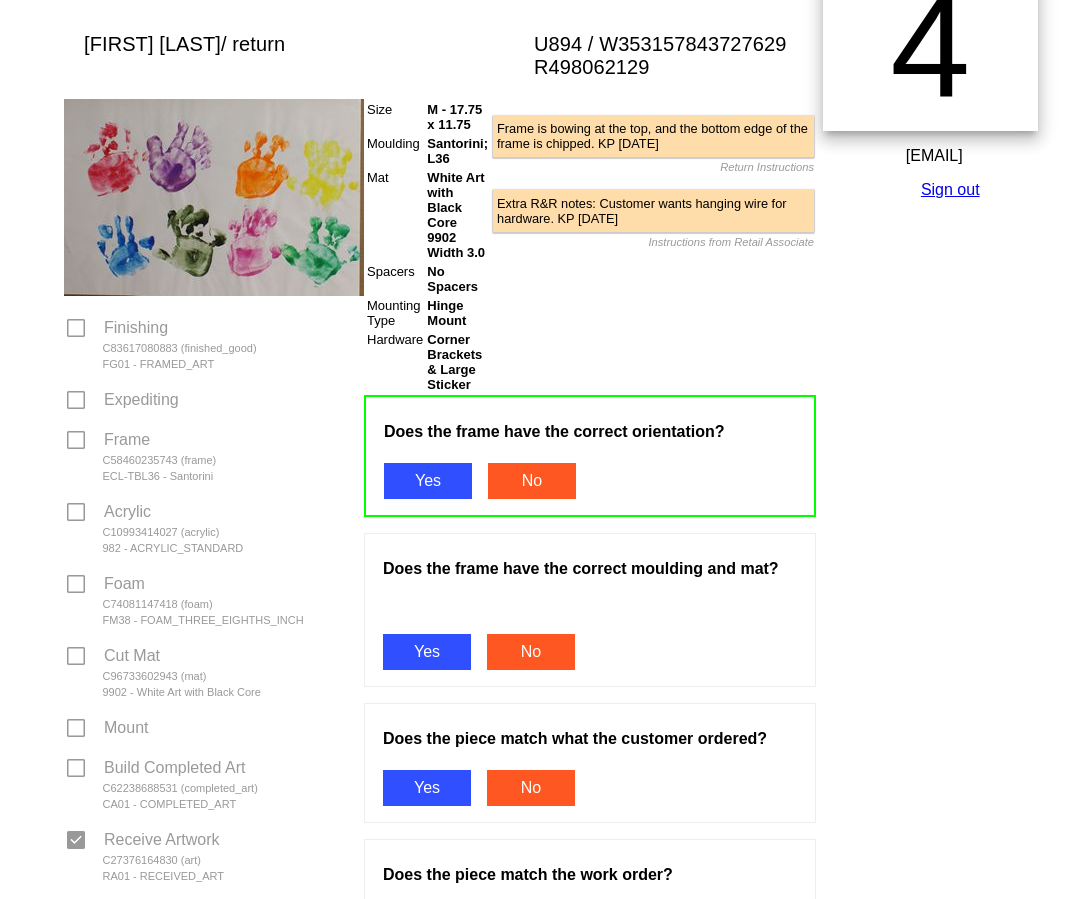 click on "Yes" at bounding box center (427, 652) 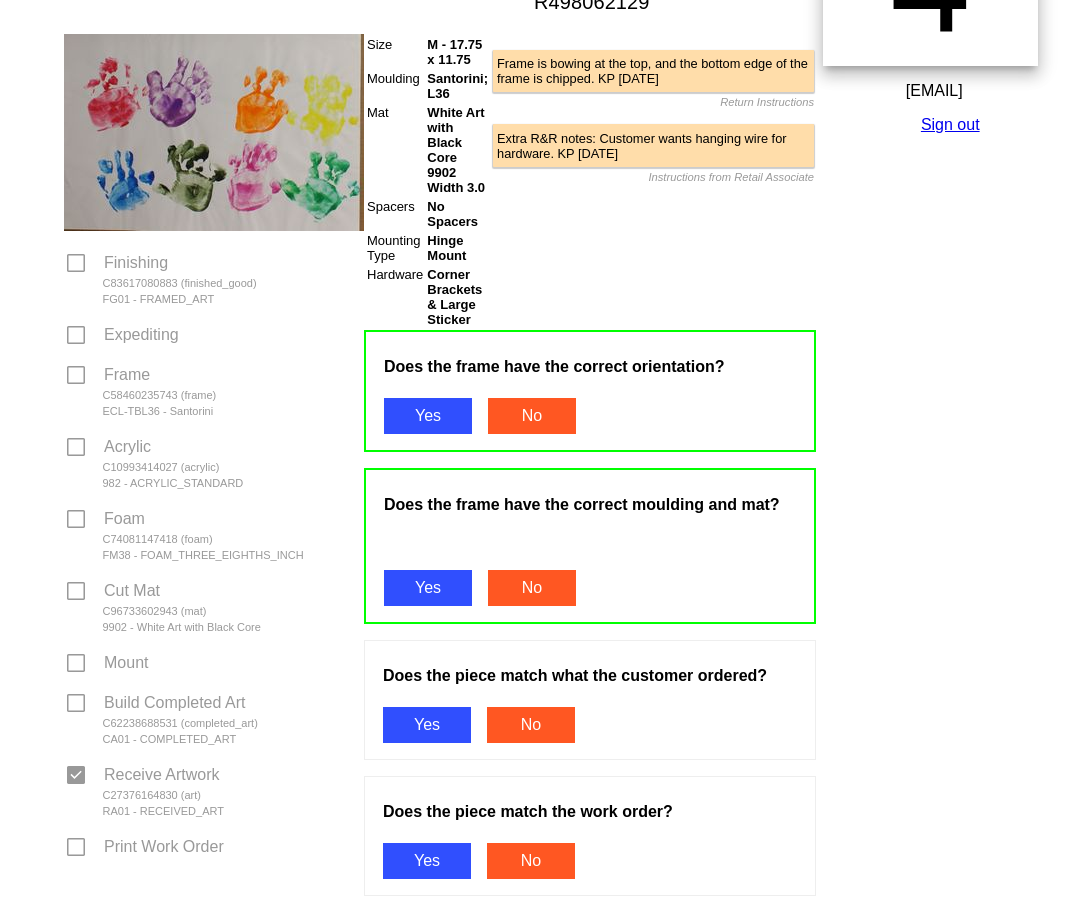 scroll, scrollTop: 400, scrollLeft: 0, axis: vertical 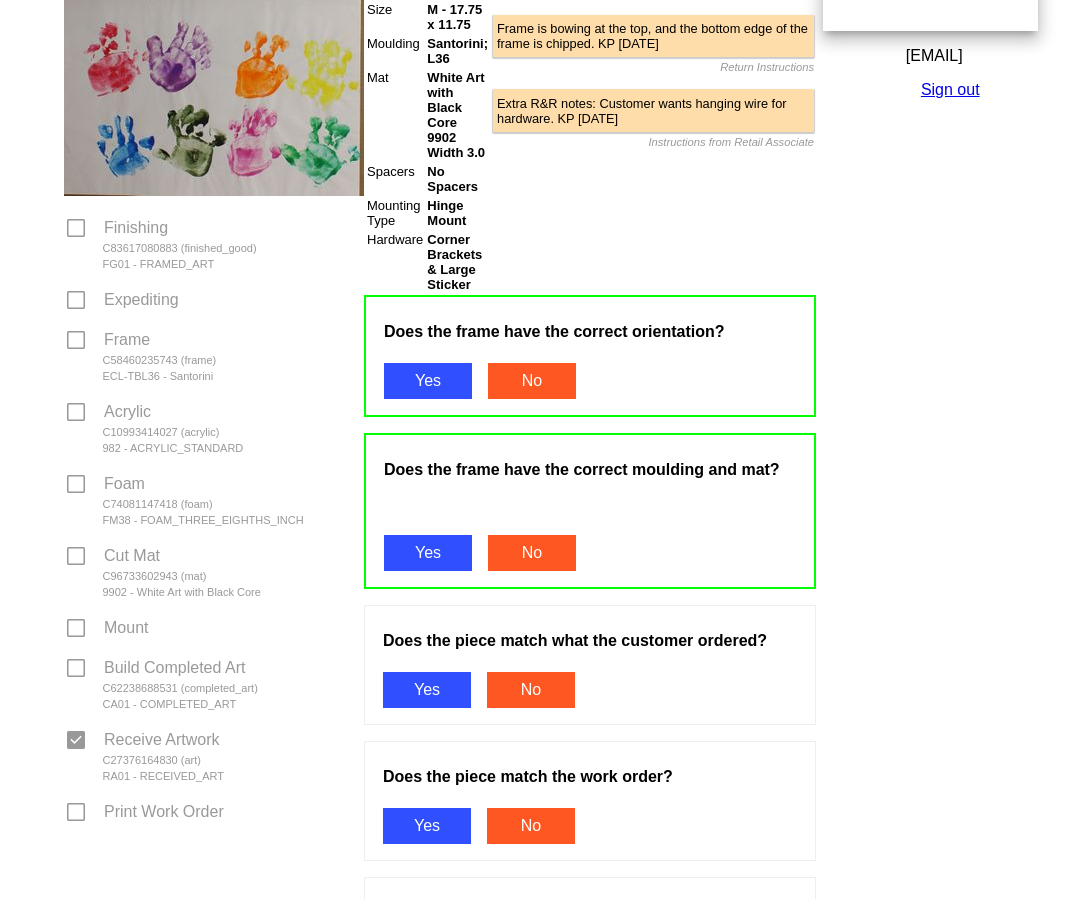 click on "Yes" at bounding box center [427, 690] 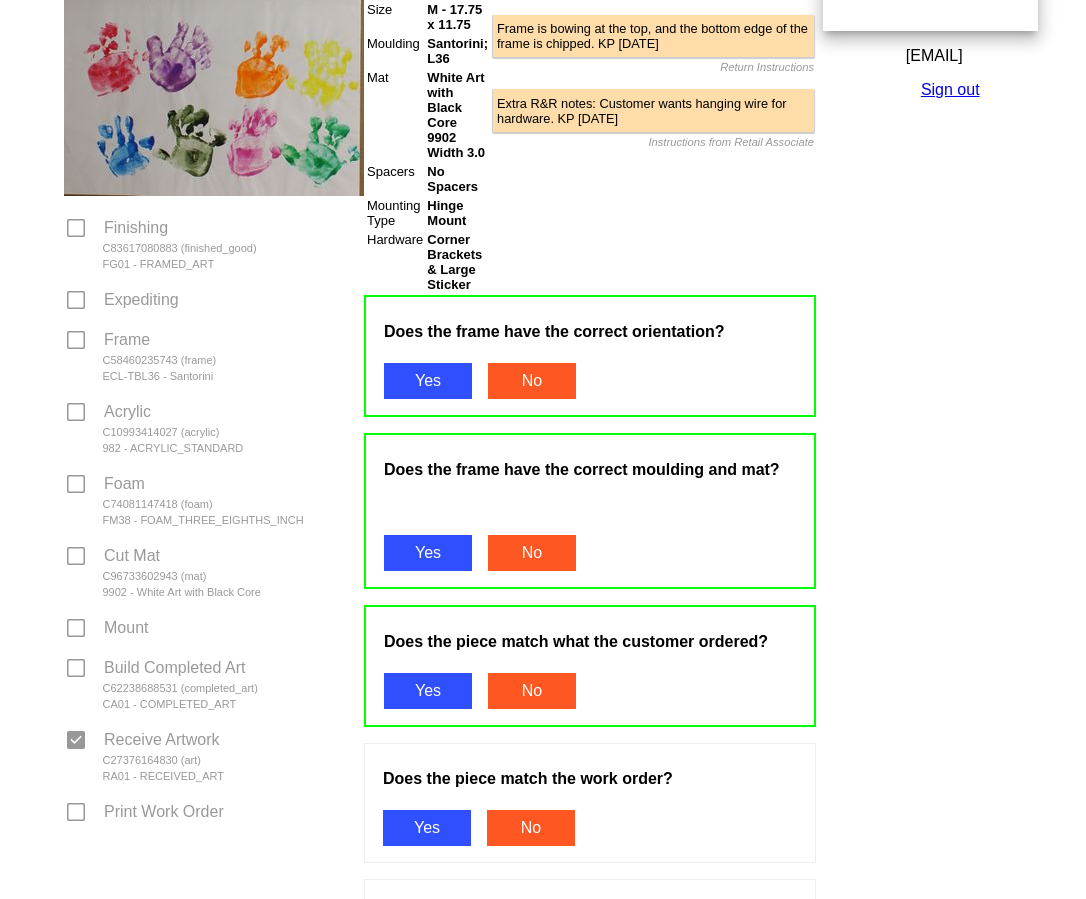 click on "Yes" at bounding box center [427, 828] 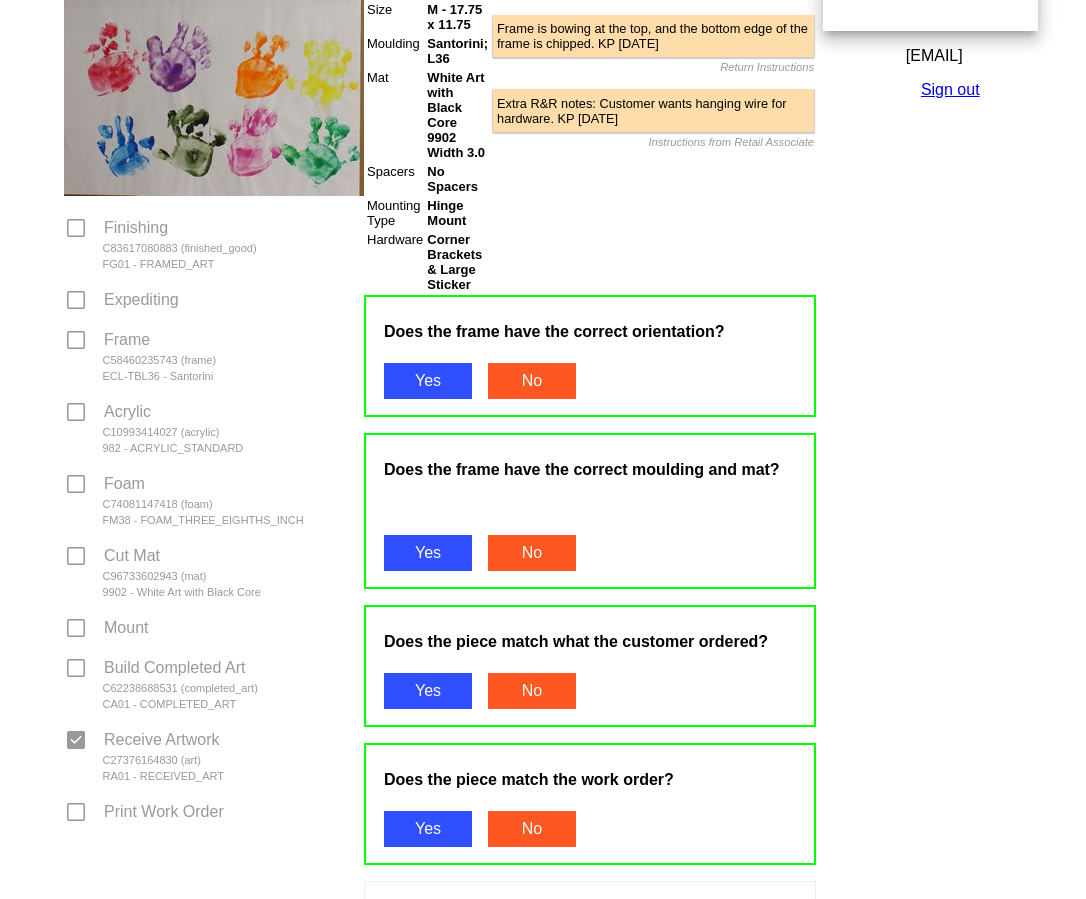 scroll, scrollTop: 1000, scrollLeft: 0, axis: vertical 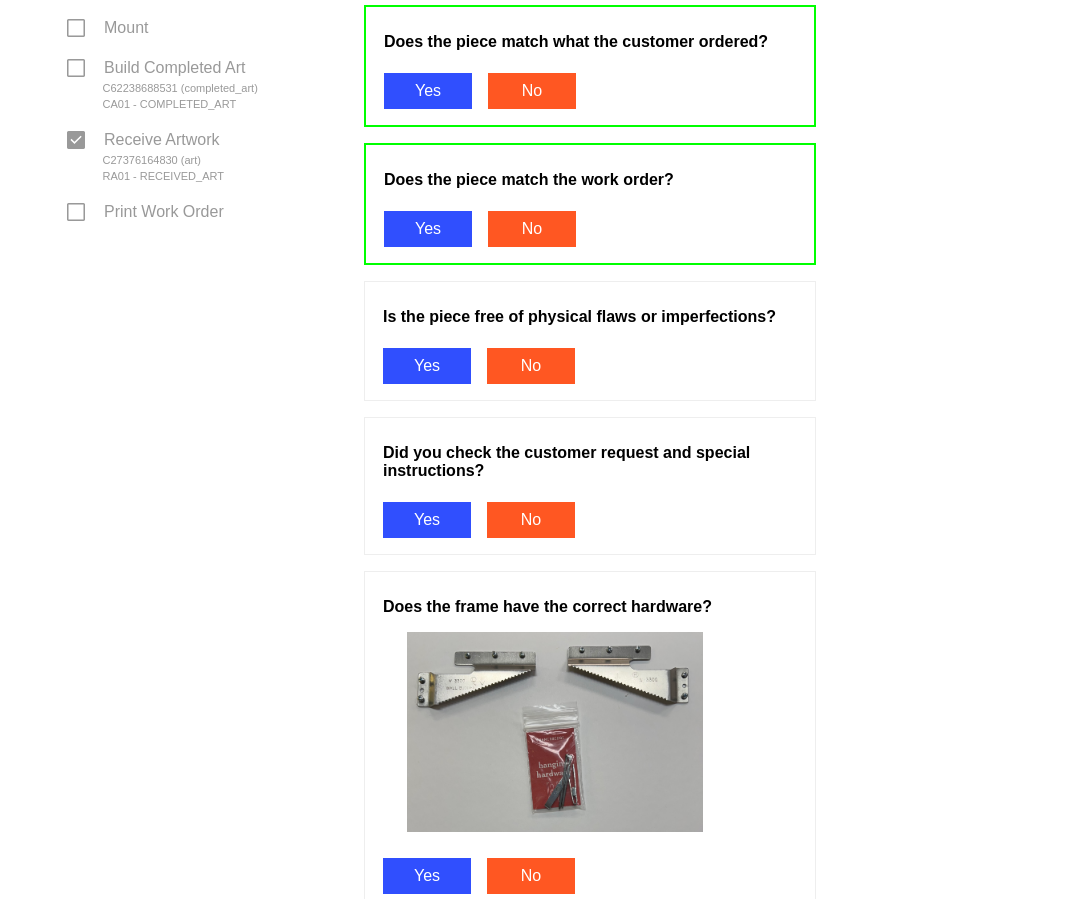 click on "Yes" at bounding box center [427, 366] 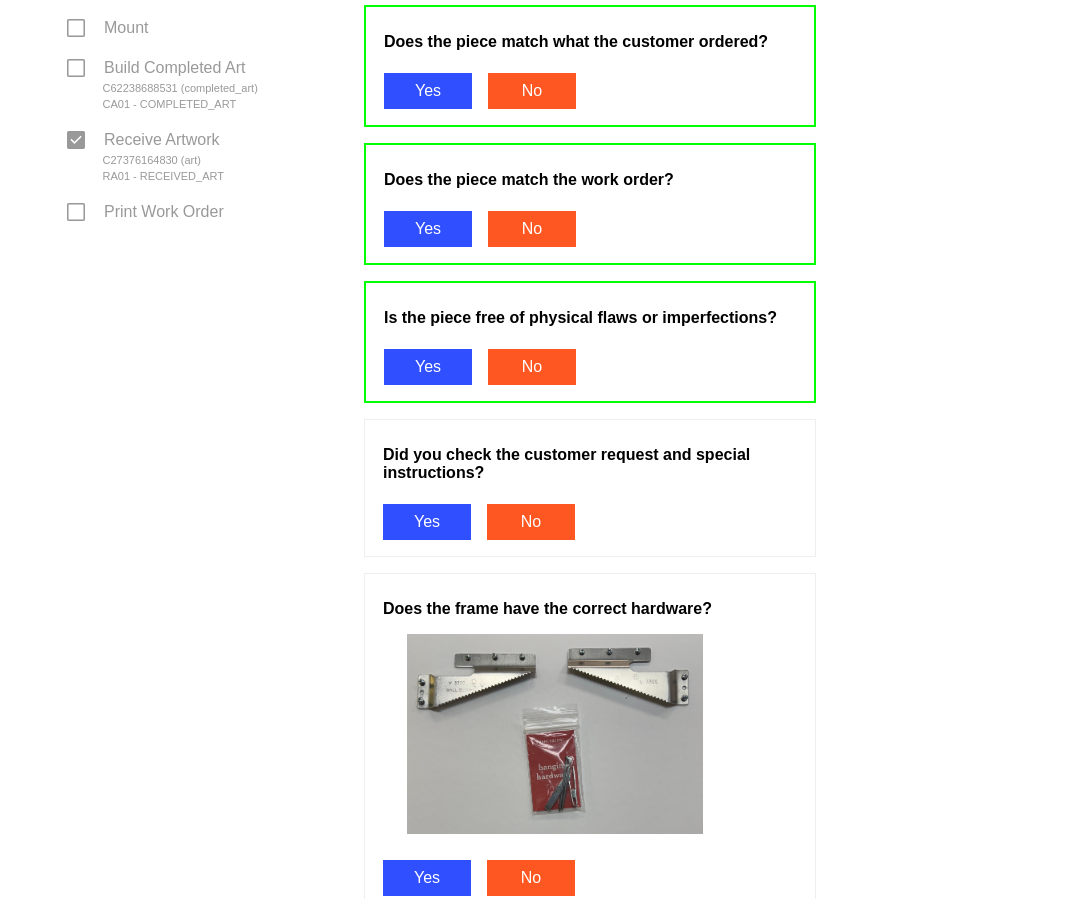drag, startPoint x: 425, startPoint y: 520, endPoint x: 429, endPoint y: 571, distance: 51.156624 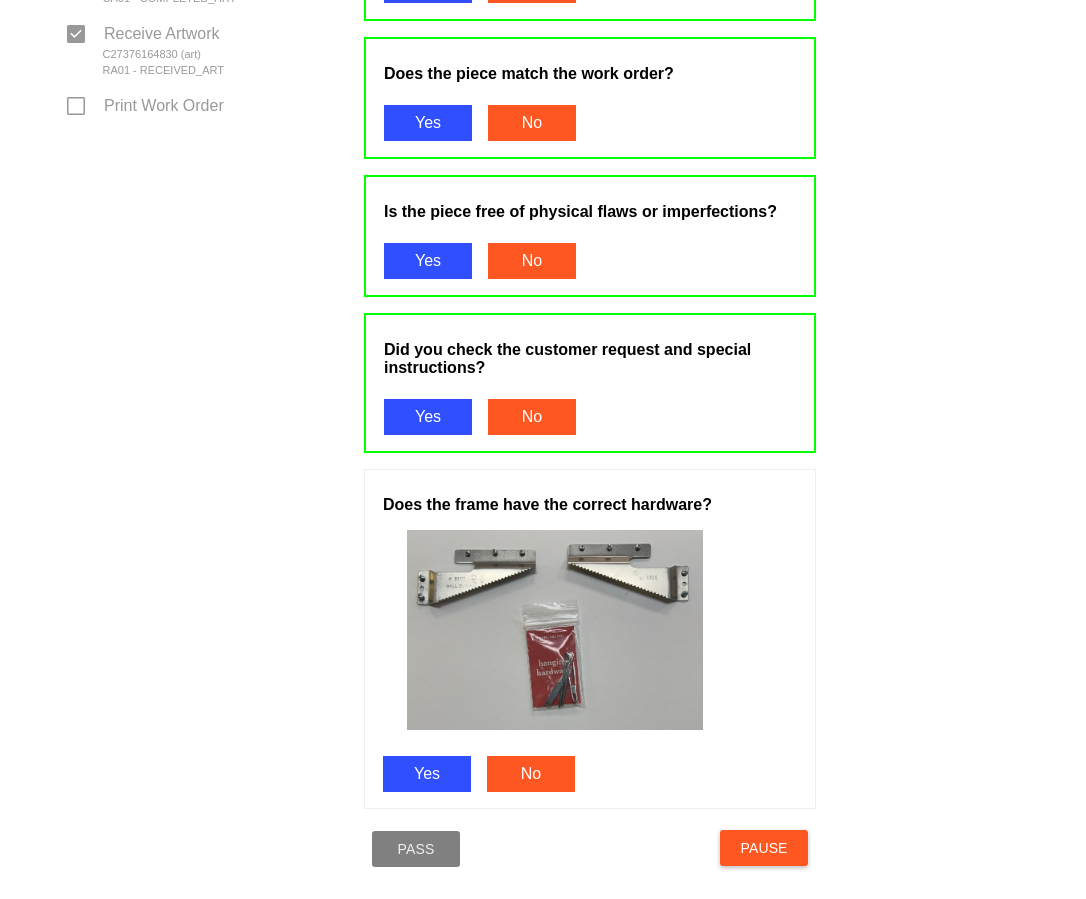 scroll, scrollTop: 1200, scrollLeft: 0, axis: vertical 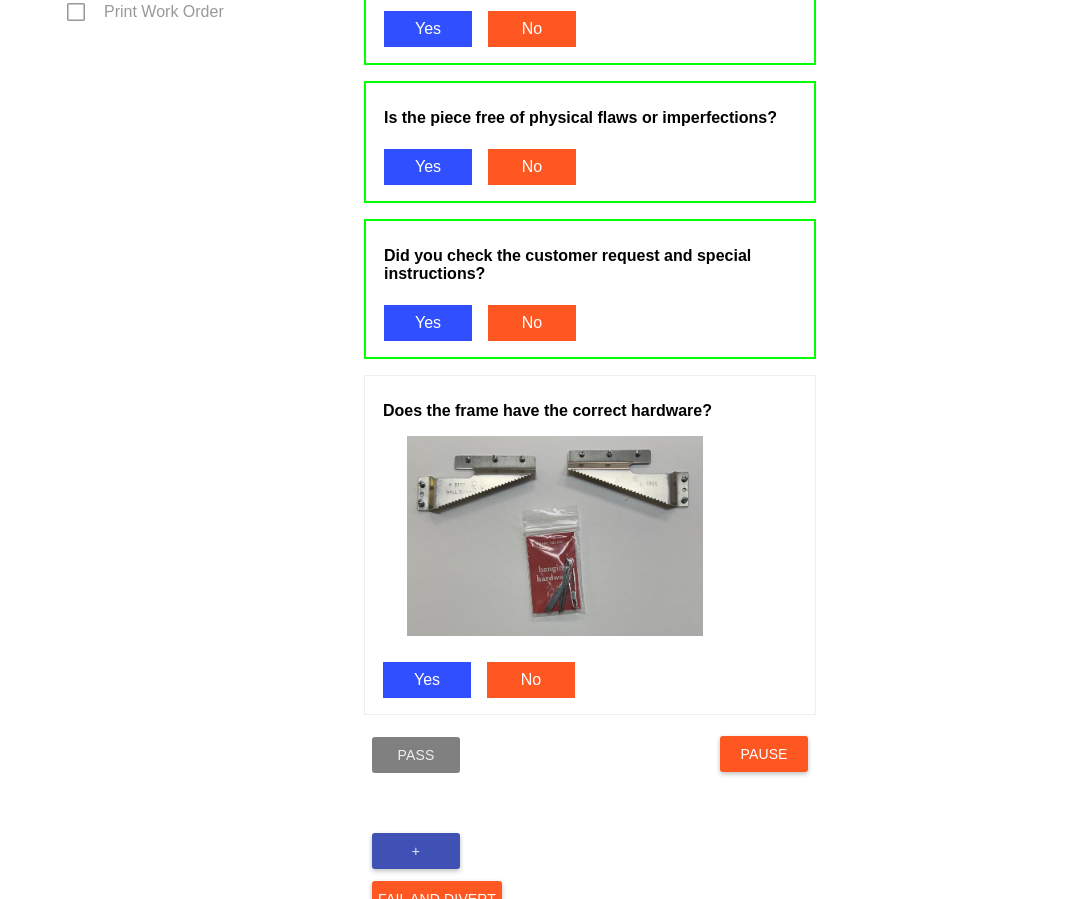 click on "Yes" at bounding box center [427, 680] 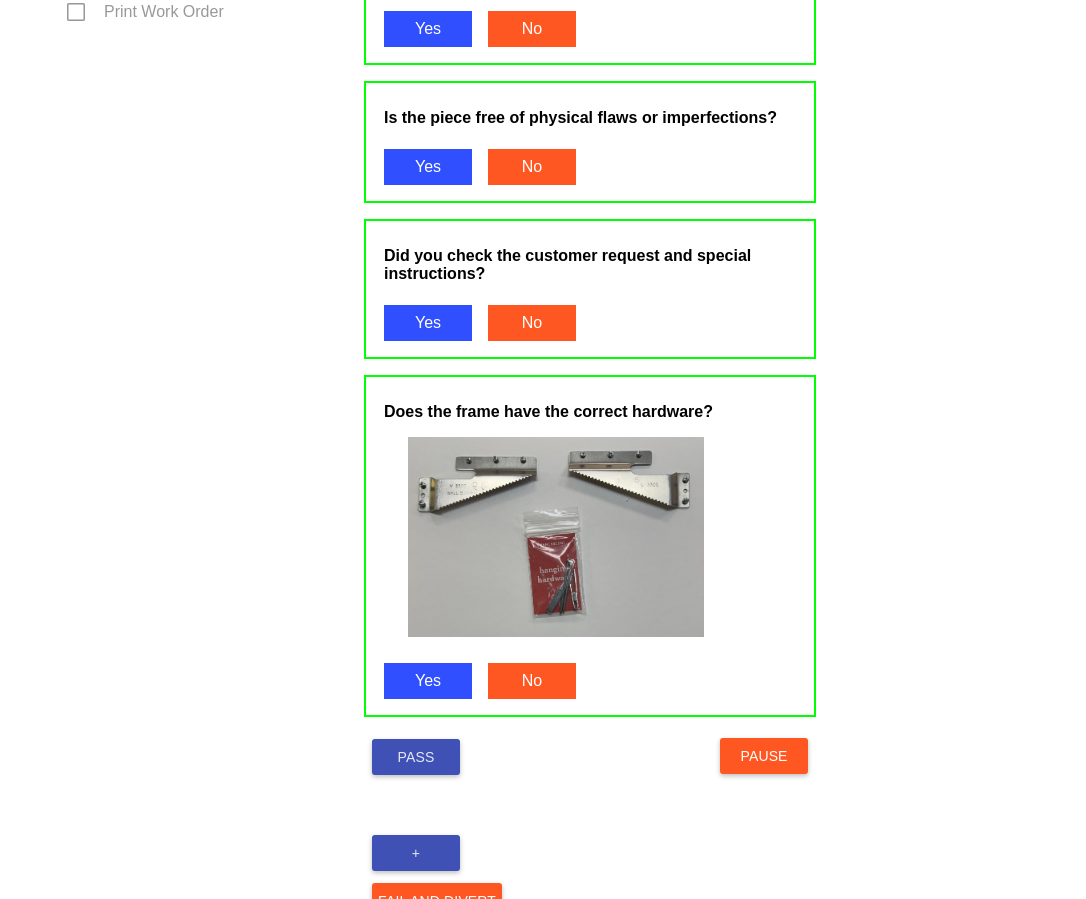 click on "Pass" at bounding box center [416, 757] 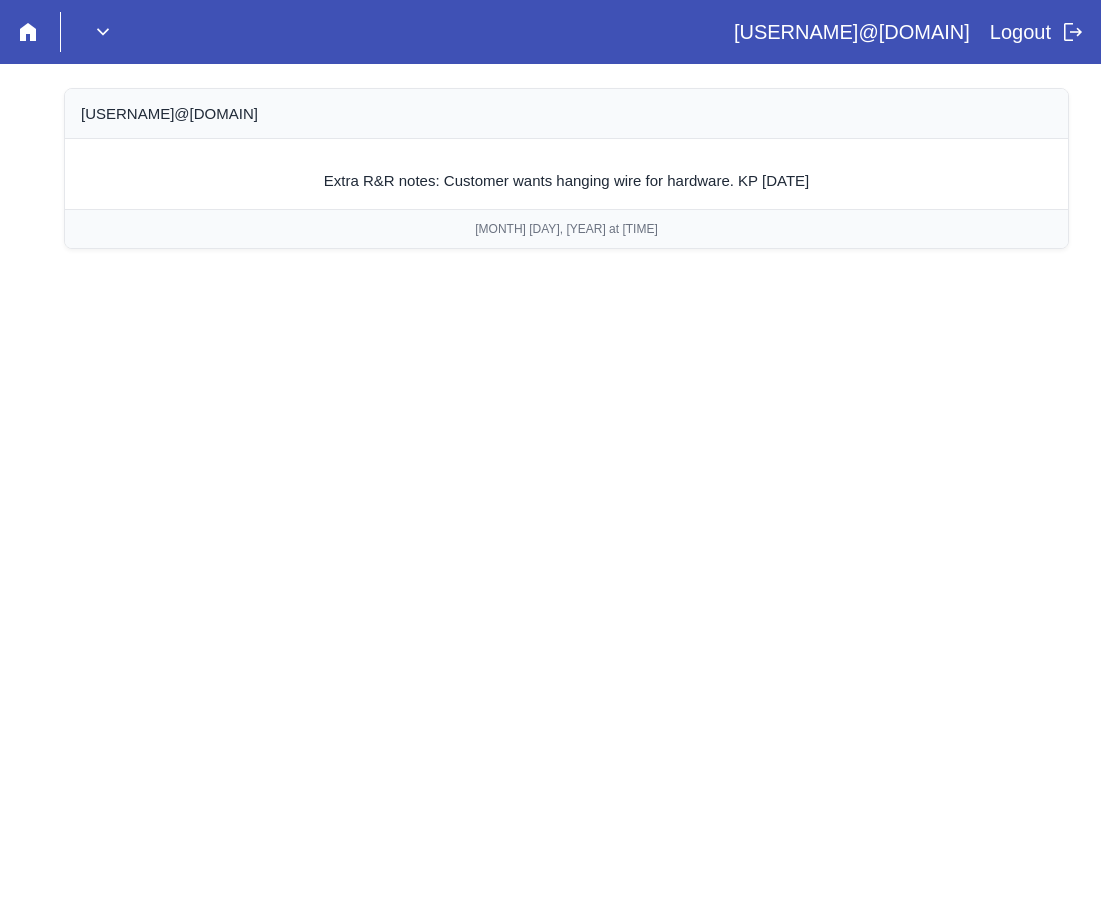 scroll, scrollTop: 0, scrollLeft: 0, axis: both 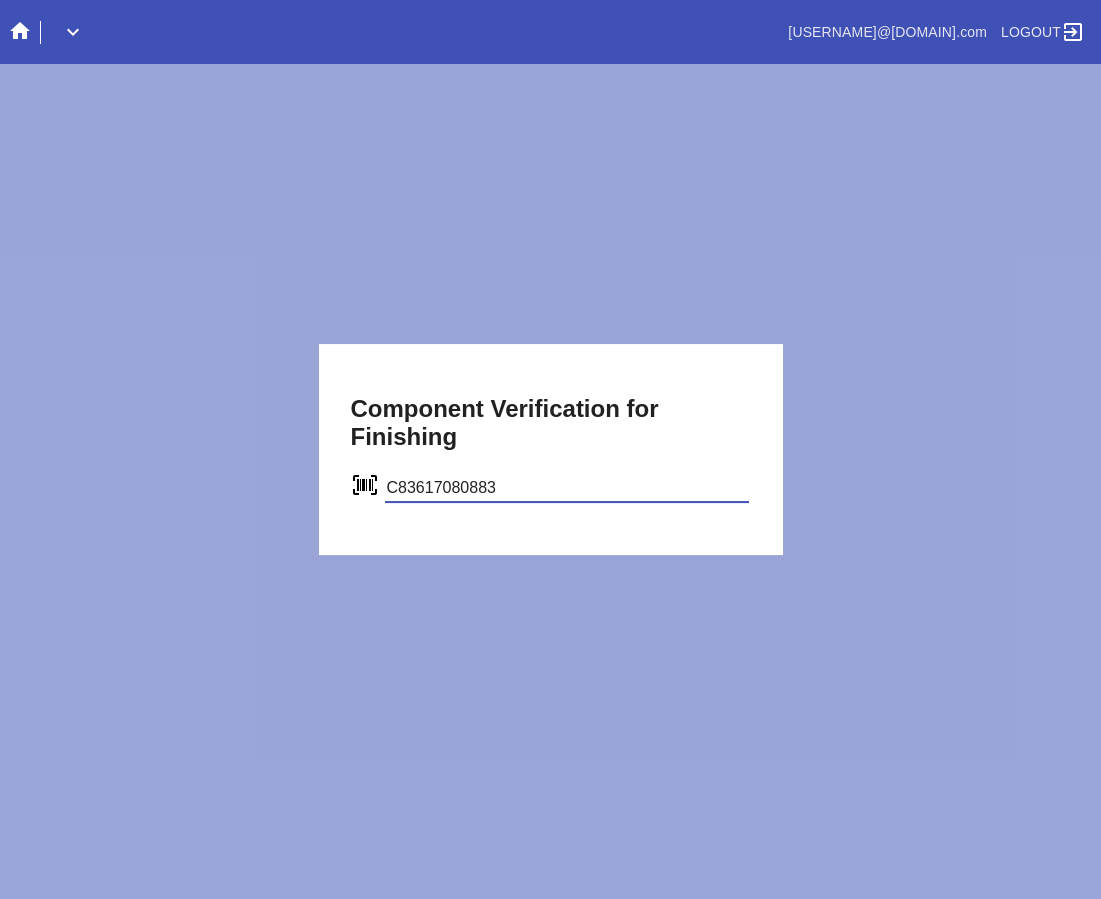 type on "C83617080883" 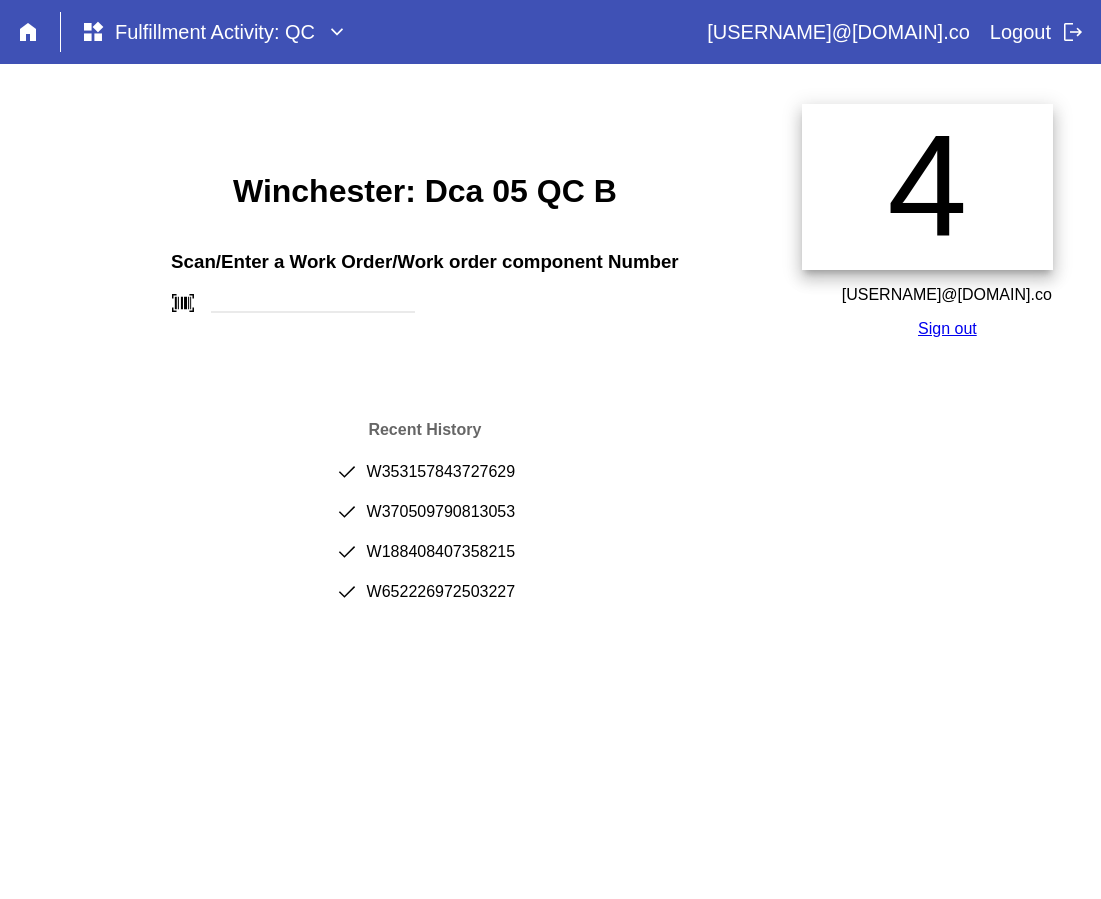 scroll, scrollTop: 0, scrollLeft: 0, axis: both 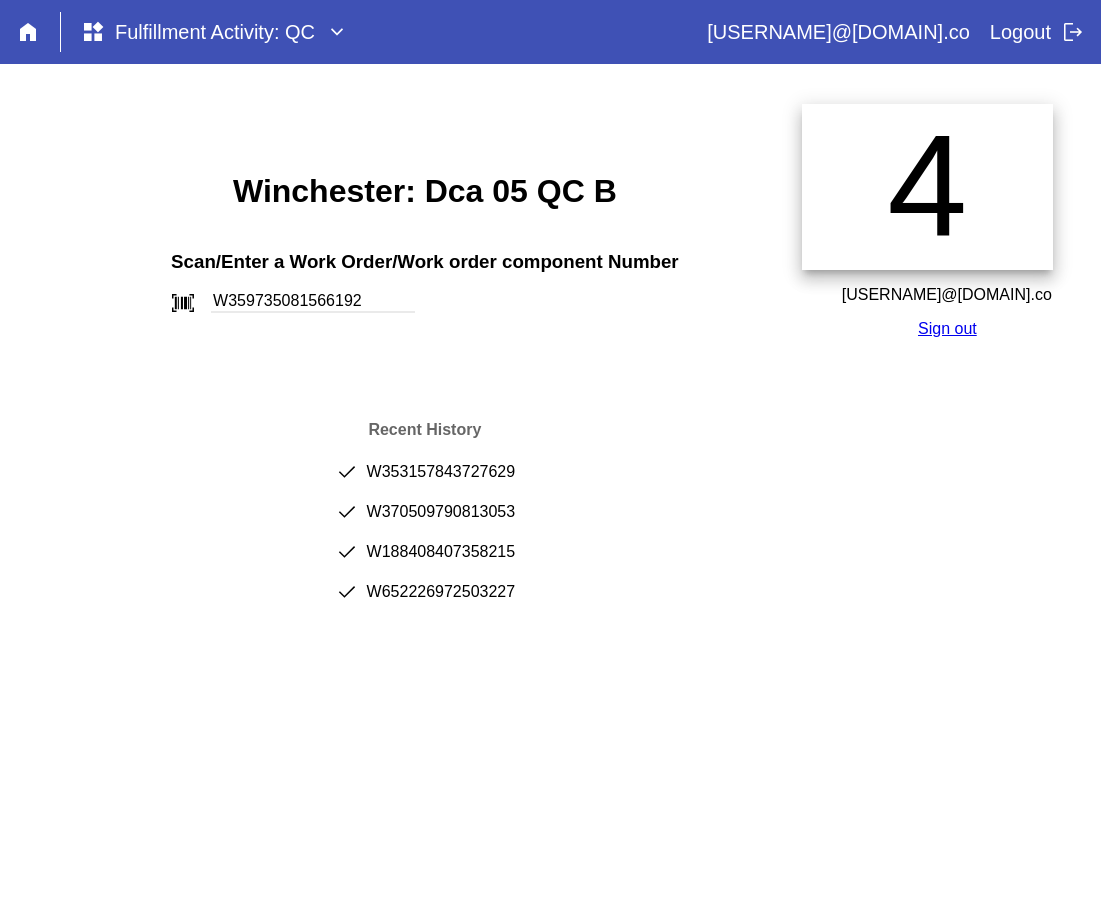 type on "W359735081566192" 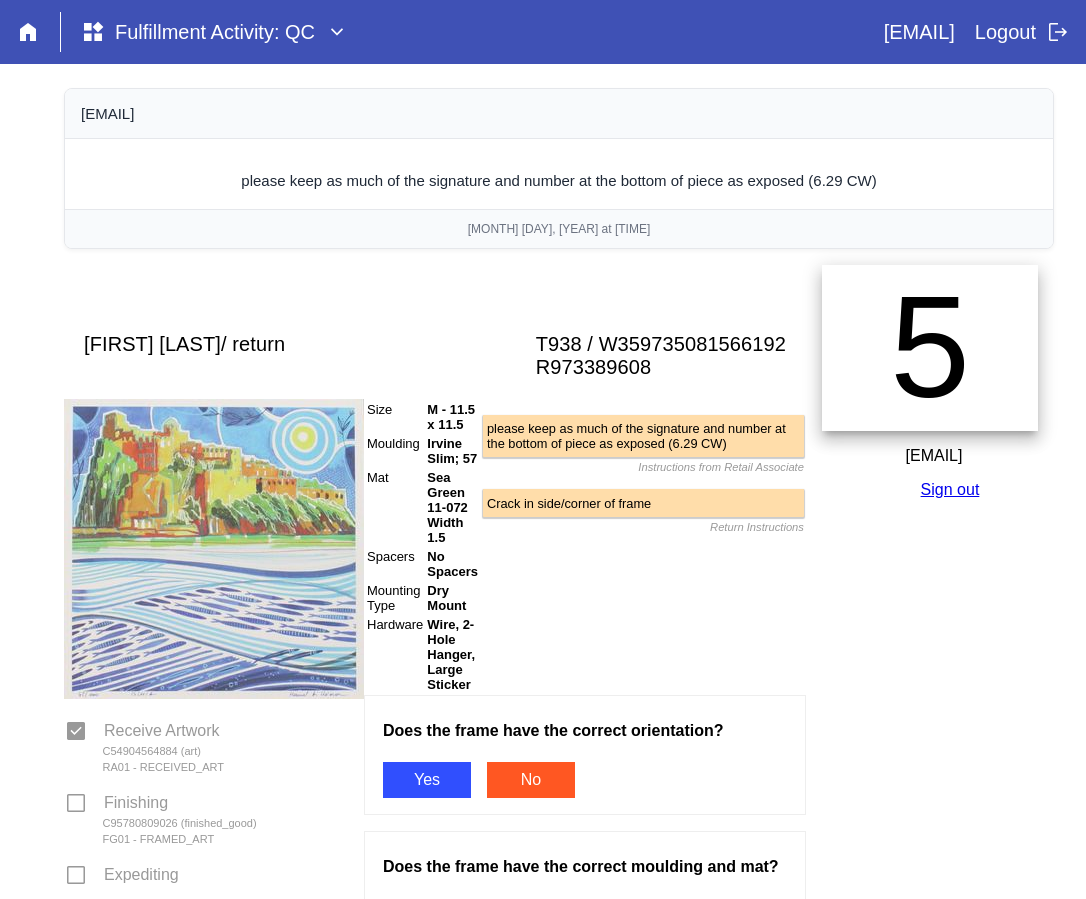 scroll, scrollTop: 0, scrollLeft: 0, axis: both 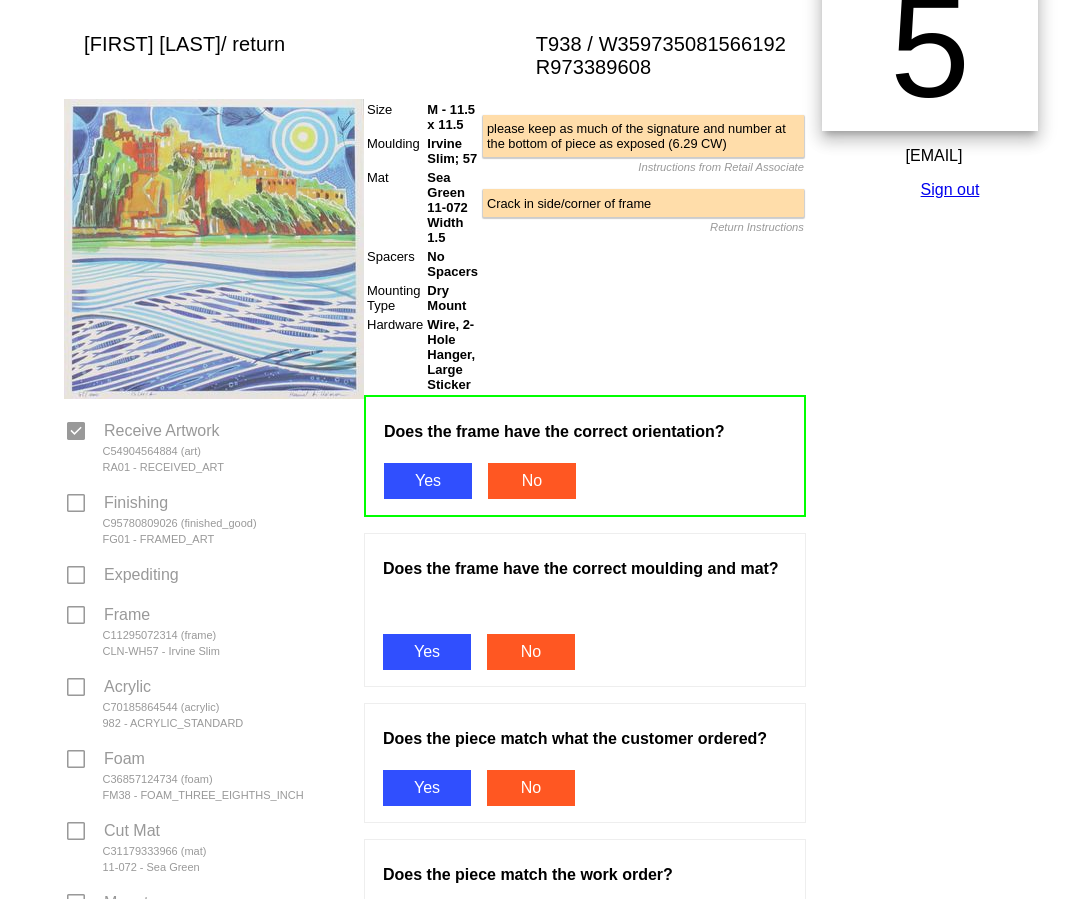 click on "Yes" at bounding box center (427, 652) 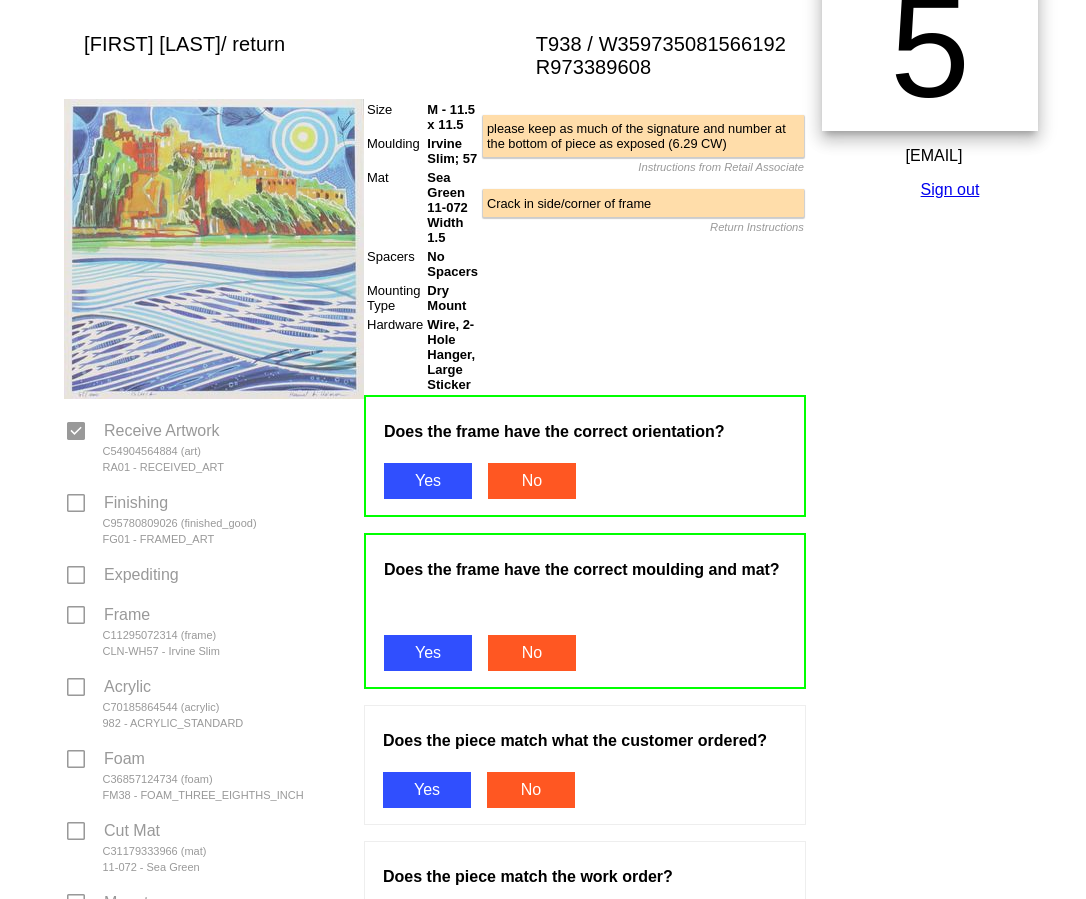 click on "Yes" at bounding box center (427, 790) 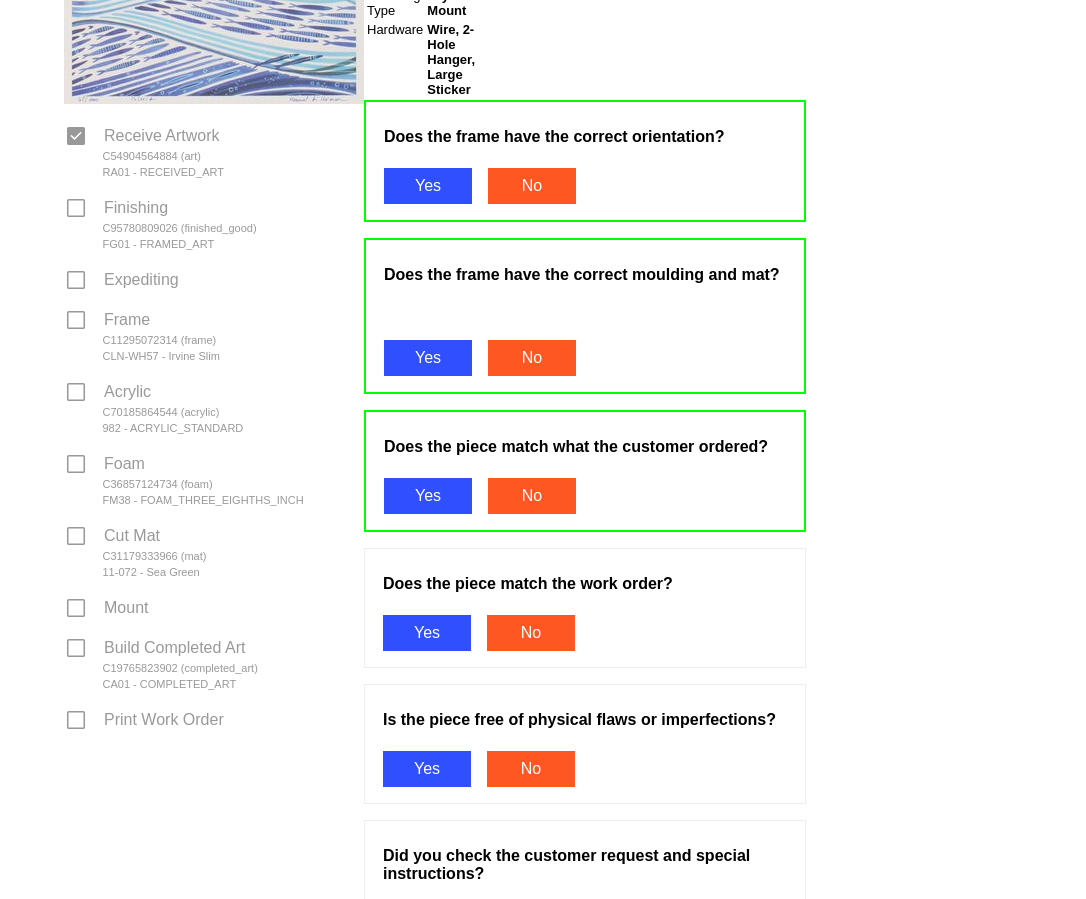 scroll, scrollTop: 600, scrollLeft: 0, axis: vertical 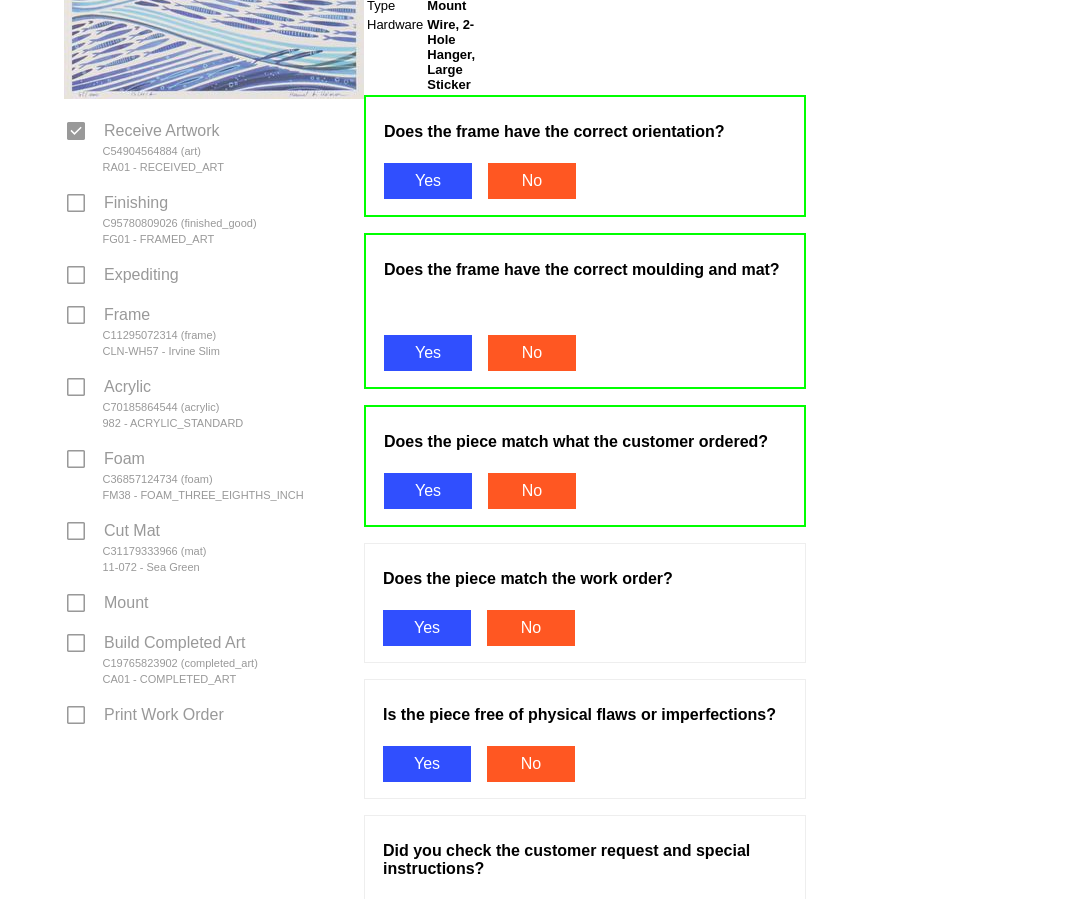 click on "Yes" at bounding box center [427, 628] 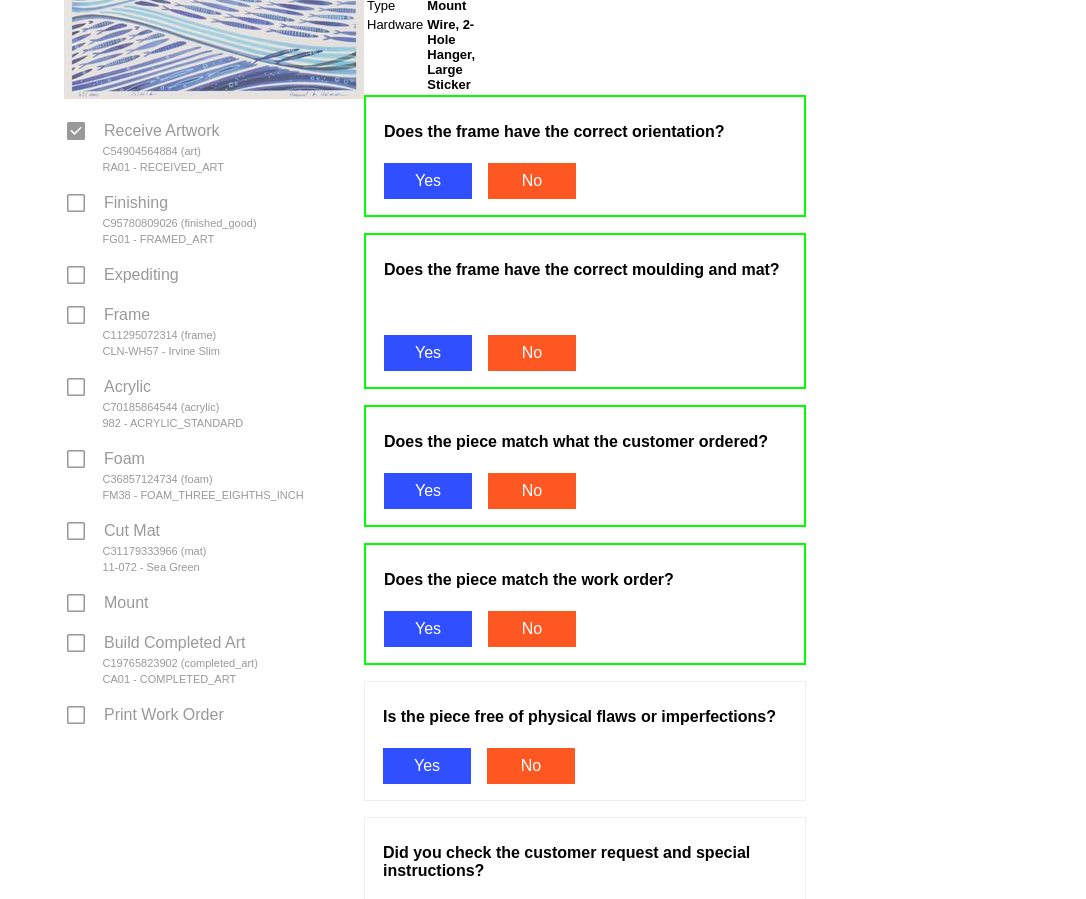 click on "Yes" at bounding box center (427, 766) 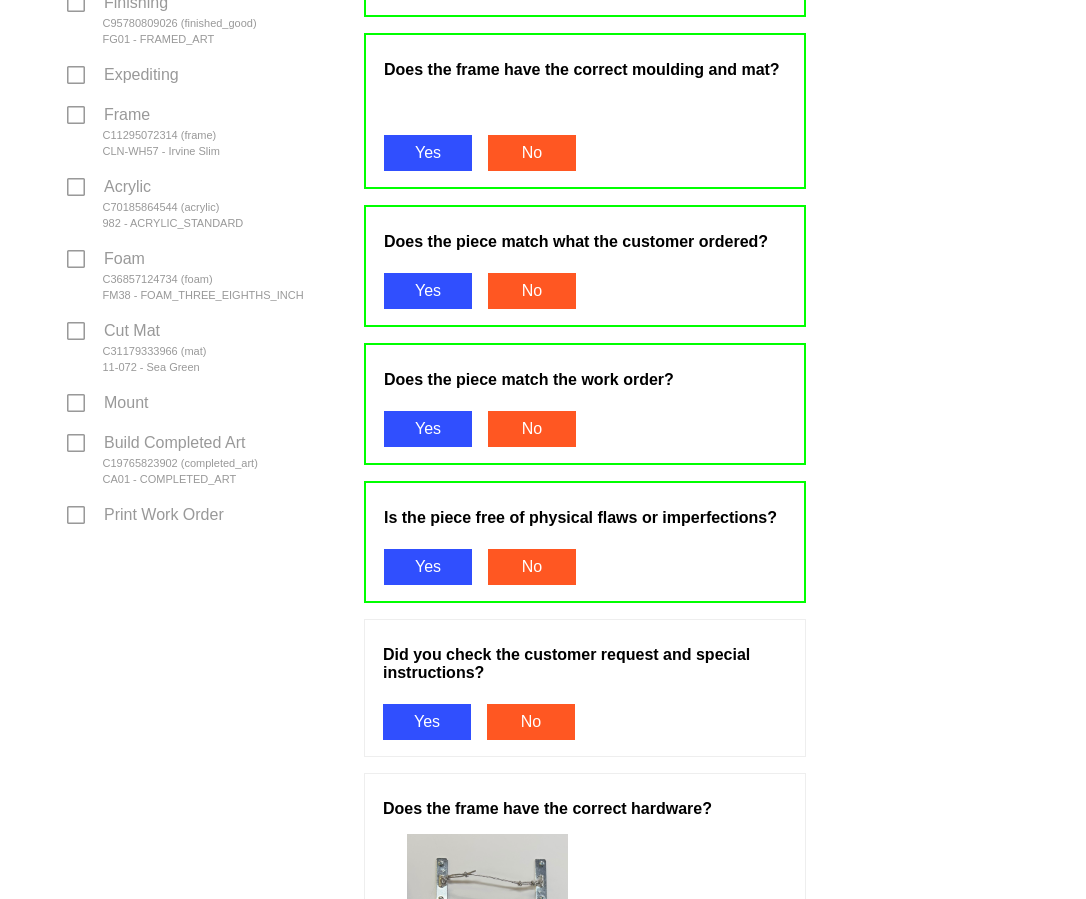 click on "Yes" at bounding box center [427, 722] 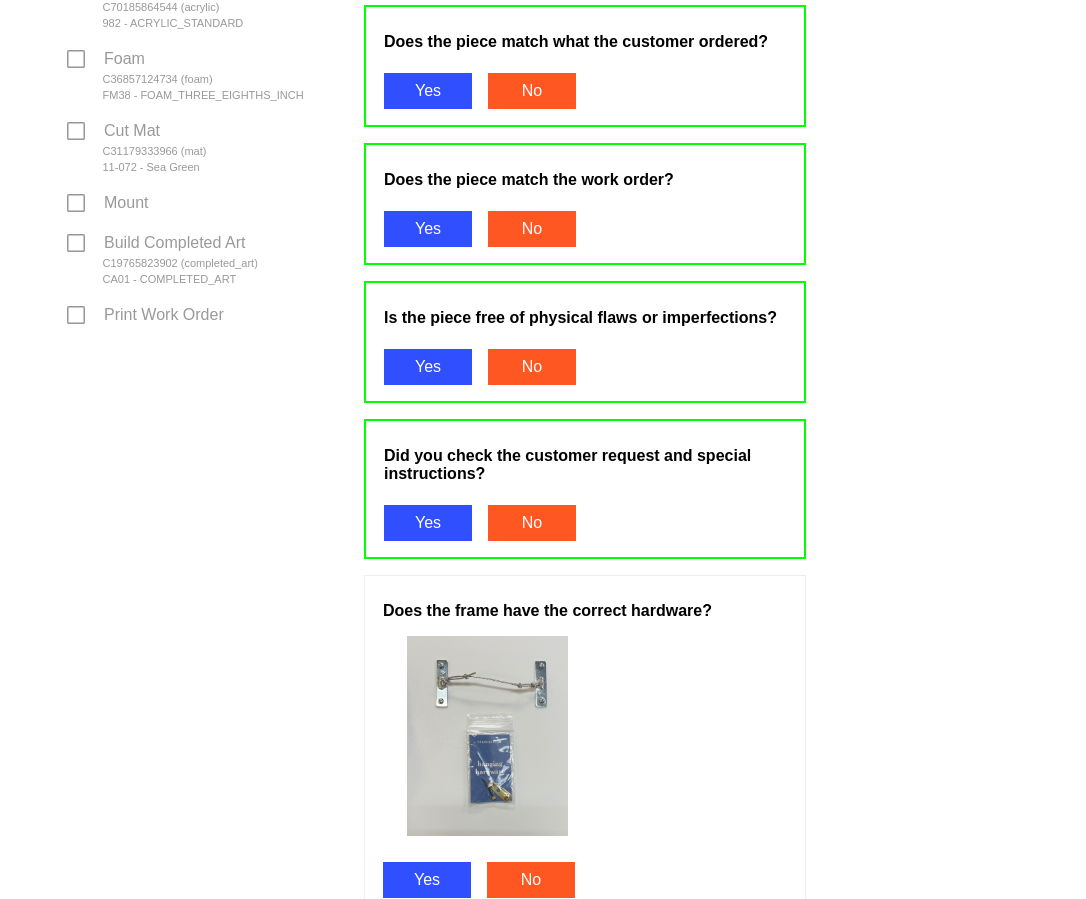 scroll, scrollTop: 1200, scrollLeft: 0, axis: vertical 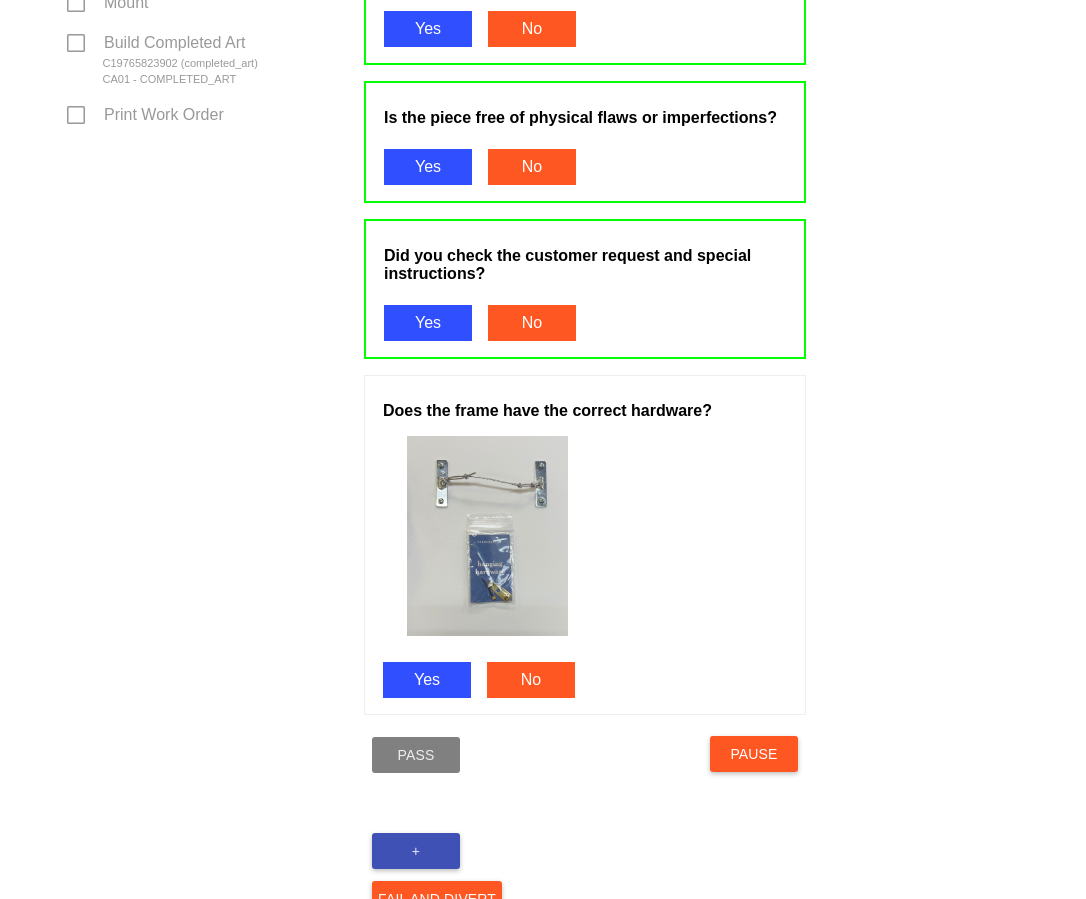 click on "Yes" at bounding box center (427, 680) 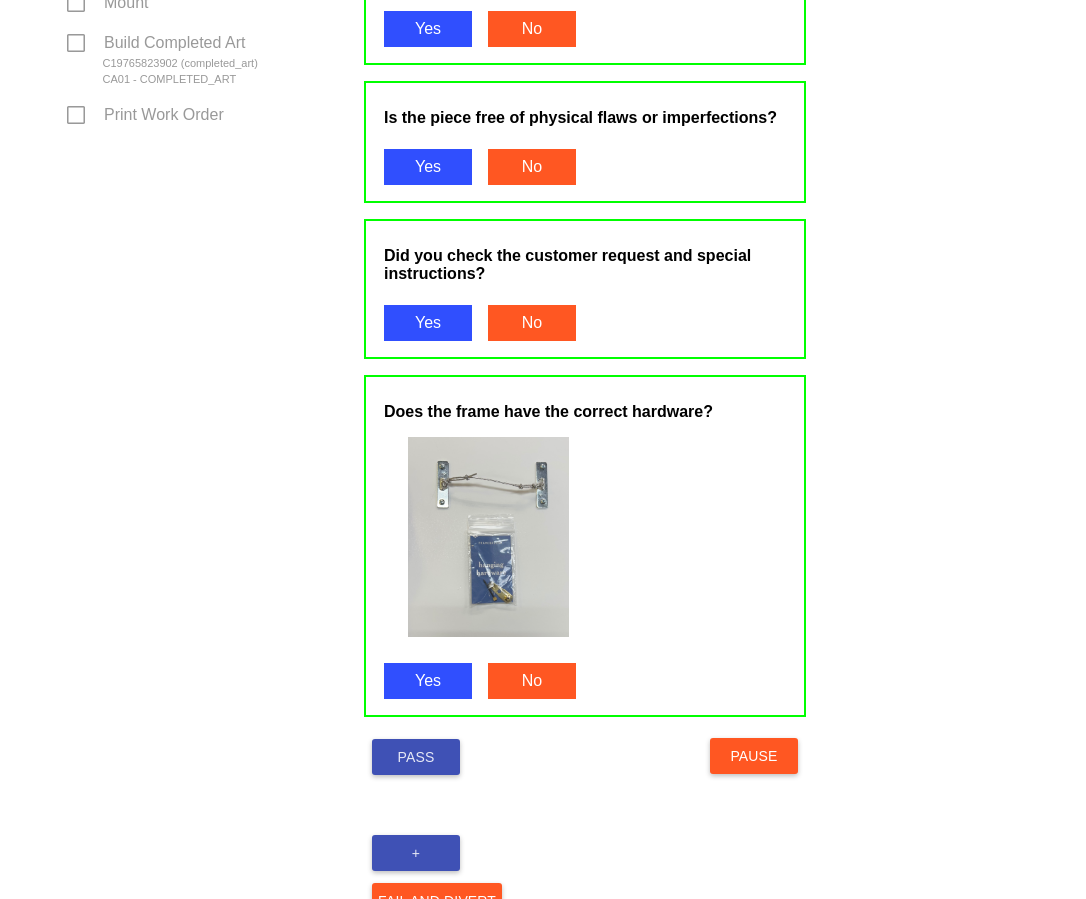 click on "Pass" at bounding box center (416, 757) 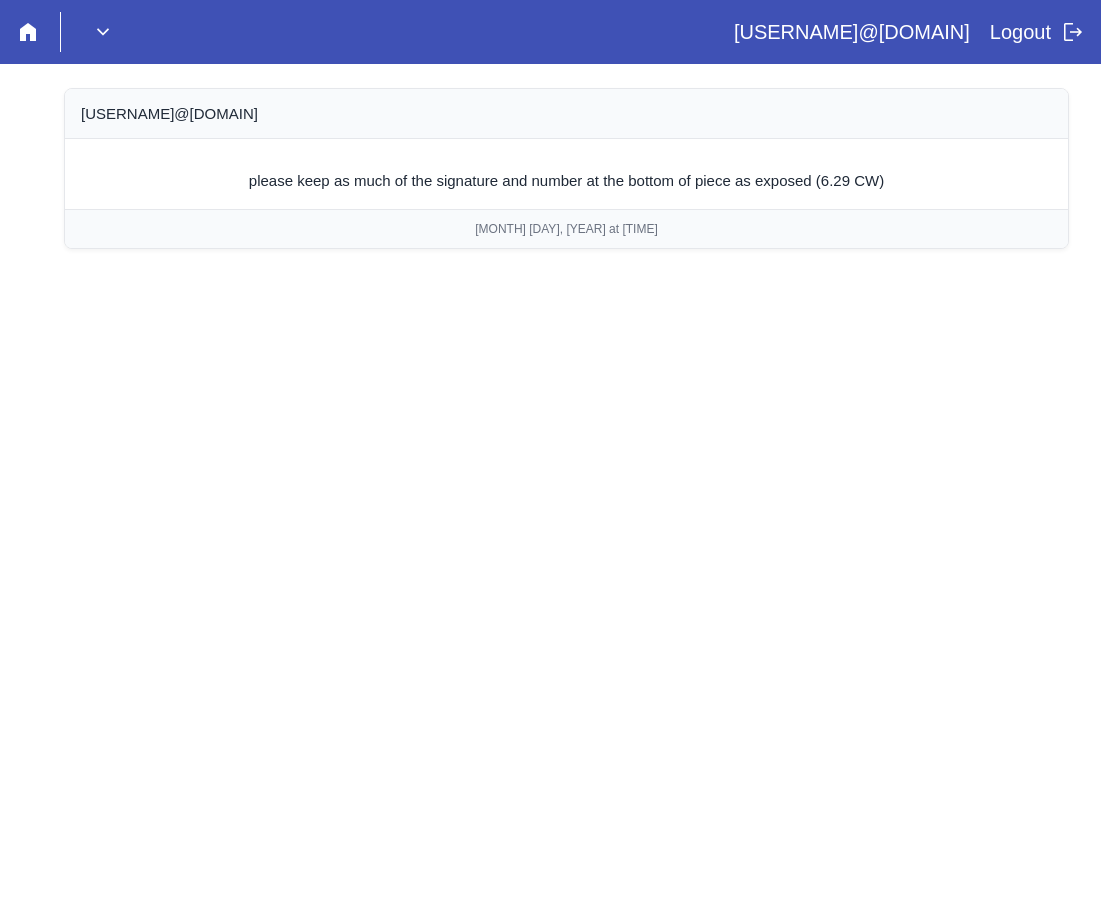 scroll, scrollTop: 0, scrollLeft: 0, axis: both 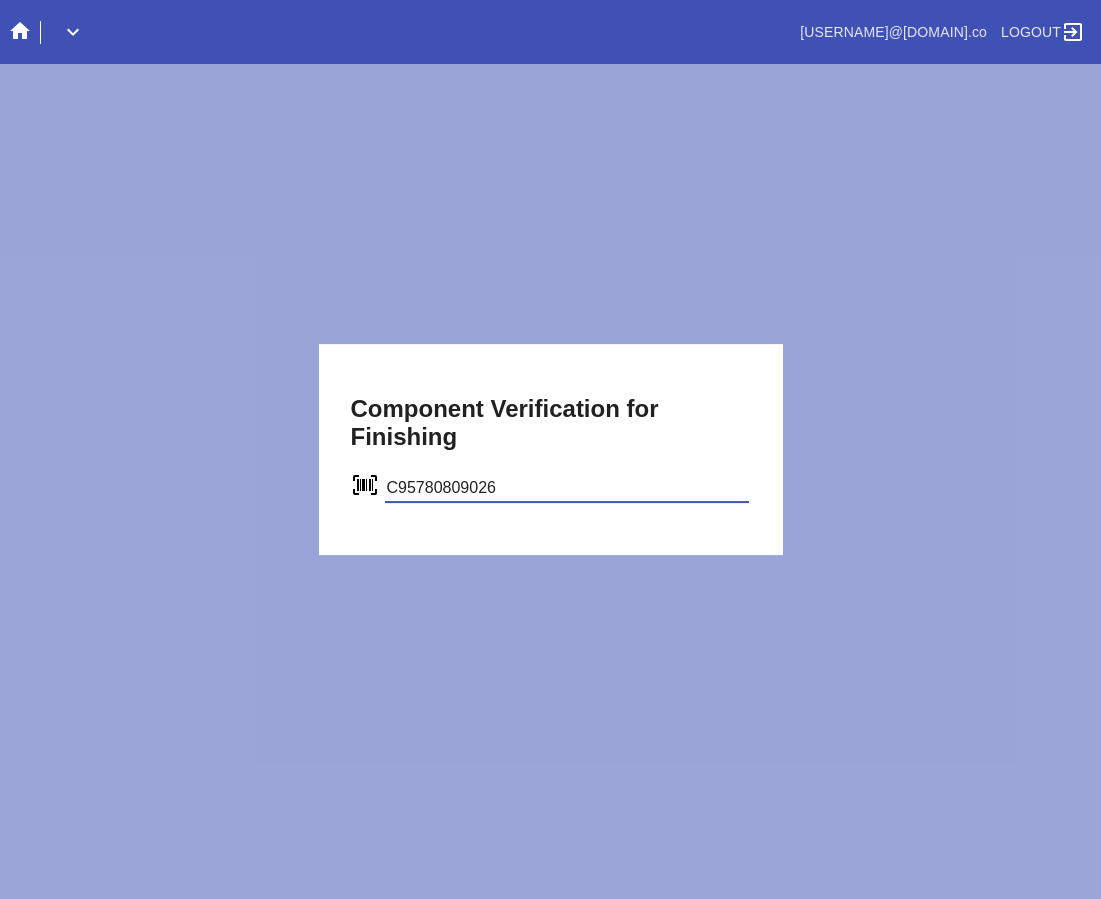 type on "C95780809026" 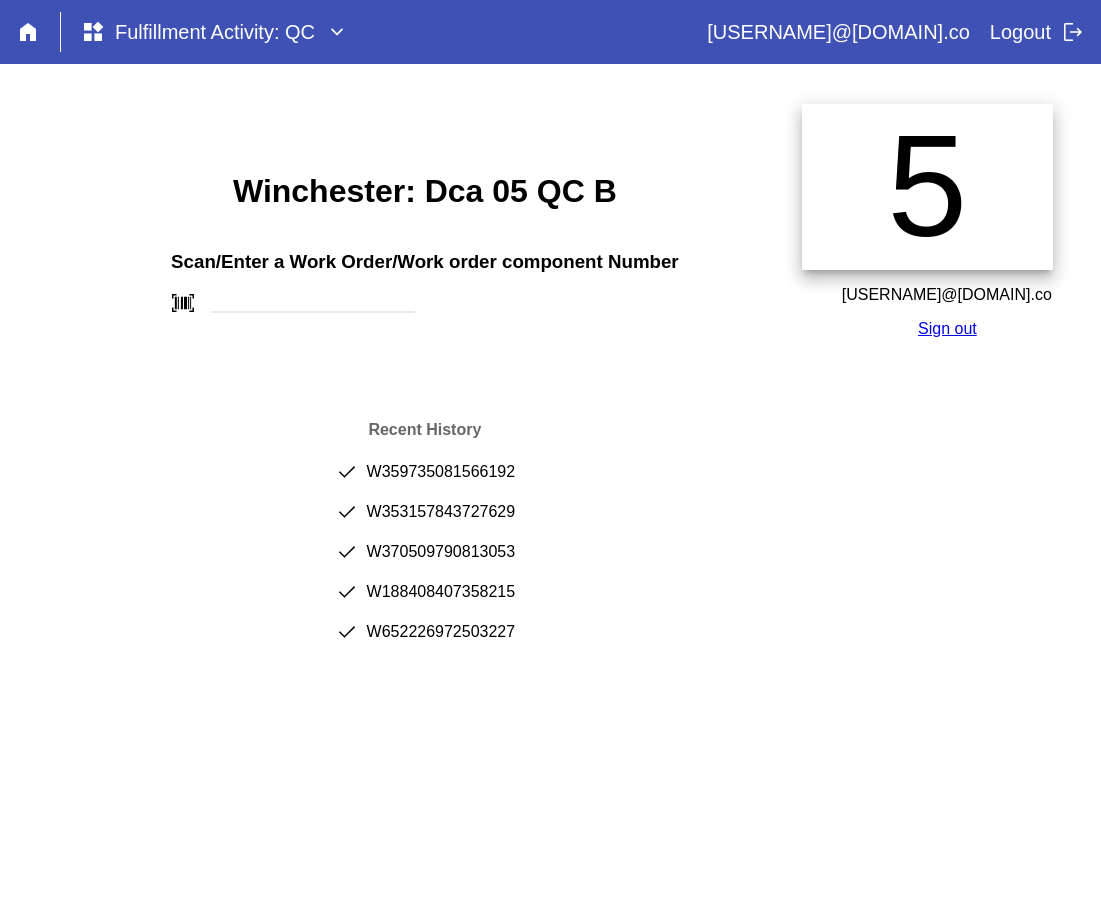 scroll, scrollTop: 0, scrollLeft: 0, axis: both 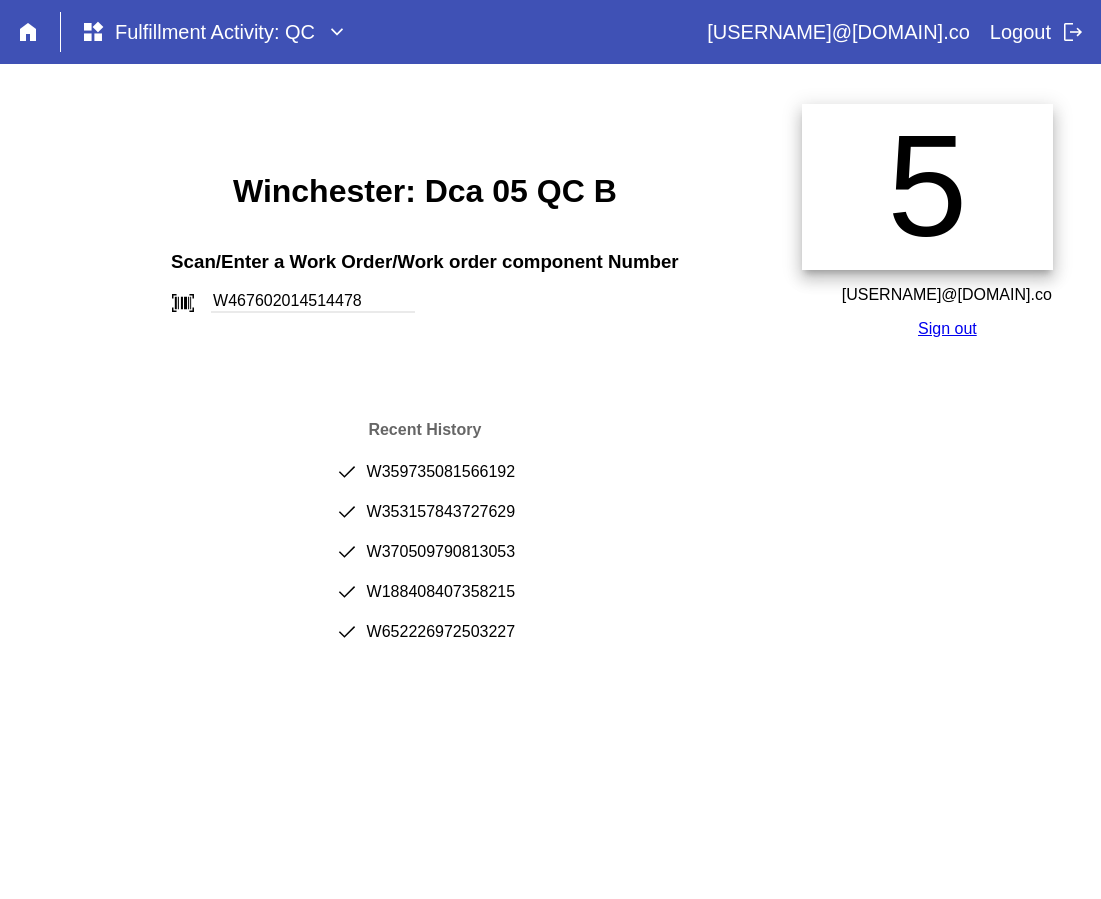 type on "W467602014514478" 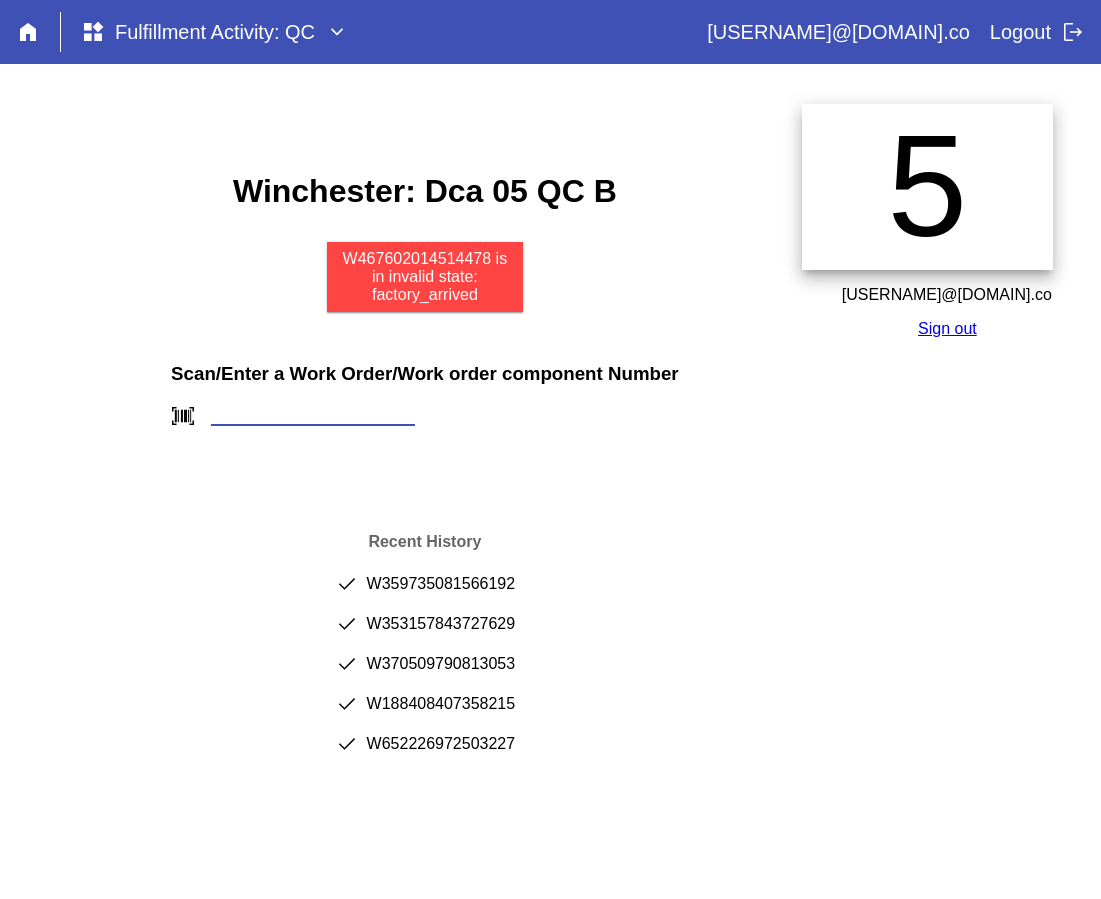scroll, scrollTop: 0, scrollLeft: 0, axis: both 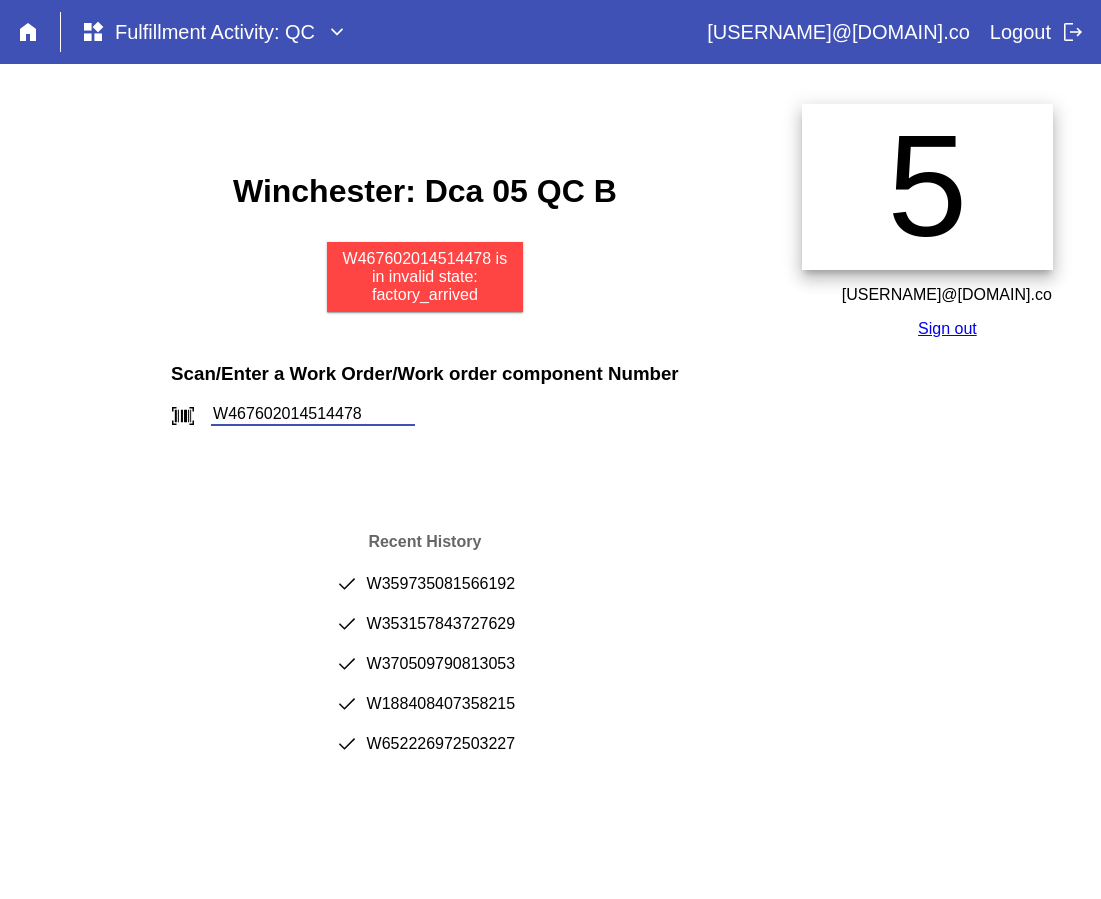 type on "W467602014514478" 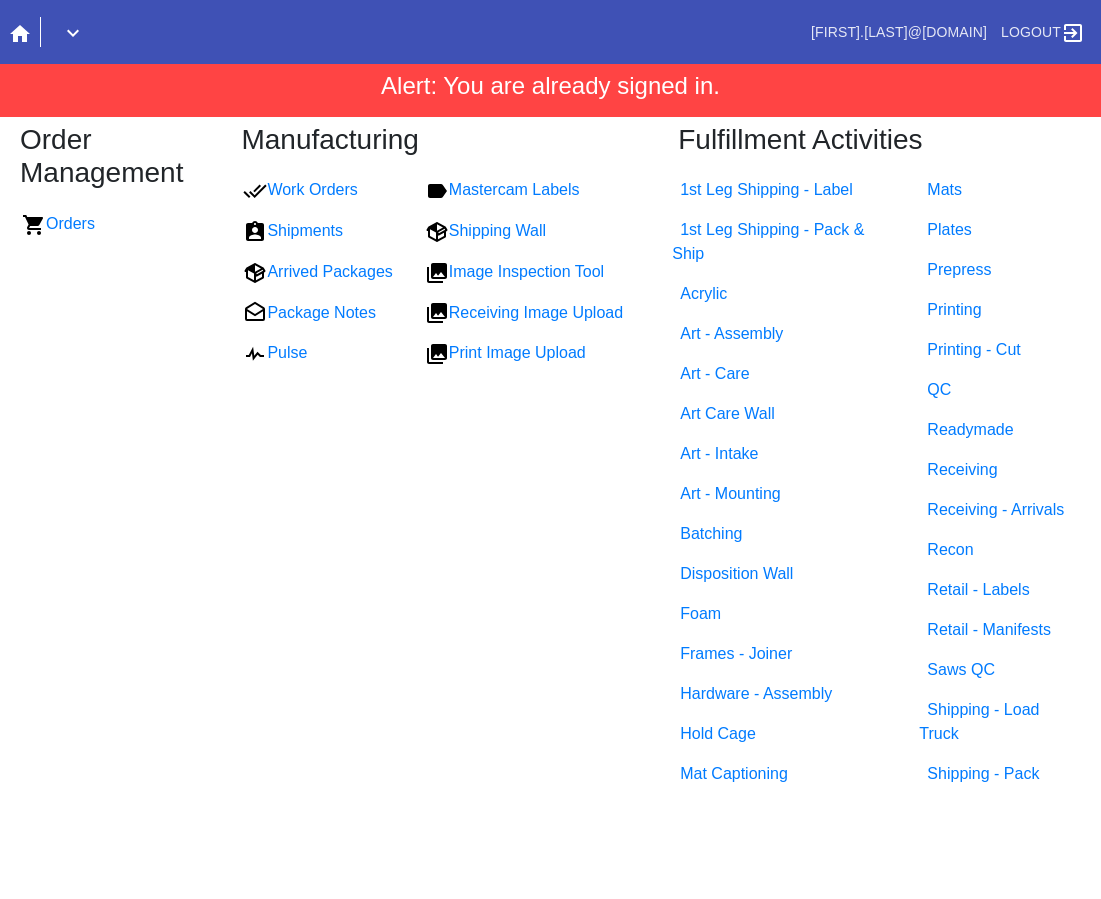 scroll, scrollTop: 0, scrollLeft: 0, axis: both 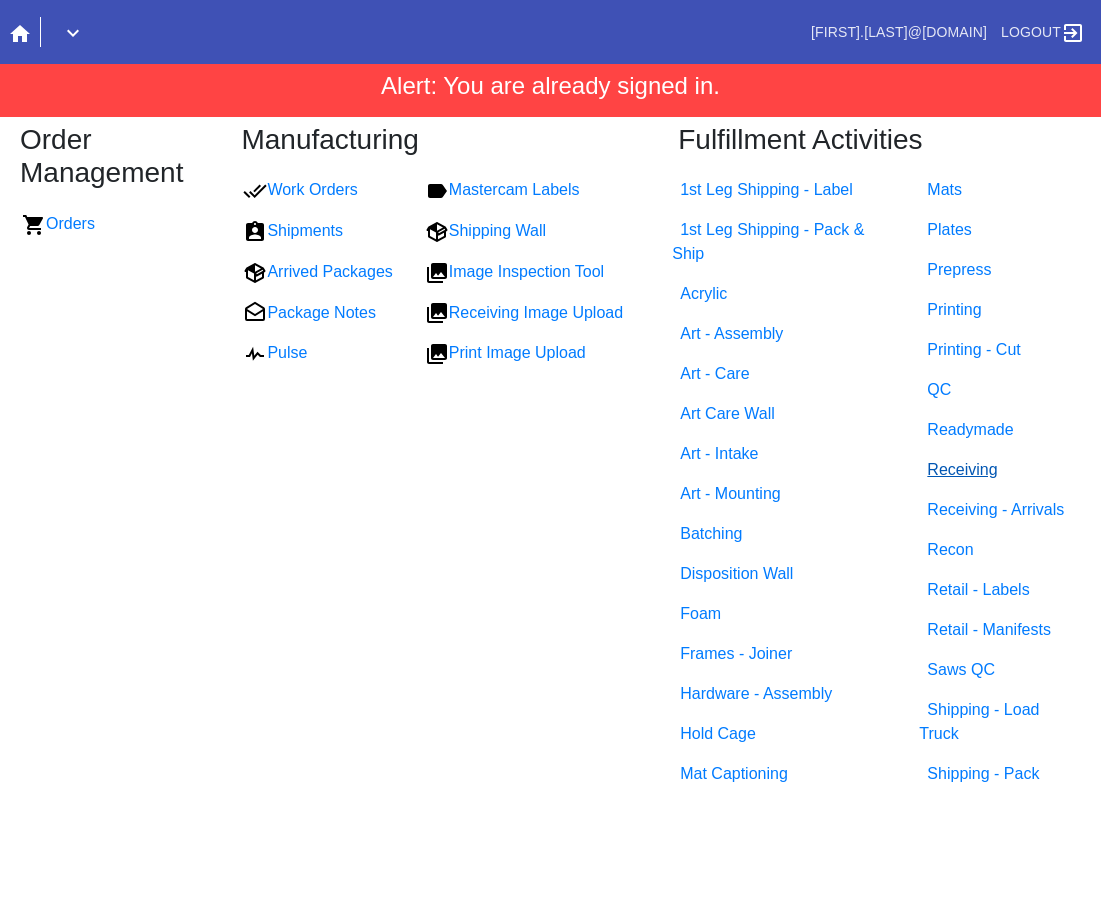 click on "Receiving" at bounding box center [962, 469] 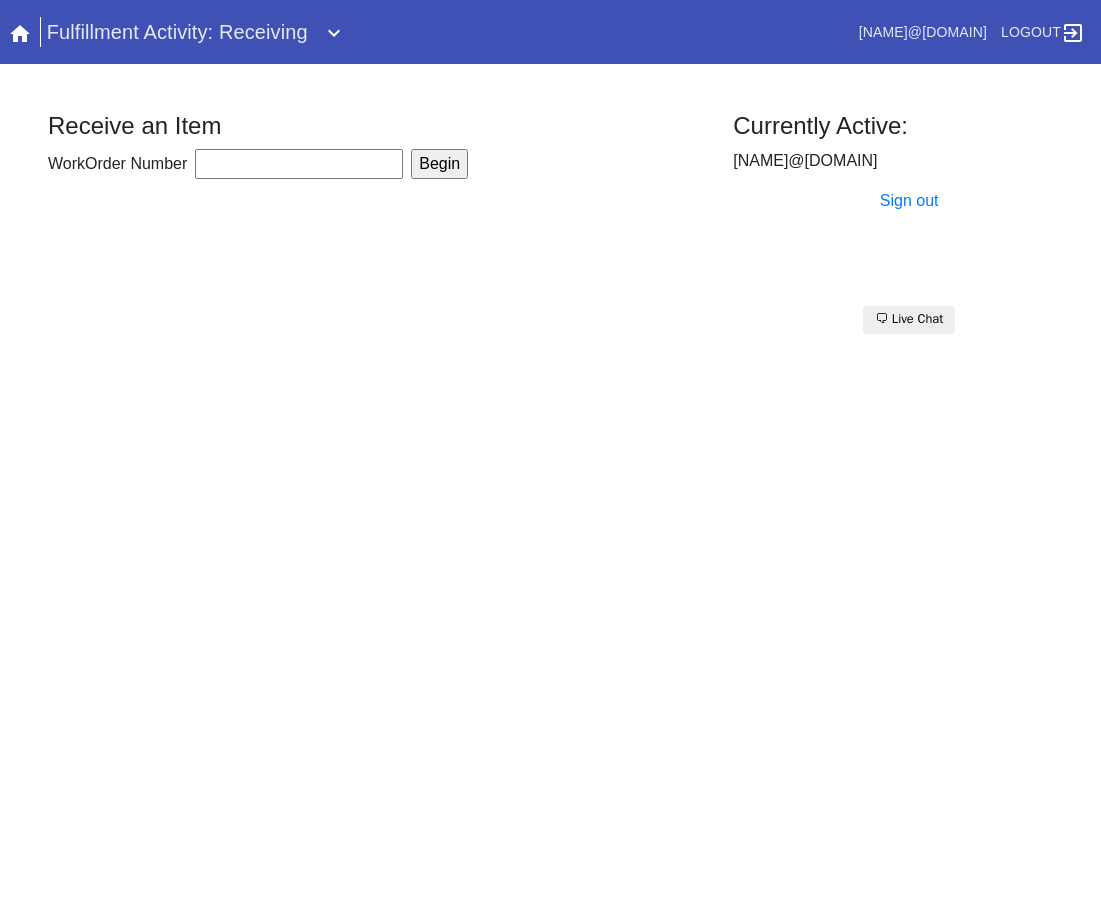 scroll, scrollTop: 0, scrollLeft: 0, axis: both 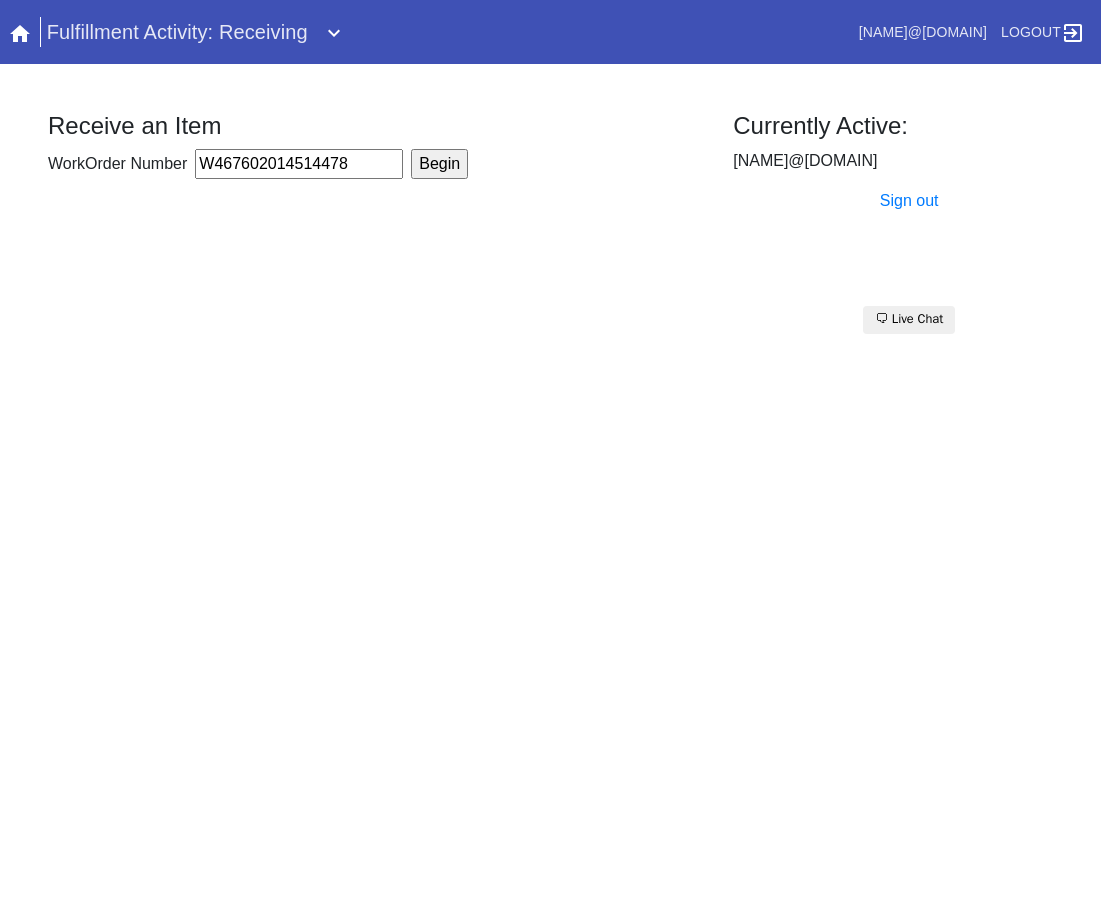 type on "W467602014514478" 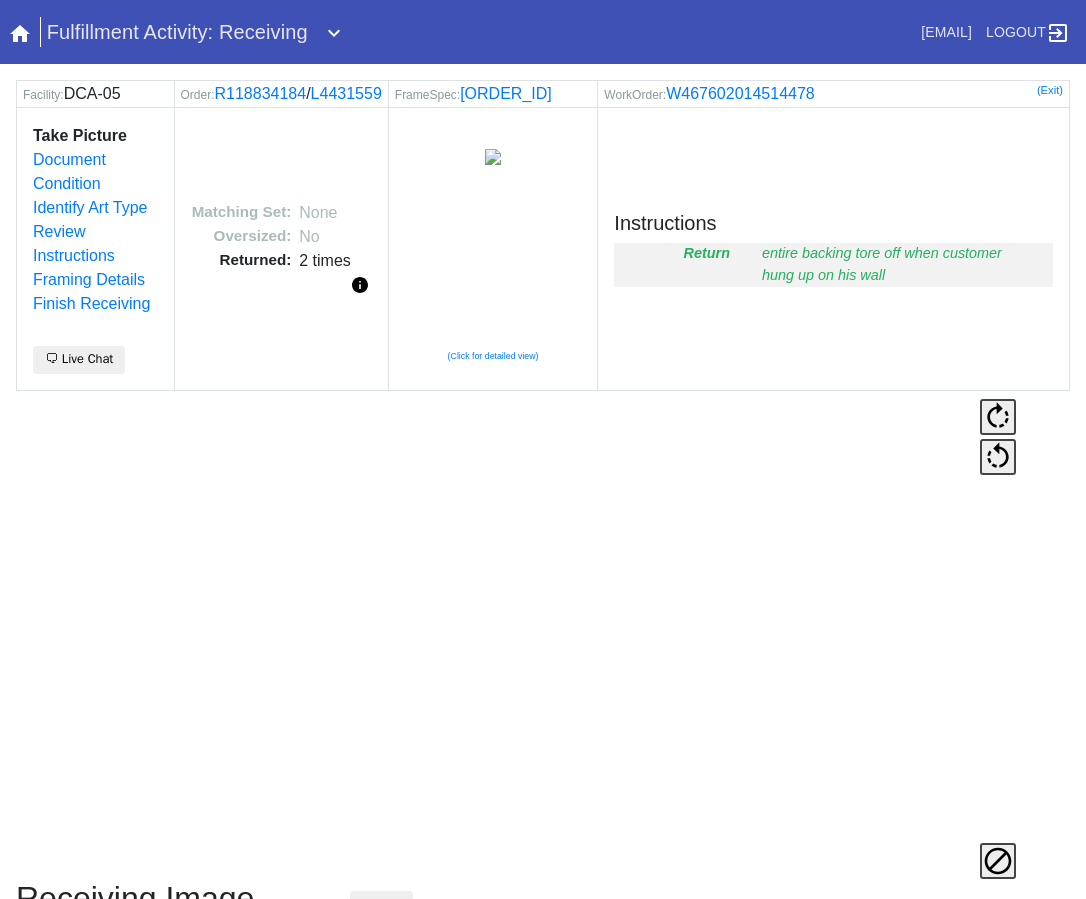 scroll, scrollTop: 0, scrollLeft: 0, axis: both 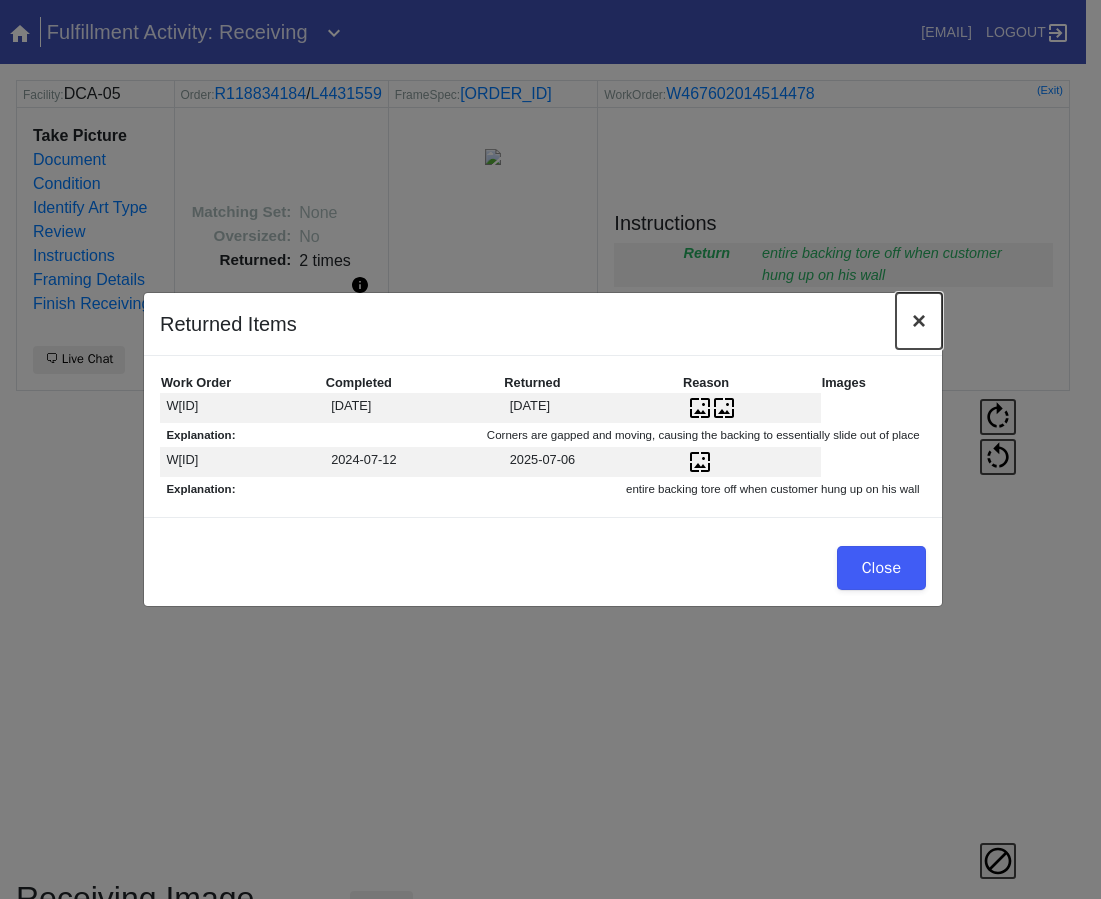 click on "×" at bounding box center [919, 320] 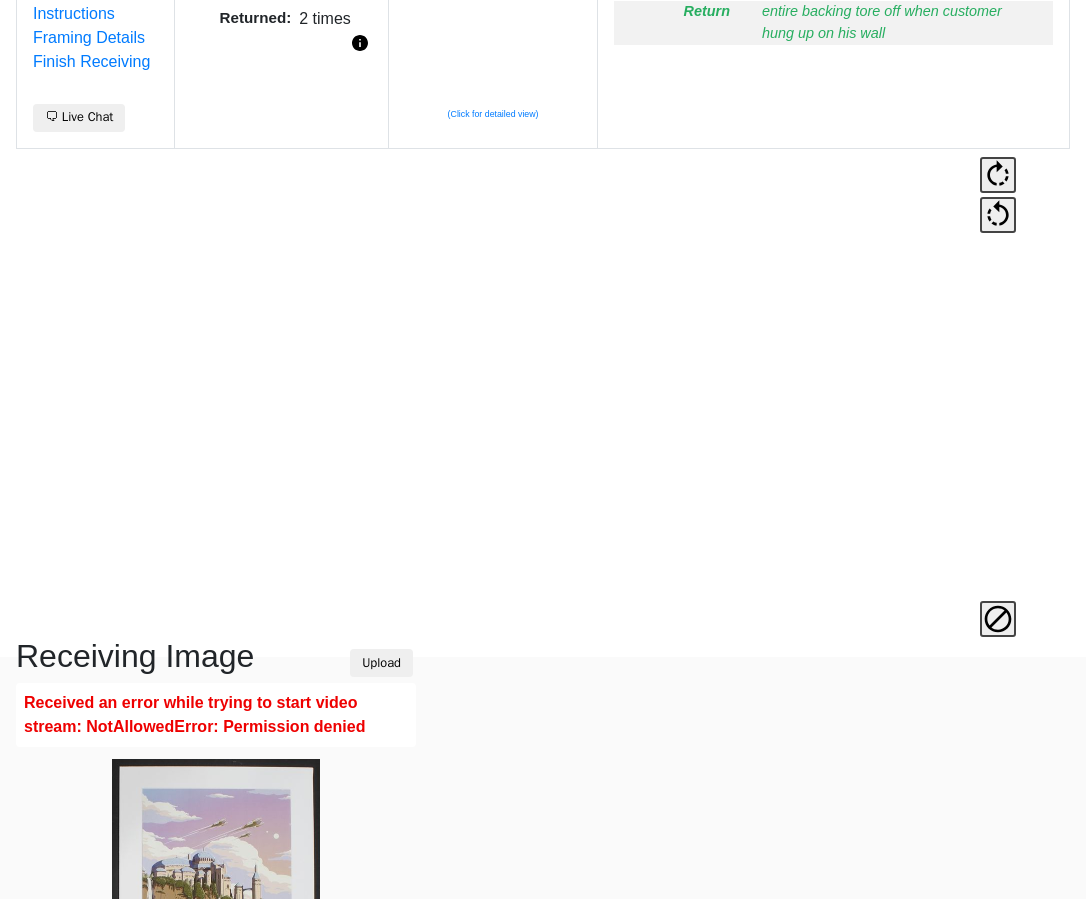 scroll, scrollTop: 492, scrollLeft: 0, axis: vertical 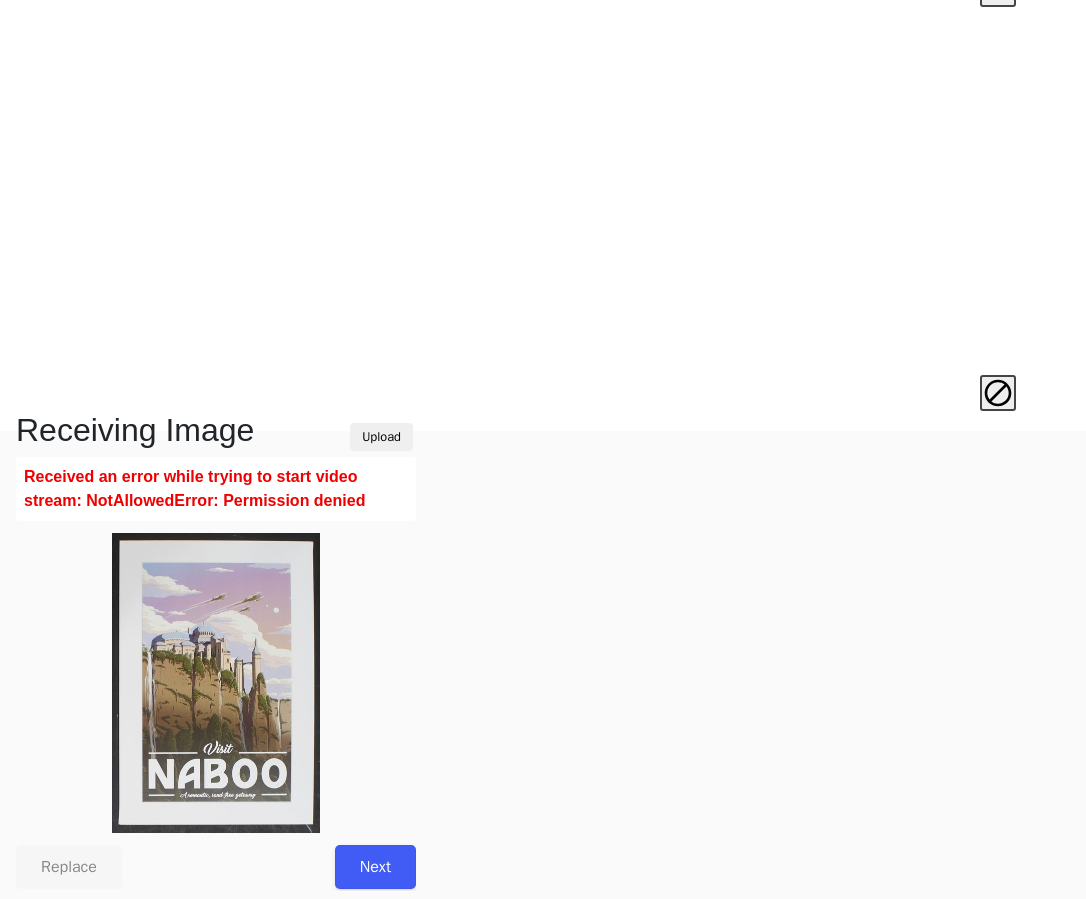 click on "Next" at bounding box center (375, 867) 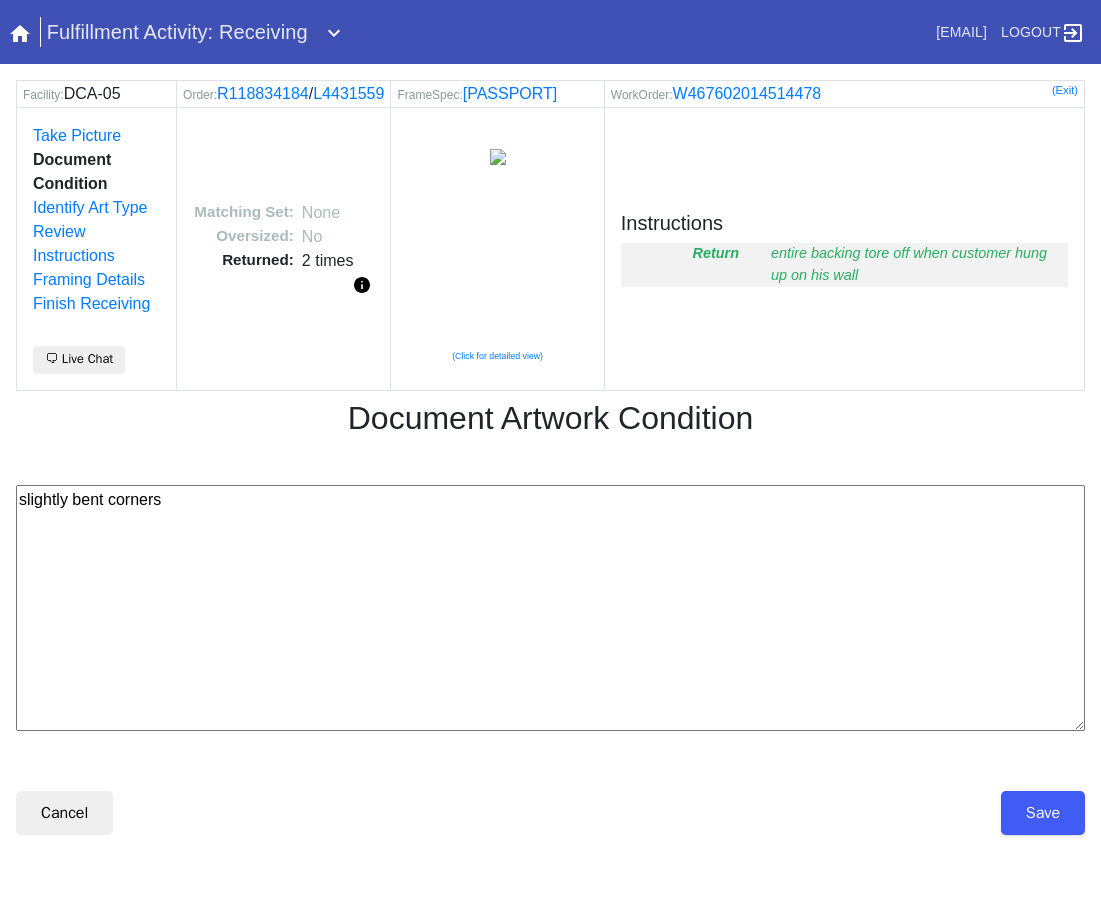 scroll, scrollTop: 0, scrollLeft: 0, axis: both 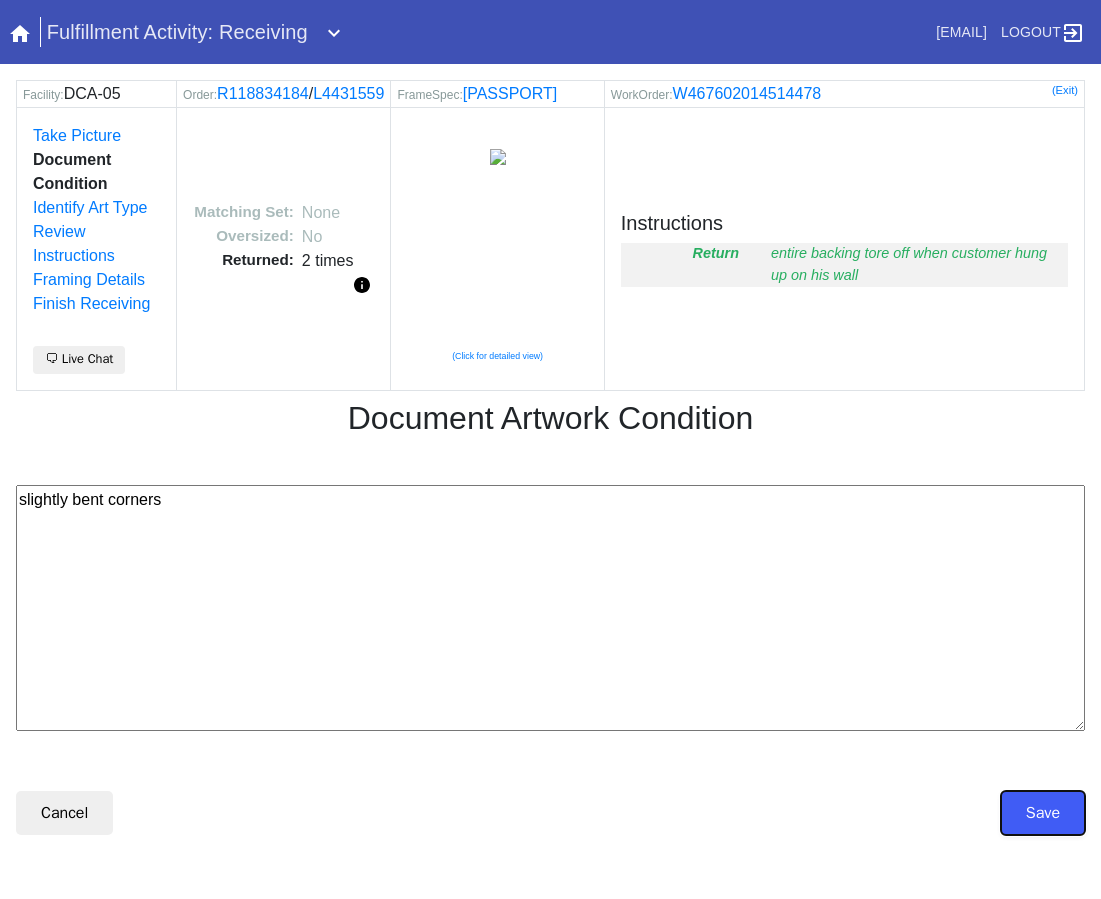 click on "Save" at bounding box center (1043, 813) 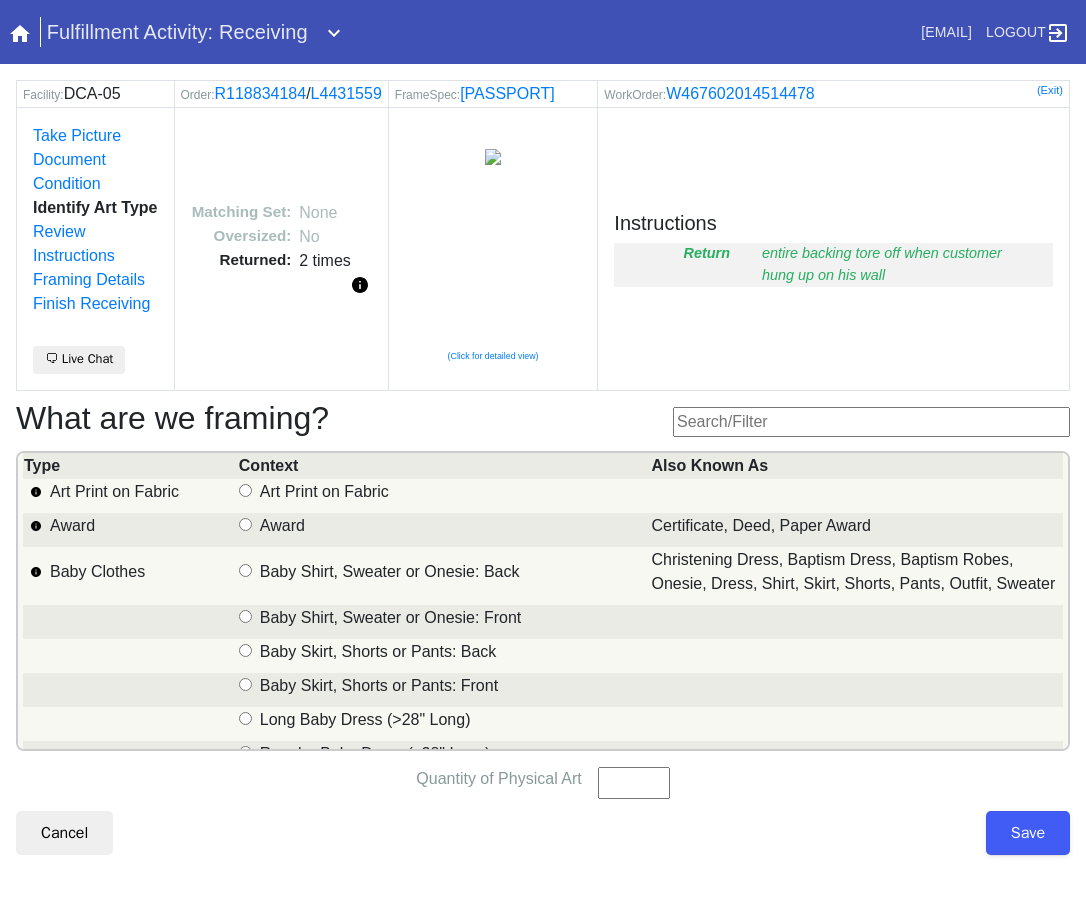scroll, scrollTop: 12, scrollLeft: 0, axis: vertical 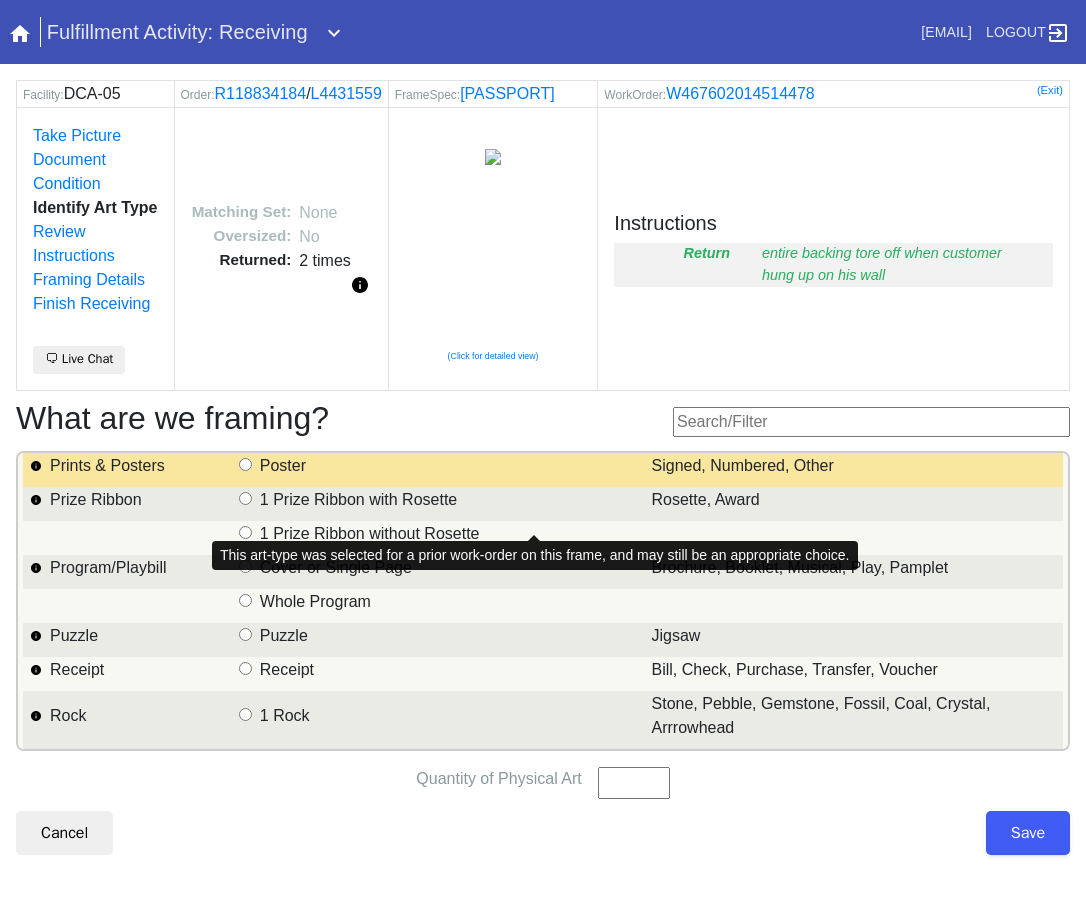 click on "Prints & Posters" at bounding box center [245, 464] 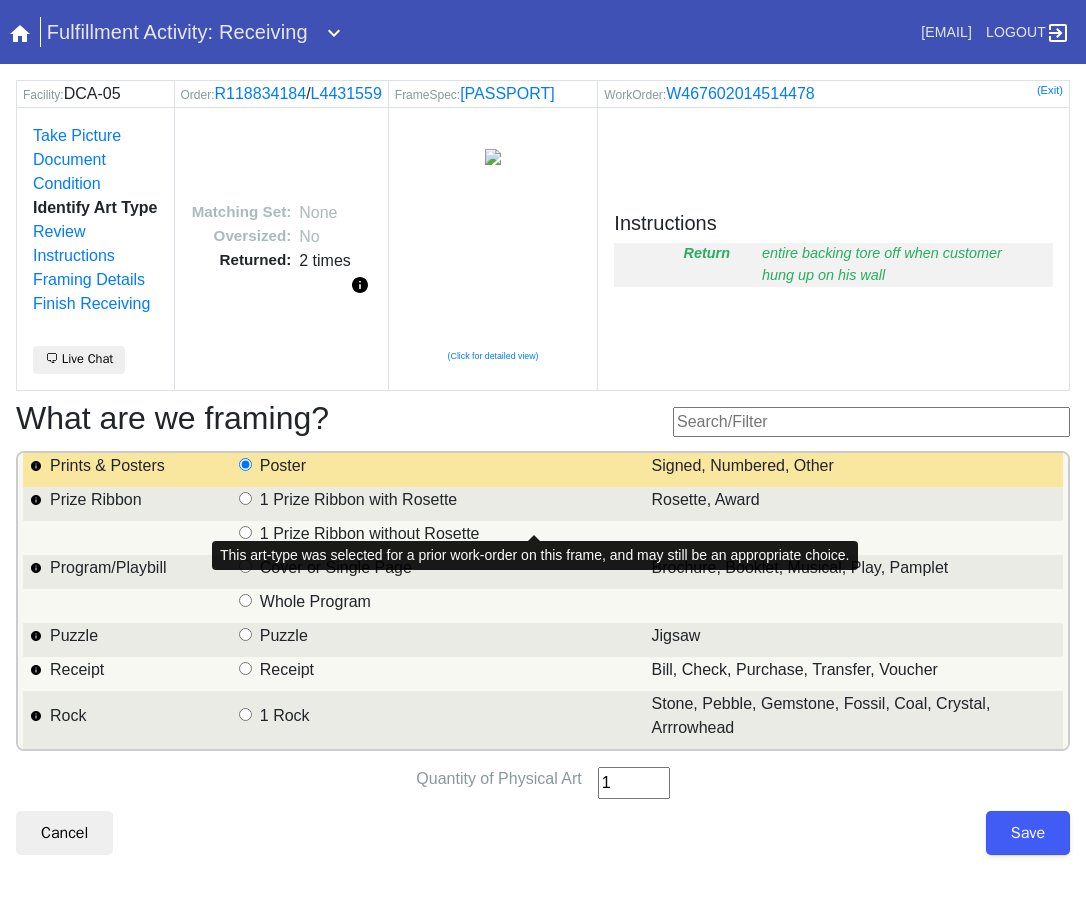 type on "1" 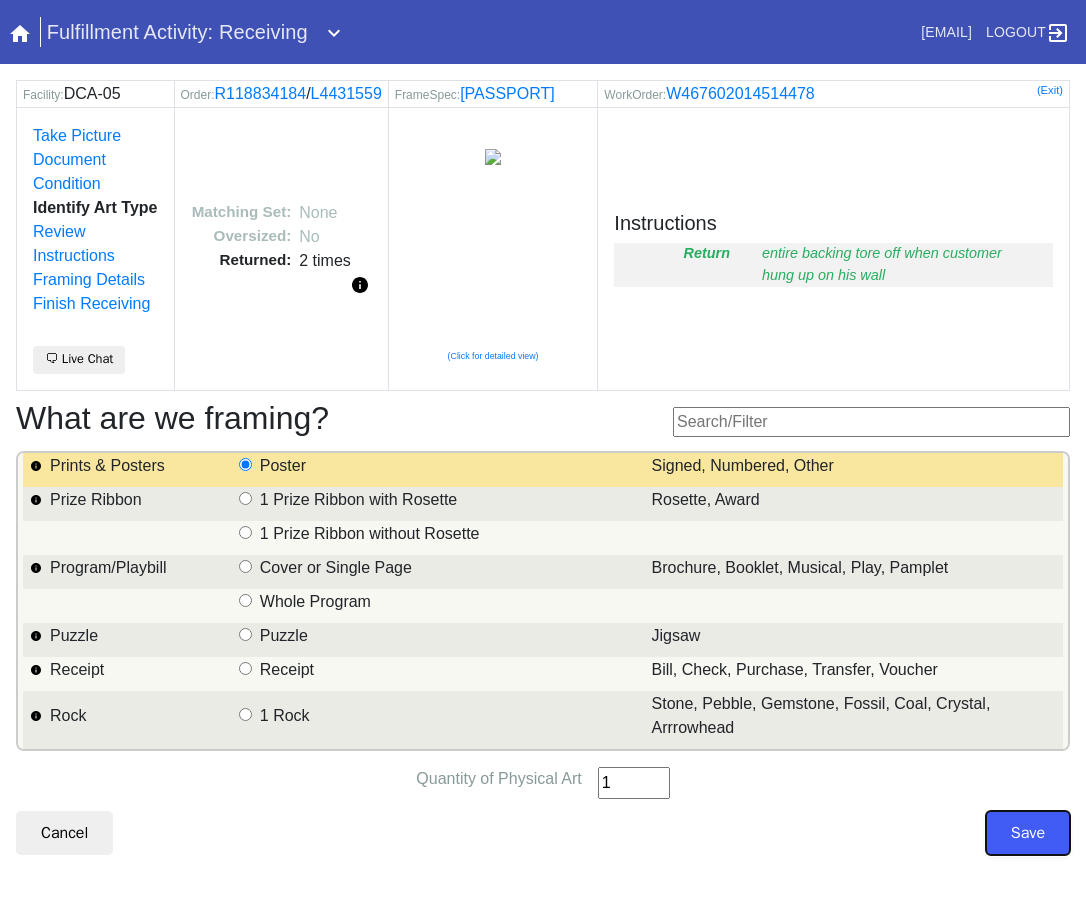 click on "Save" at bounding box center (1028, 833) 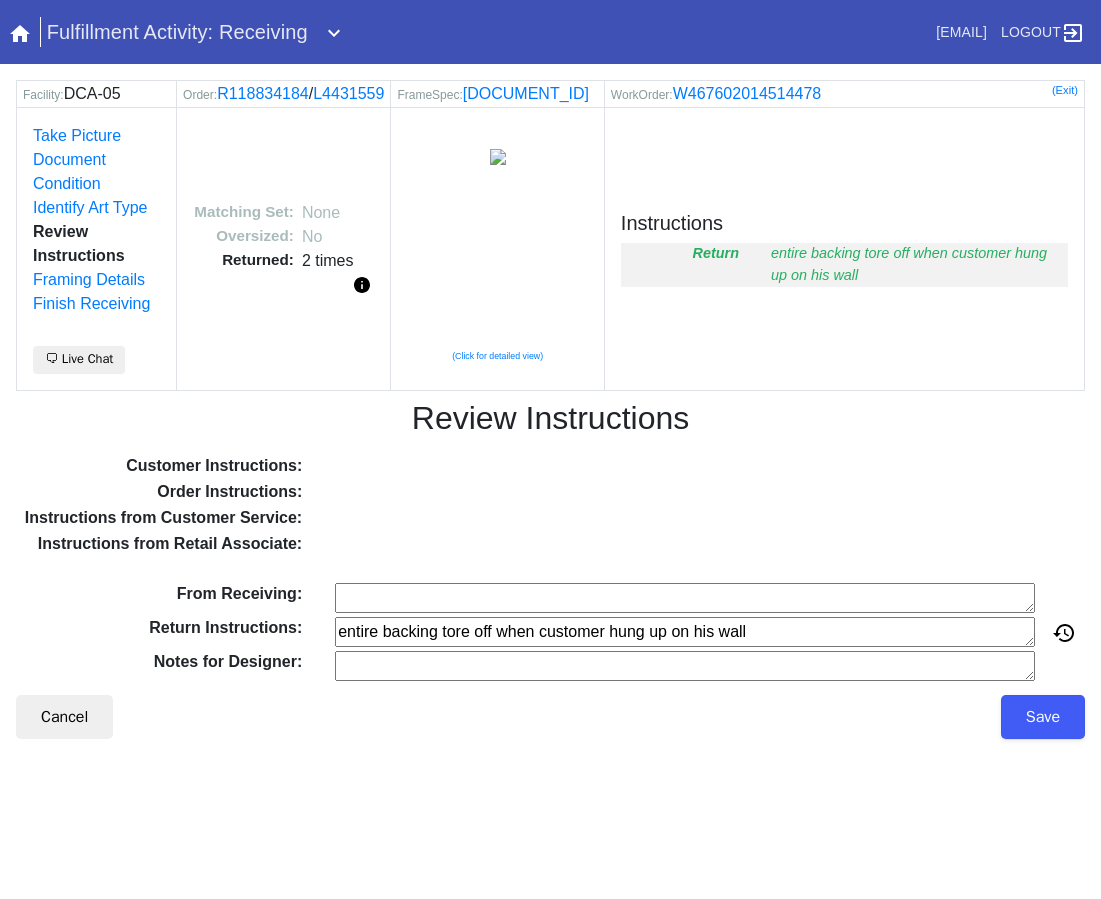 scroll, scrollTop: 0, scrollLeft: 0, axis: both 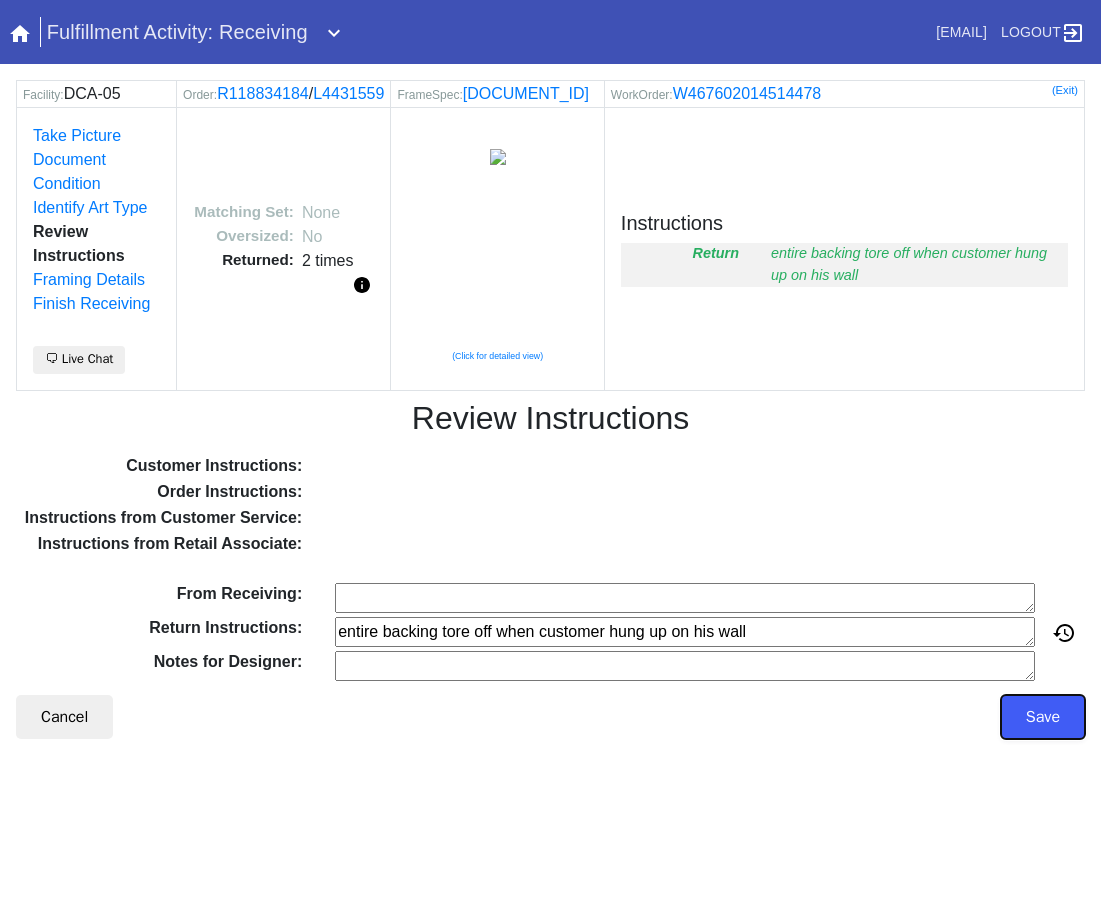 click on "Save" at bounding box center (1043, 717) 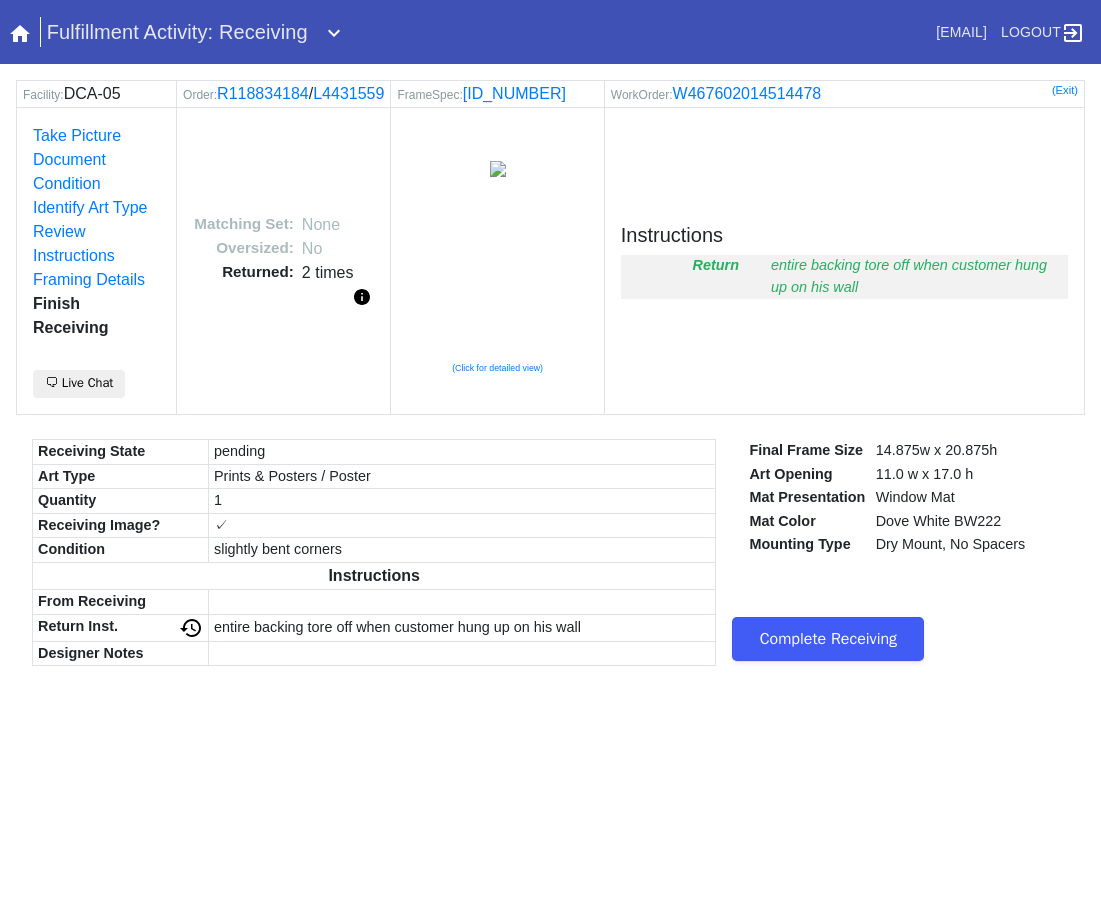 scroll, scrollTop: 0, scrollLeft: 0, axis: both 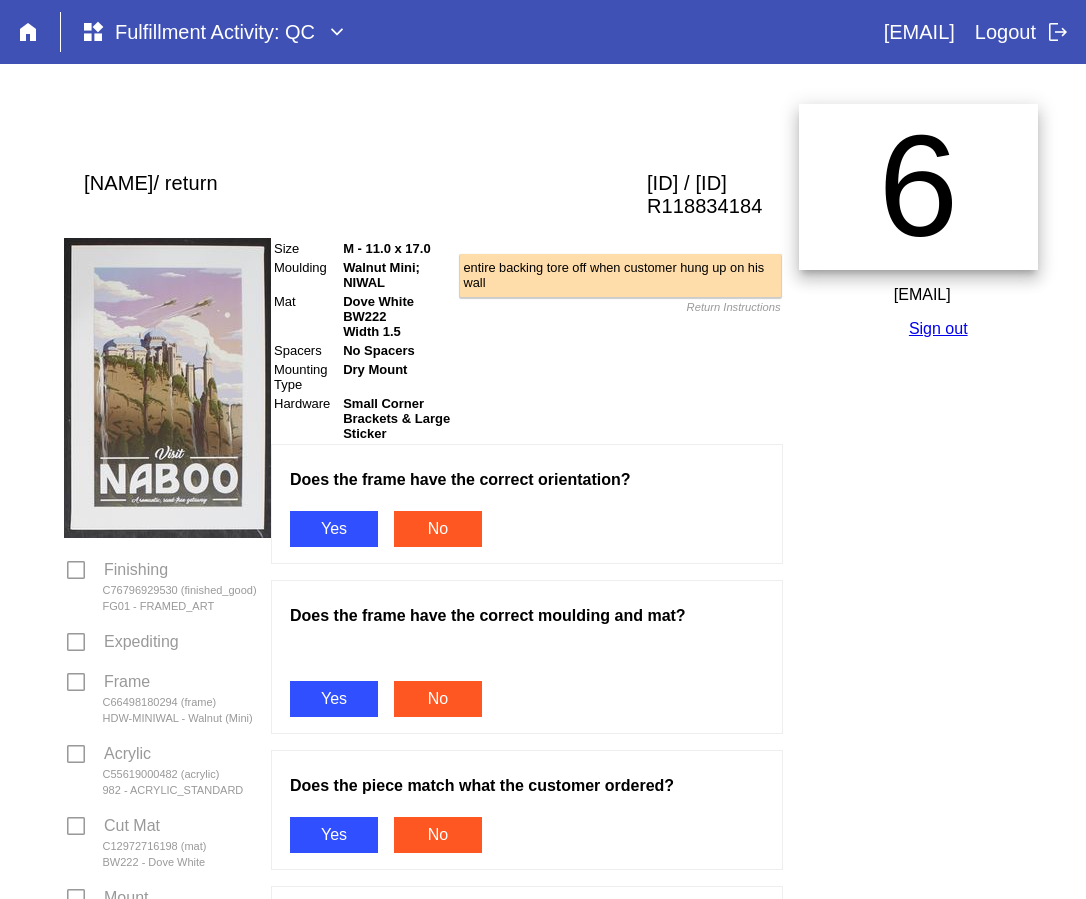 drag, startPoint x: 320, startPoint y: 518, endPoint x: 353, endPoint y: 670, distance: 155.54099 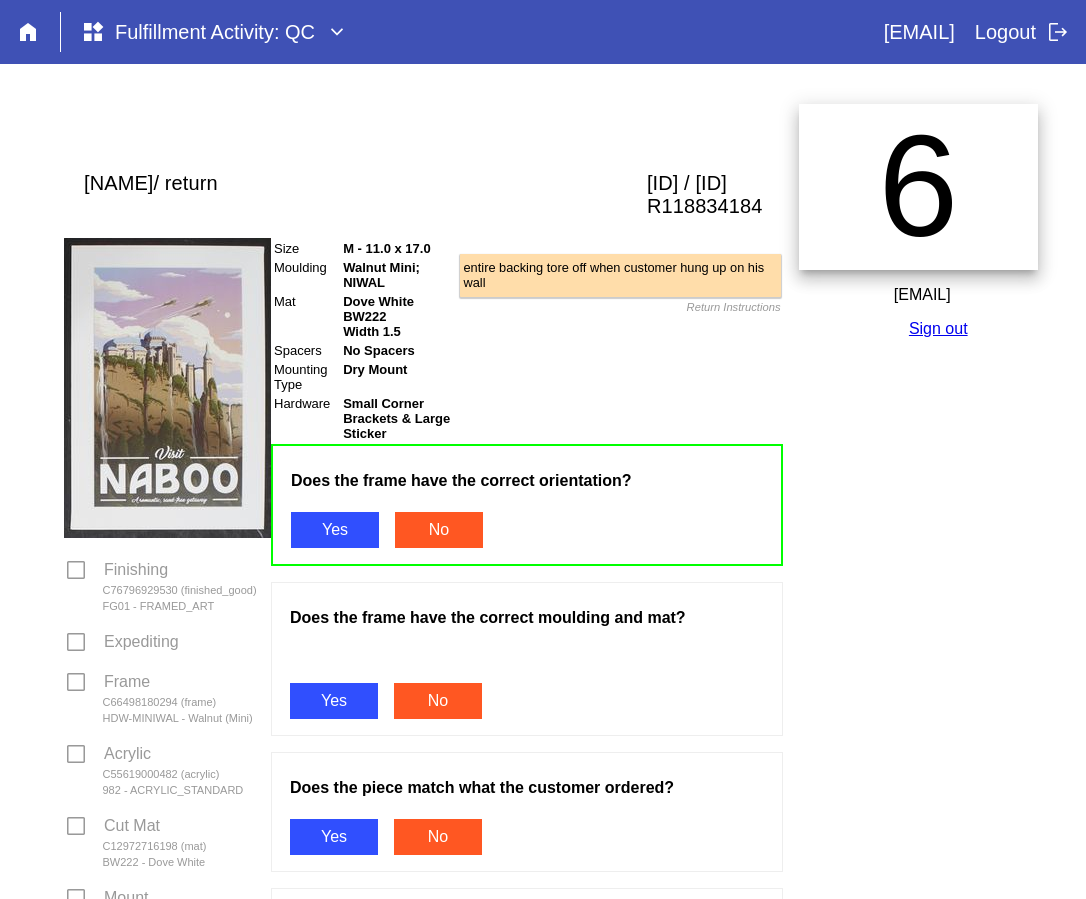 click on "Yes" at bounding box center (334, 701) 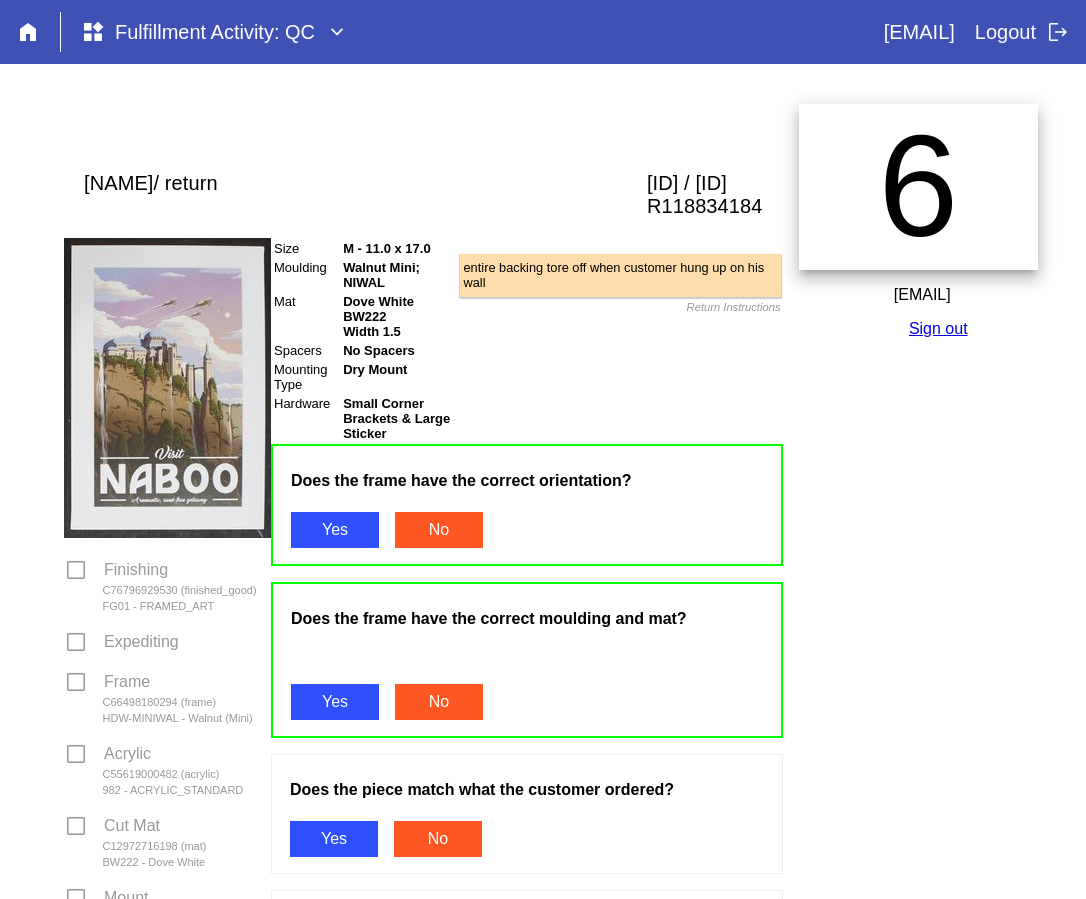 click on "Yes" at bounding box center (335, 702) 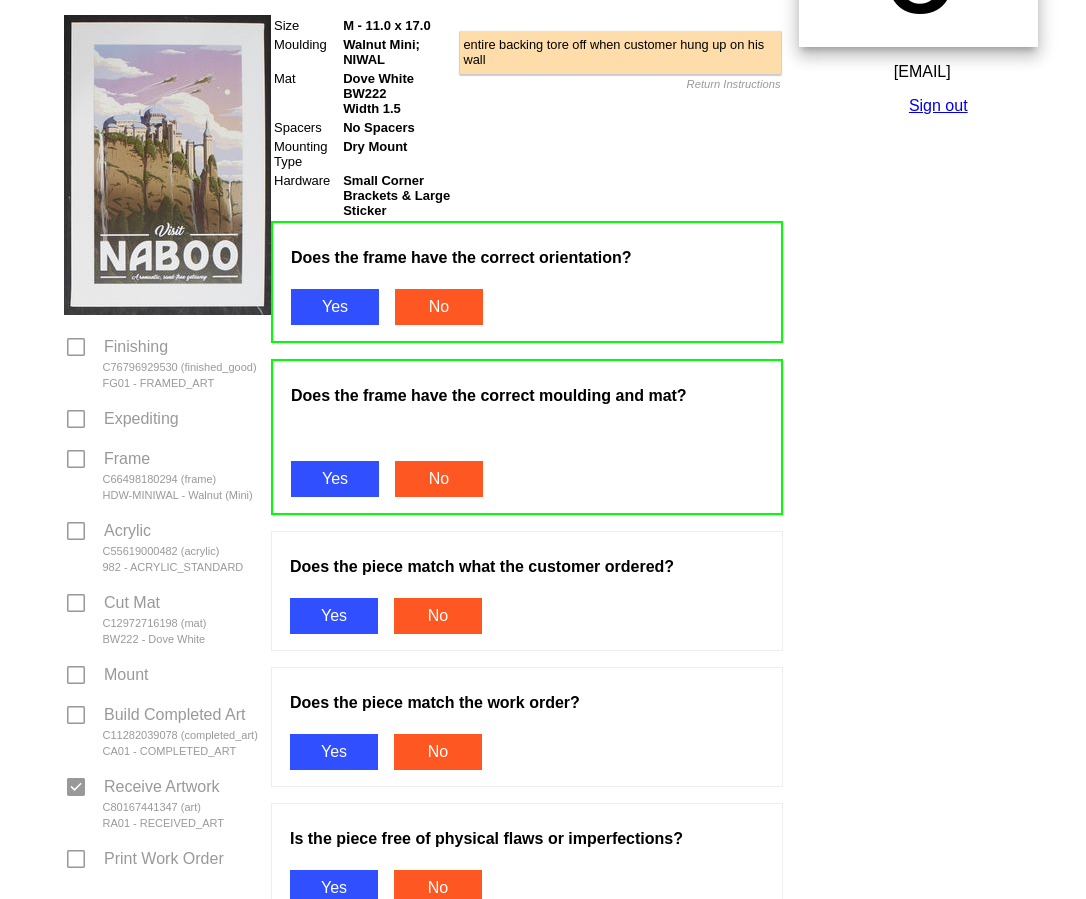 scroll, scrollTop: 500, scrollLeft: 0, axis: vertical 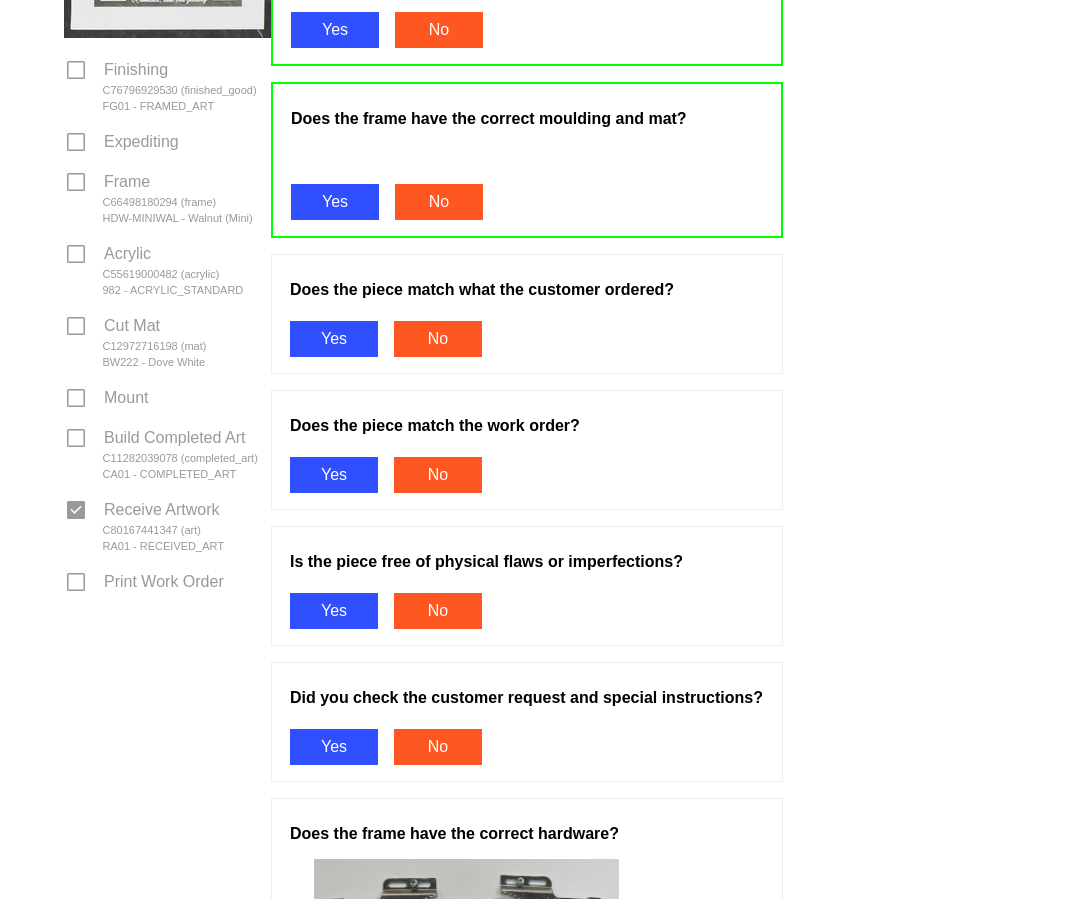 click on "Yes" at bounding box center (334, 339) 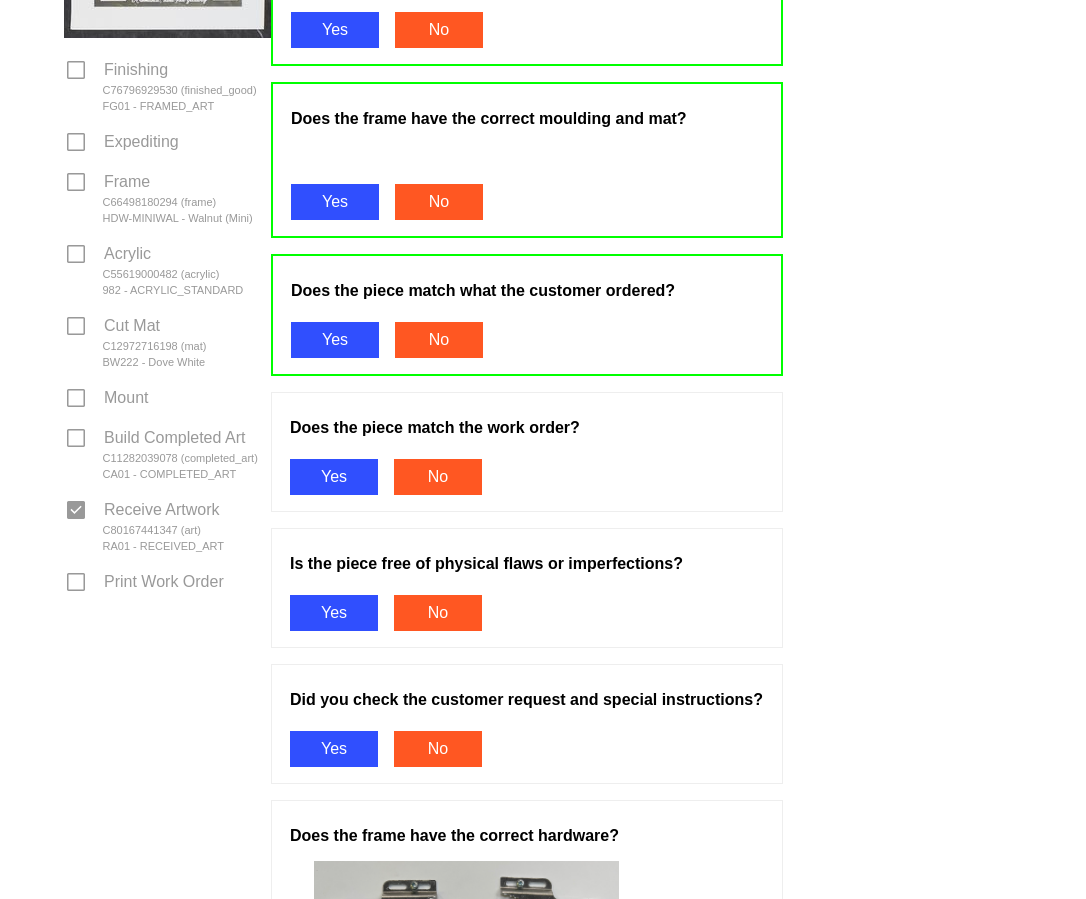 click on "Yes" at bounding box center (334, 477) 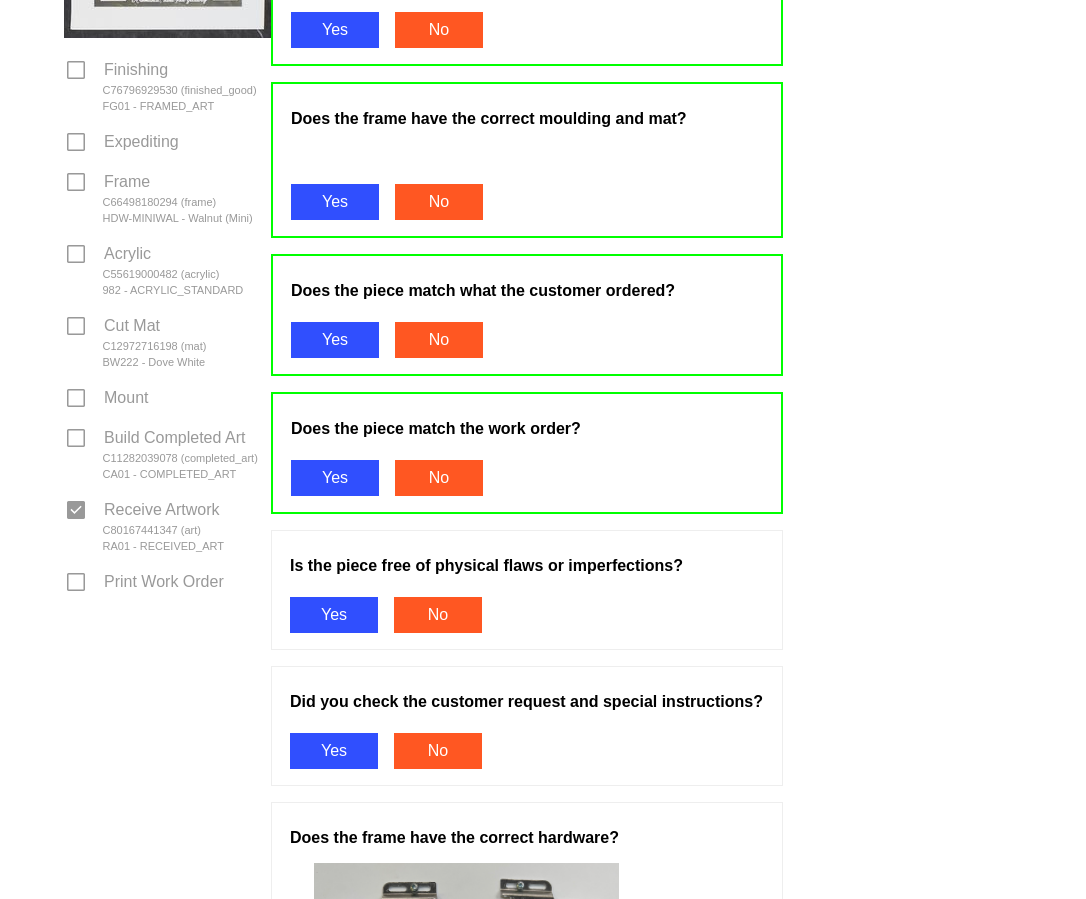 click on "Yes" at bounding box center [334, 615] 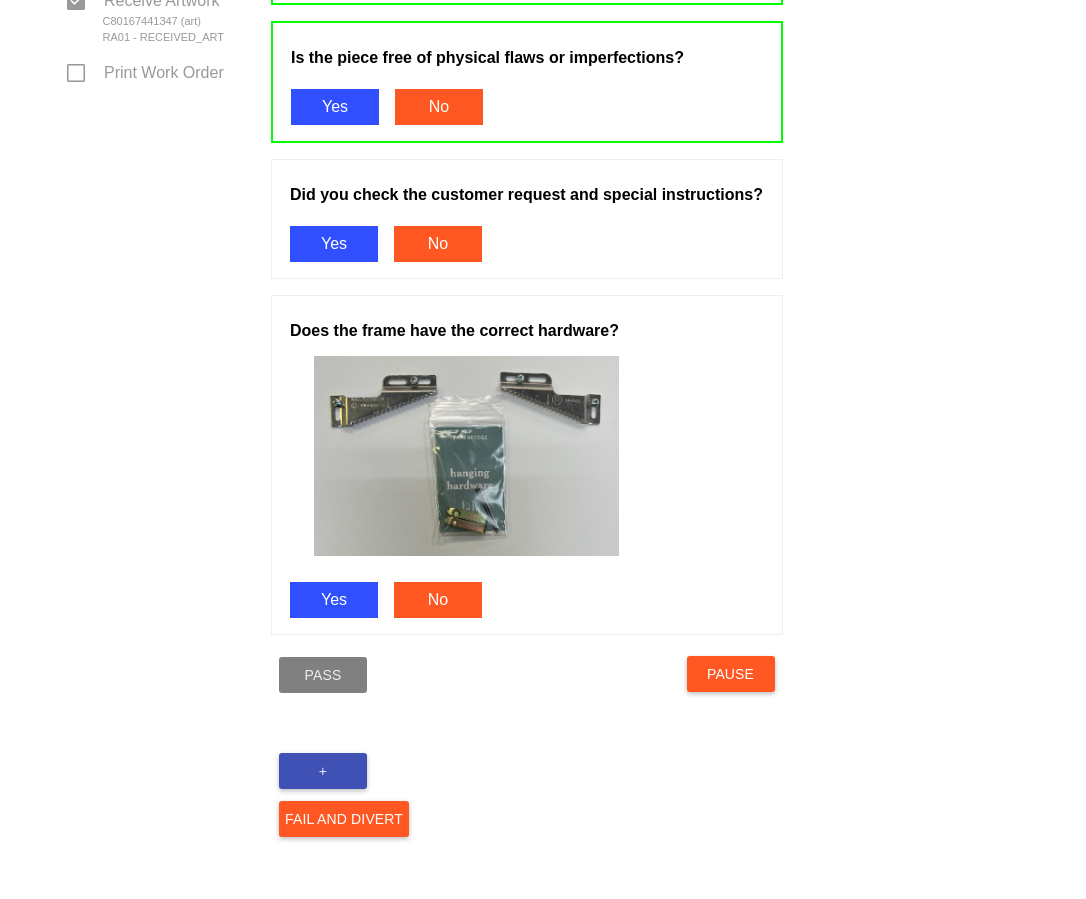 scroll, scrollTop: 1027, scrollLeft: 0, axis: vertical 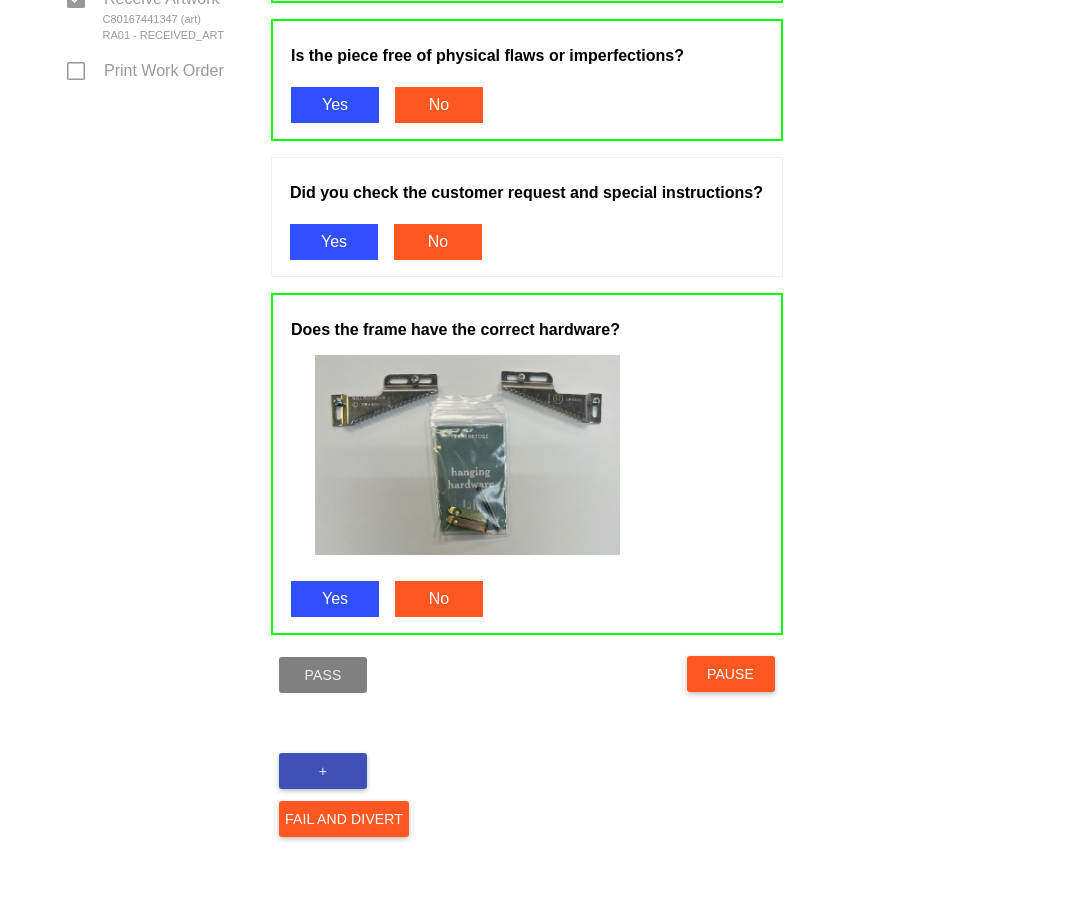 click on "Yes" at bounding box center (334, 242) 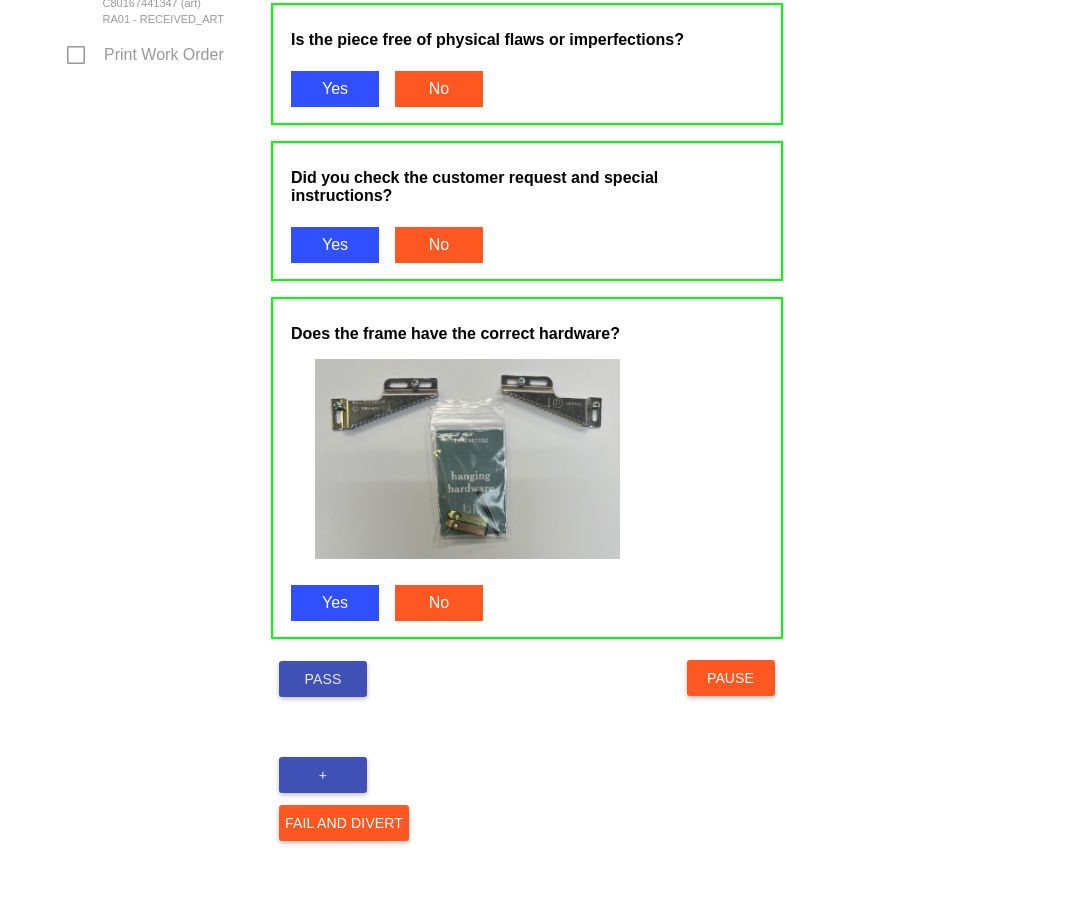 click on "Pass" at bounding box center [323, 679] 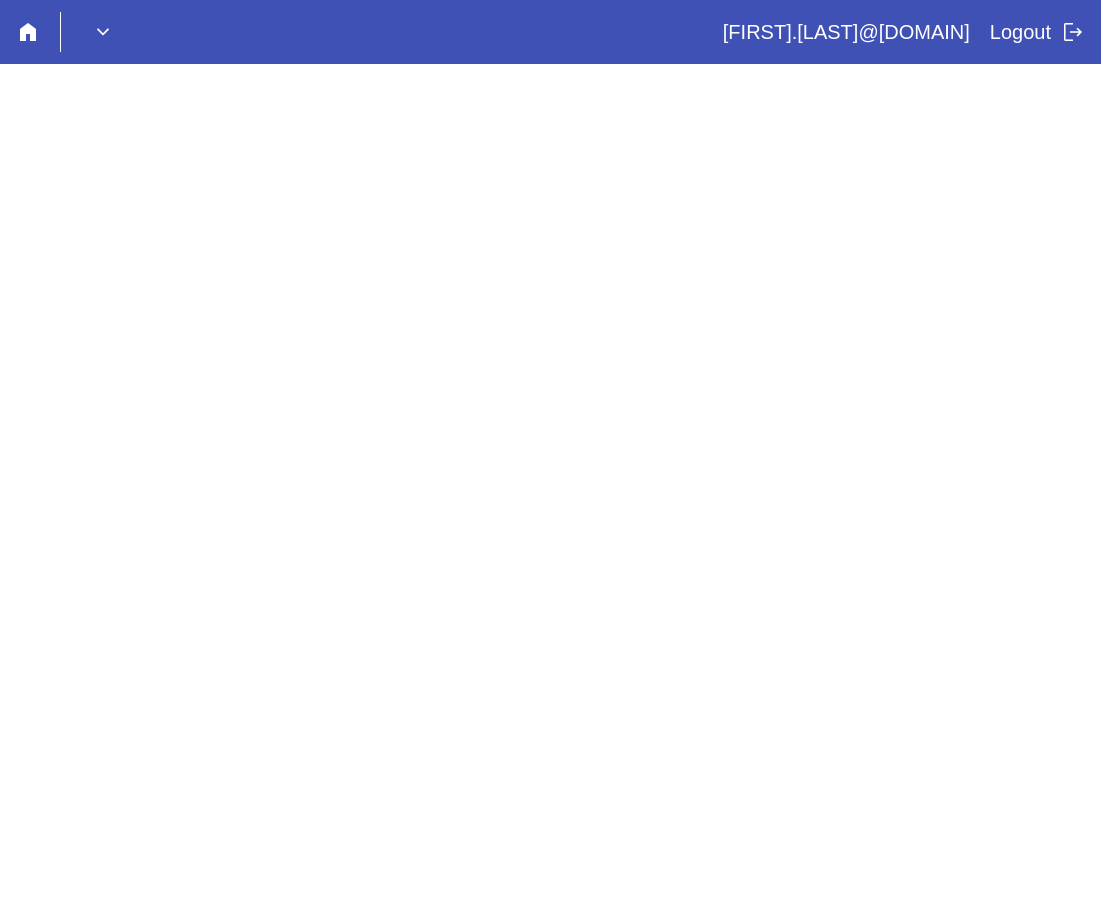 scroll, scrollTop: 0, scrollLeft: 0, axis: both 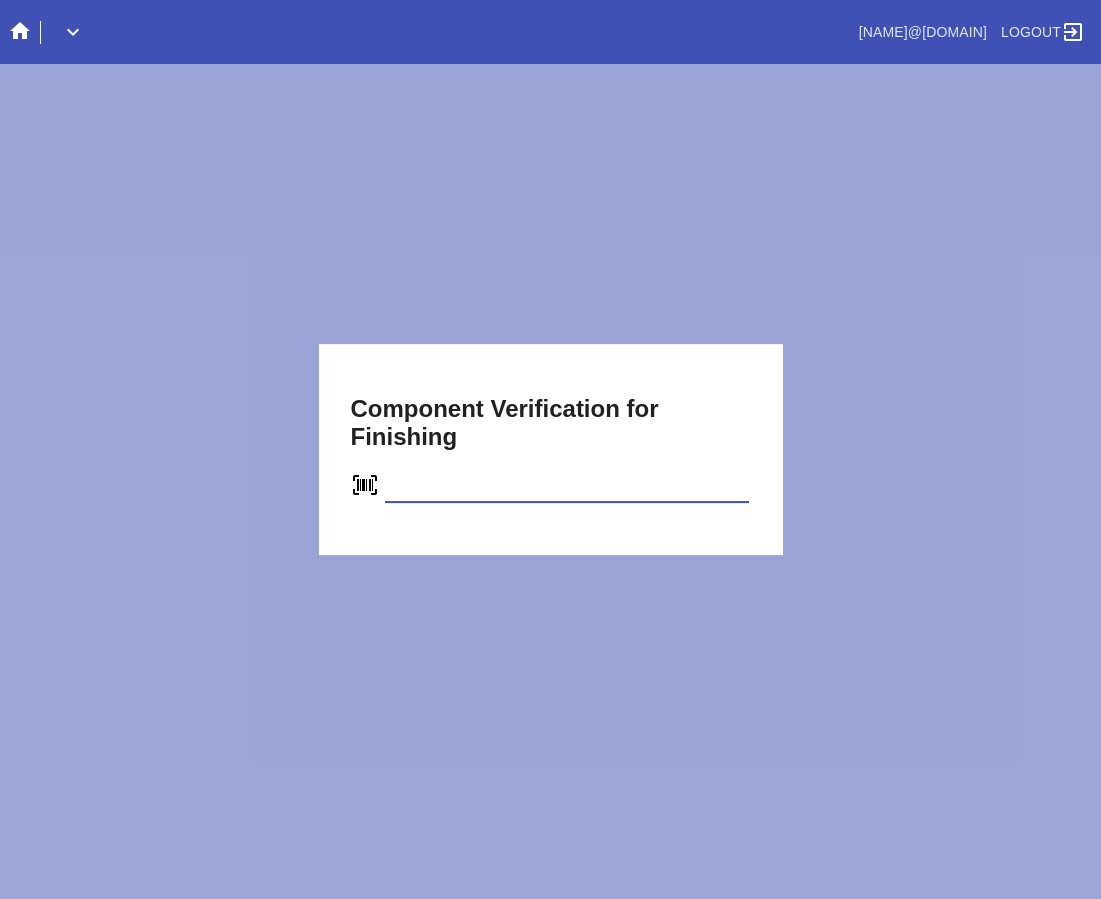 type on "C76796929530" 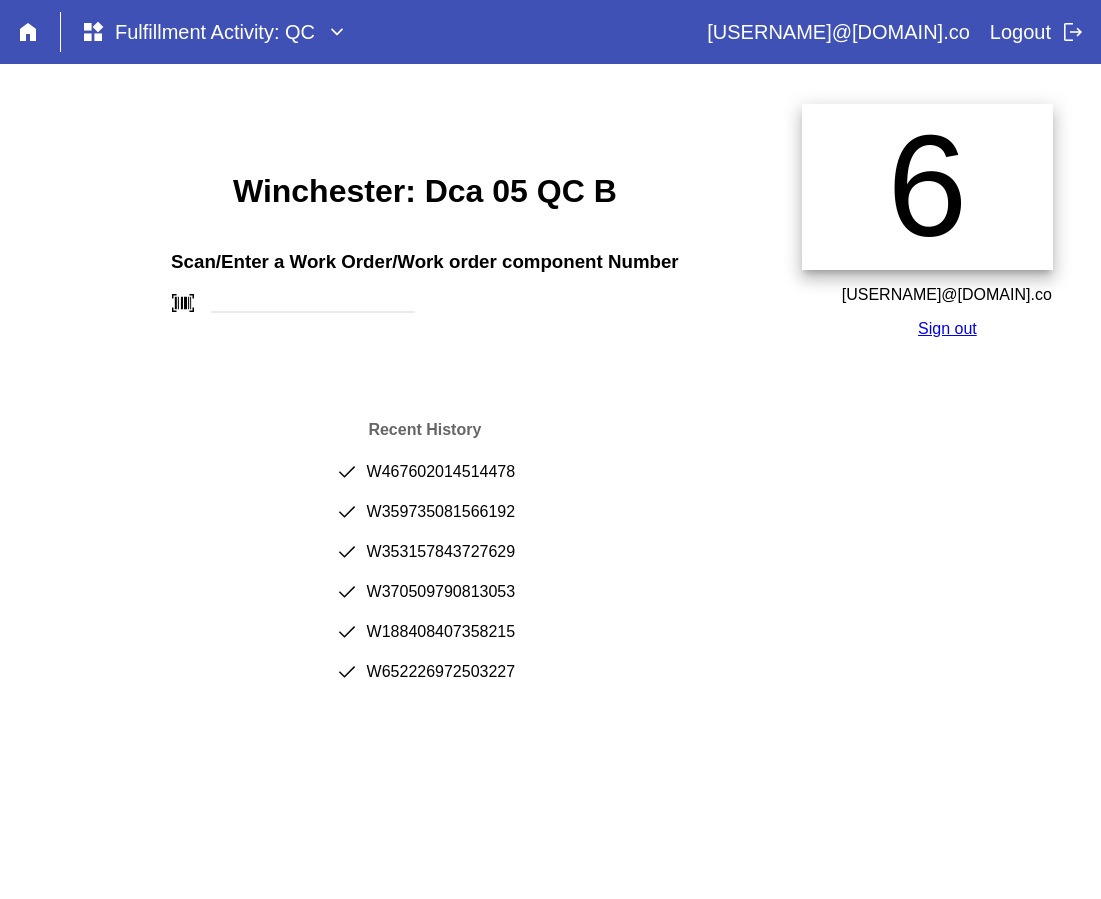 scroll, scrollTop: 0, scrollLeft: 0, axis: both 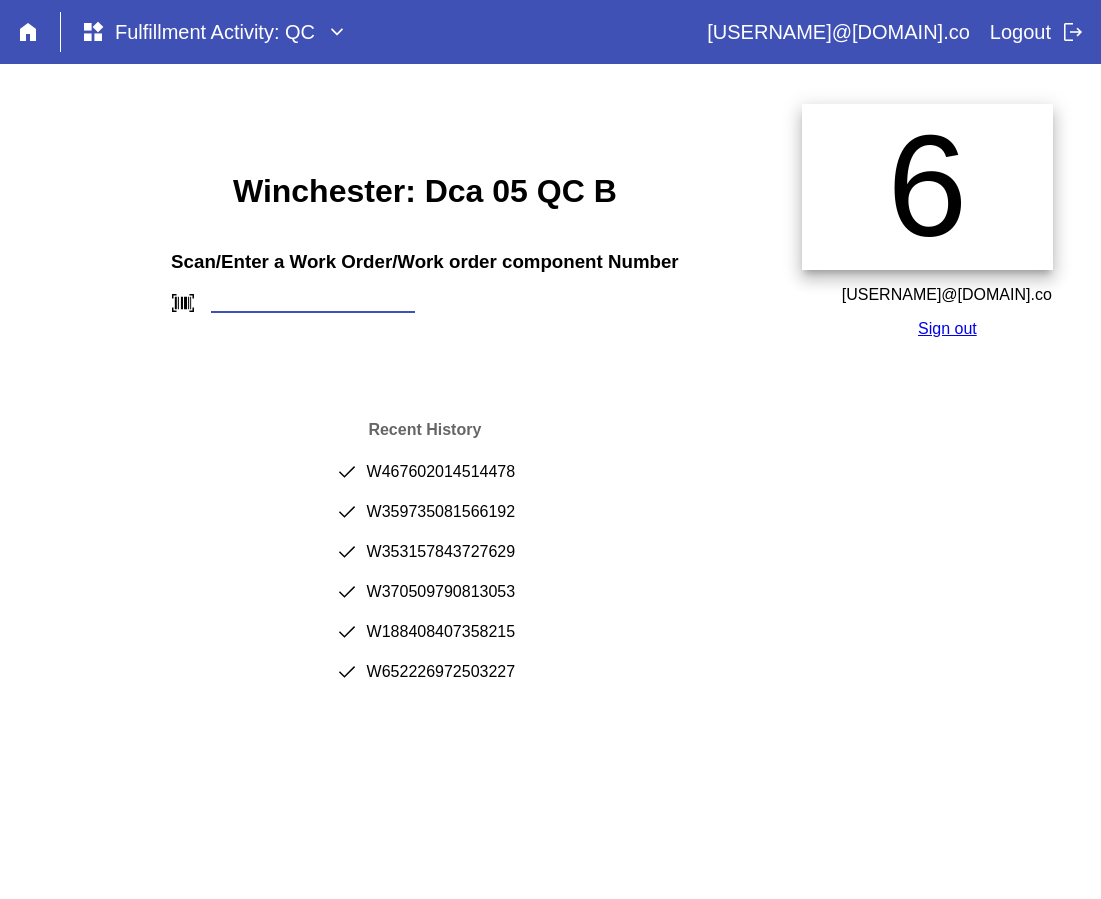 click at bounding box center (313, 302) 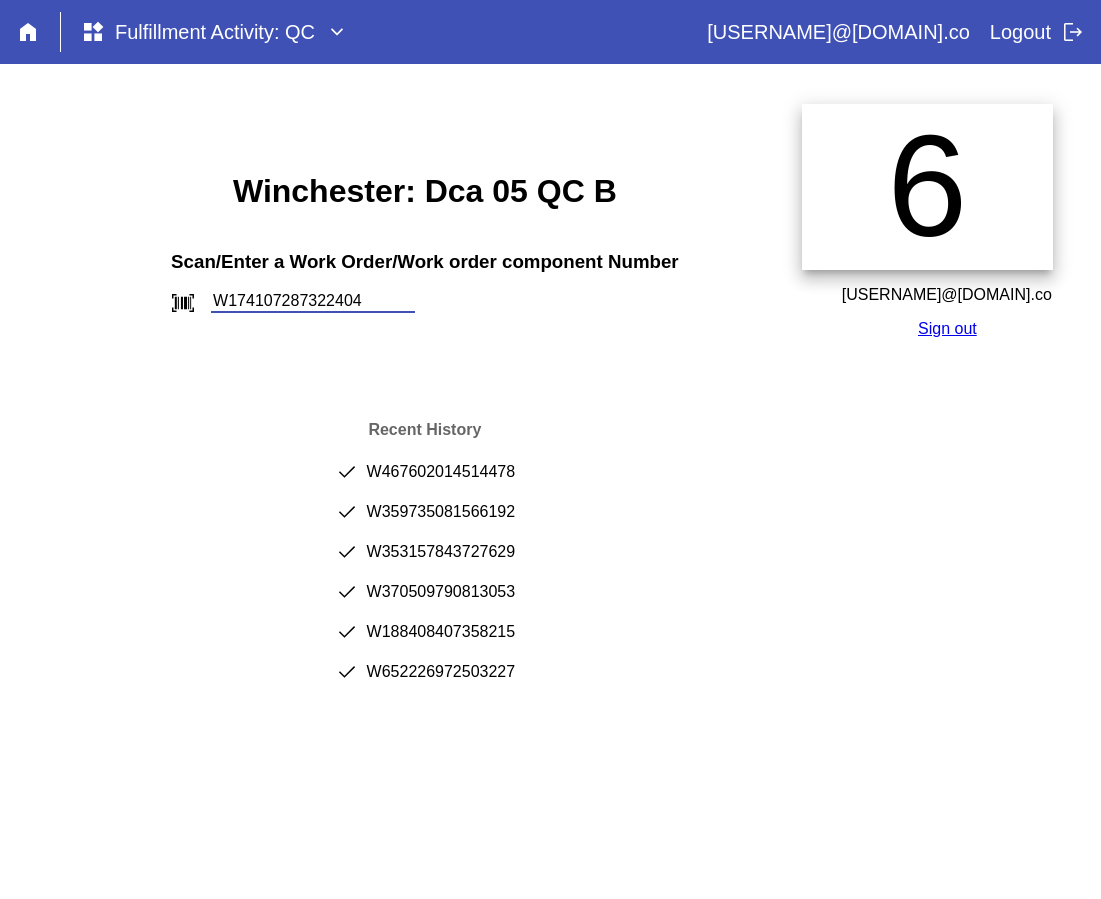 type on "W174107287322404" 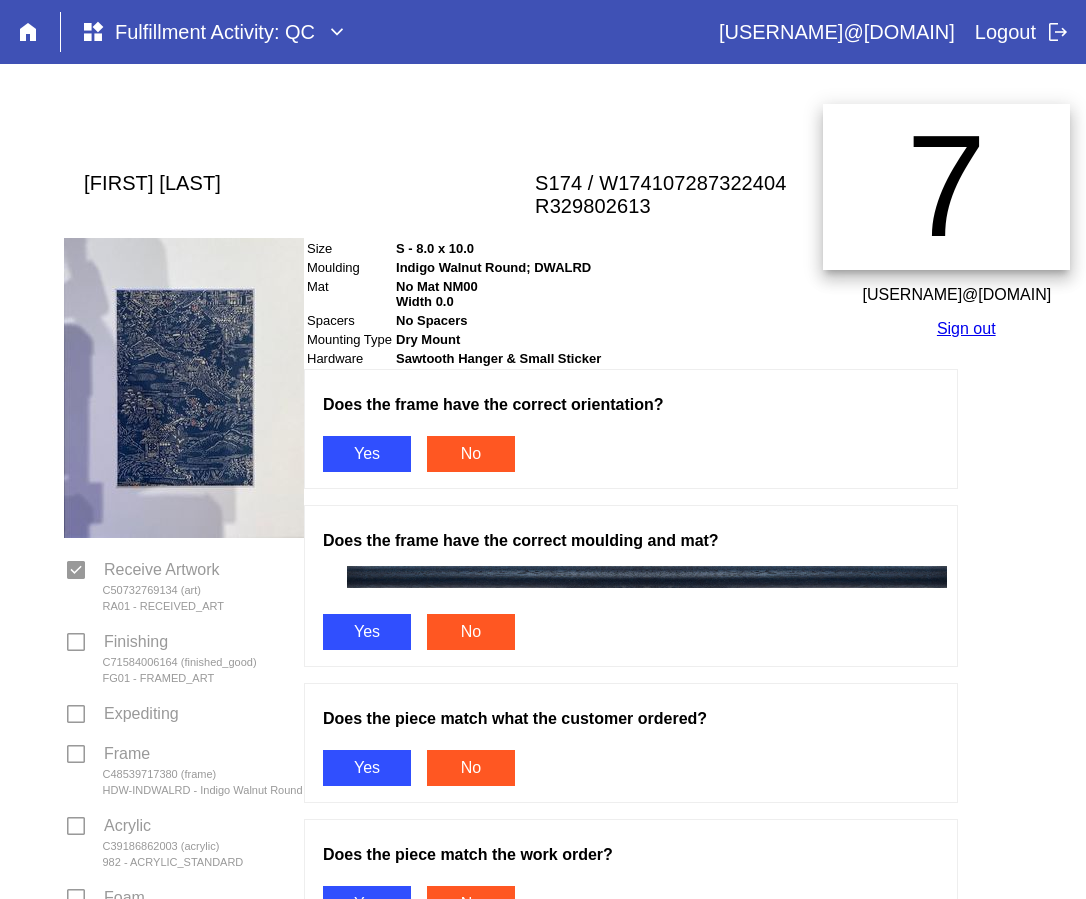 scroll, scrollTop: 0, scrollLeft: 0, axis: both 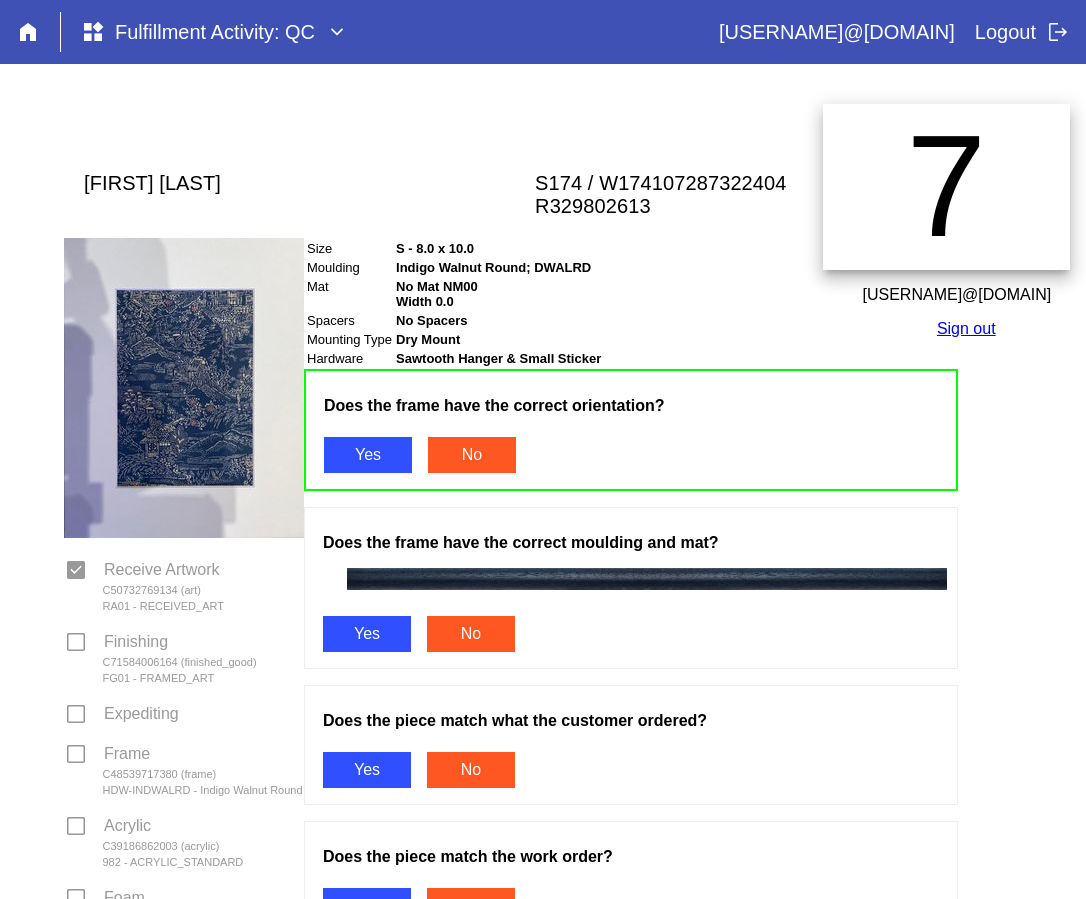 click on "Yes" at bounding box center (367, 634) 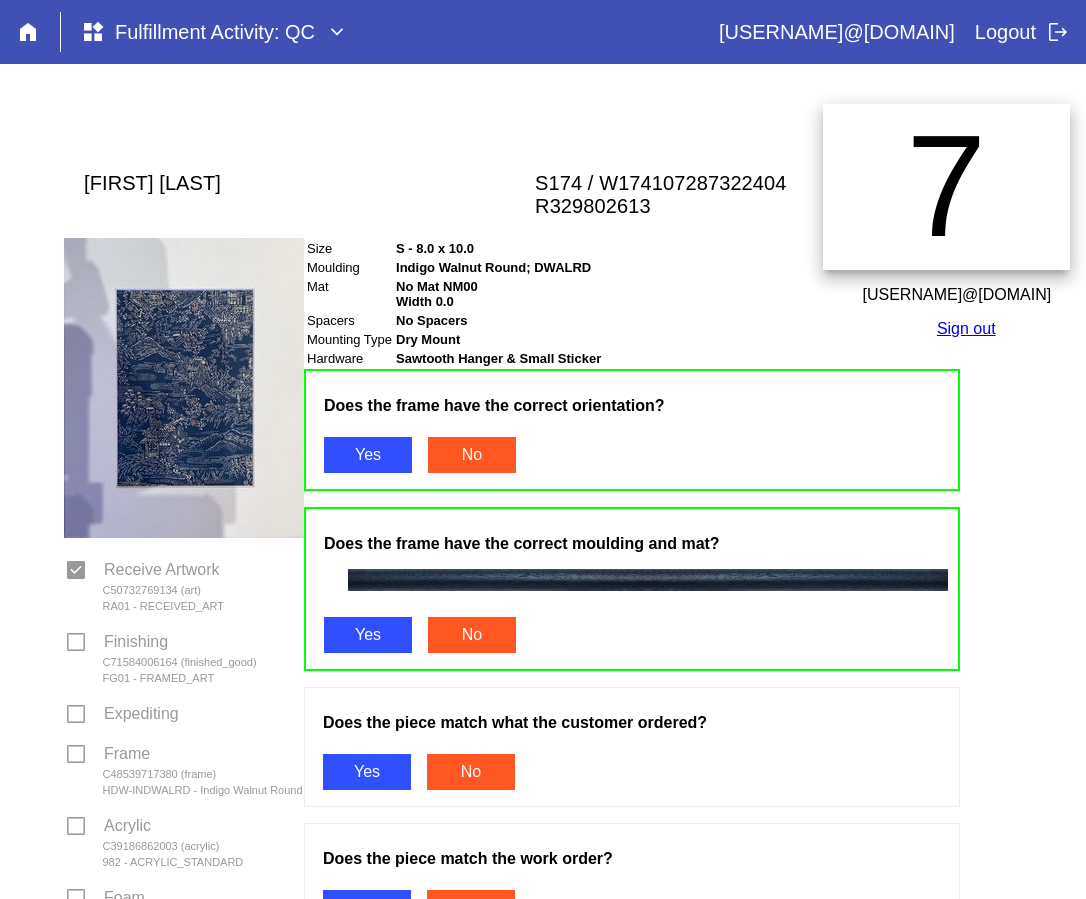click on "Yes" at bounding box center (367, 772) 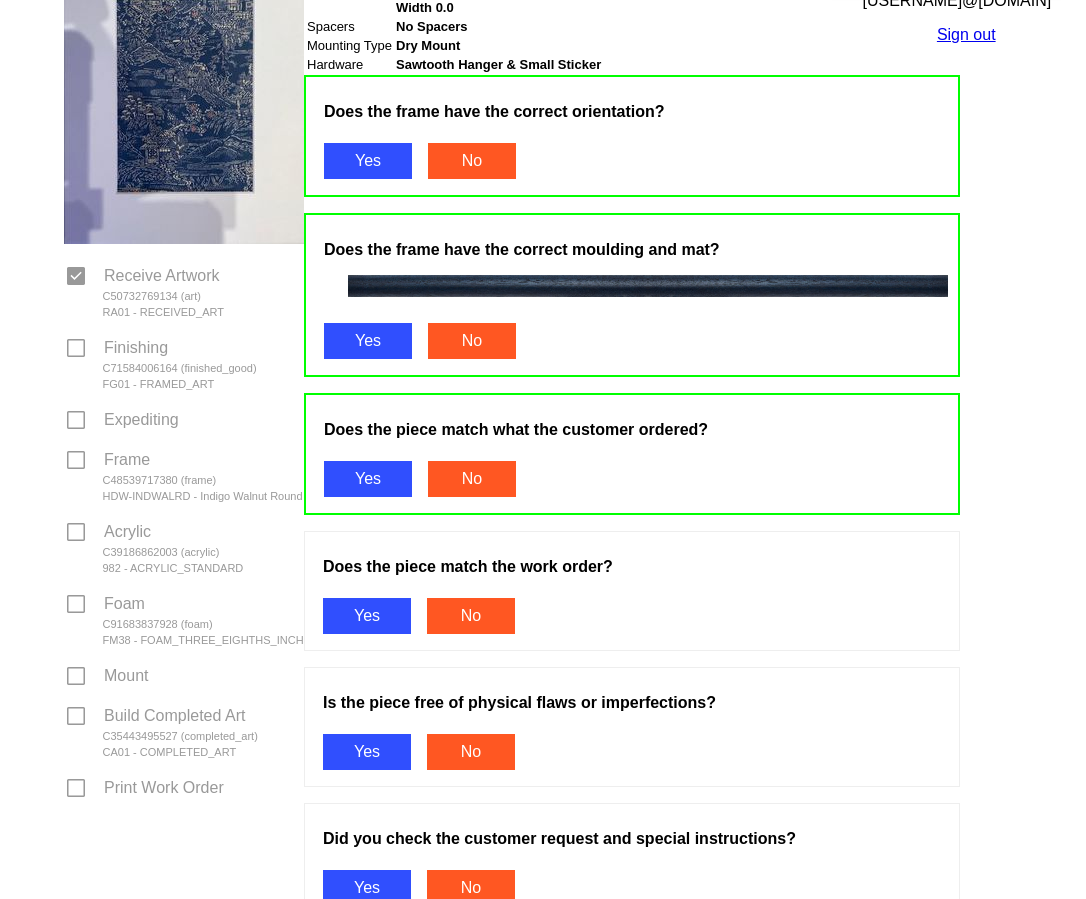 scroll, scrollTop: 400, scrollLeft: 0, axis: vertical 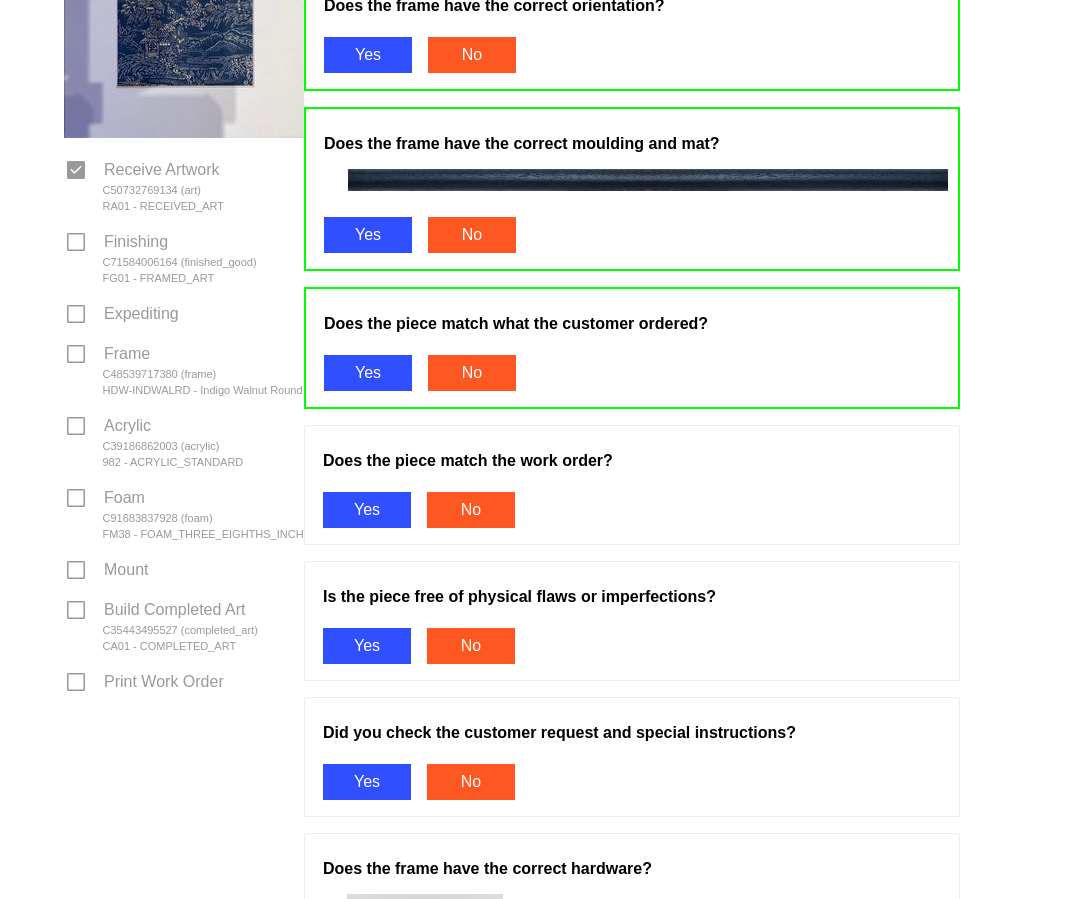 click on "Yes" at bounding box center [367, 510] 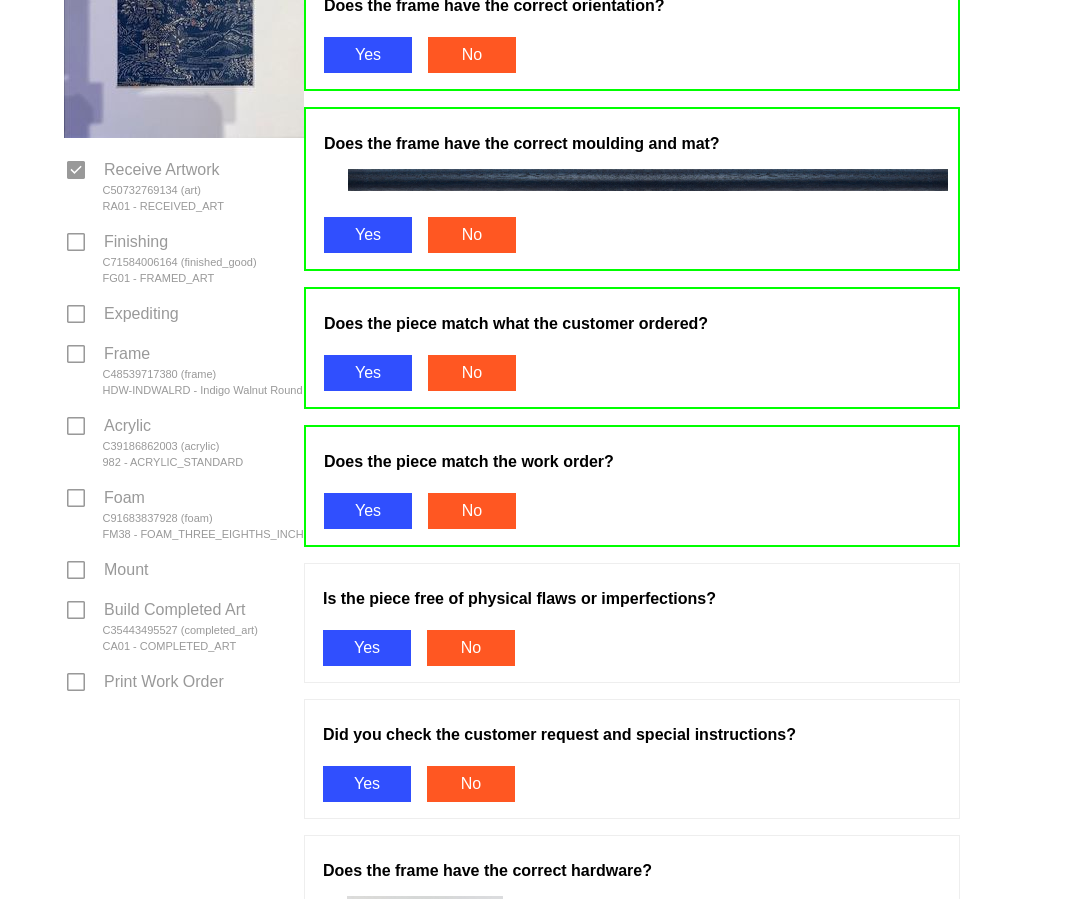 click on "Yes" at bounding box center [367, 648] 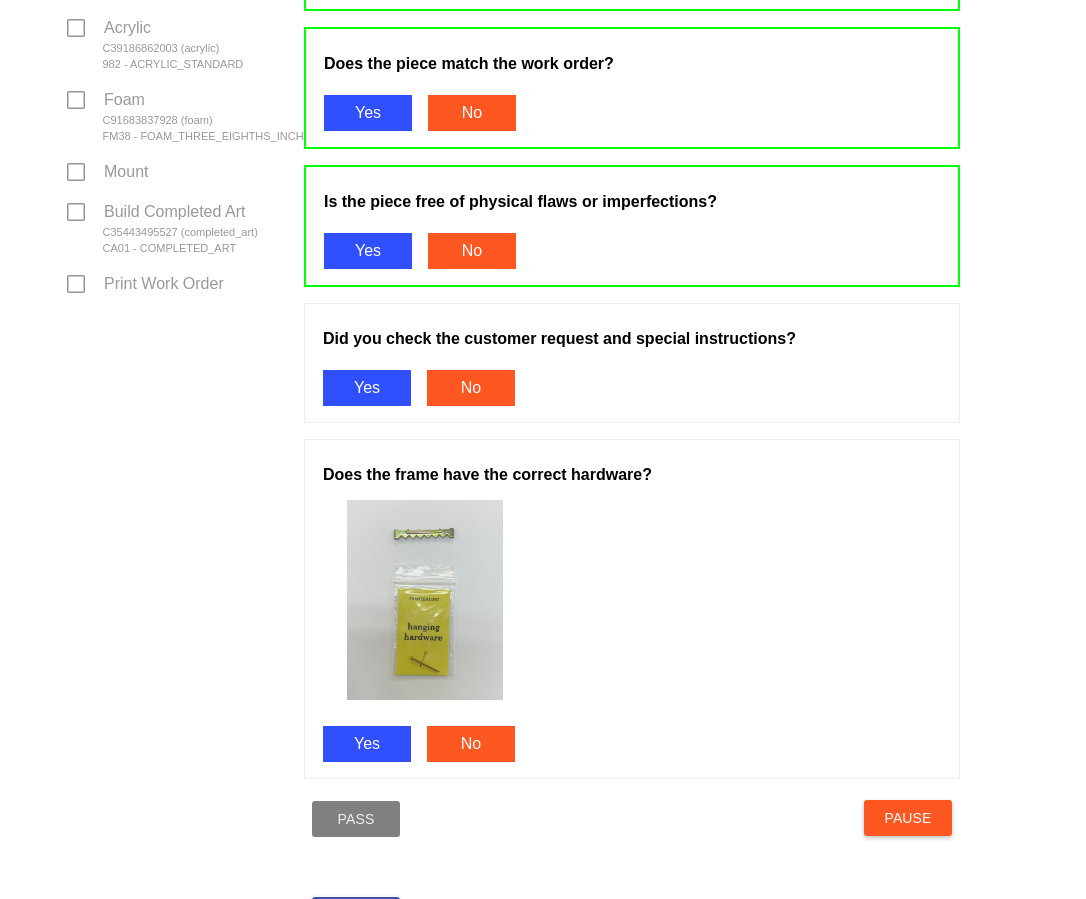 scroll, scrollTop: 800, scrollLeft: 0, axis: vertical 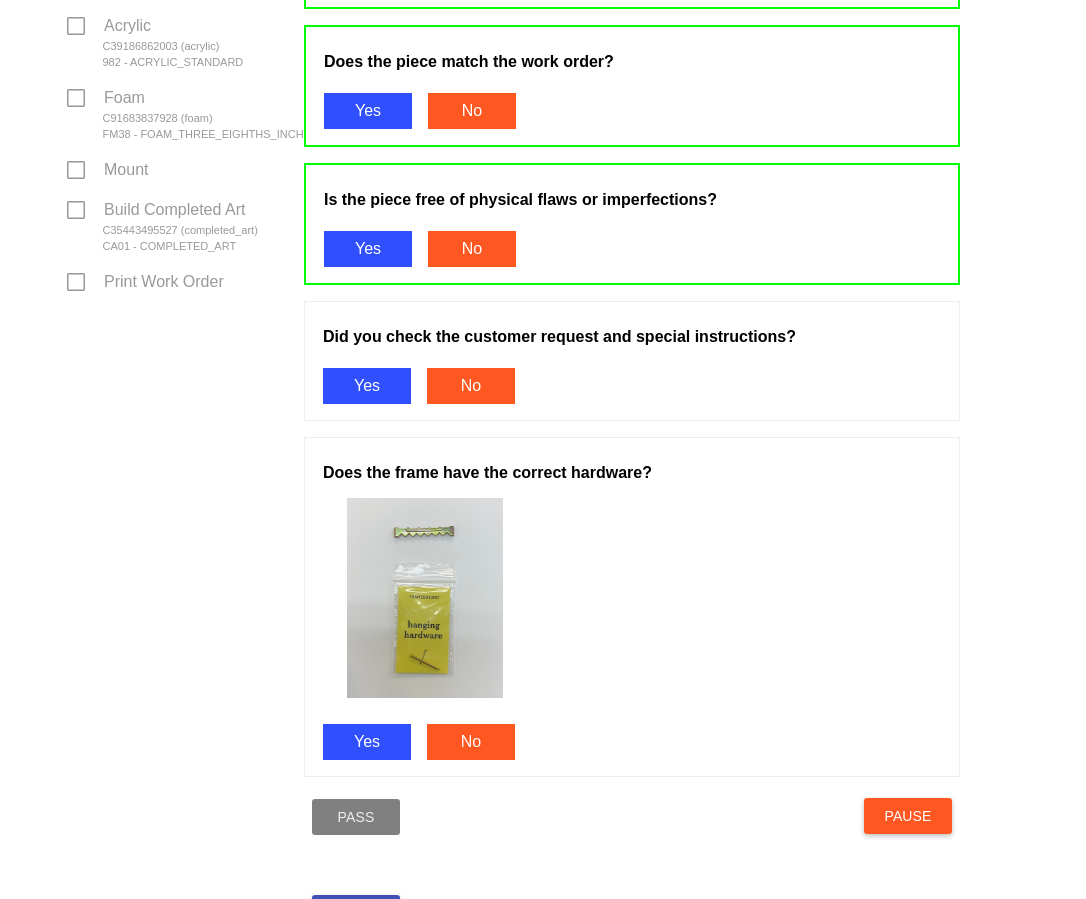 click on "Yes" at bounding box center (367, 386) 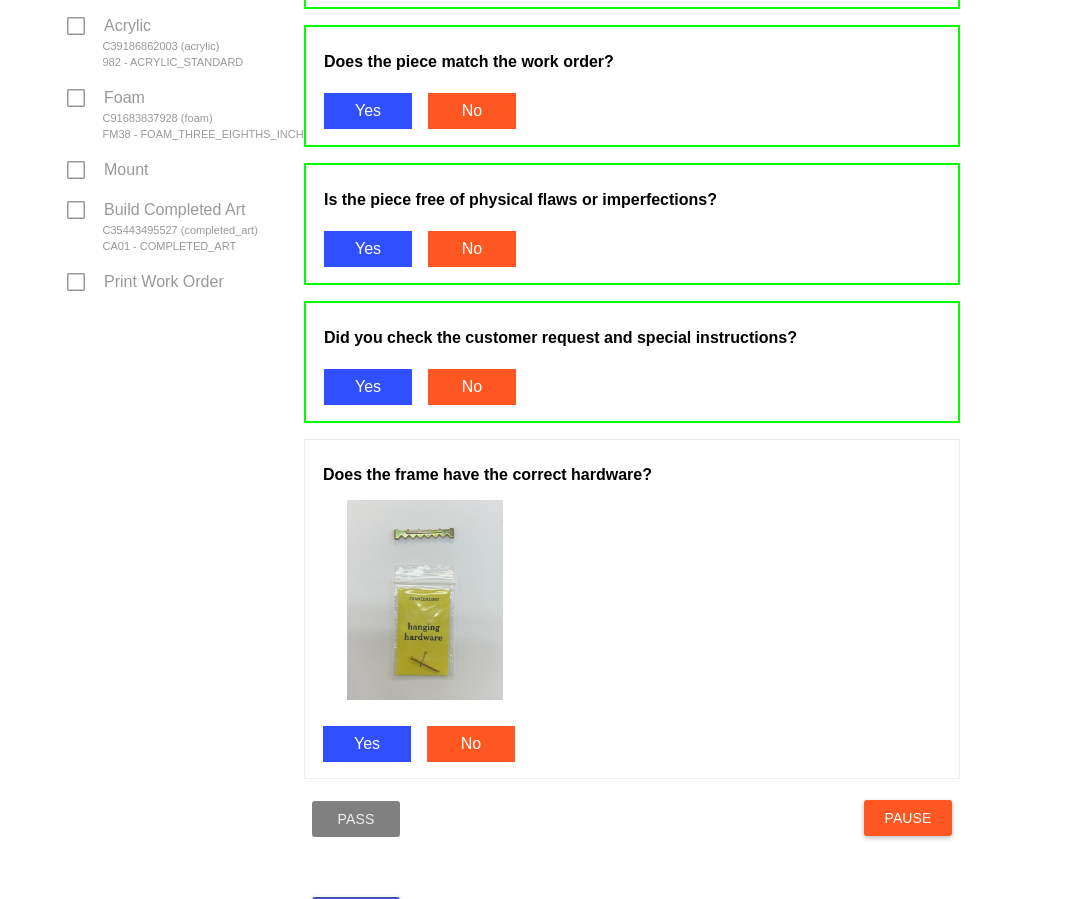 click on "Yes" at bounding box center (367, 744) 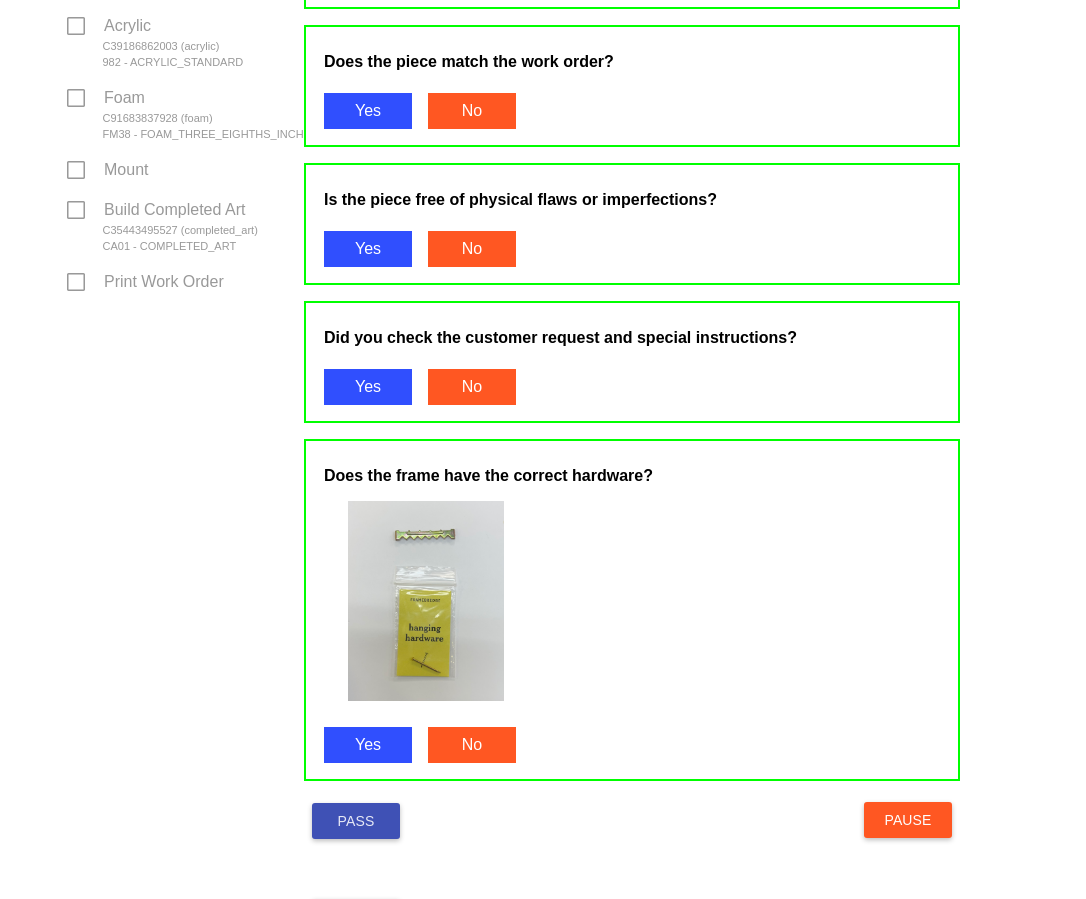 click on "Pass" at bounding box center (356, 821) 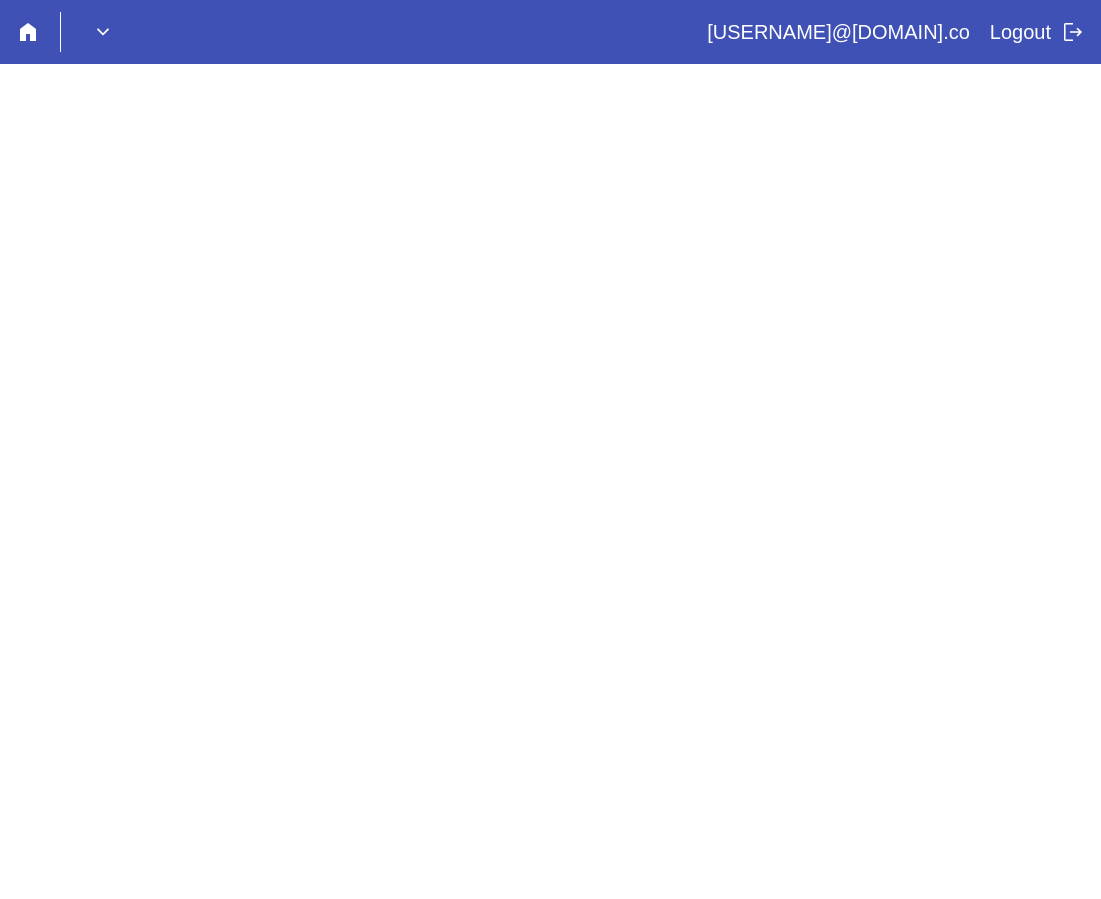scroll, scrollTop: 0, scrollLeft: 0, axis: both 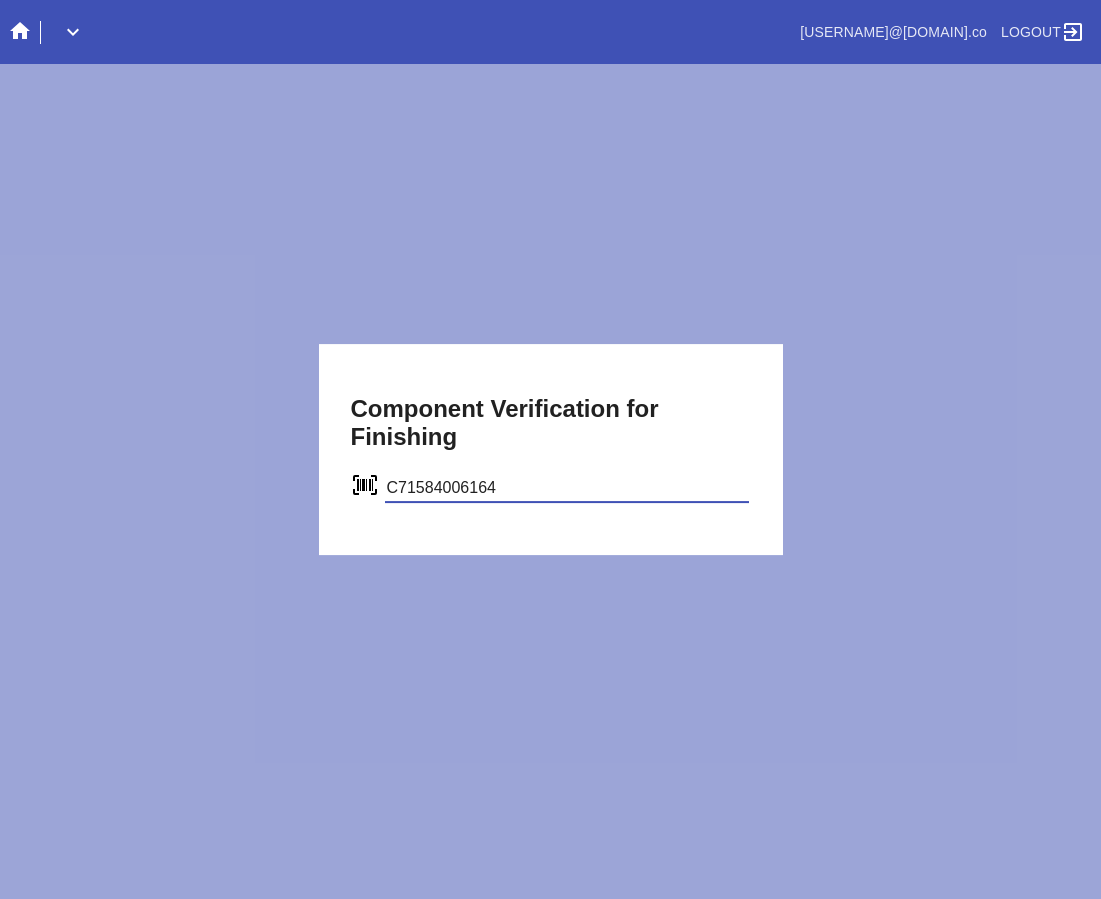type on "C71584006164" 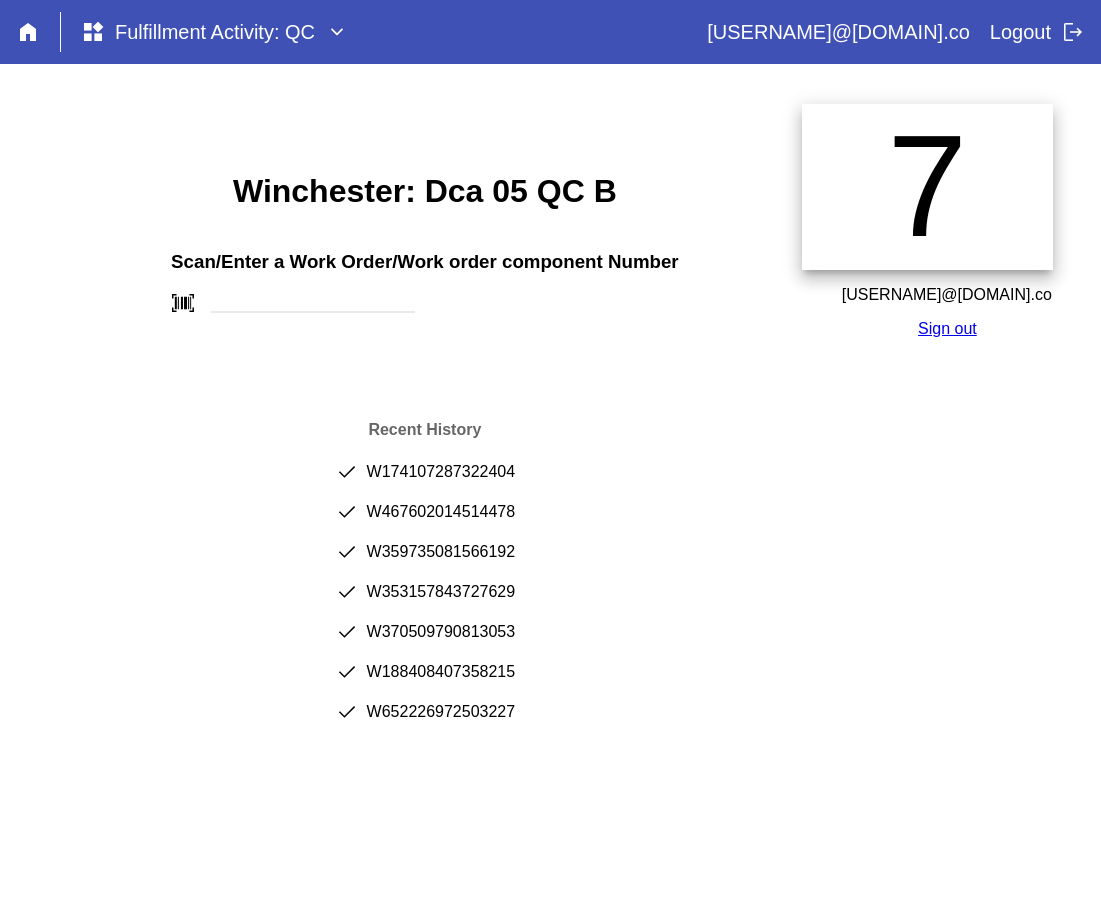 scroll, scrollTop: 0, scrollLeft: 0, axis: both 